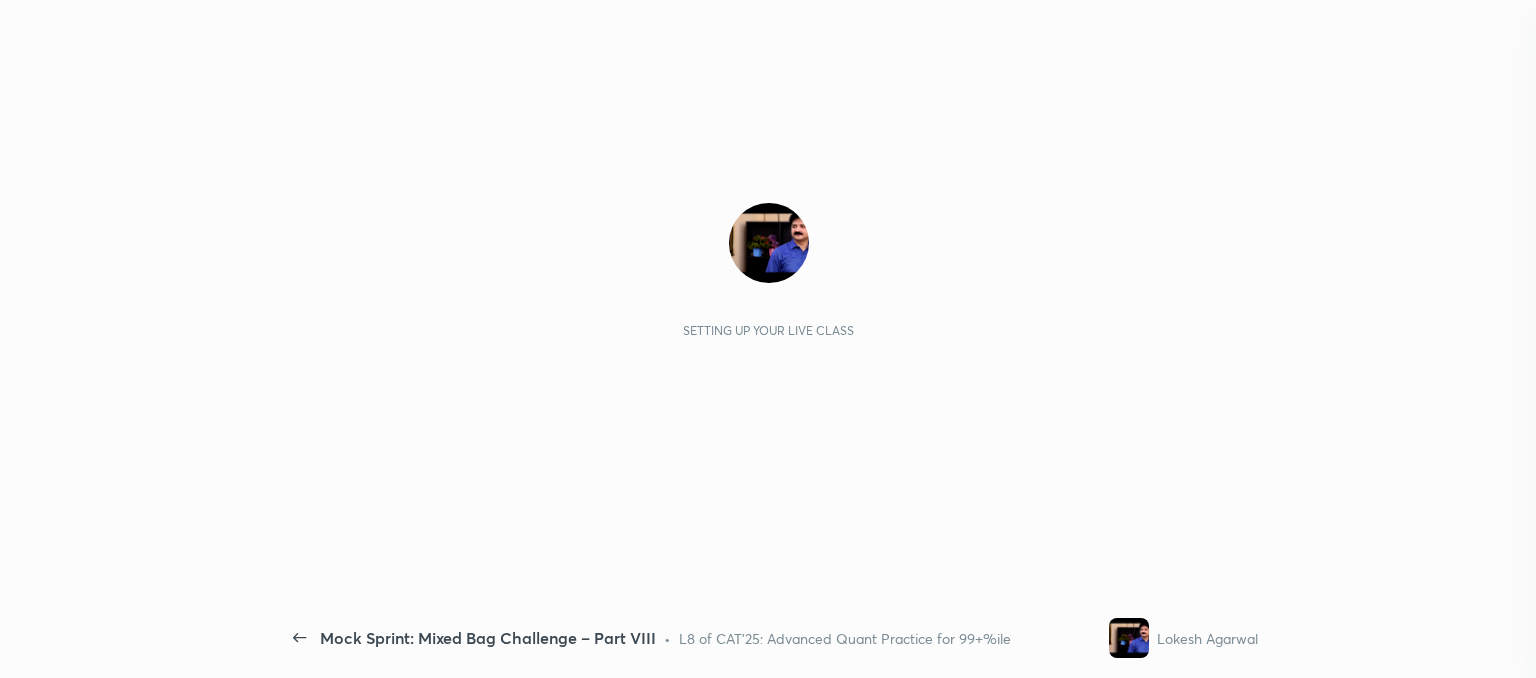 scroll, scrollTop: 0, scrollLeft: 0, axis: both 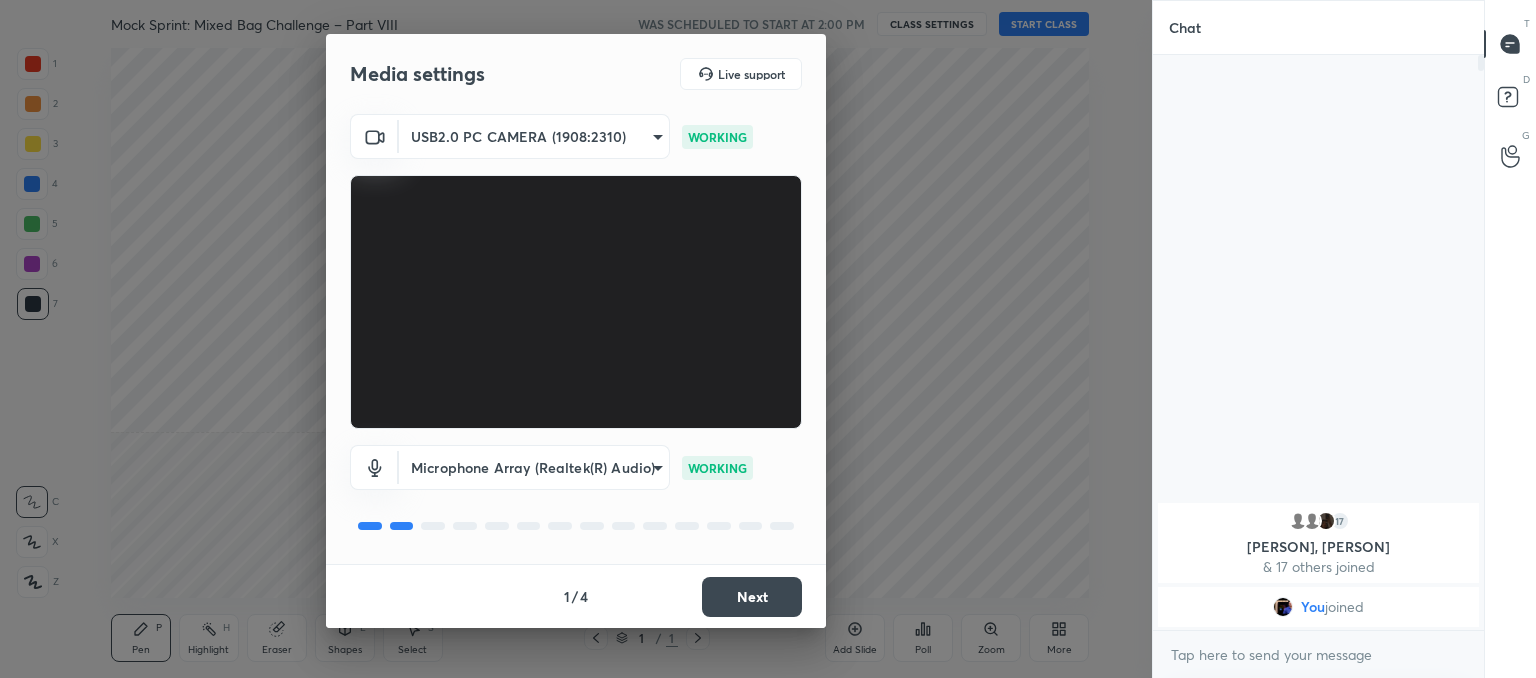 click on "Next" at bounding box center (752, 597) 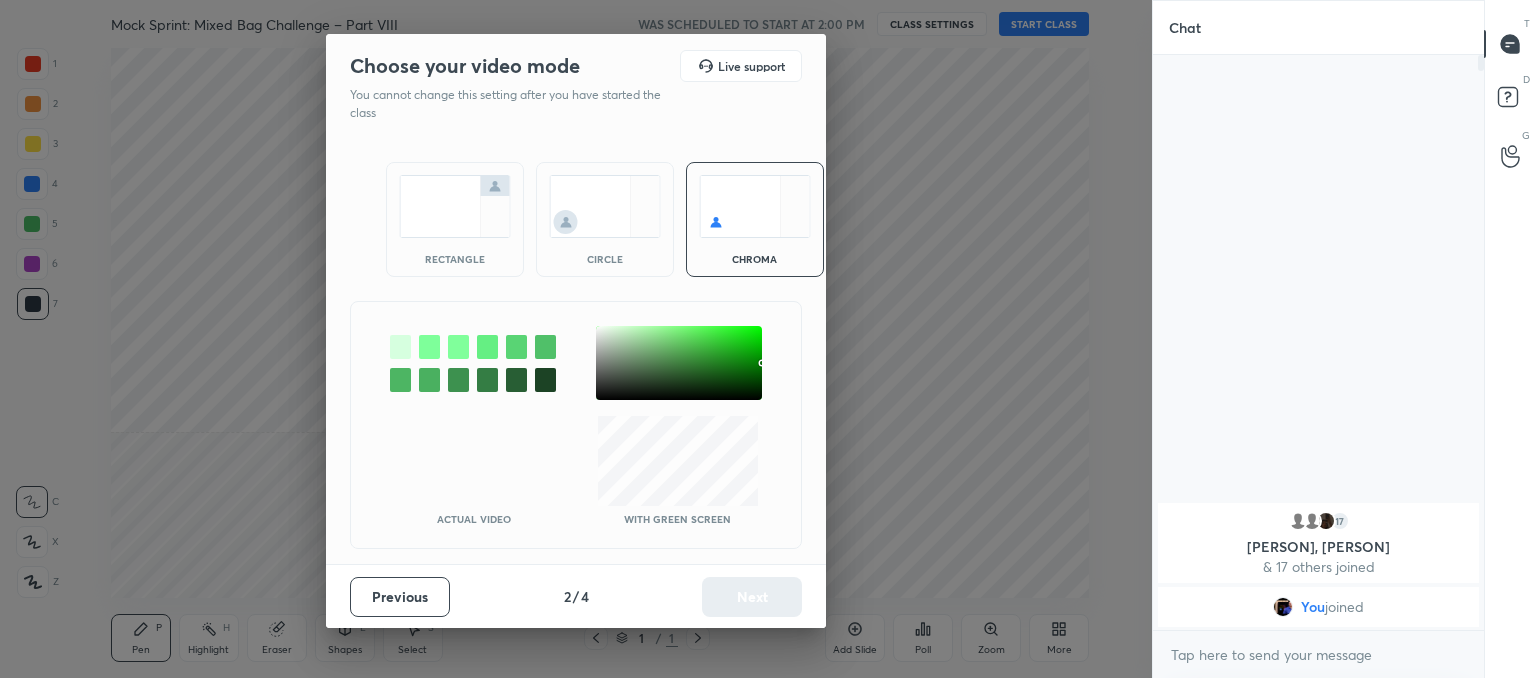 click at bounding box center [605, 206] 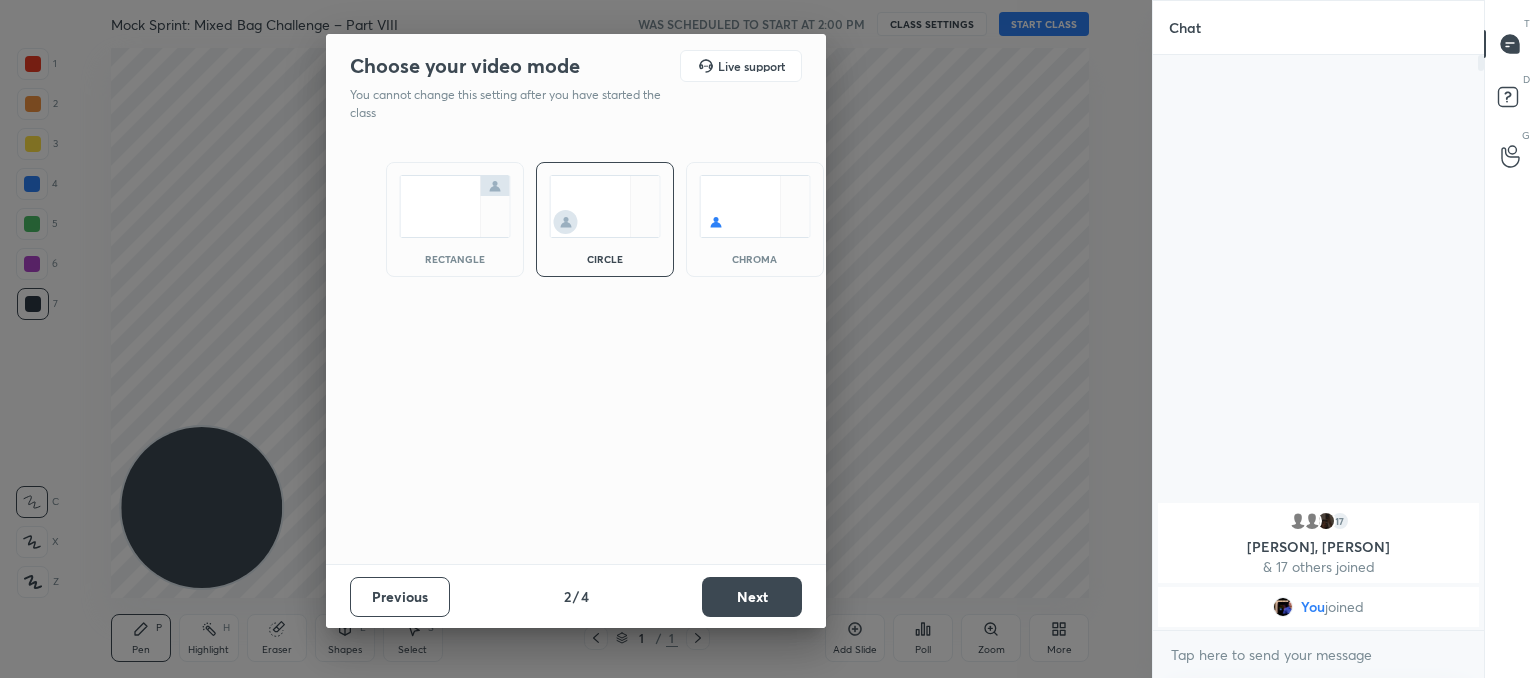 click on "Next" at bounding box center [752, 597] 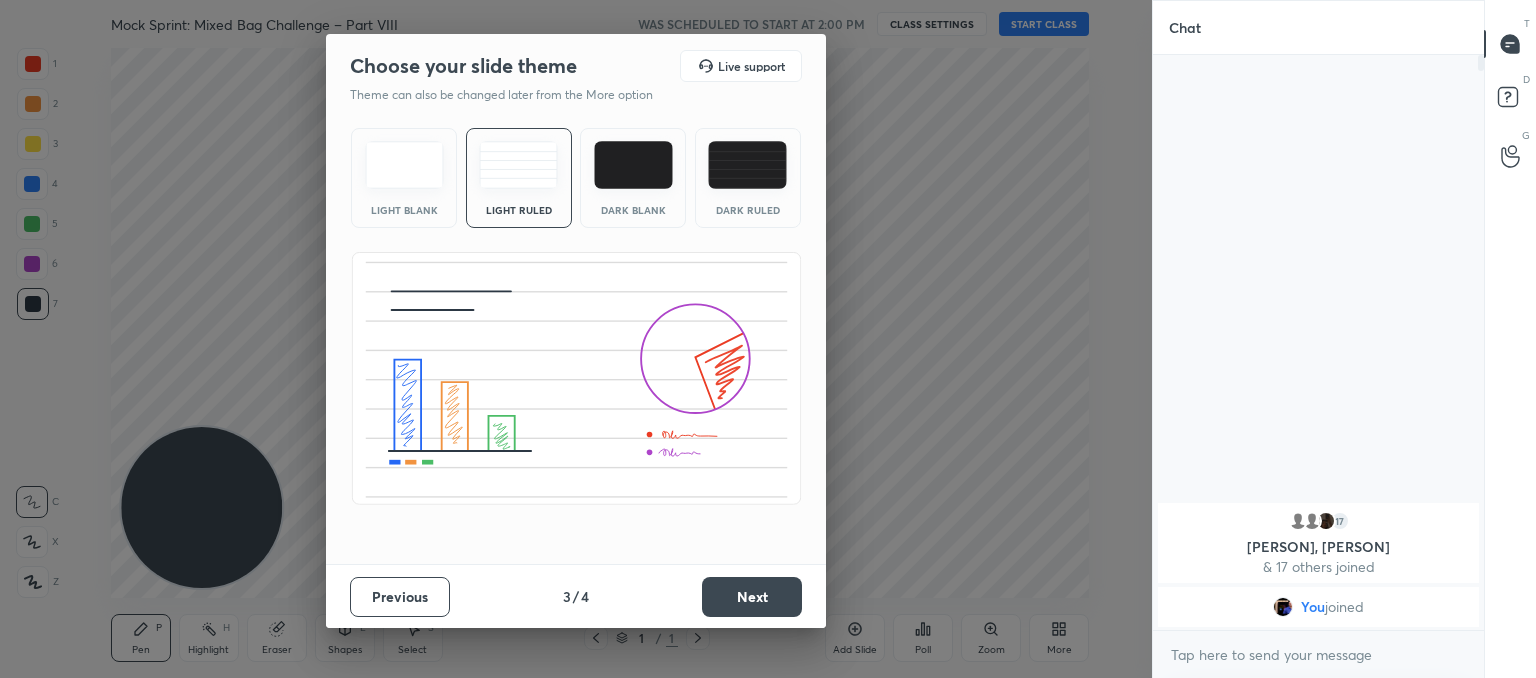 click on "Next" at bounding box center (752, 597) 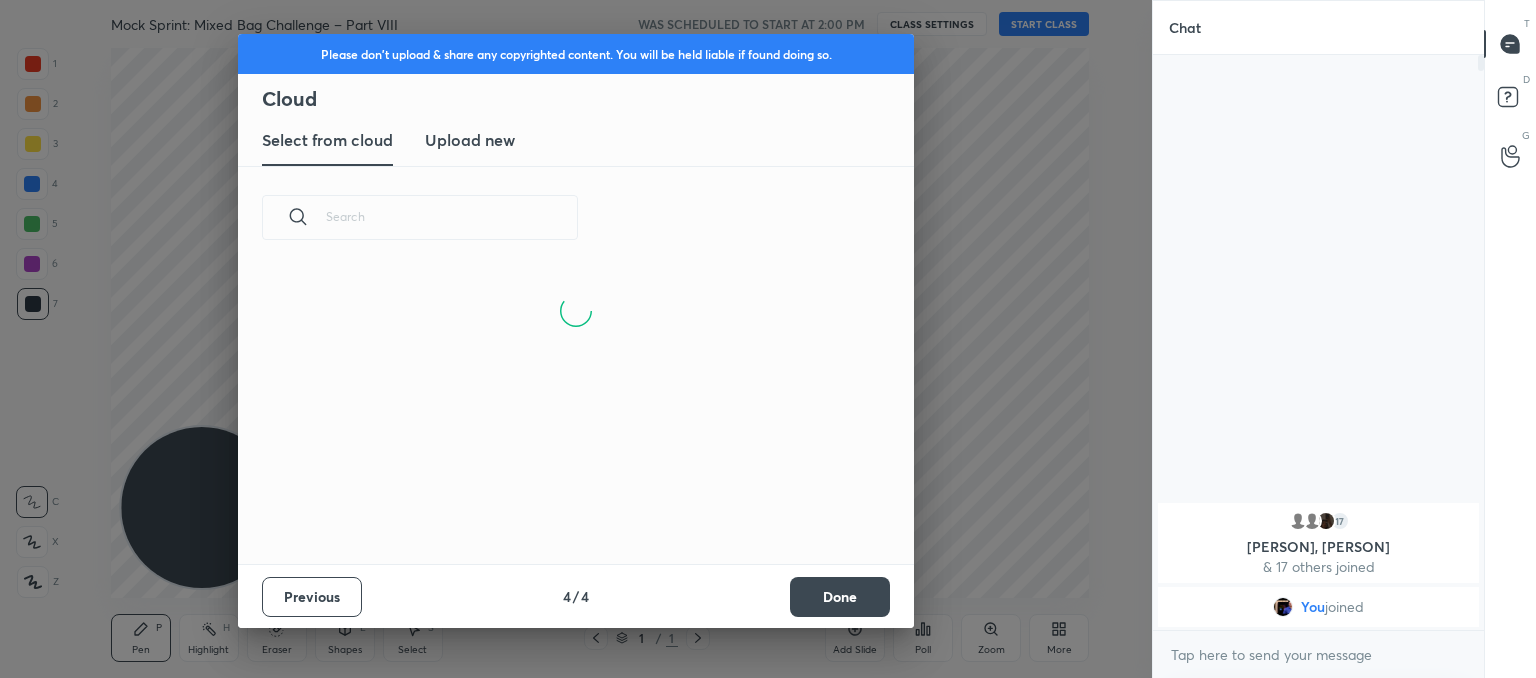 click on "Upload new" at bounding box center (470, 141) 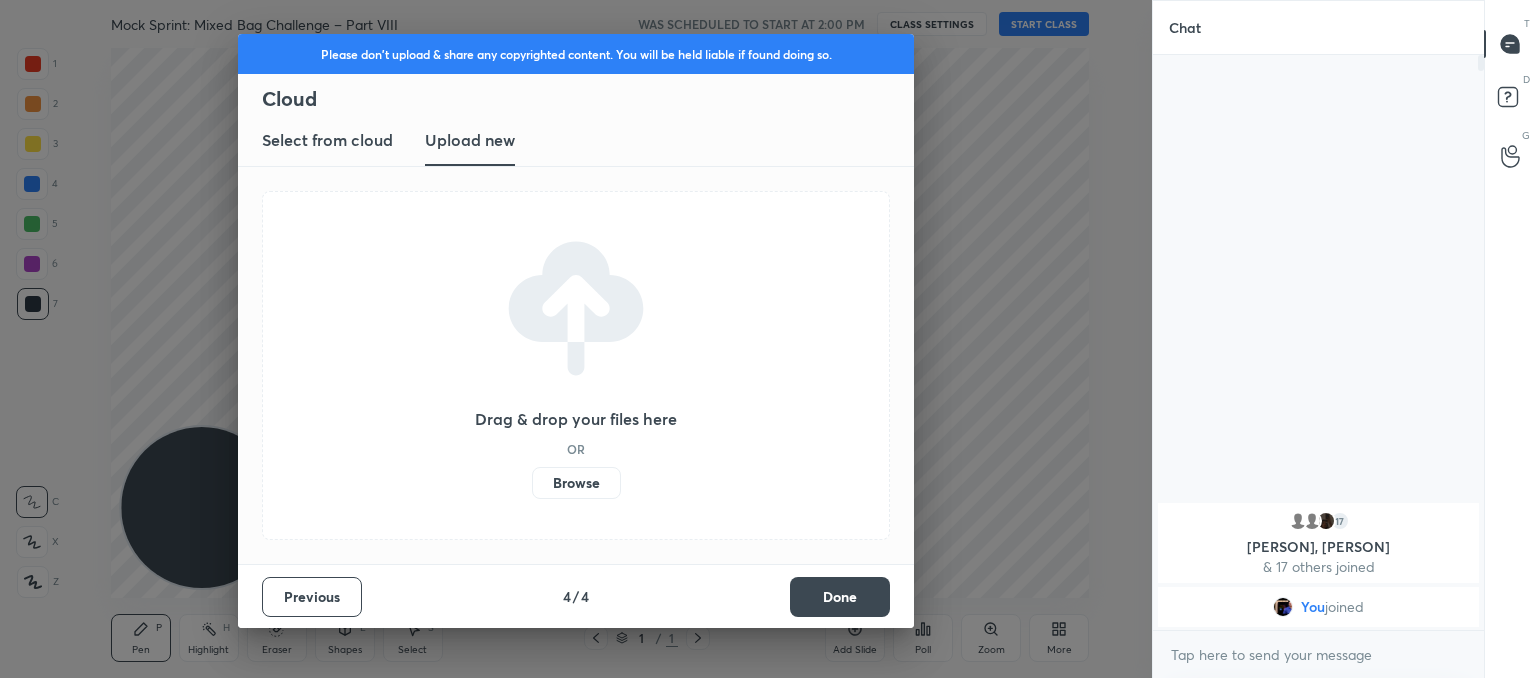 click on "Browse" at bounding box center (576, 483) 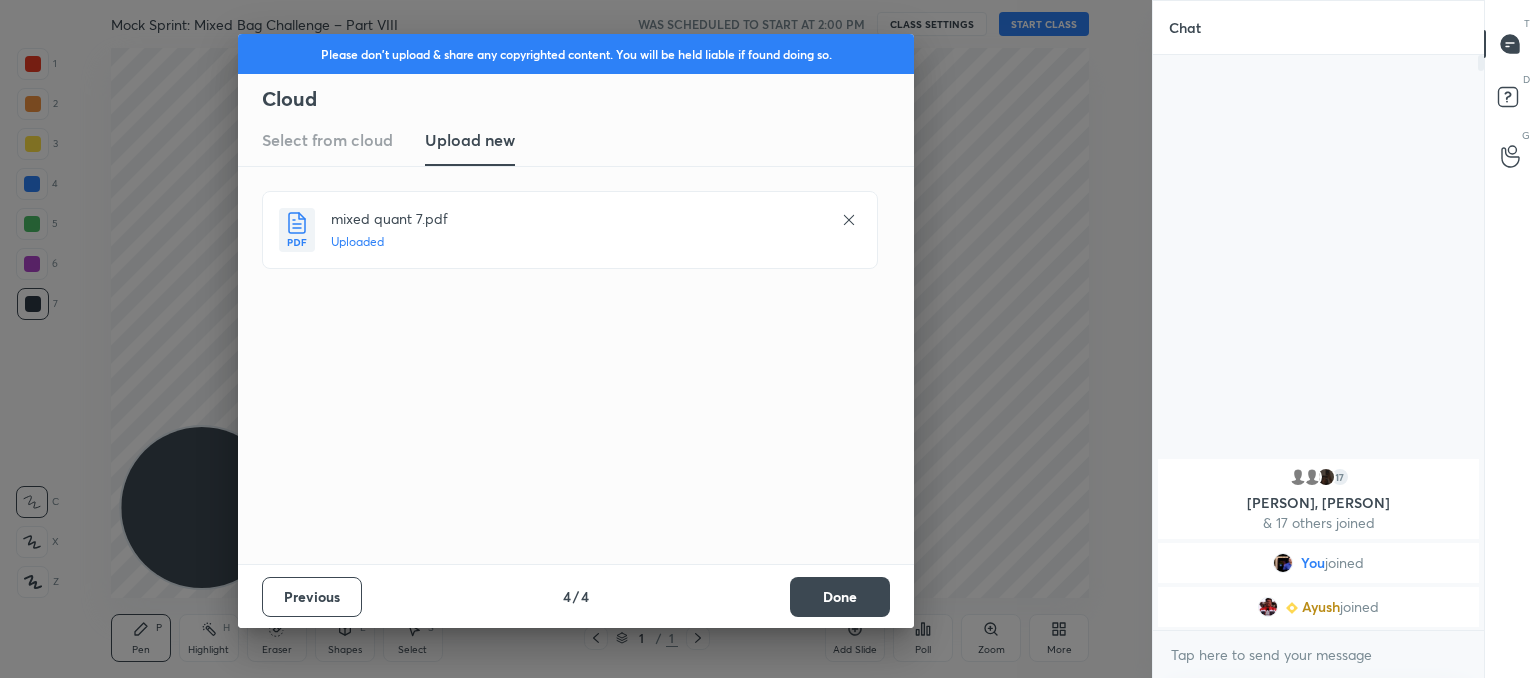 click on "Done" at bounding box center [840, 597] 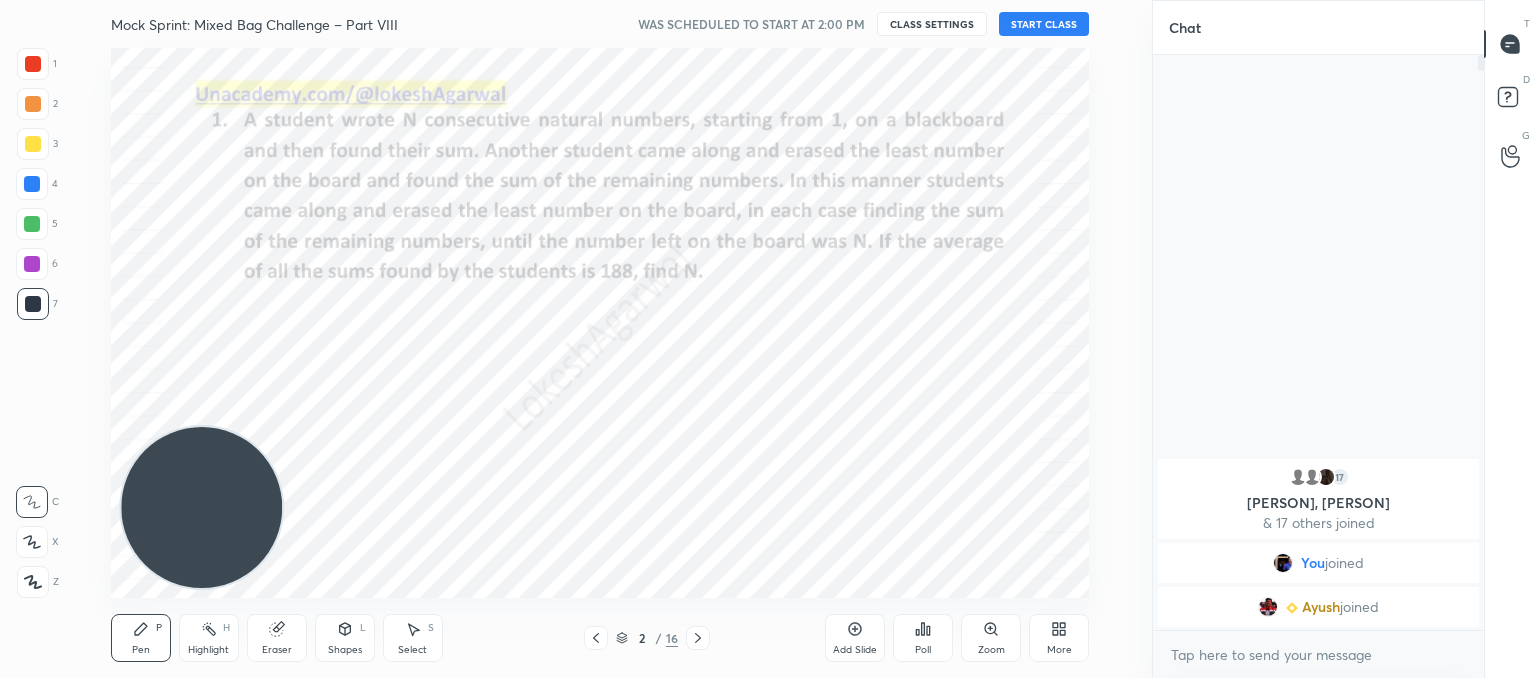 click on "START CLASS" at bounding box center [1044, 24] 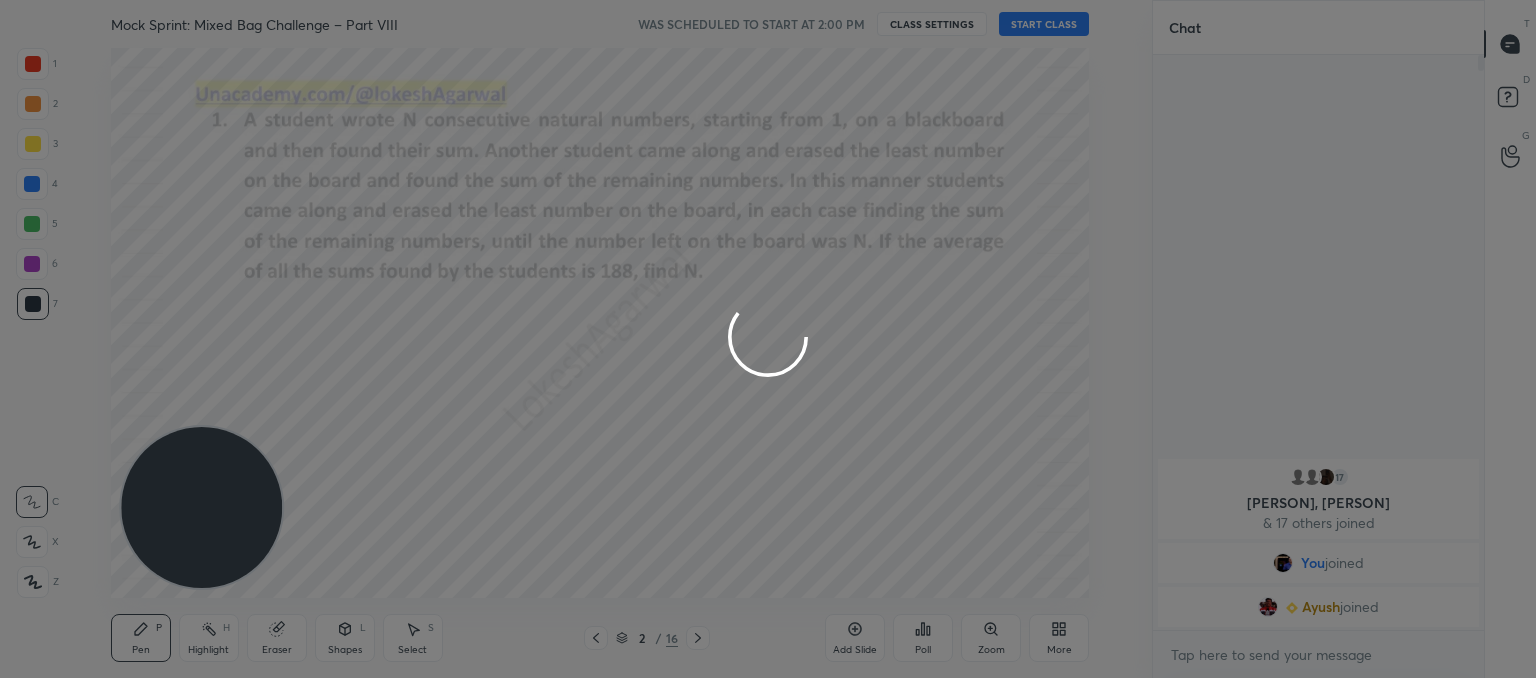 type on "x" 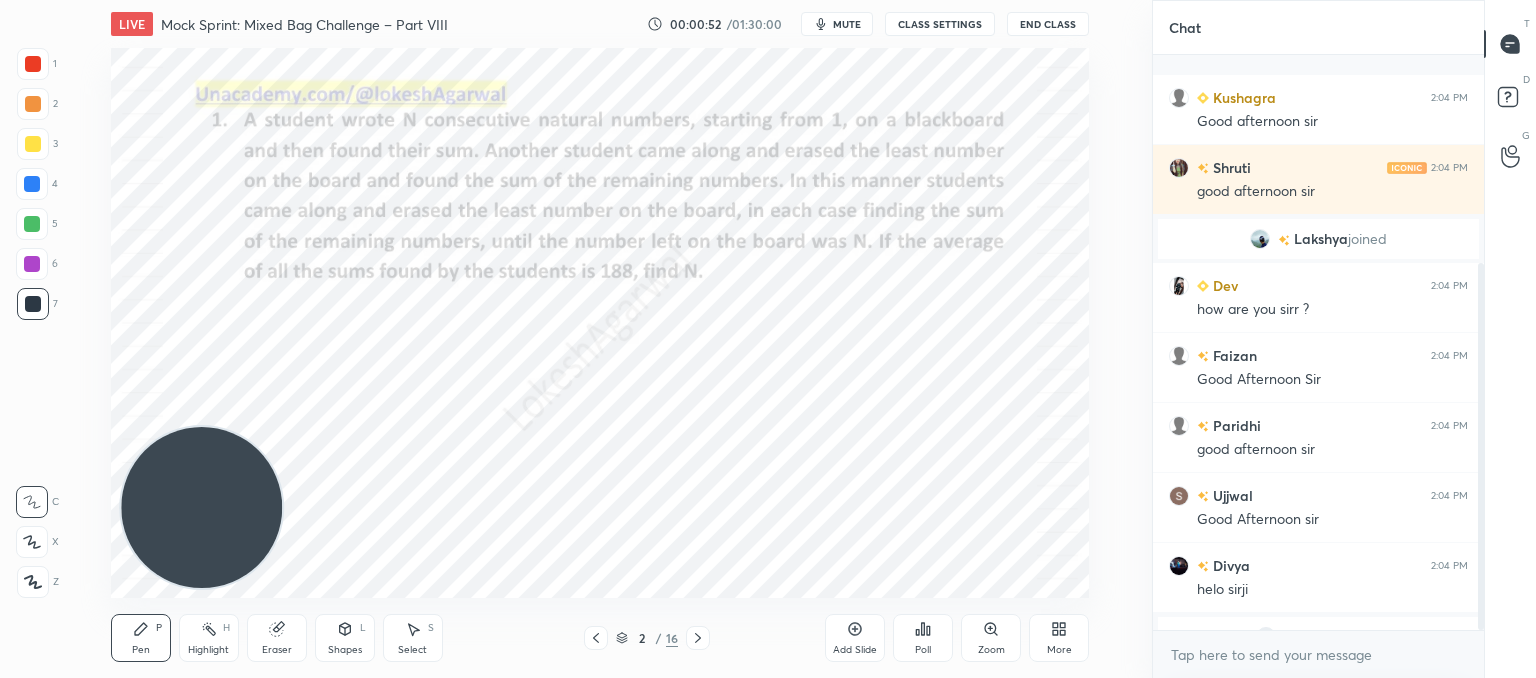 scroll, scrollTop: 326, scrollLeft: 0, axis: vertical 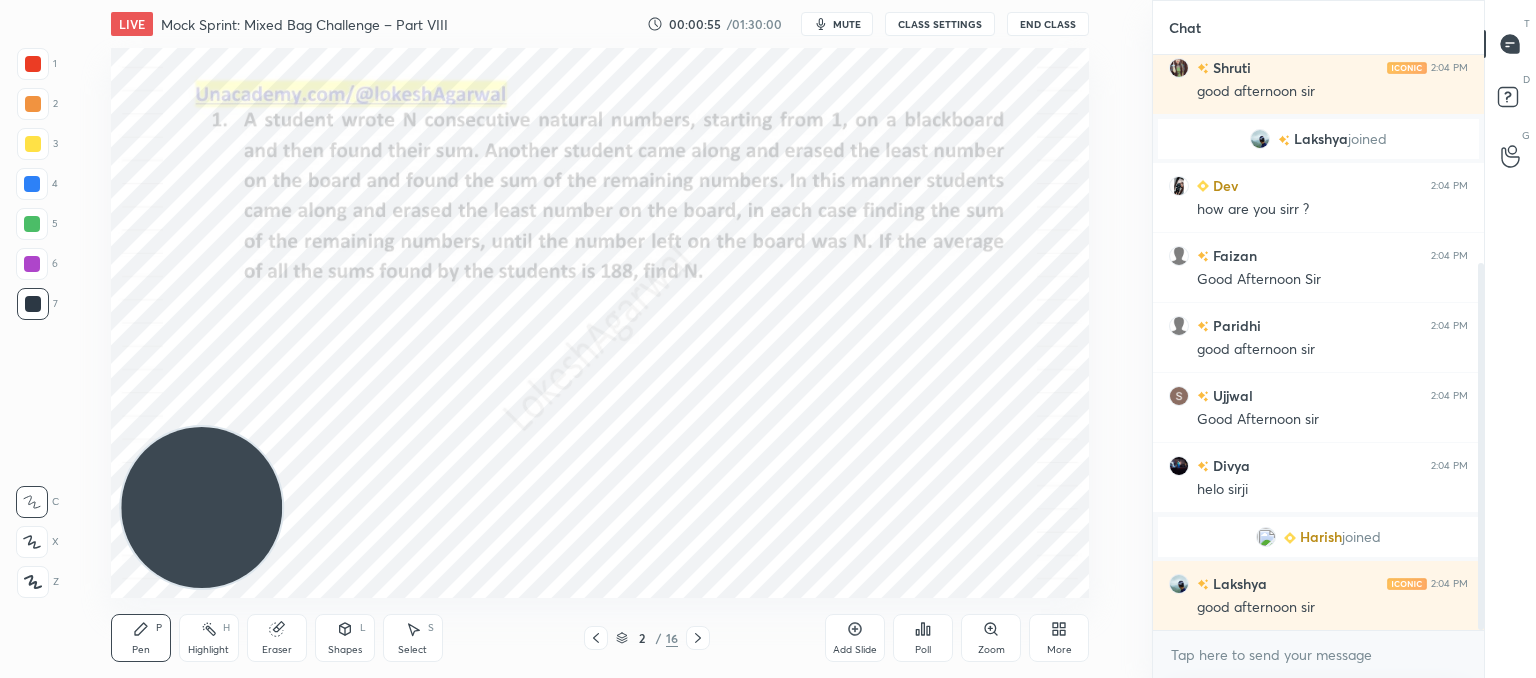 click 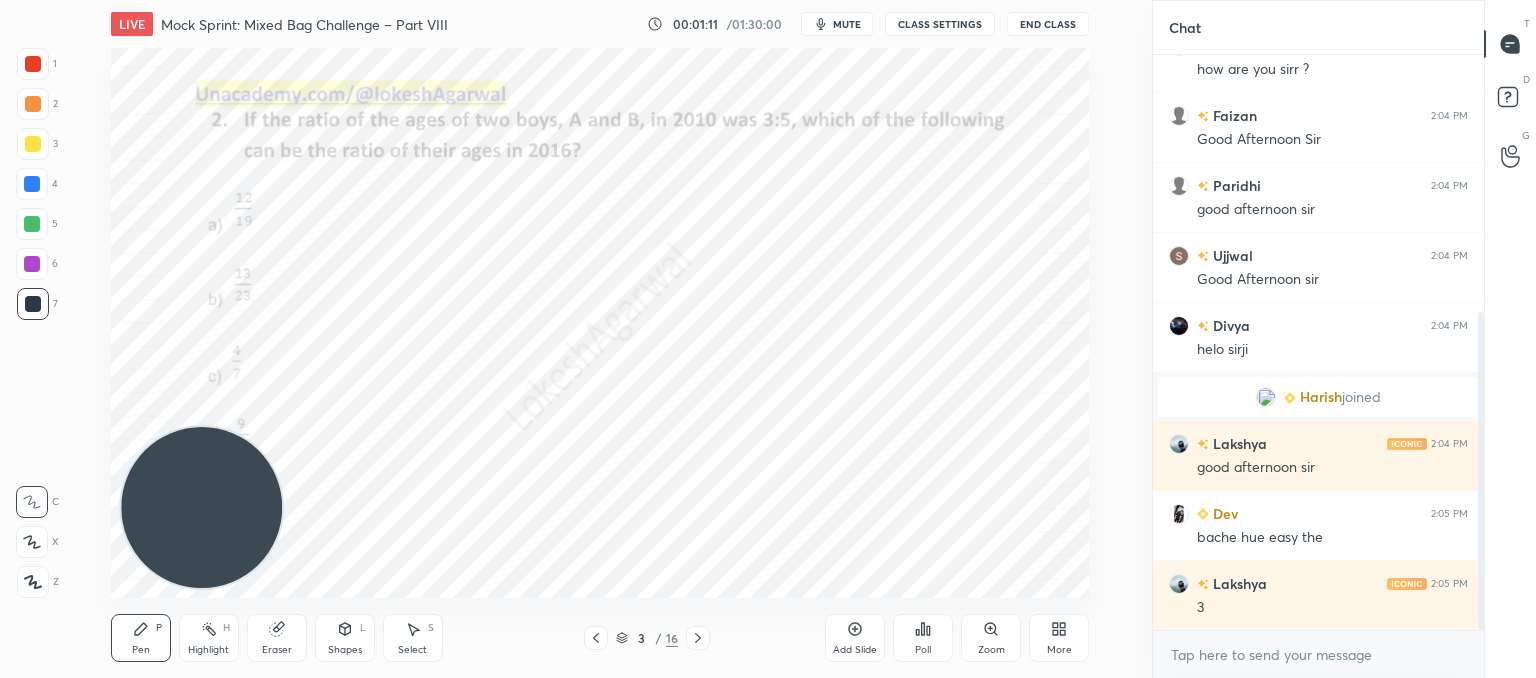 scroll, scrollTop: 514, scrollLeft: 0, axis: vertical 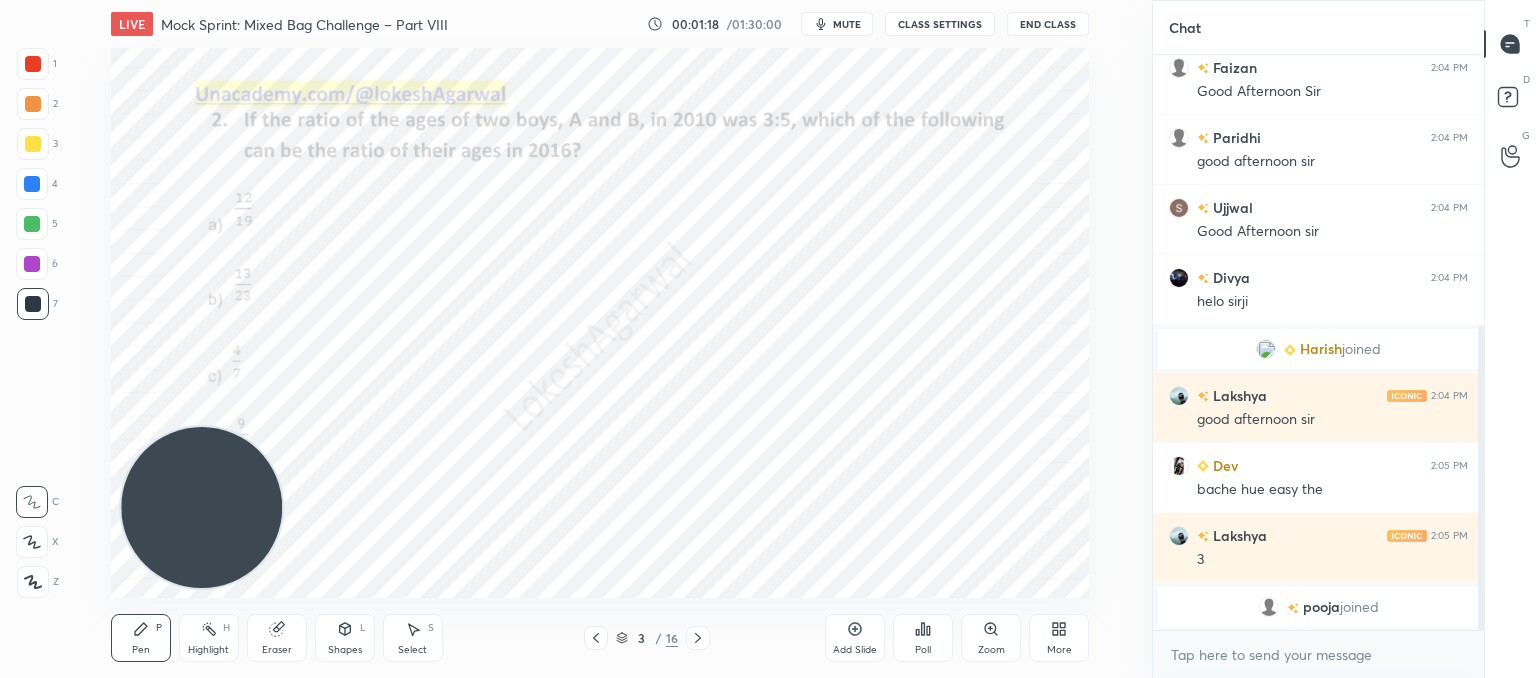 click 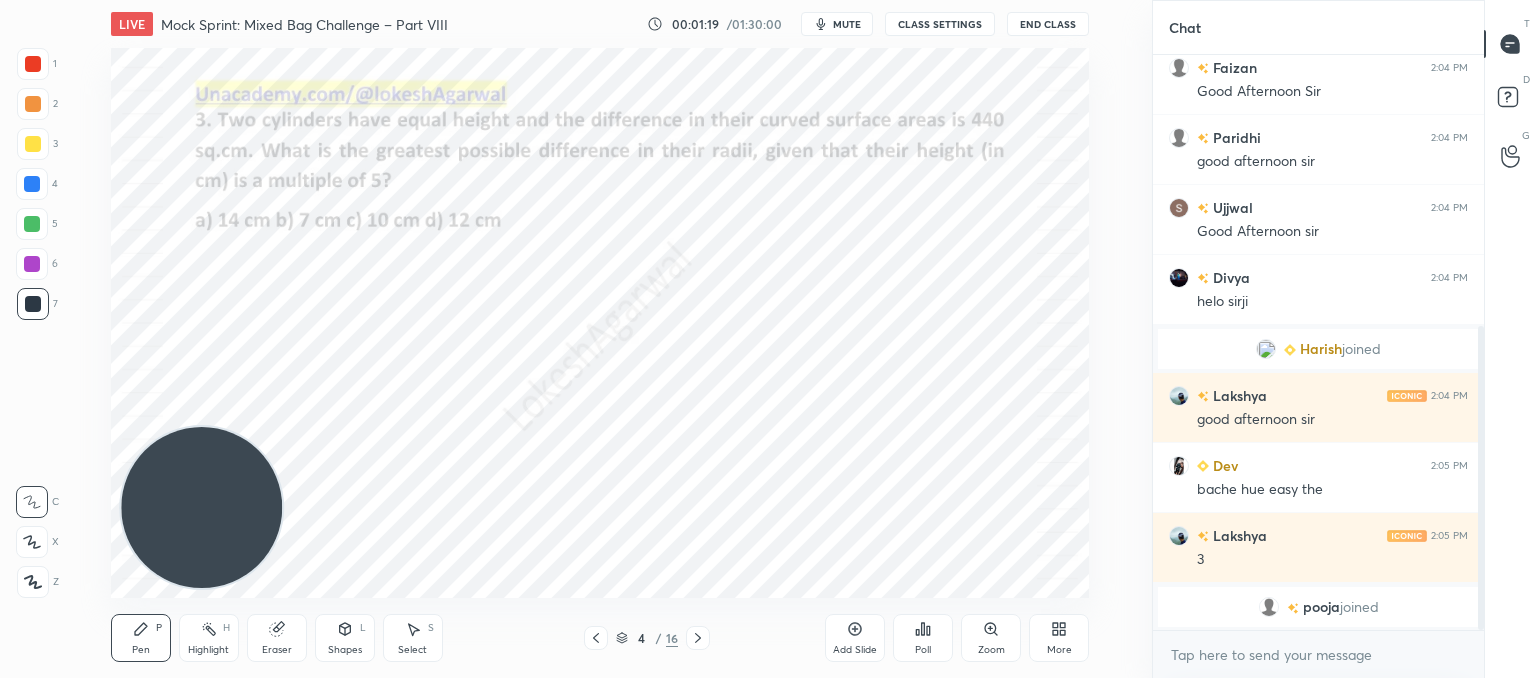 click on "Poll" at bounding box center (923, 638) 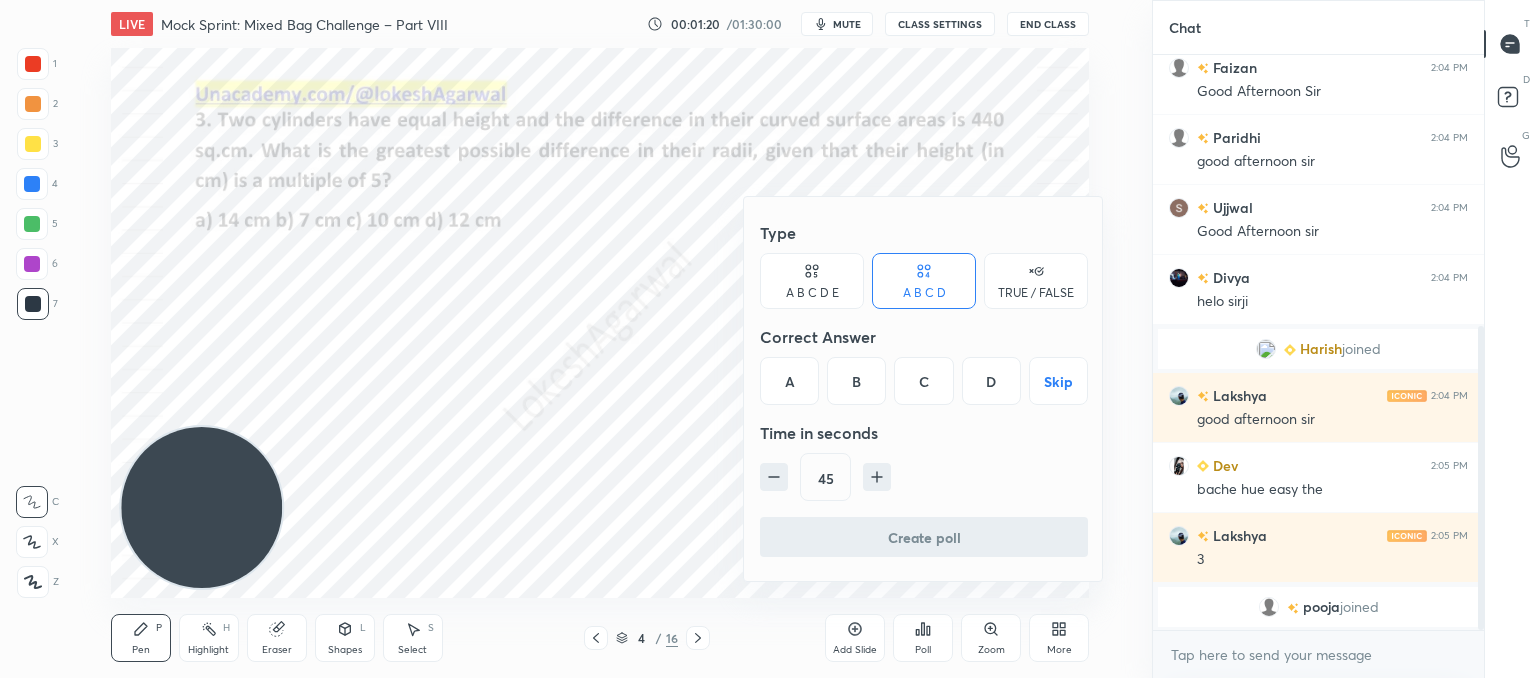 click on "A" at bounding box center (789, 381) 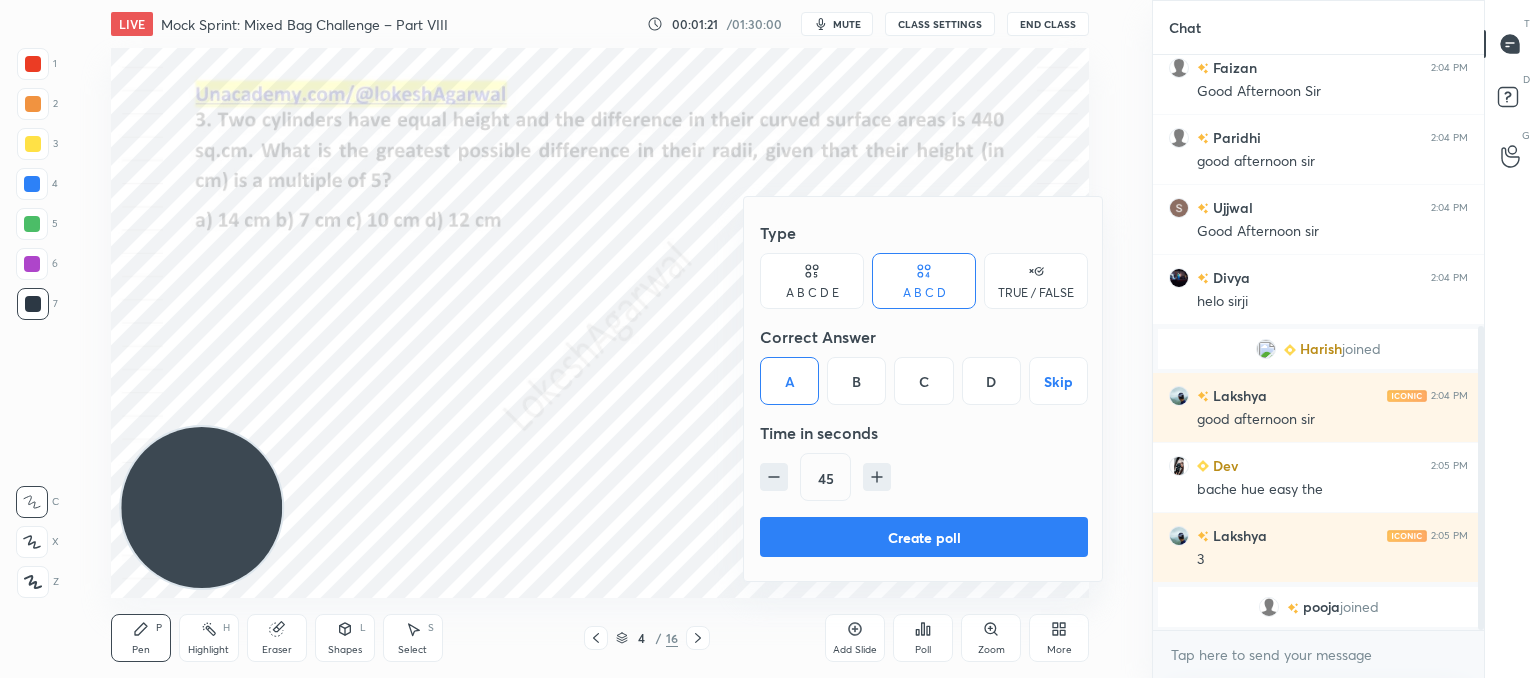 click at bounding box center [774, 477] 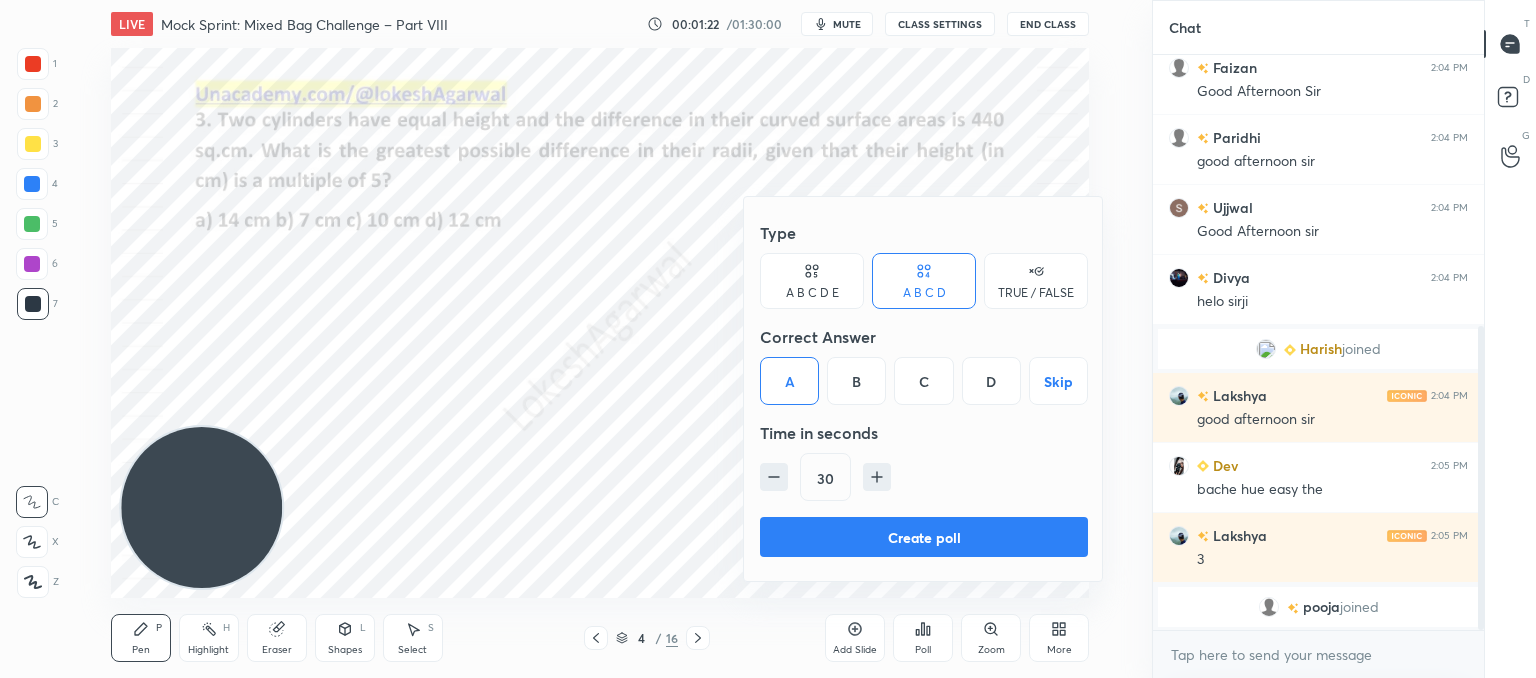 click on "Create poll" at bounding box center [924, 537] 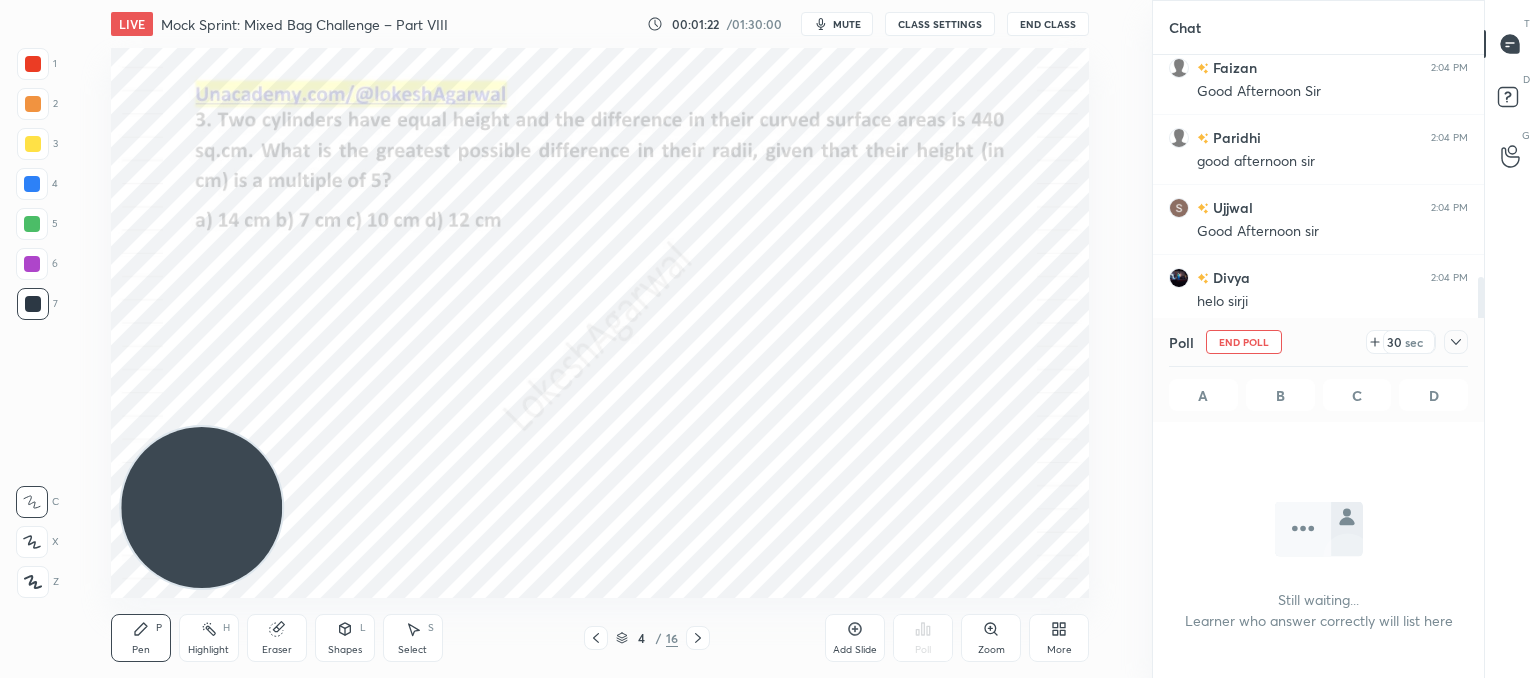 scroll, scrollTop: 472, scrollLeft: 325, axis: both 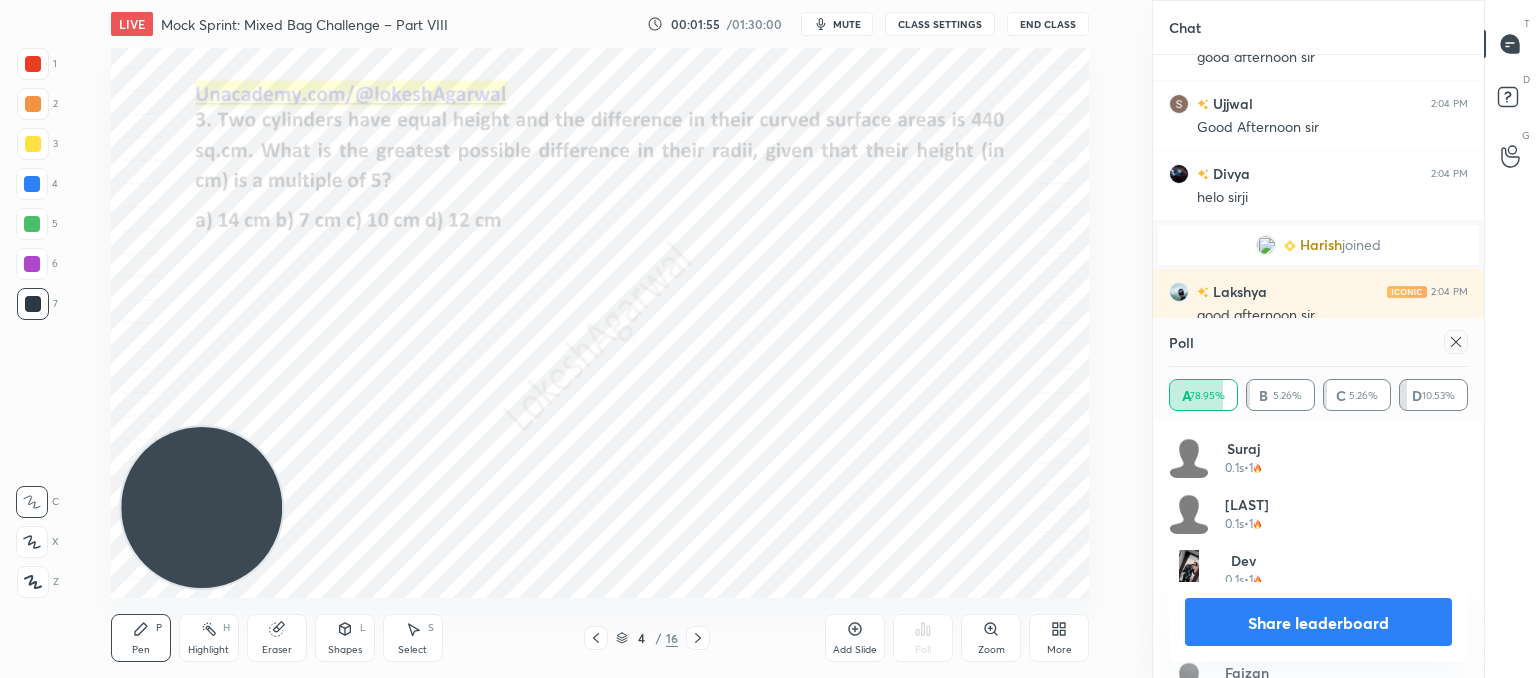 click 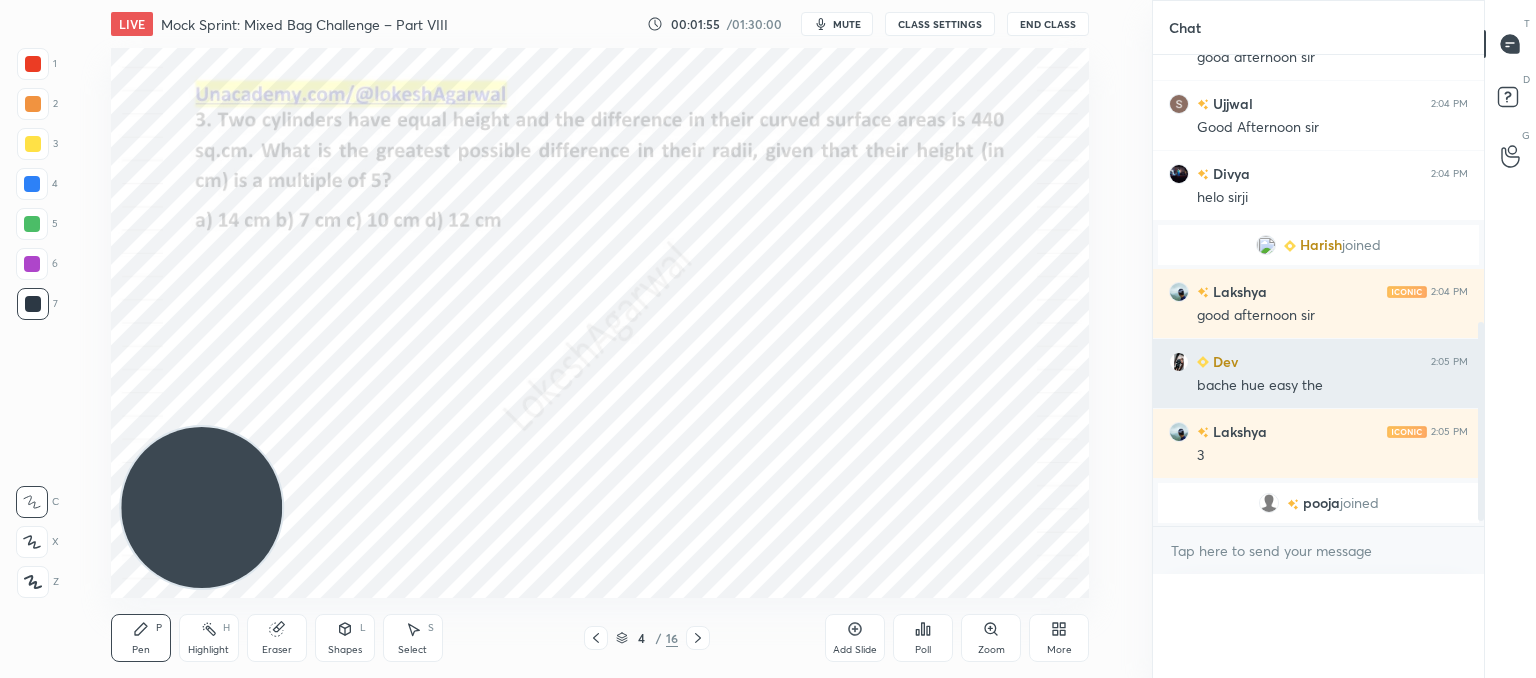 scroll, scrollTop: 0, scrollLeft: 0, axis: both 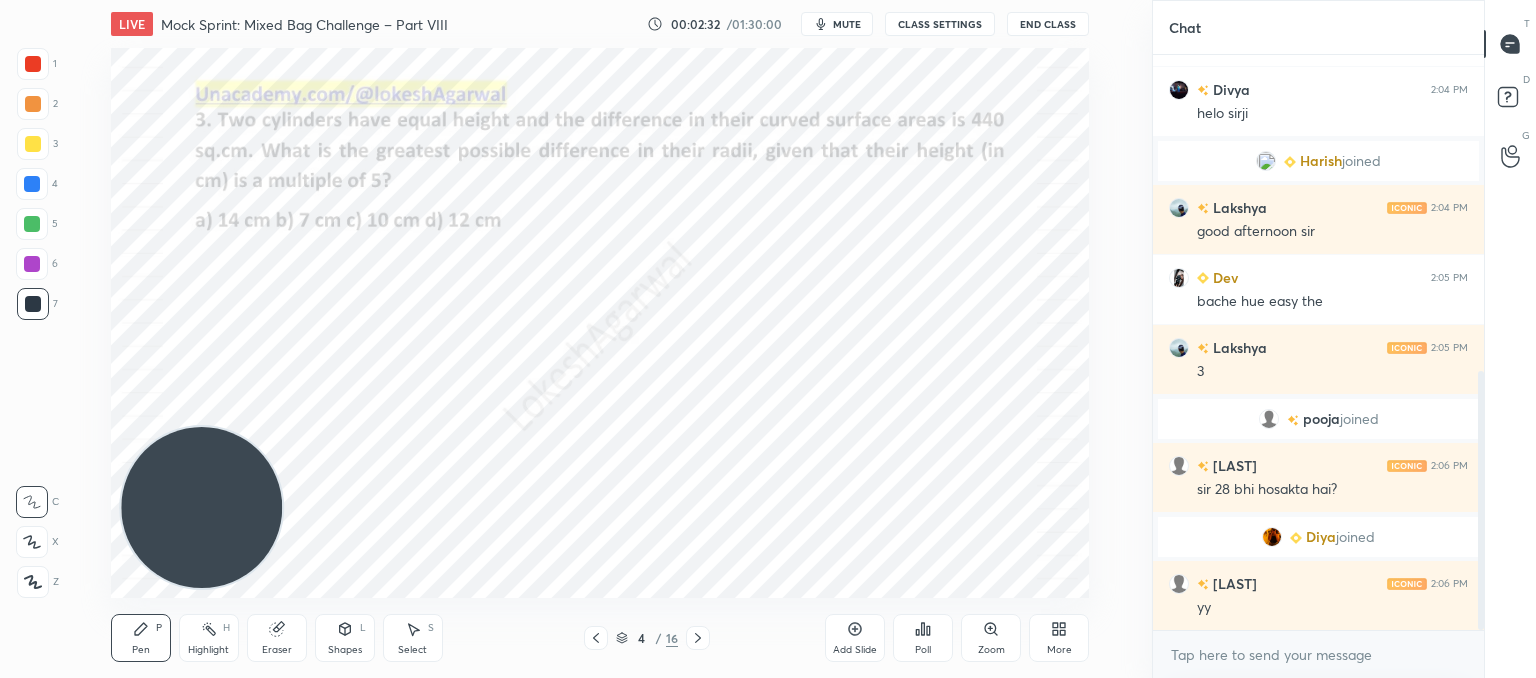 click at bounding box center (698, 638) 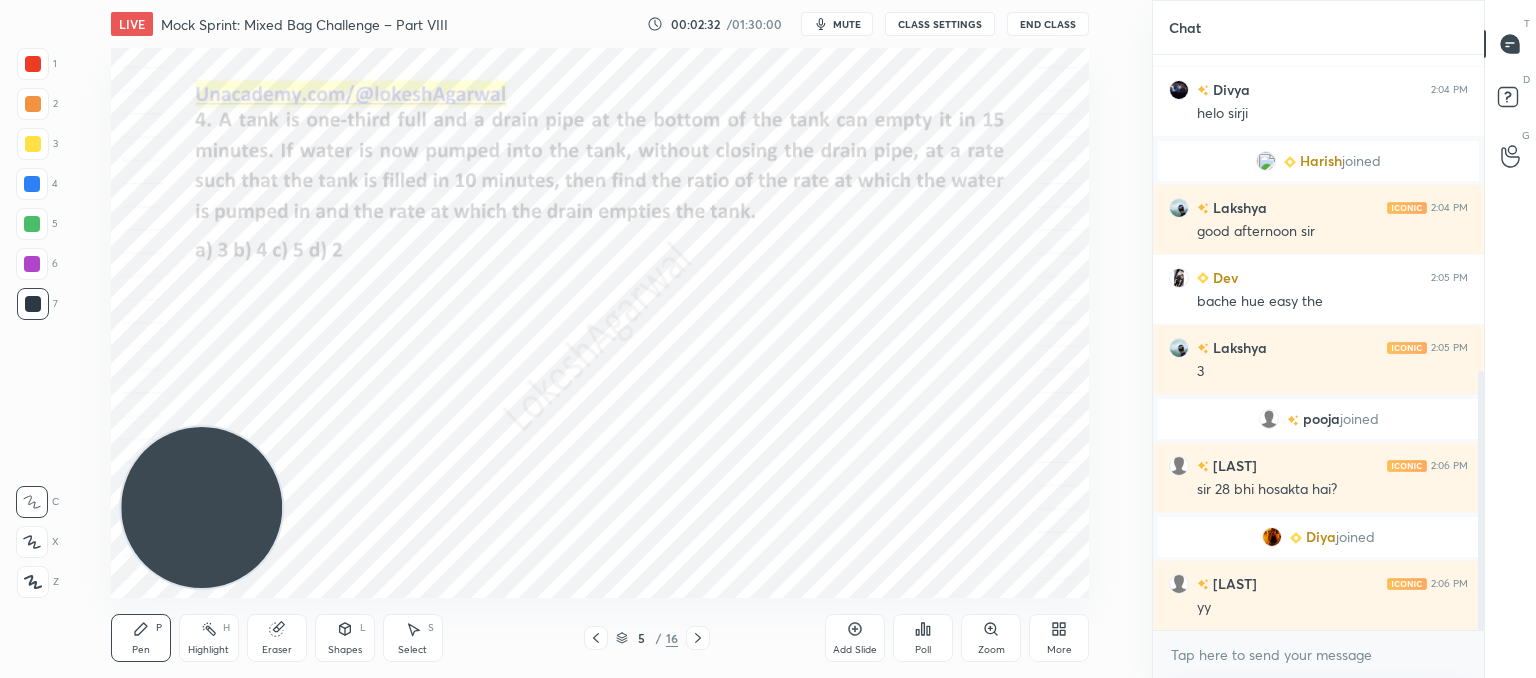 click at bounding box center [698, 638] 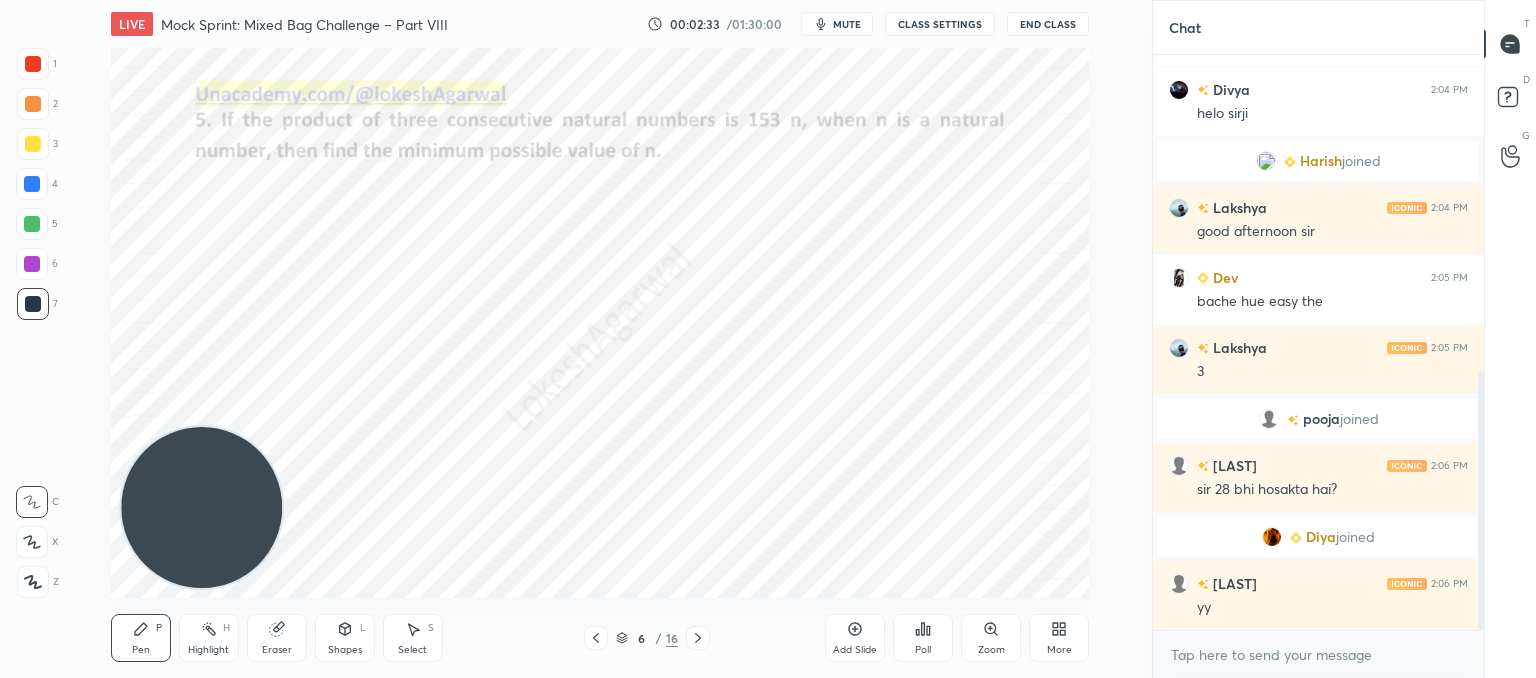 click at bounding box center [698, 638] 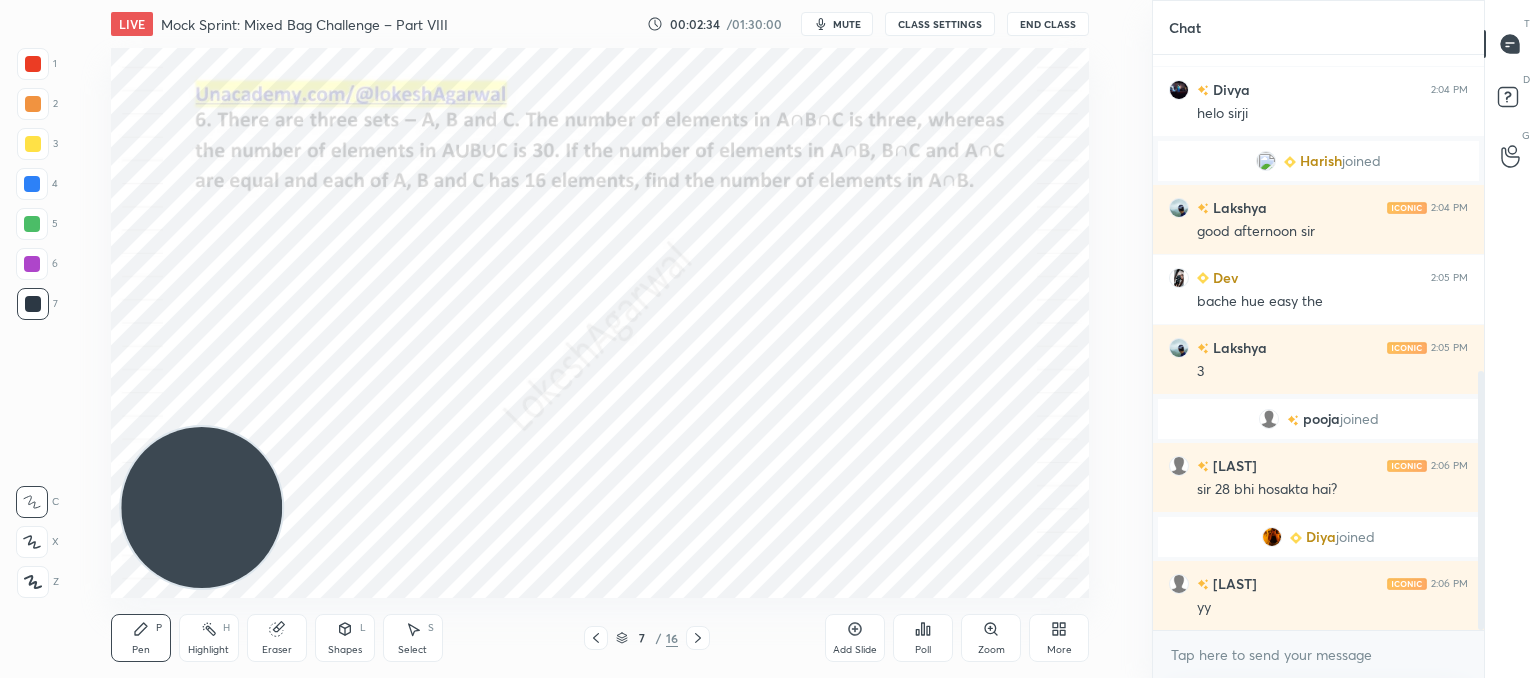 click at bounding box center [698, 638] 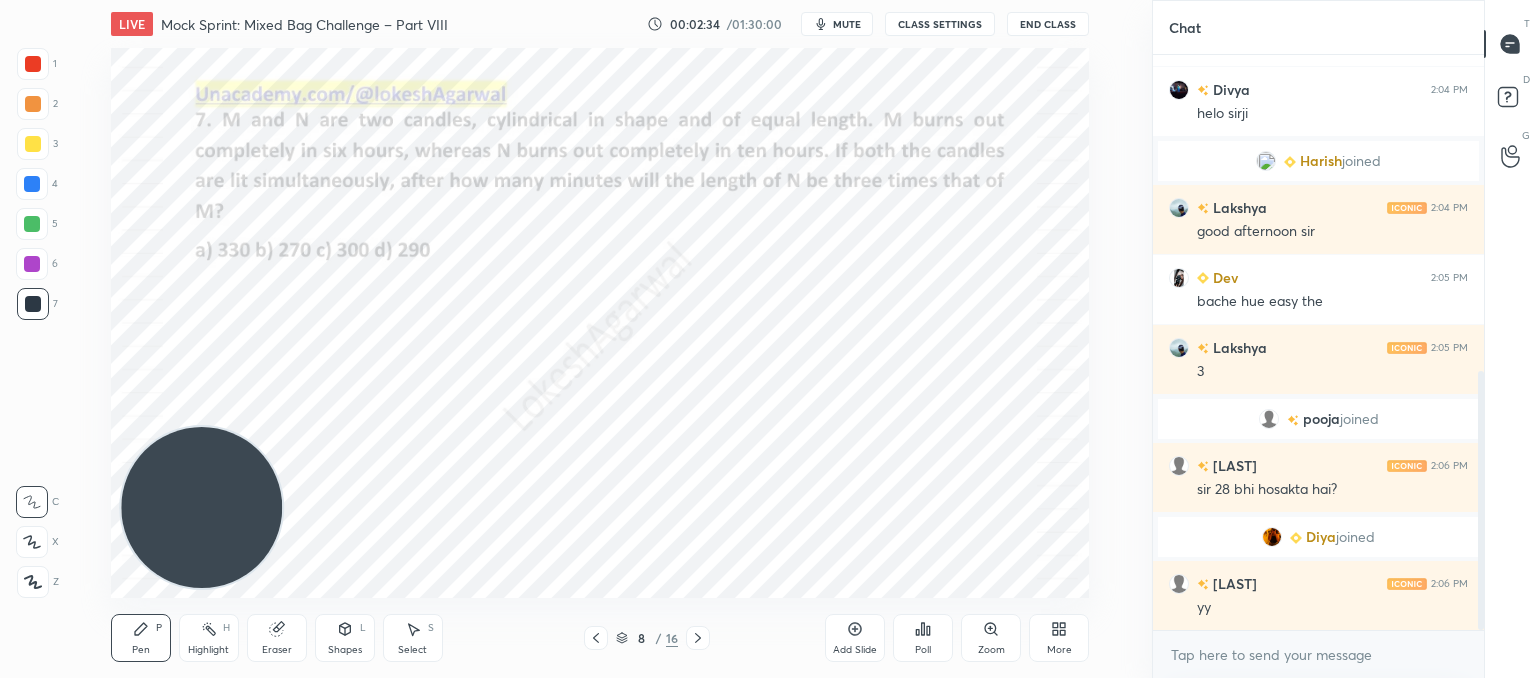 click at bounding box center (698, 638) 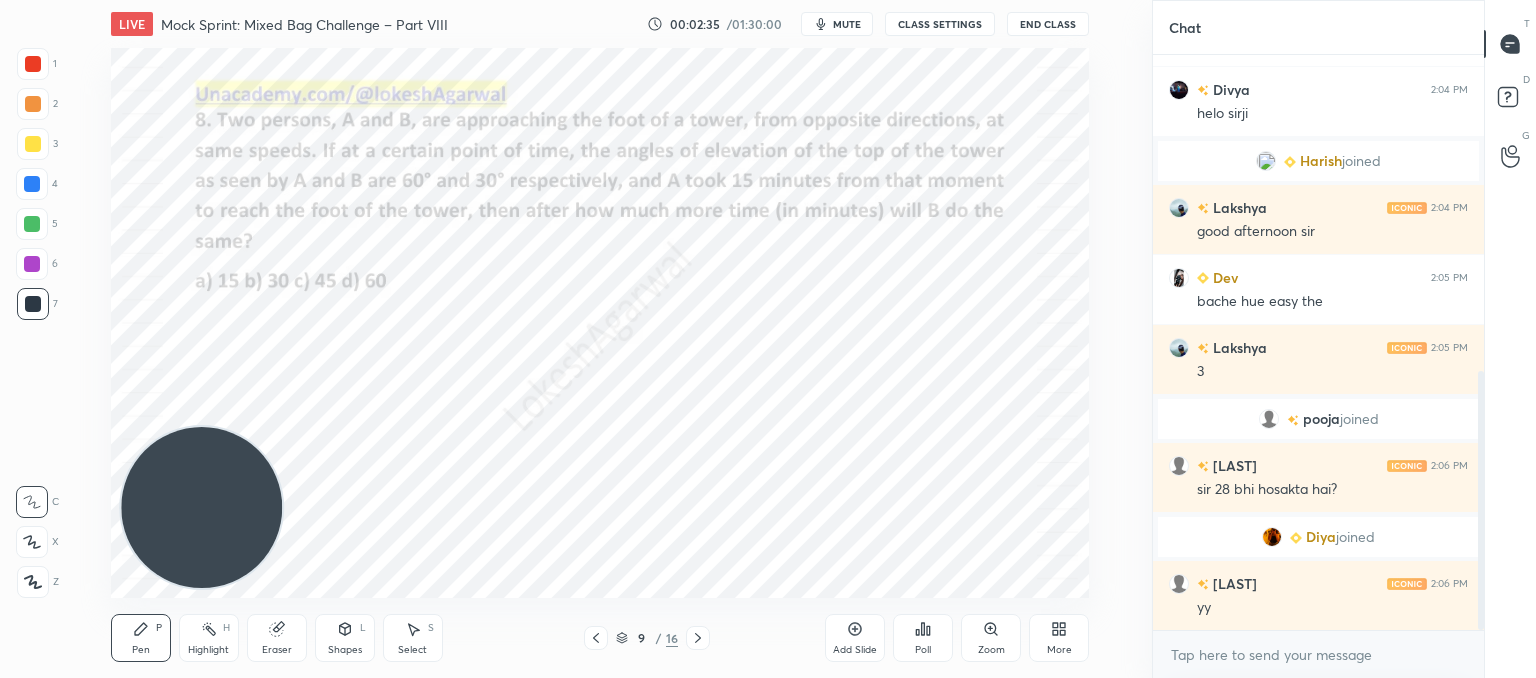 click at bounding box center [698, 638] 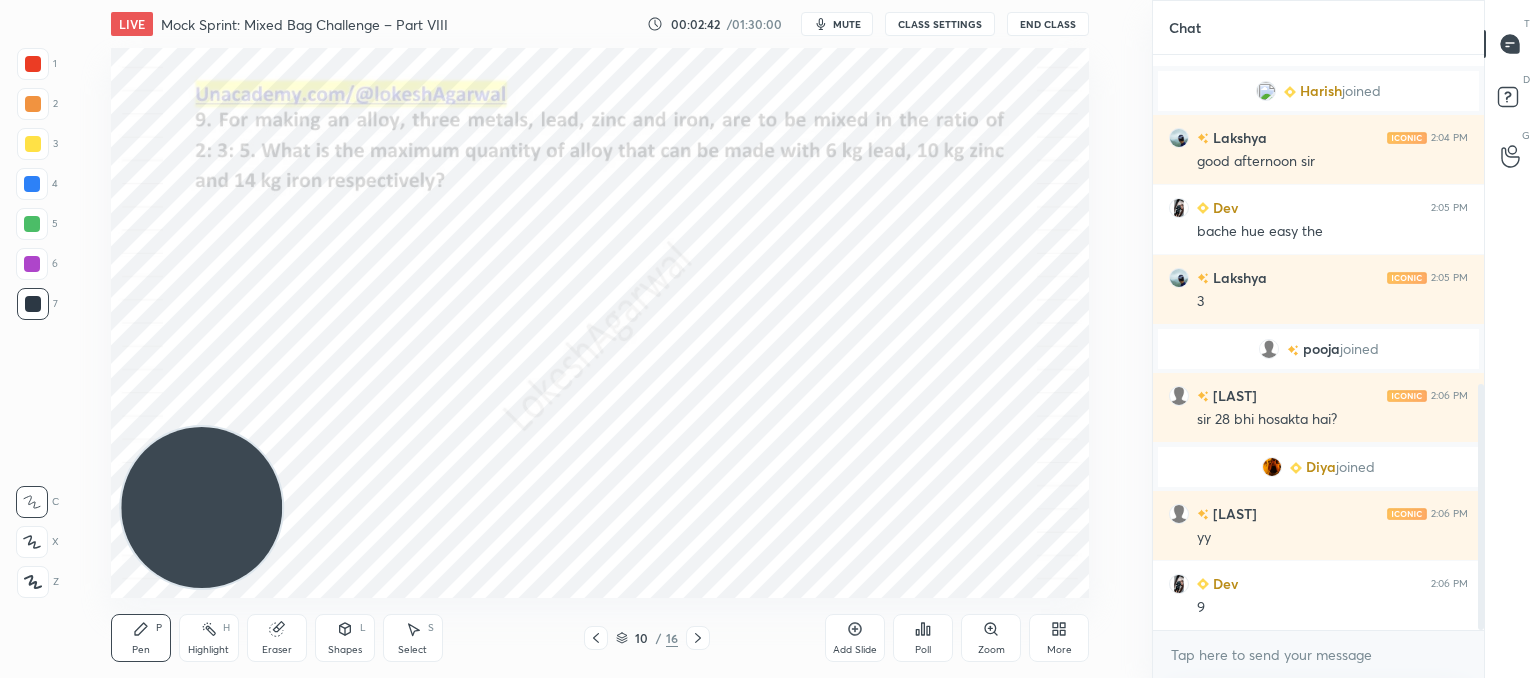 scroll, scrollTop: 820, scrollLeft: 0, axis: vertical 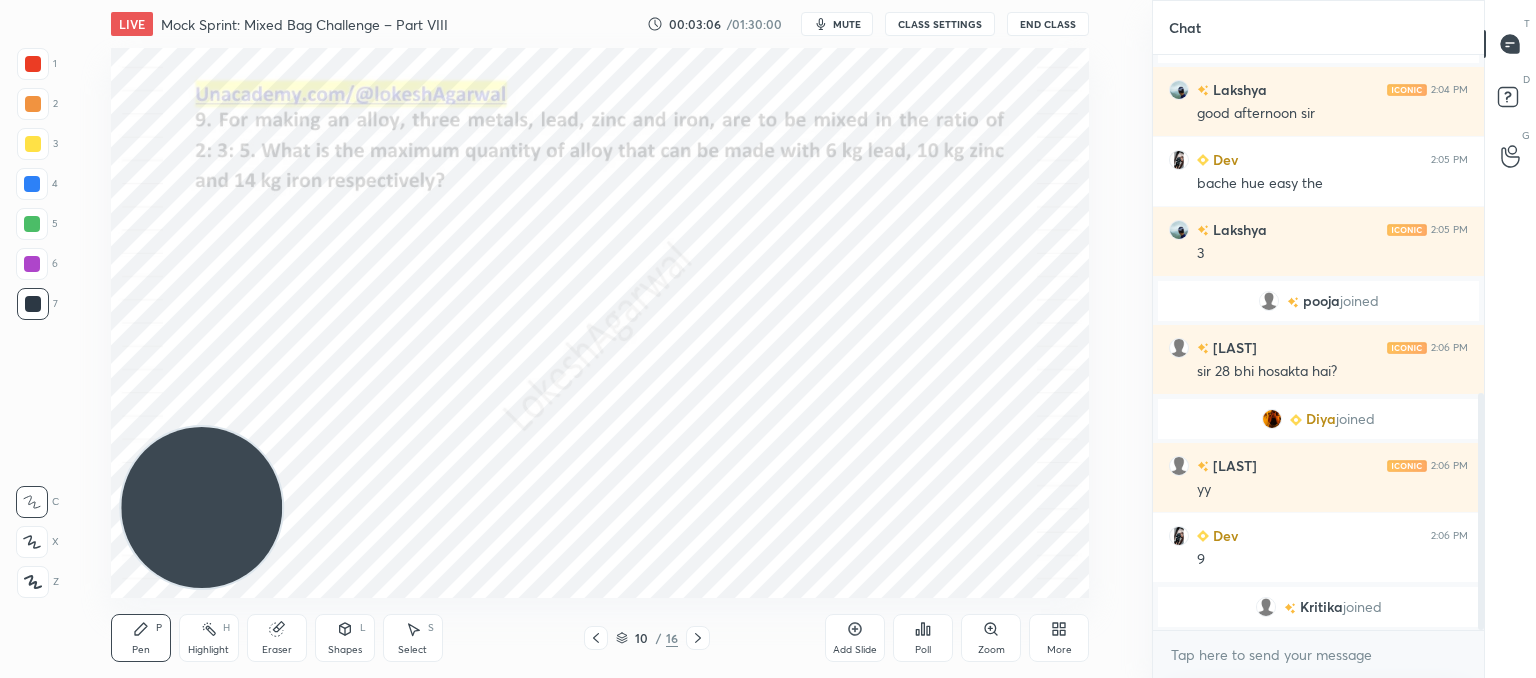 click 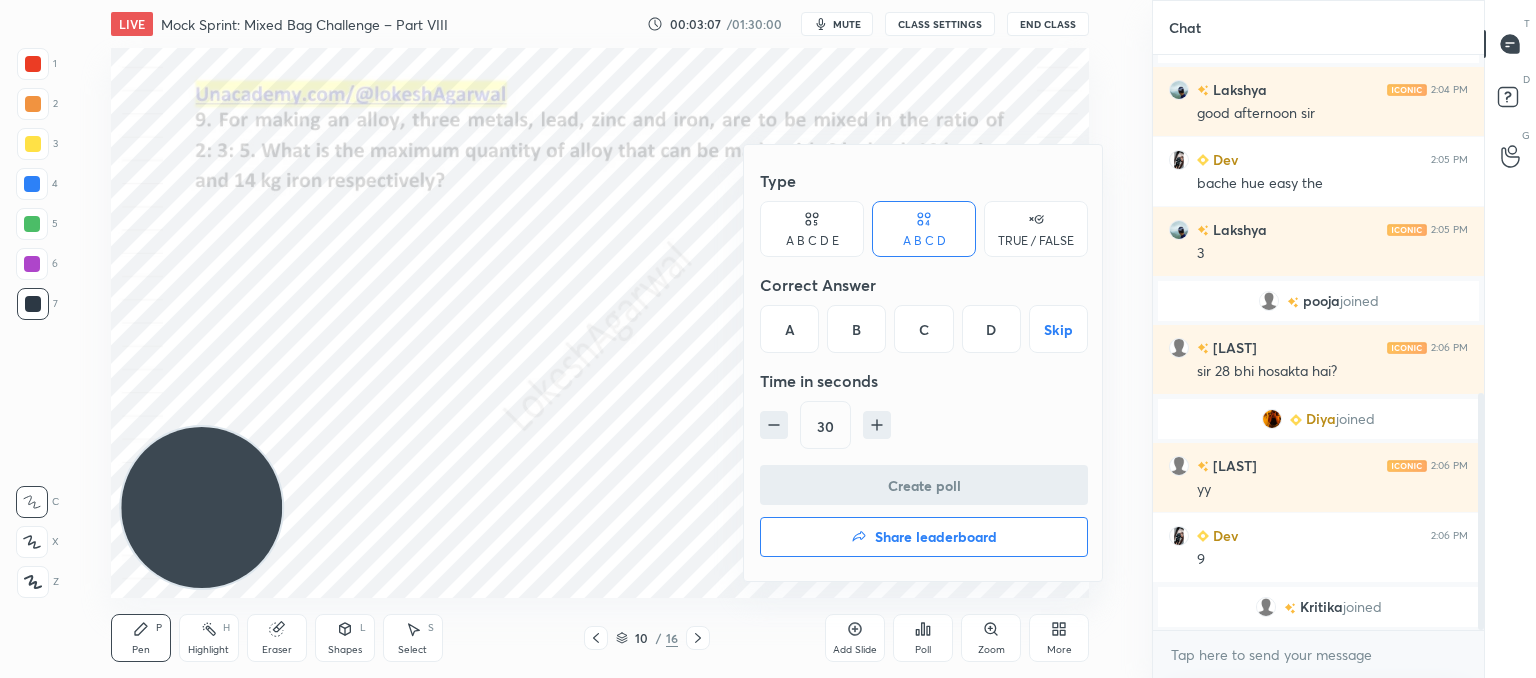 click on "A B C D E" at bounding box center [812, 229] 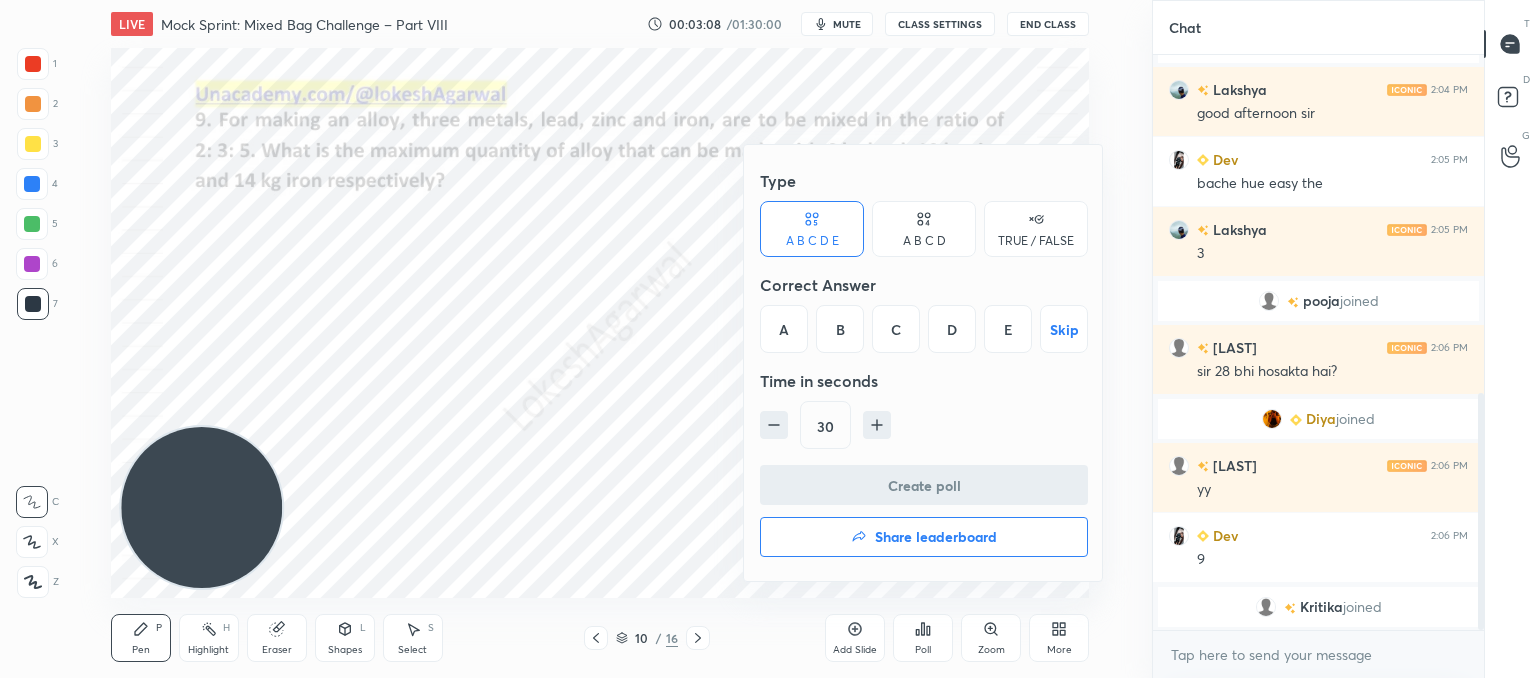 click on "D" at bounding box center (952, 329) 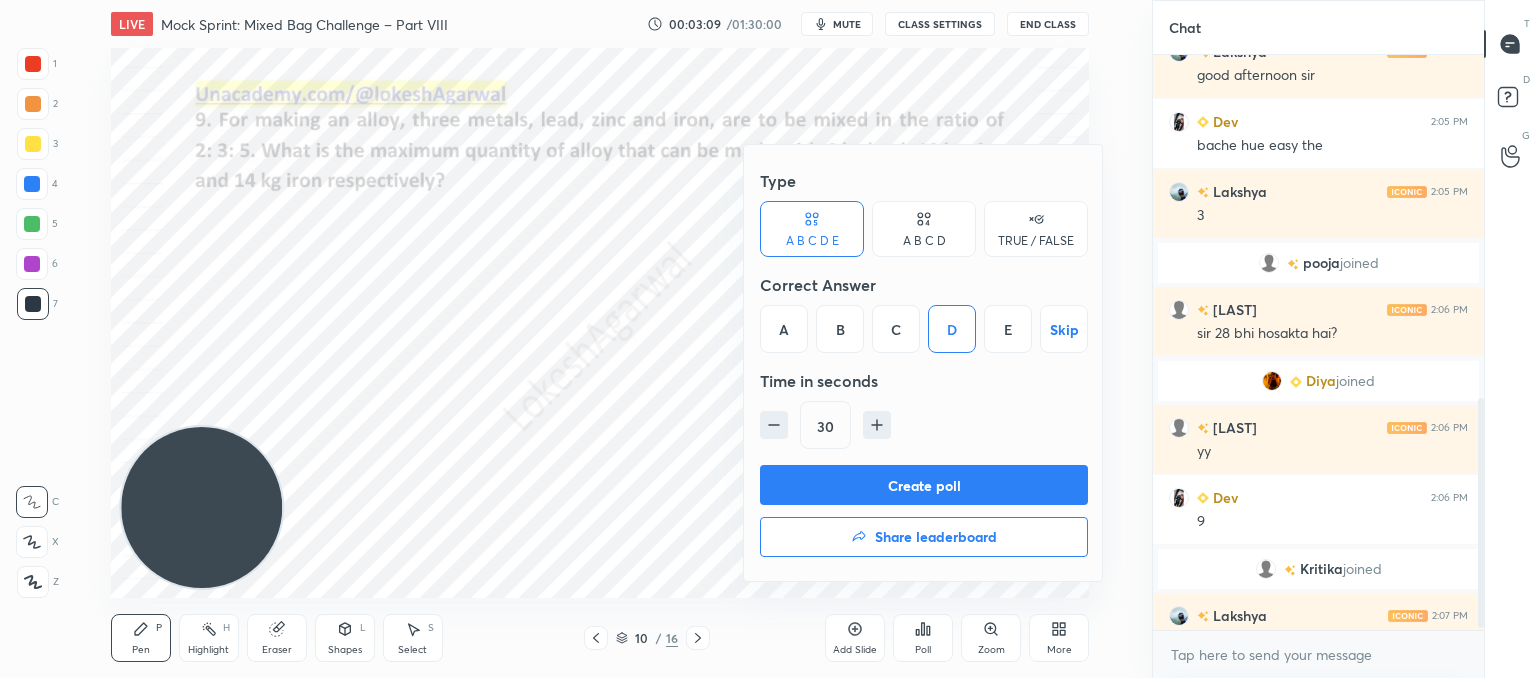 scroll, scrollTop: 852, scrollLeft: 0, axis: vertical 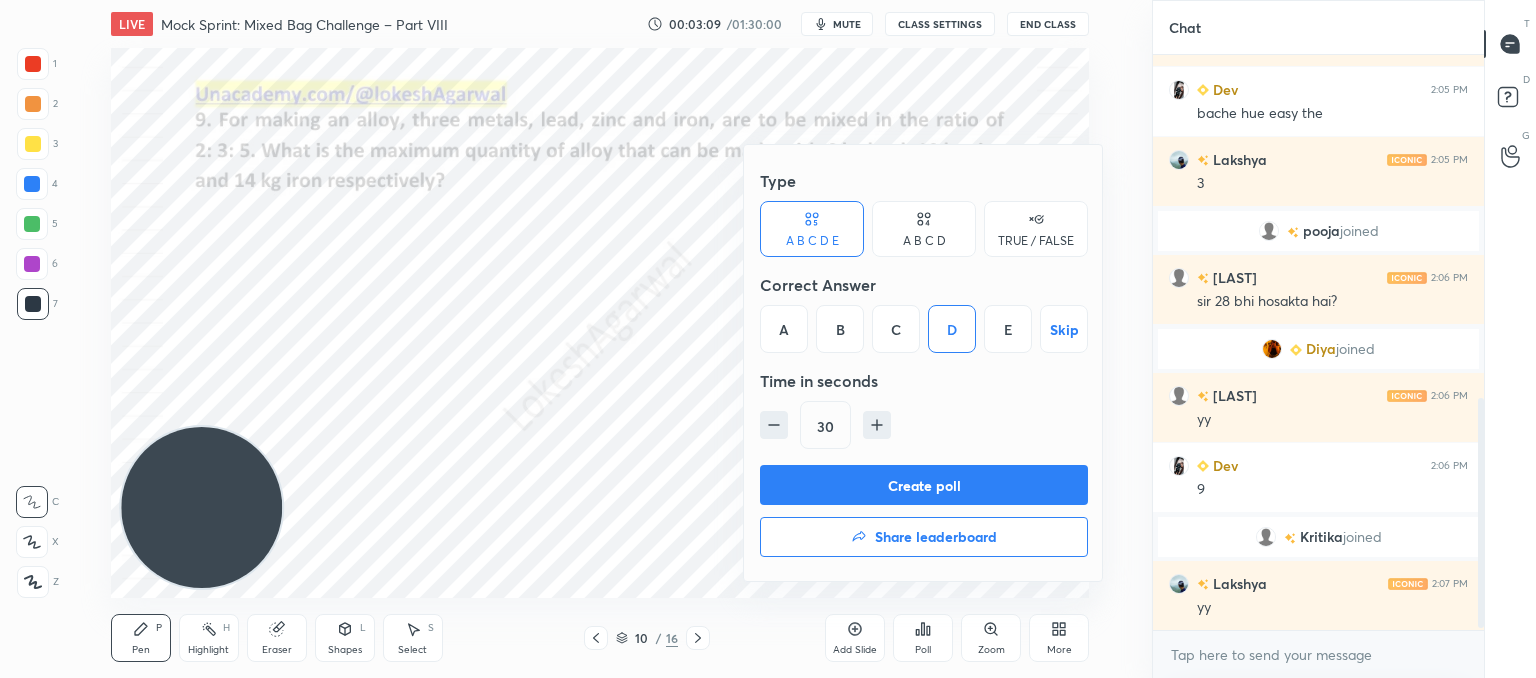 click on "Create poll" at bounding box center [924, 485] 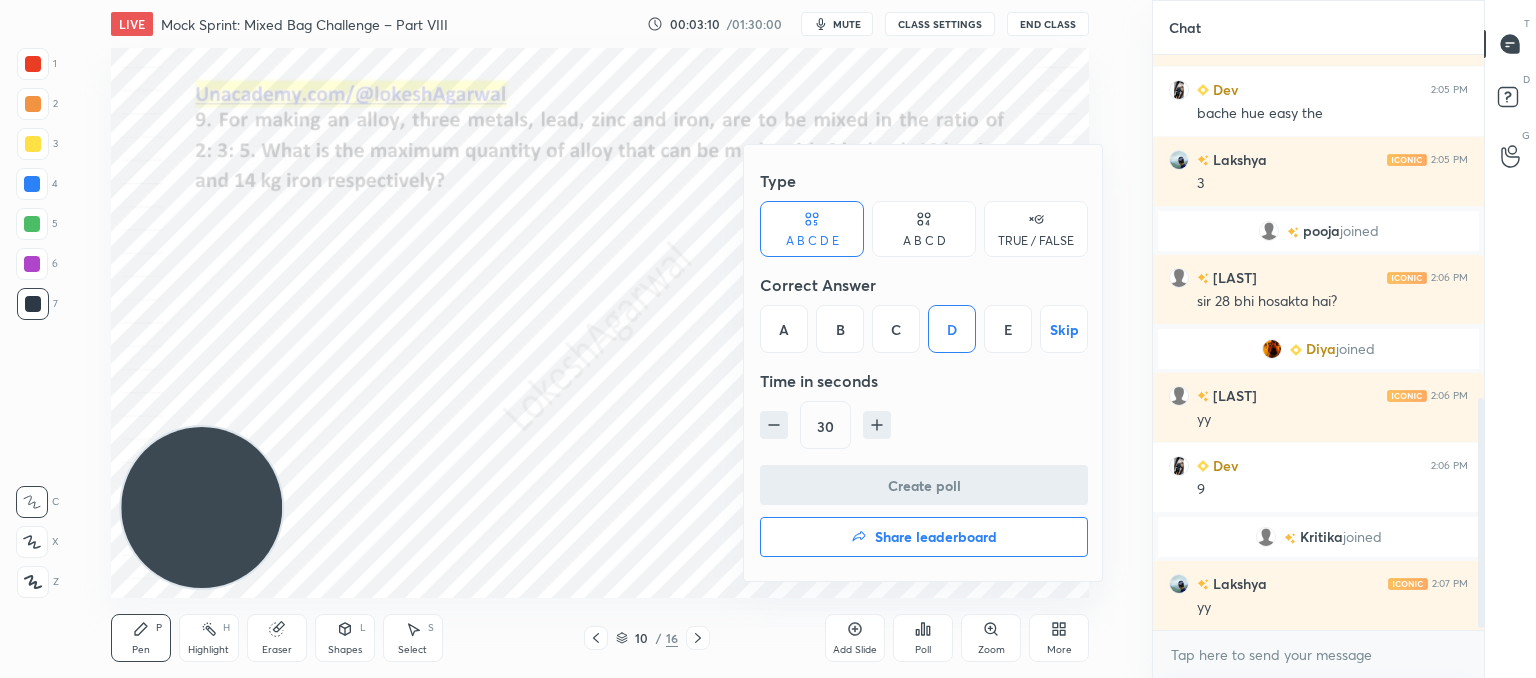 scroll, scrollTop: 536, scrollLeft: 325, axis: both 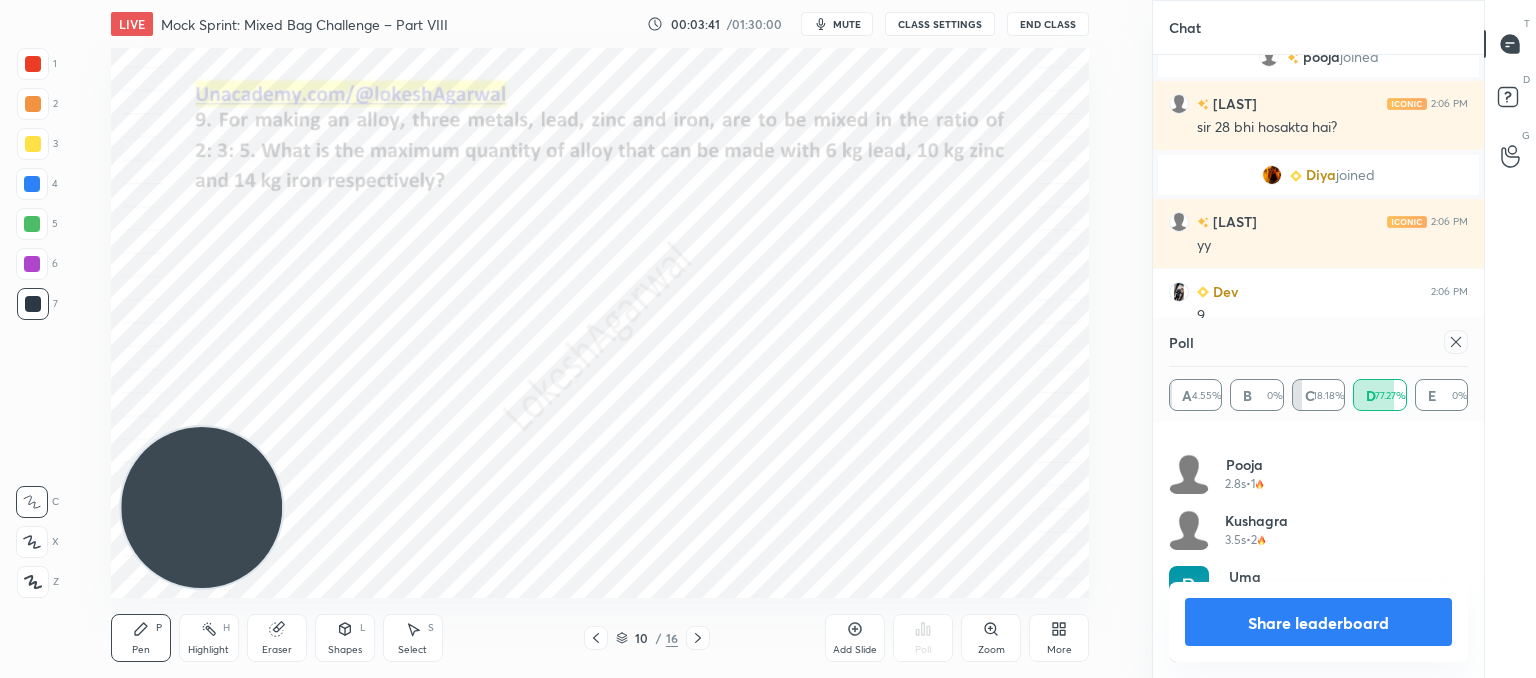 click 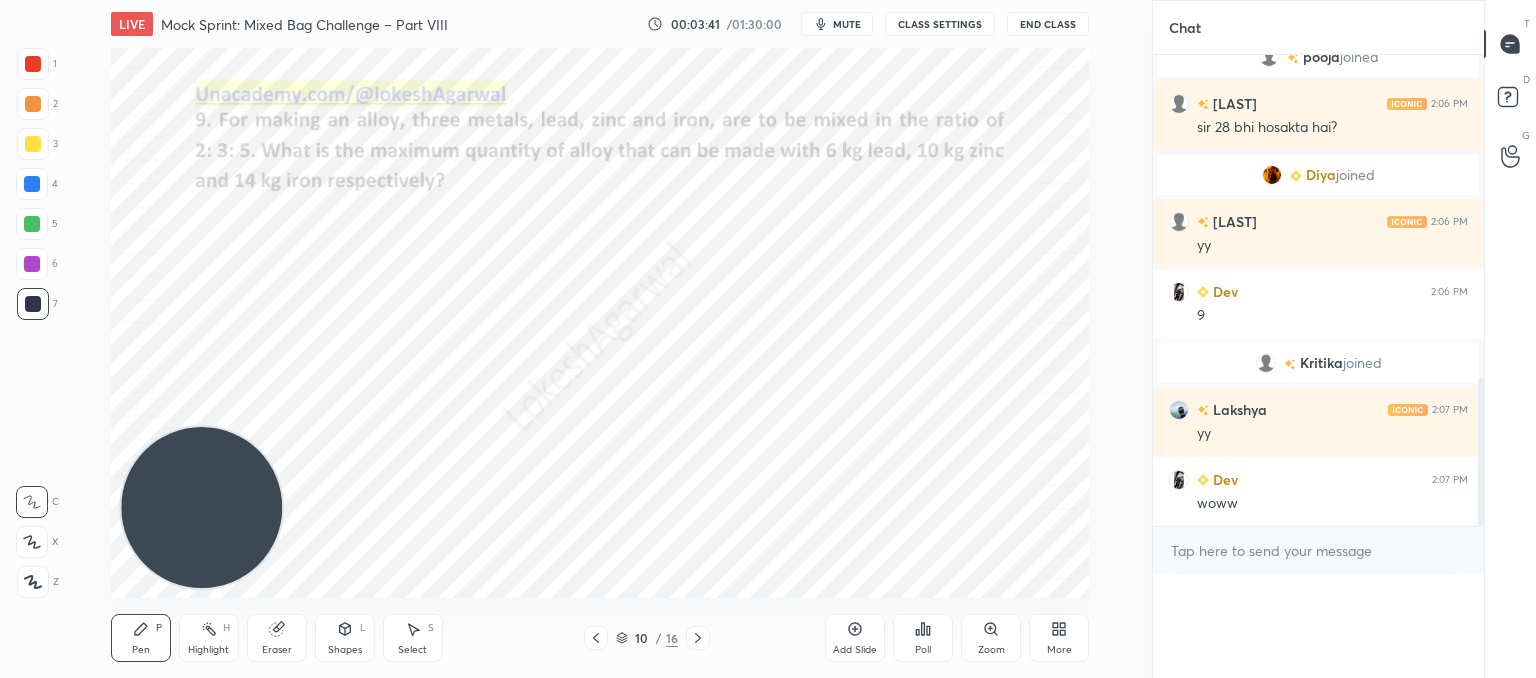 scroll, scrollTop: 88, scrollLeft: 293, axis: both 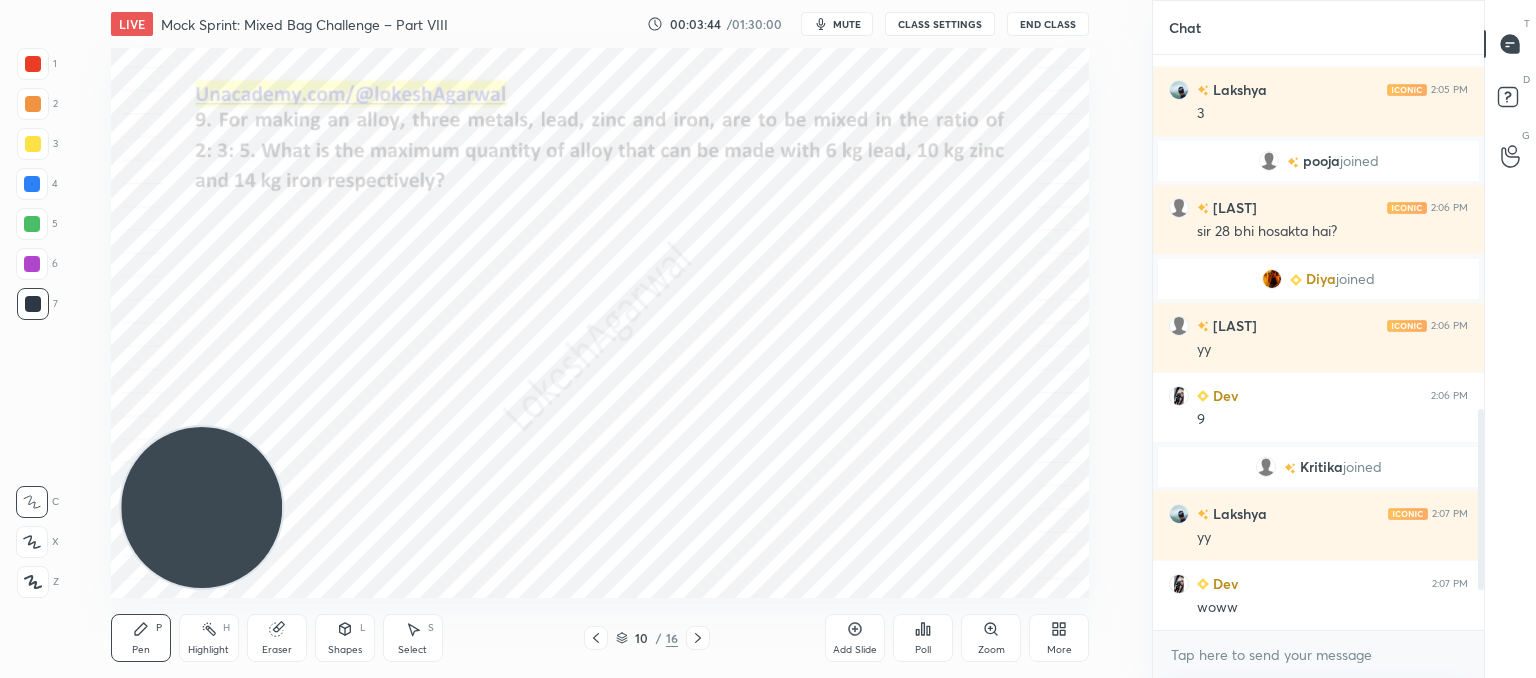 click 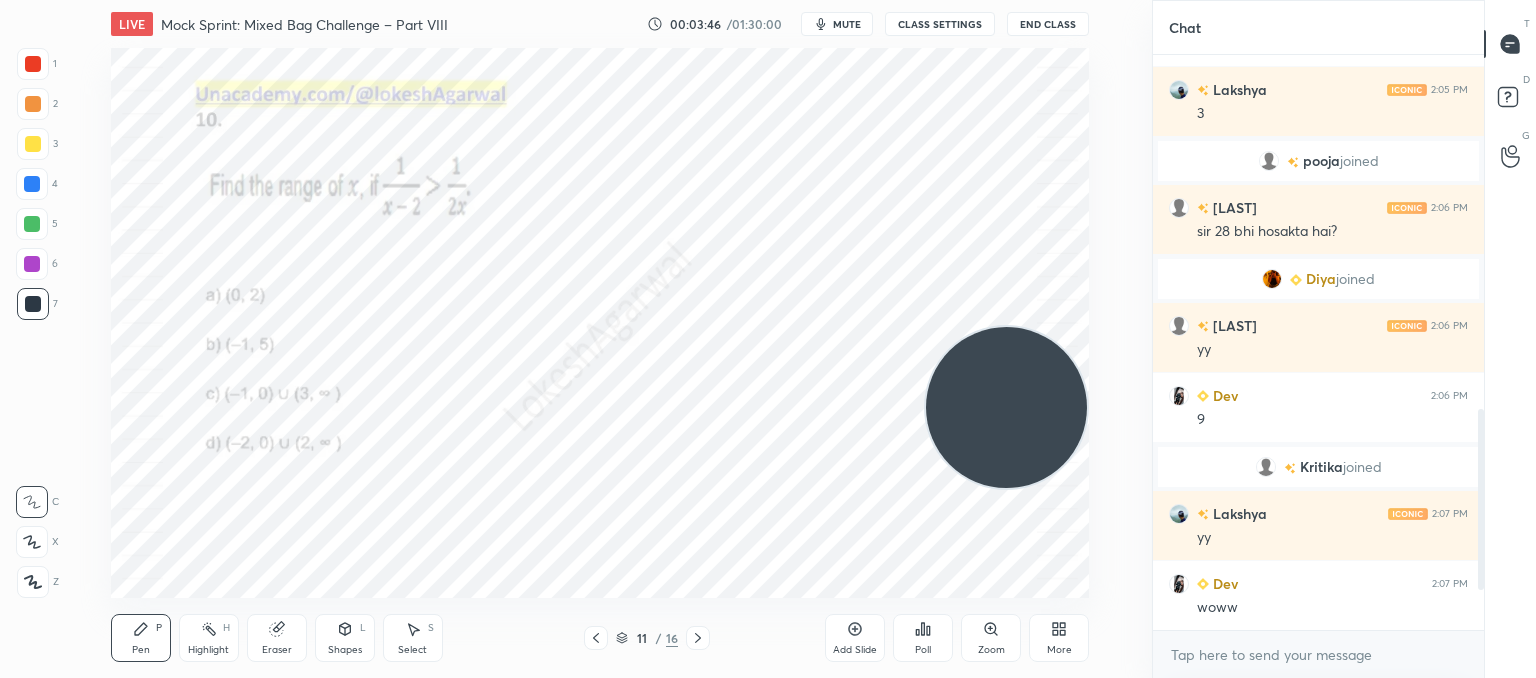drag, startPoint x: 224, startPoint y: 489, endPoint x: 1104, endPoint y: 389, distance: 885.6636 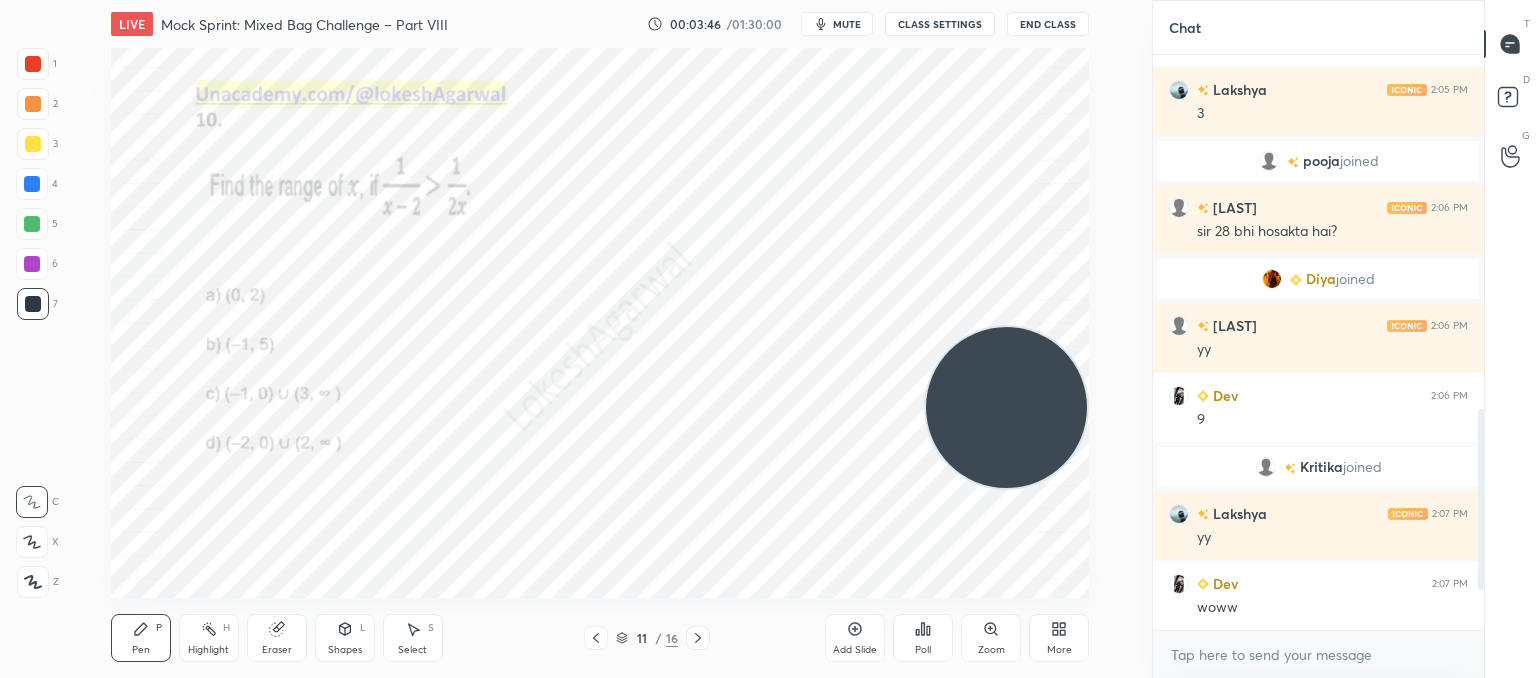 click on "Setting up your live class Poll for   secs No correct answer Start poll" at bounding box center [600, 323] 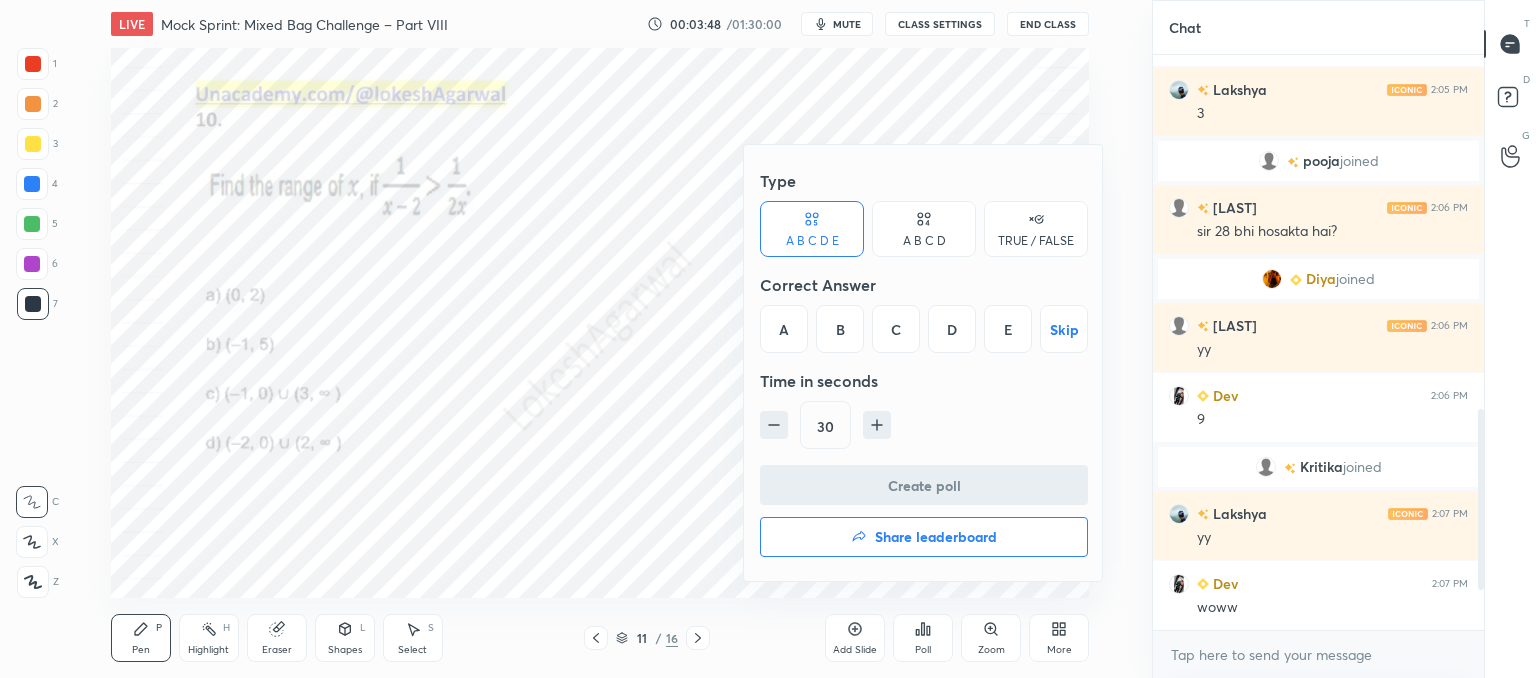 click on "A B C D" at bounding box center [924, 229] 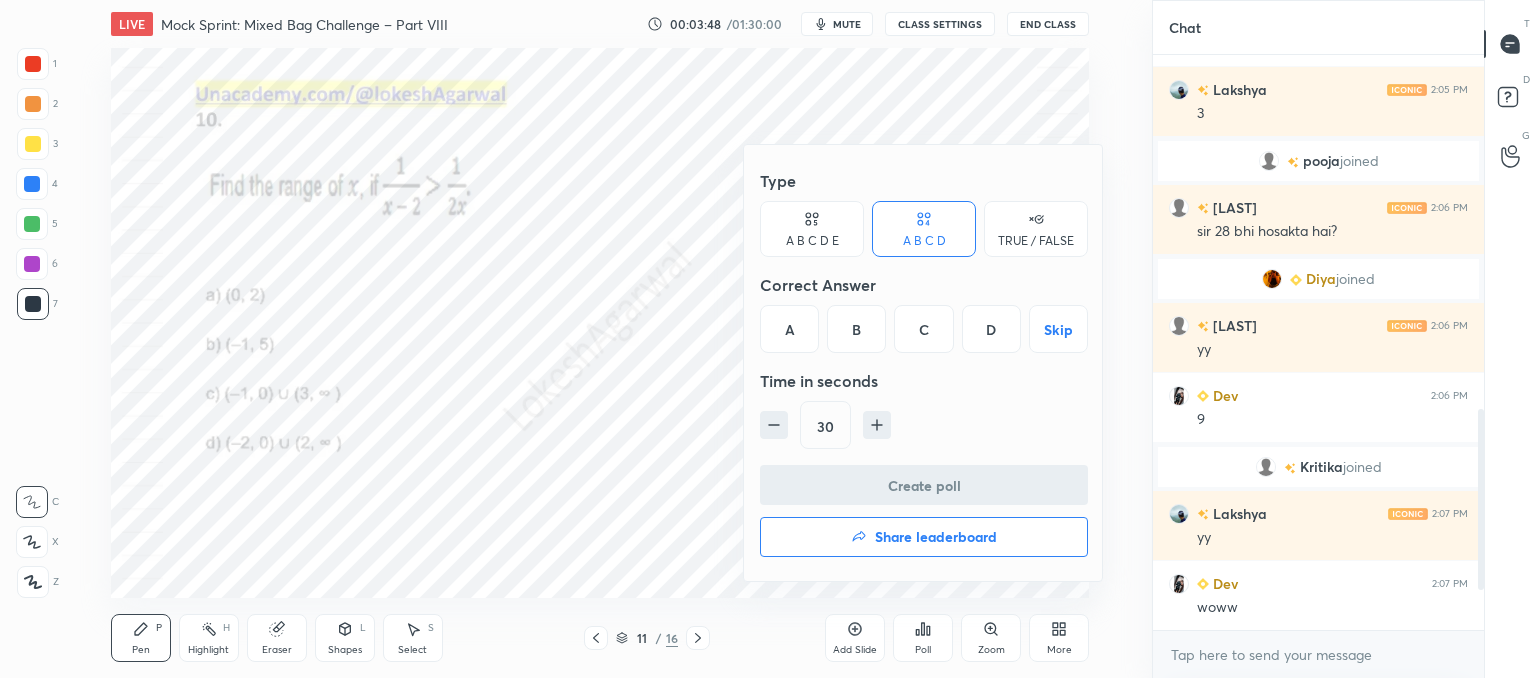 click on "D" at bounding box center [991, 329] 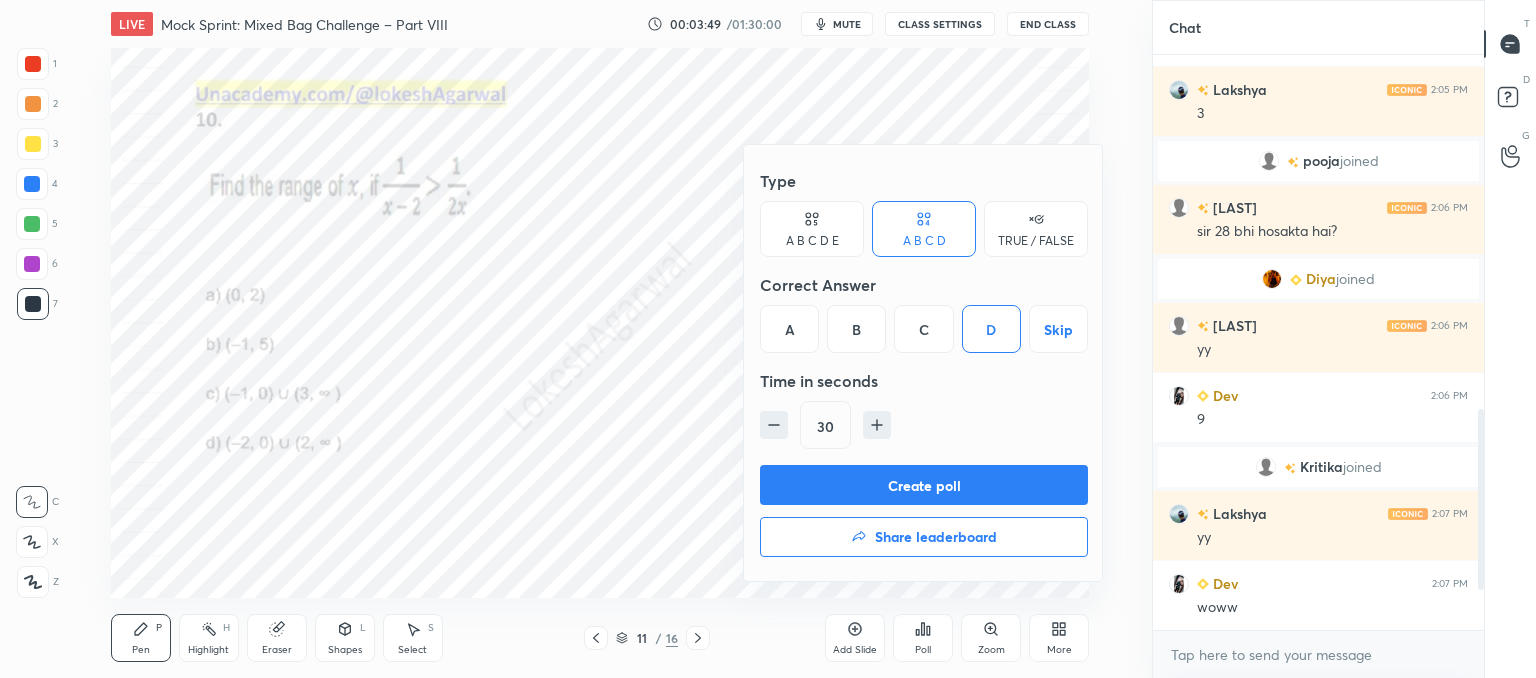 click on "Create poll" at bounding box center (924, 485) 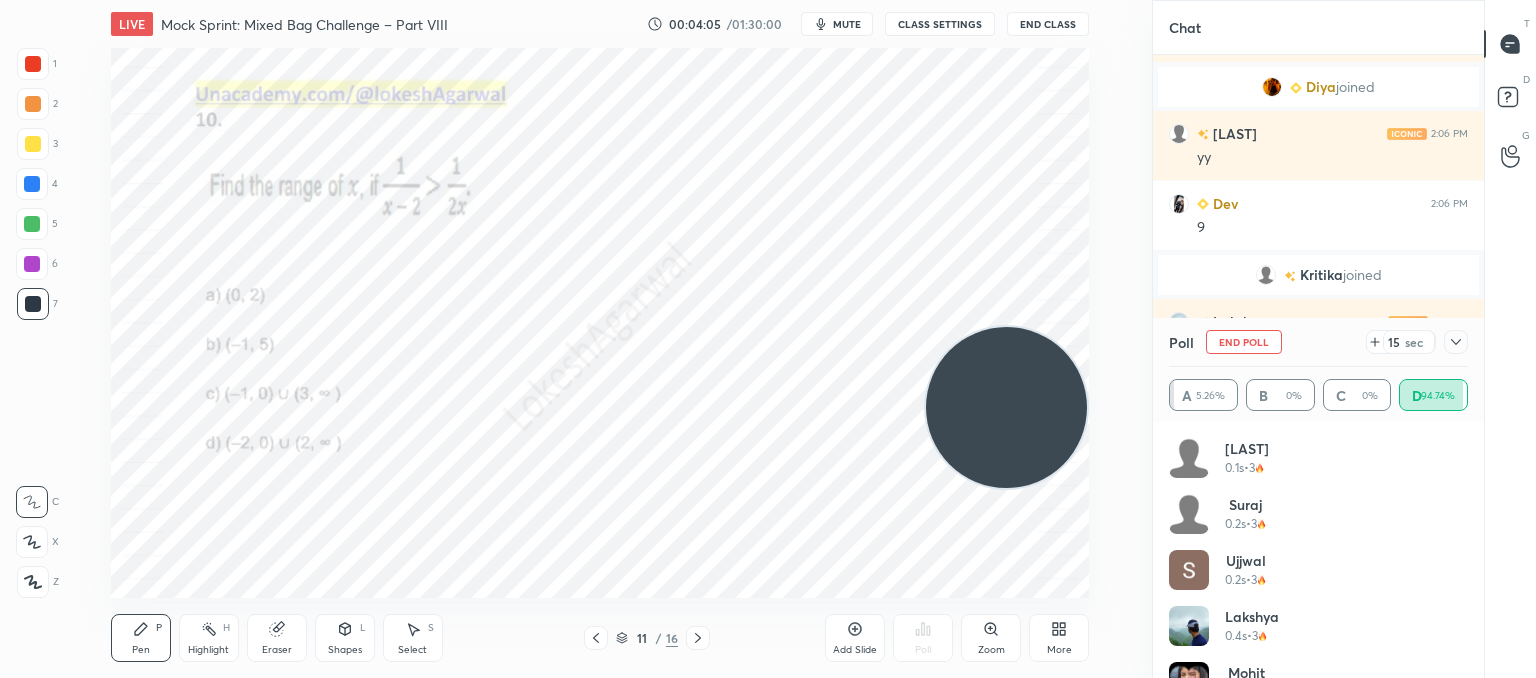 click 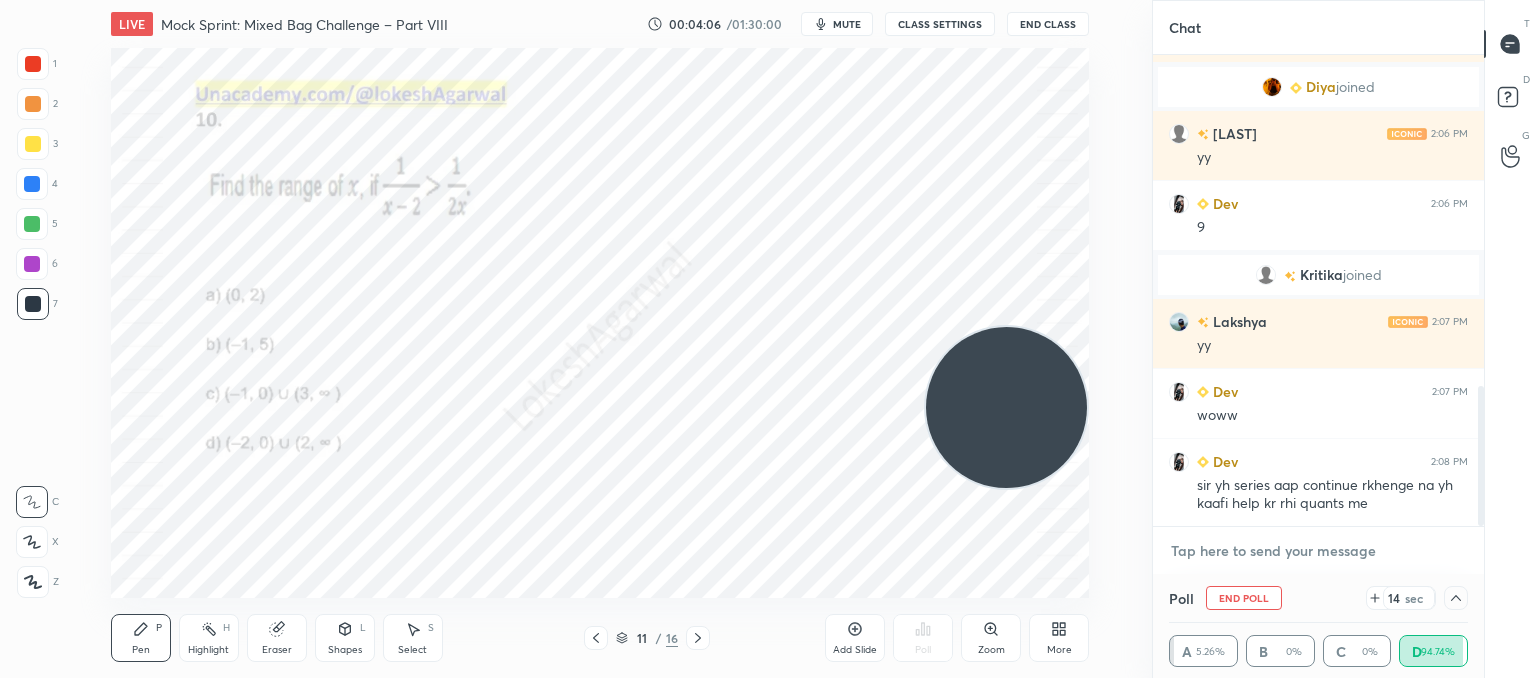 click at bounding box center [1318, 551] 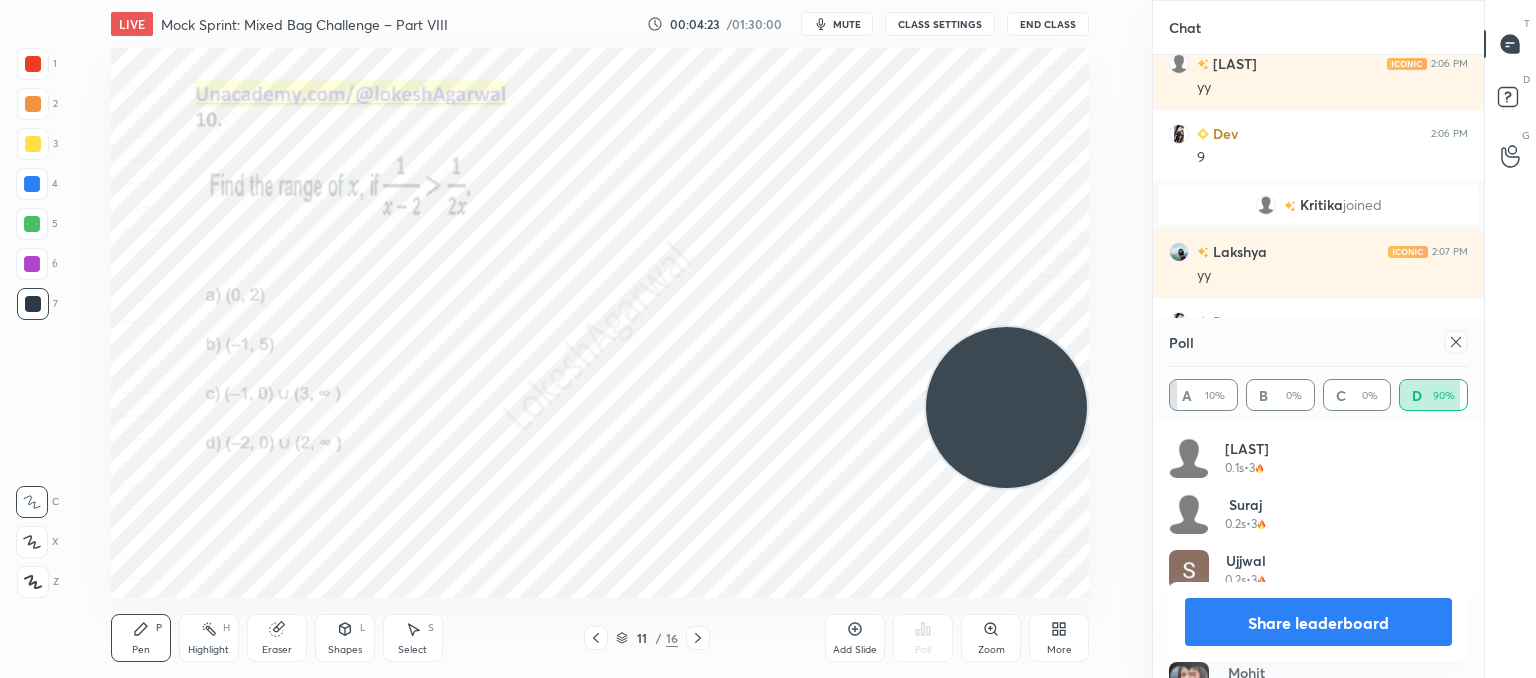 click 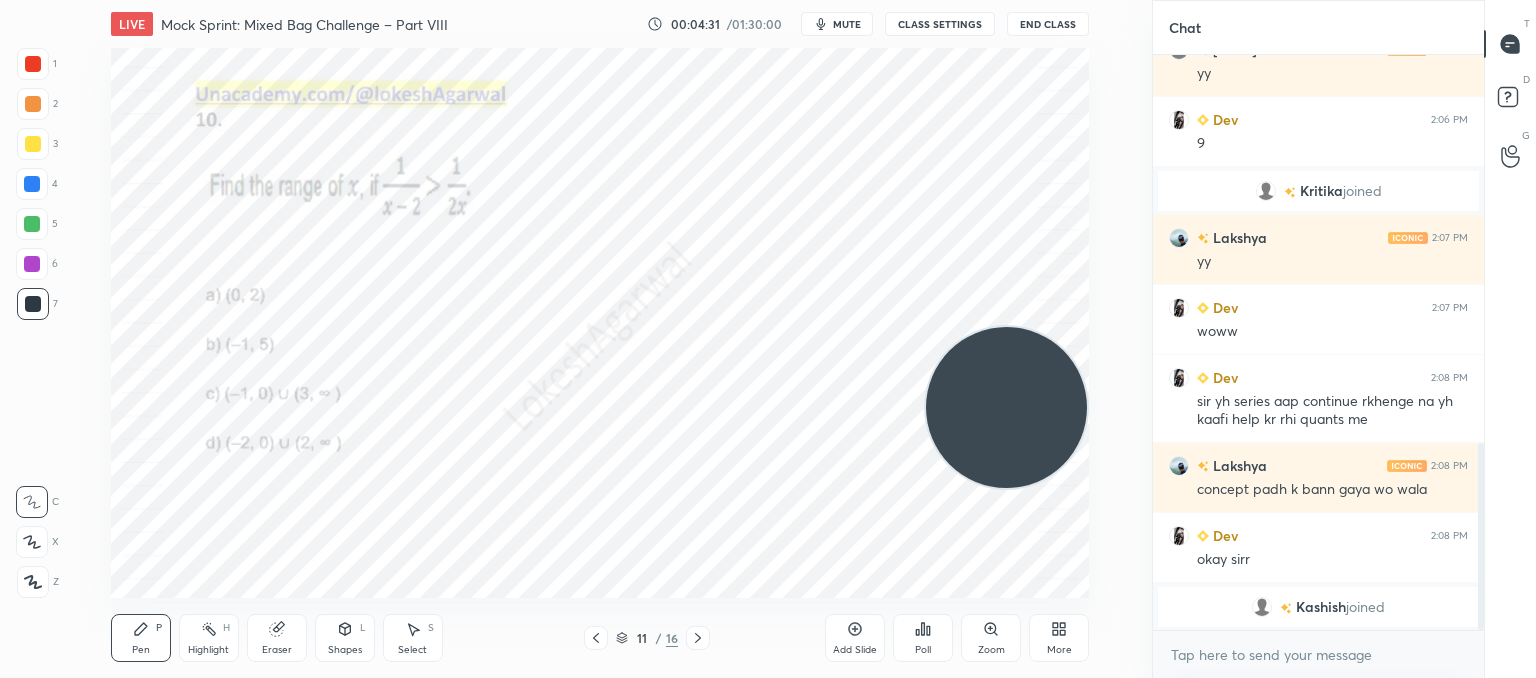 click 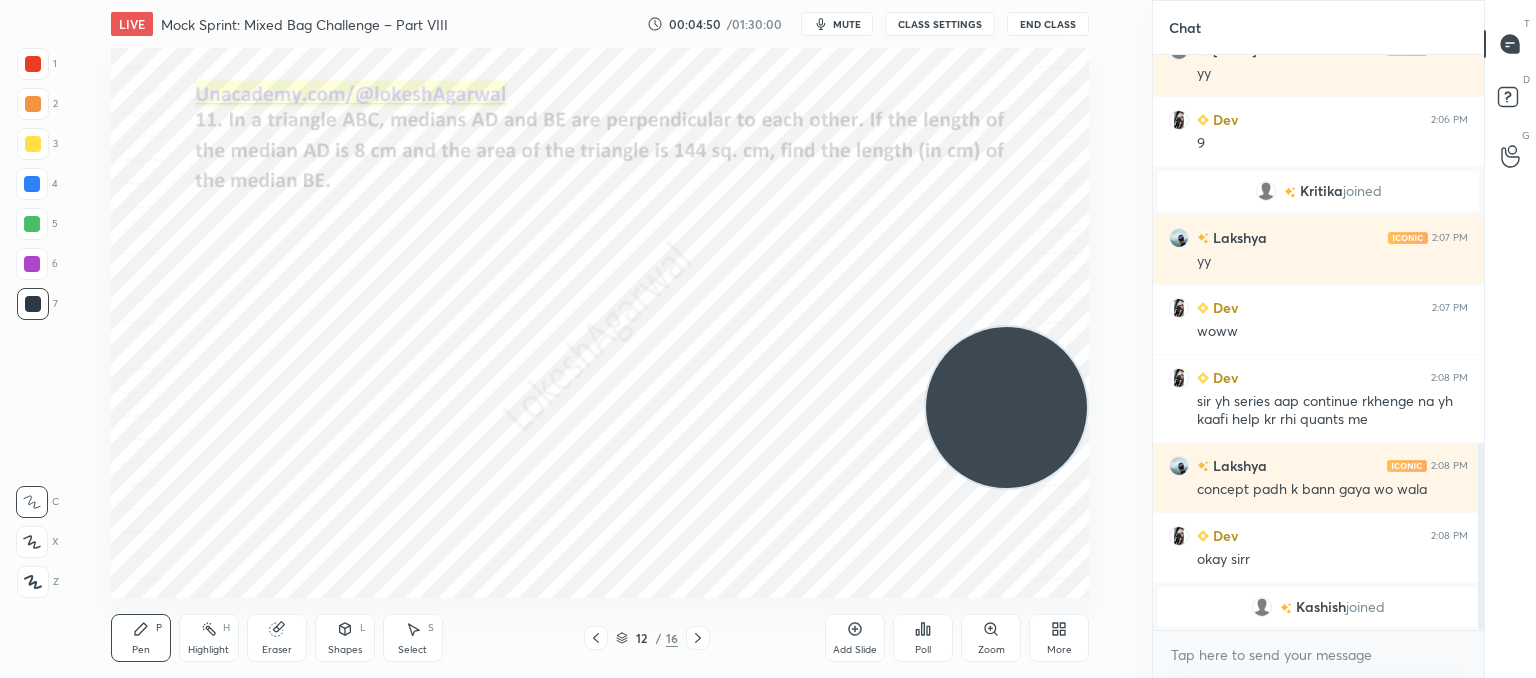 click on "Poll" at bounding box center (923, 638) 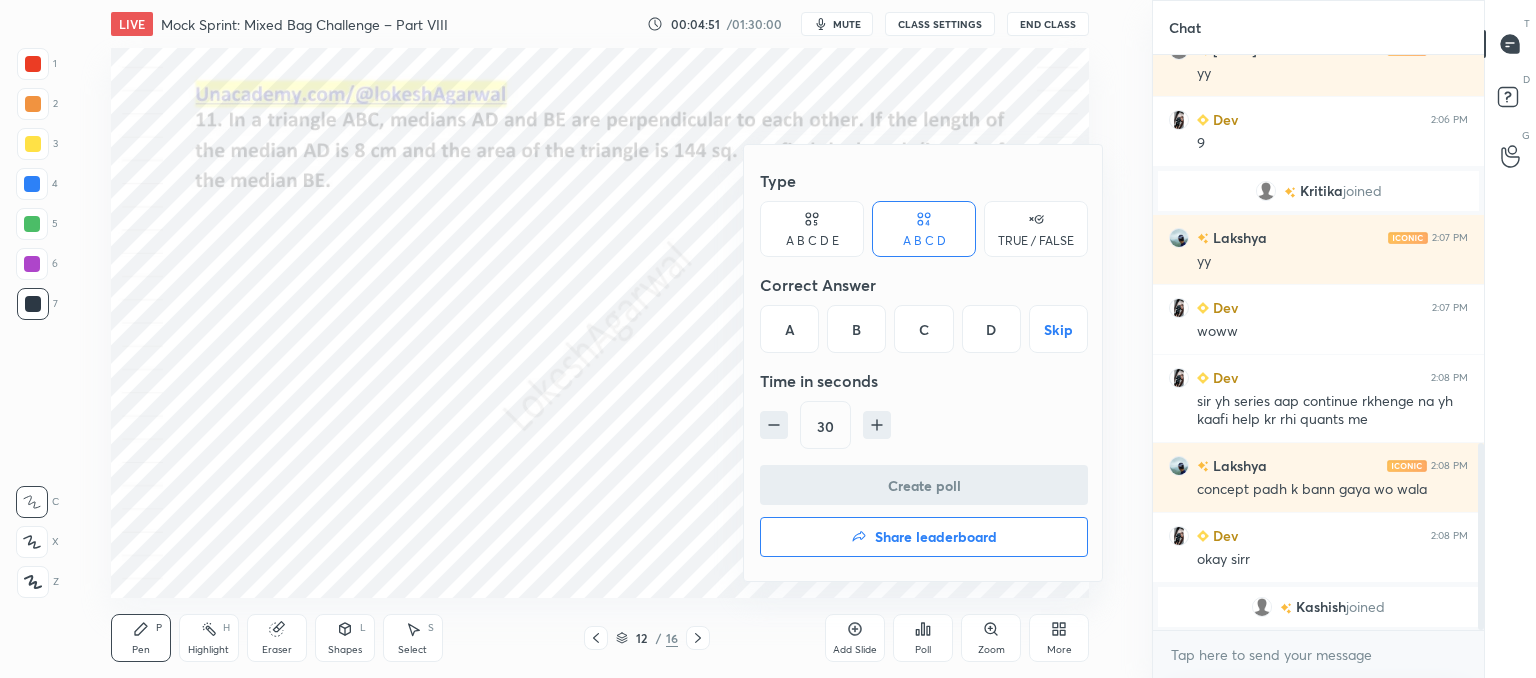 click on "A B C D E" at bounding box center [812, 229] 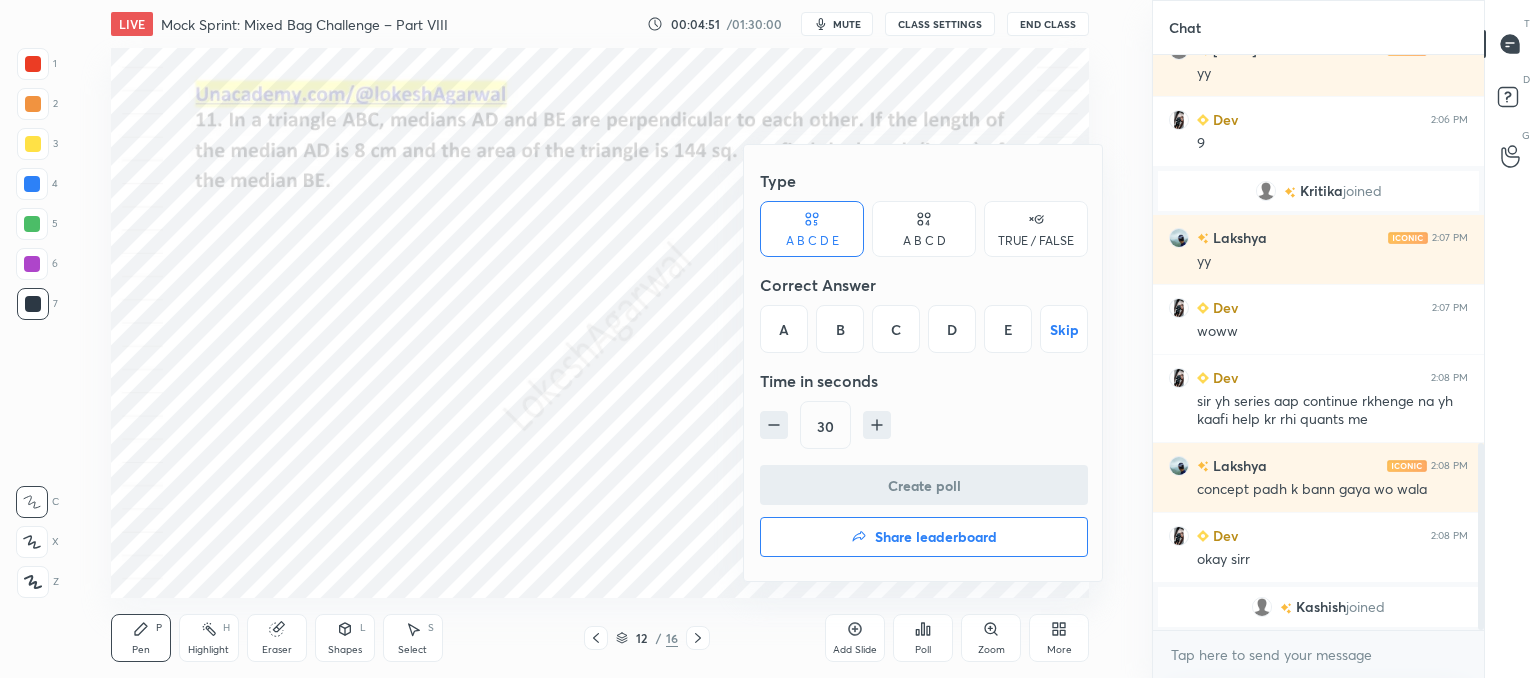 click on "E" at bounding box center [1008, 329] 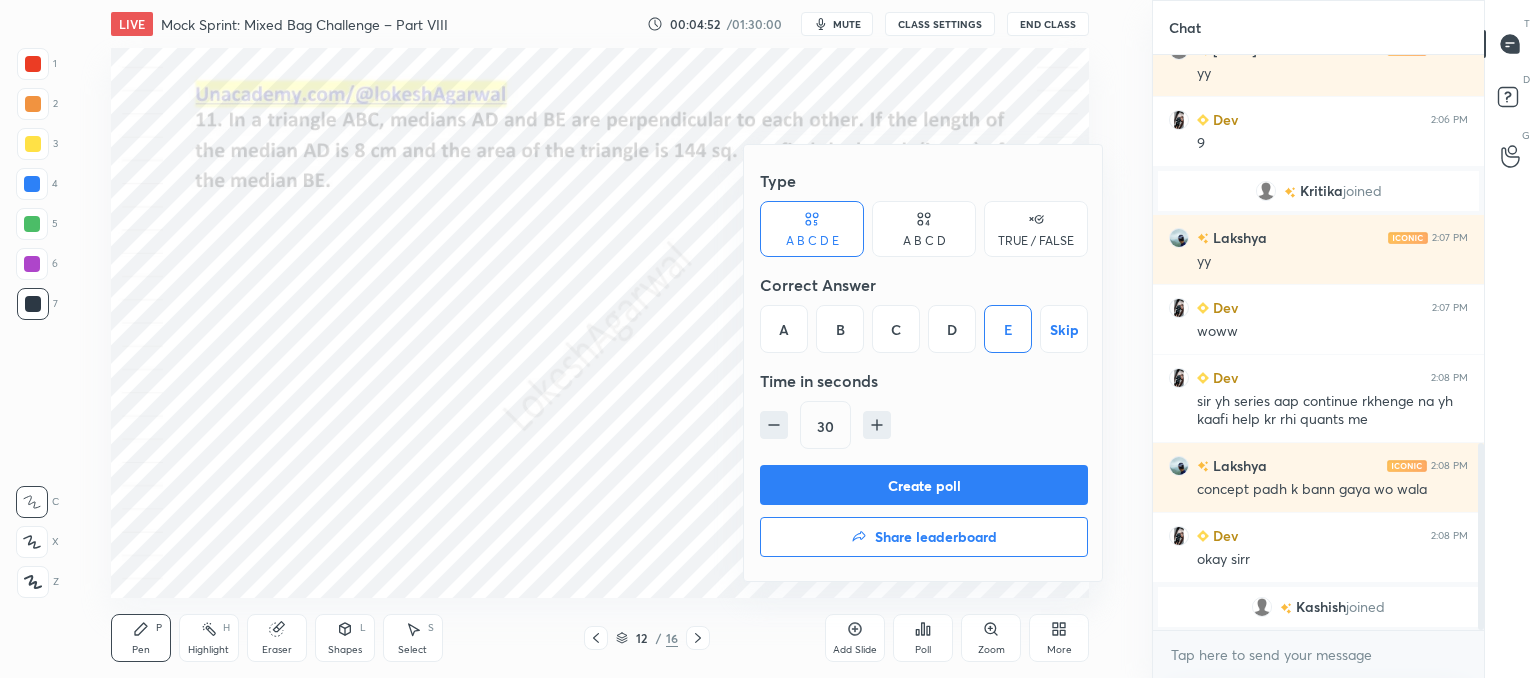click on "Create poll" at bounding box center [924, 485] 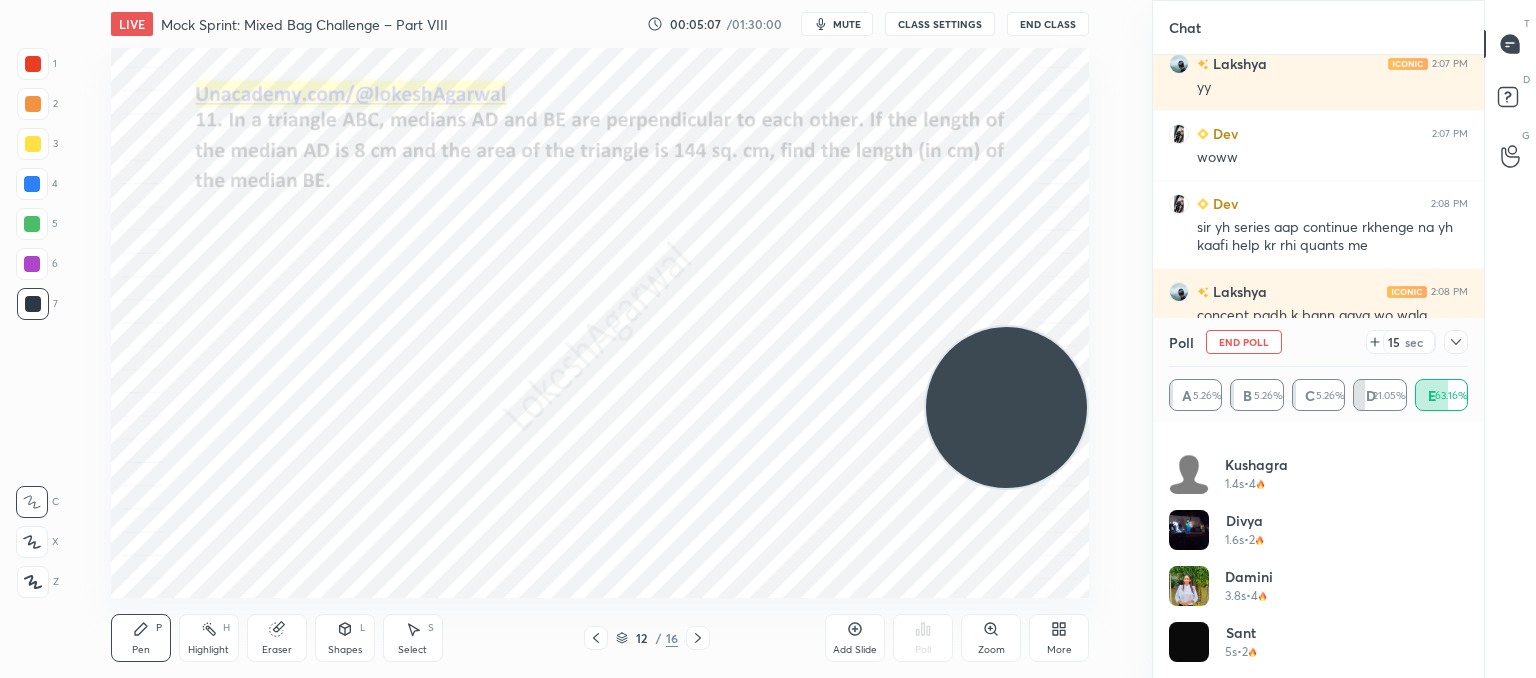 click at bounding box center [1456, 342] 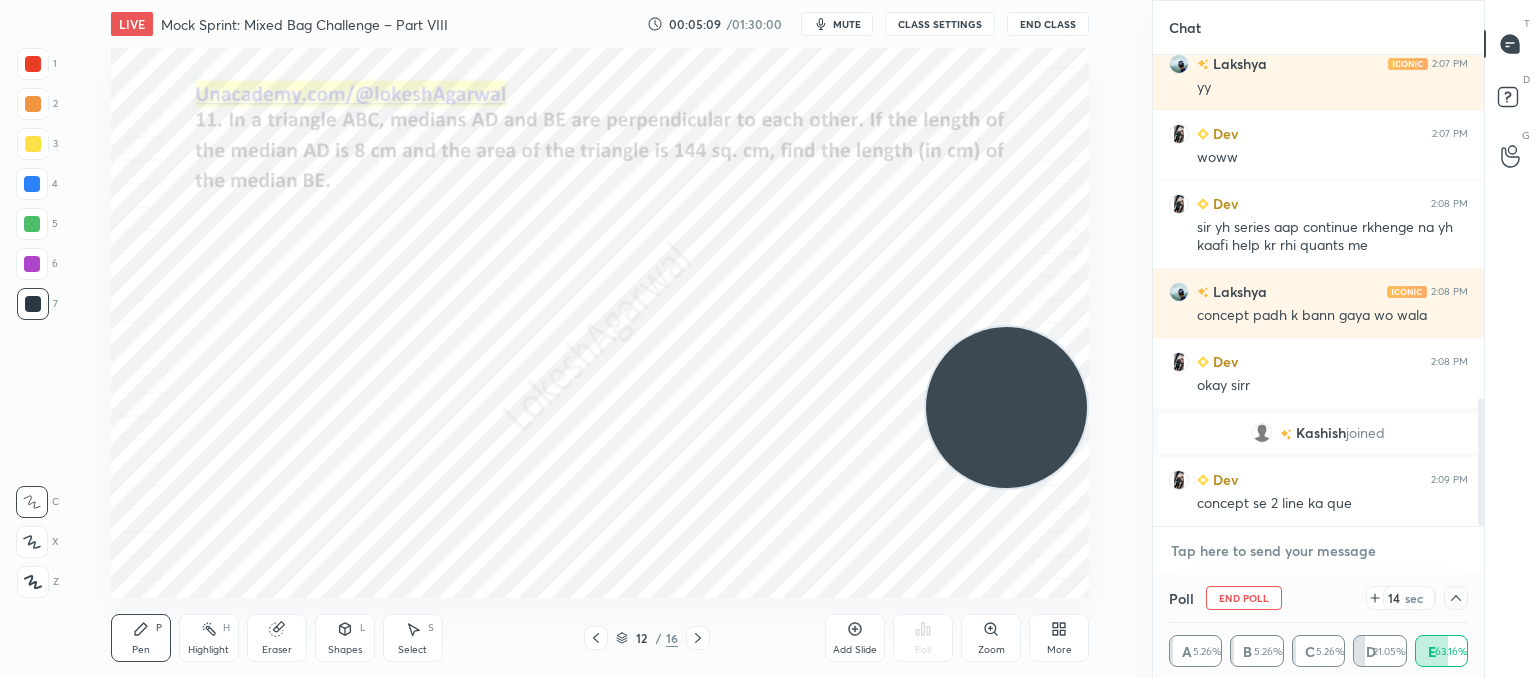 click at bounding box center [1318, 551] 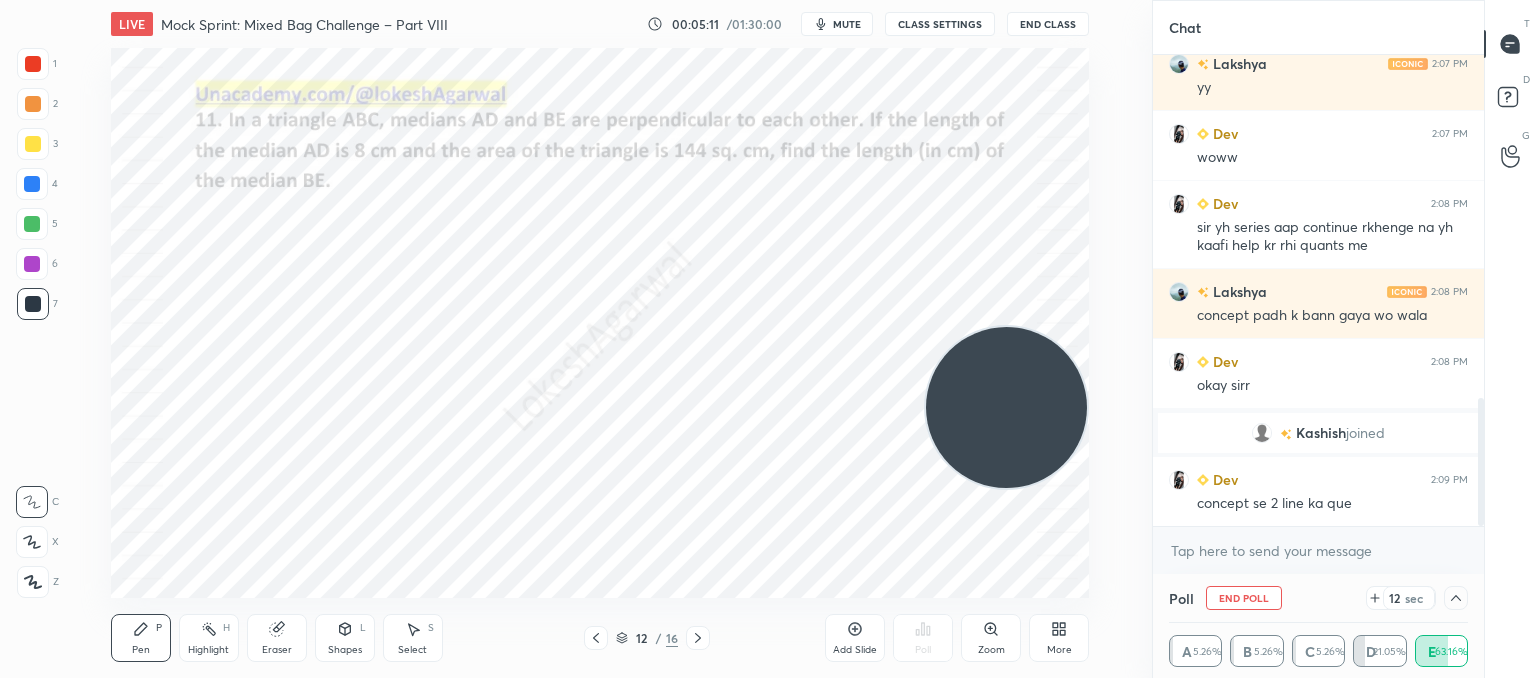 click on "Select S" at bounding box center [413, 638] 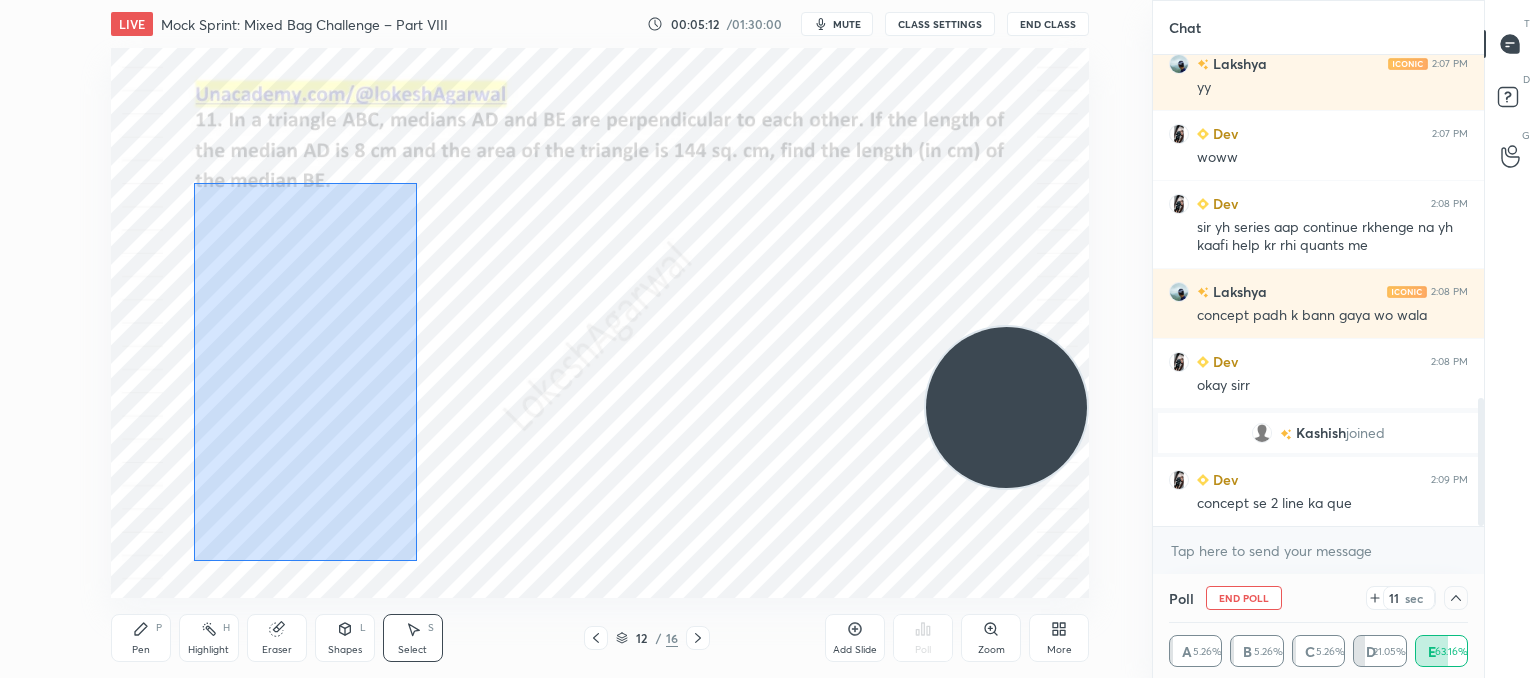 drag, startPoint x: 416, startPoint y: 561, endPoint x: 224, endPoint y: 185, distance: 422.18478 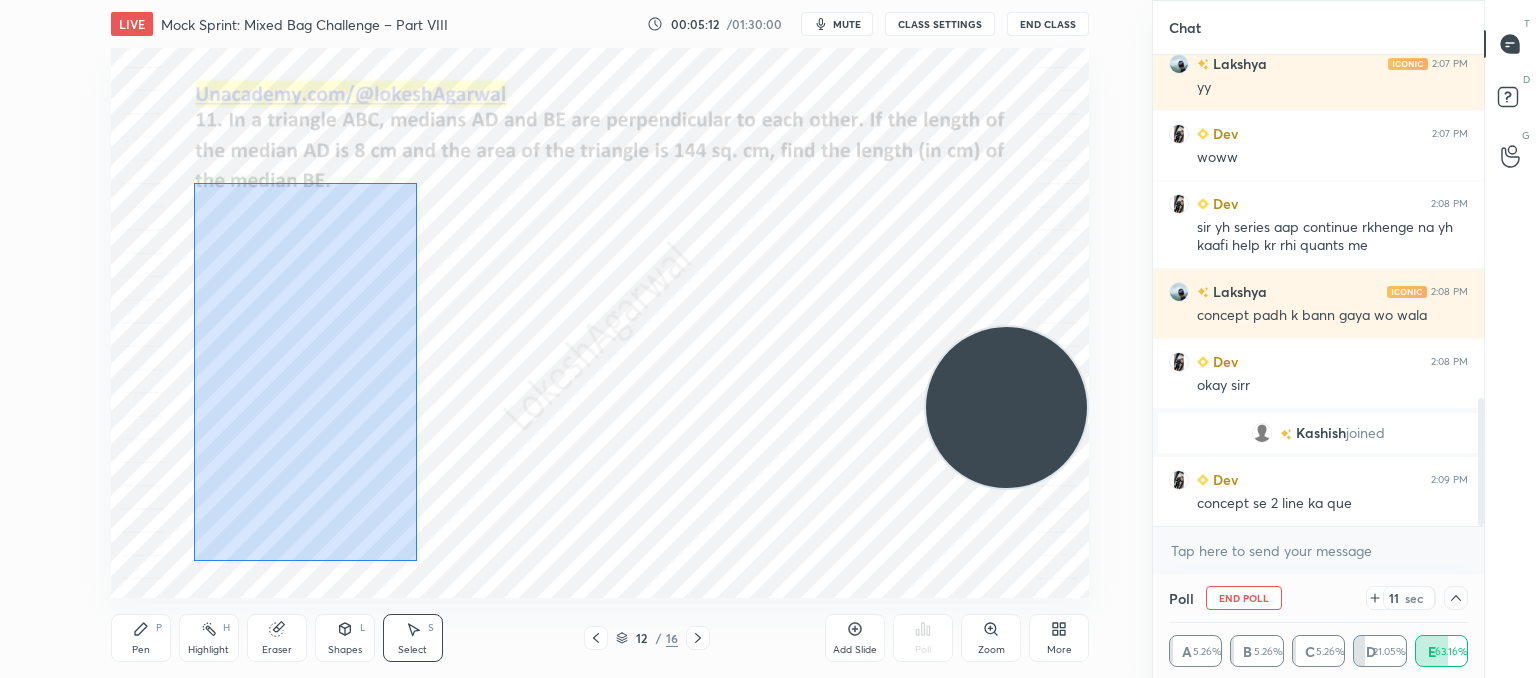 click on "0 ° Undo Copy Duplicate Duplicate to new slide Delete" at bounding box center [600, 323] 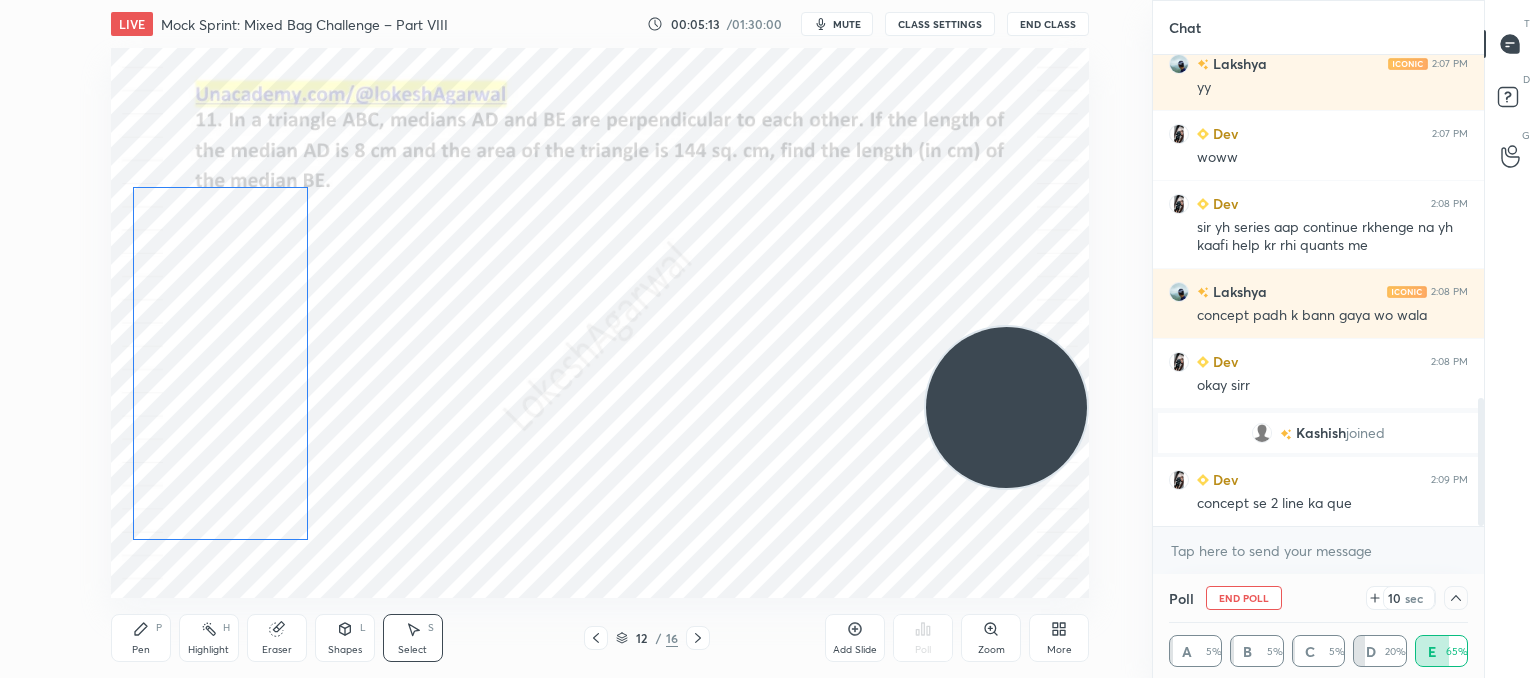 drag, startPoint x: 320, startPoint y: 341, endPoint x: 237, endPoint y: 336, distance: 83.15047 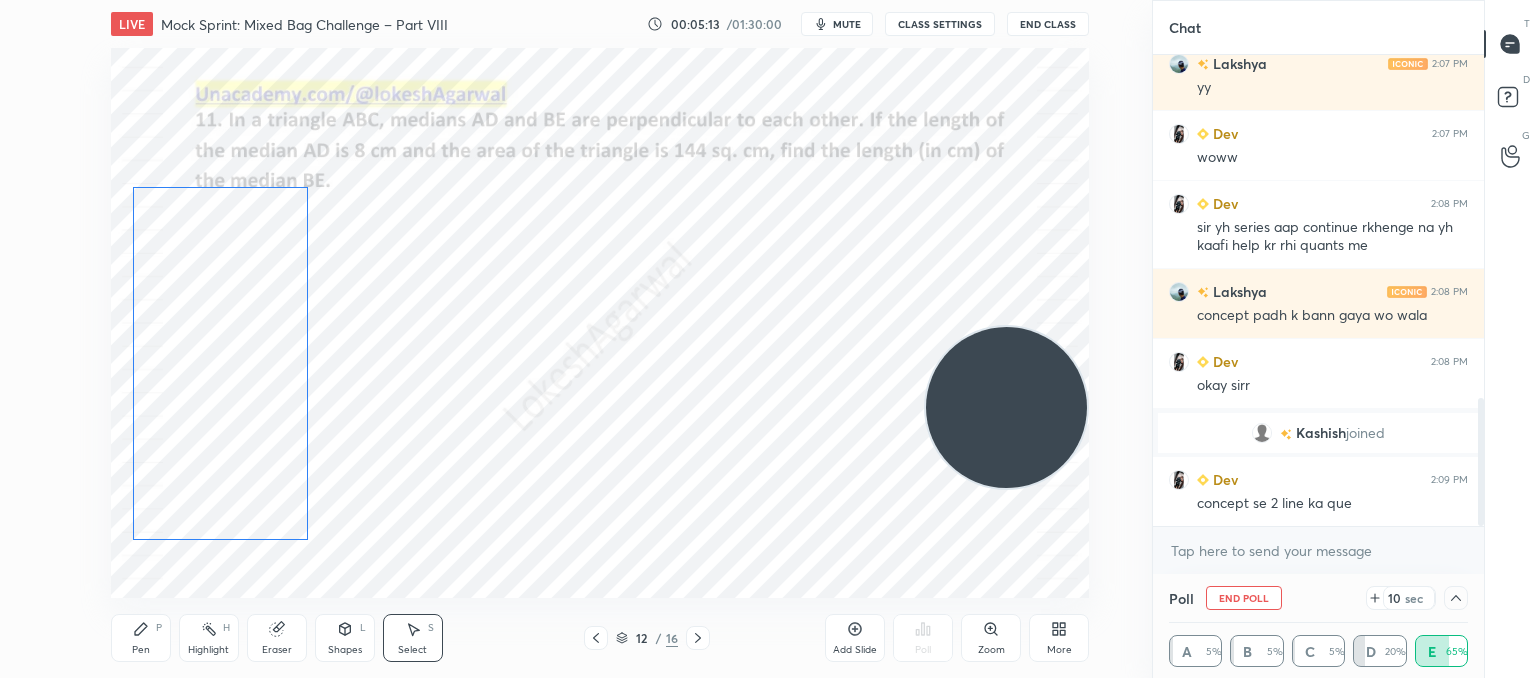 click on "0 ° Undo Copy Duplicate Duplicate to new slide Delete" at bounding box center [600, 323] 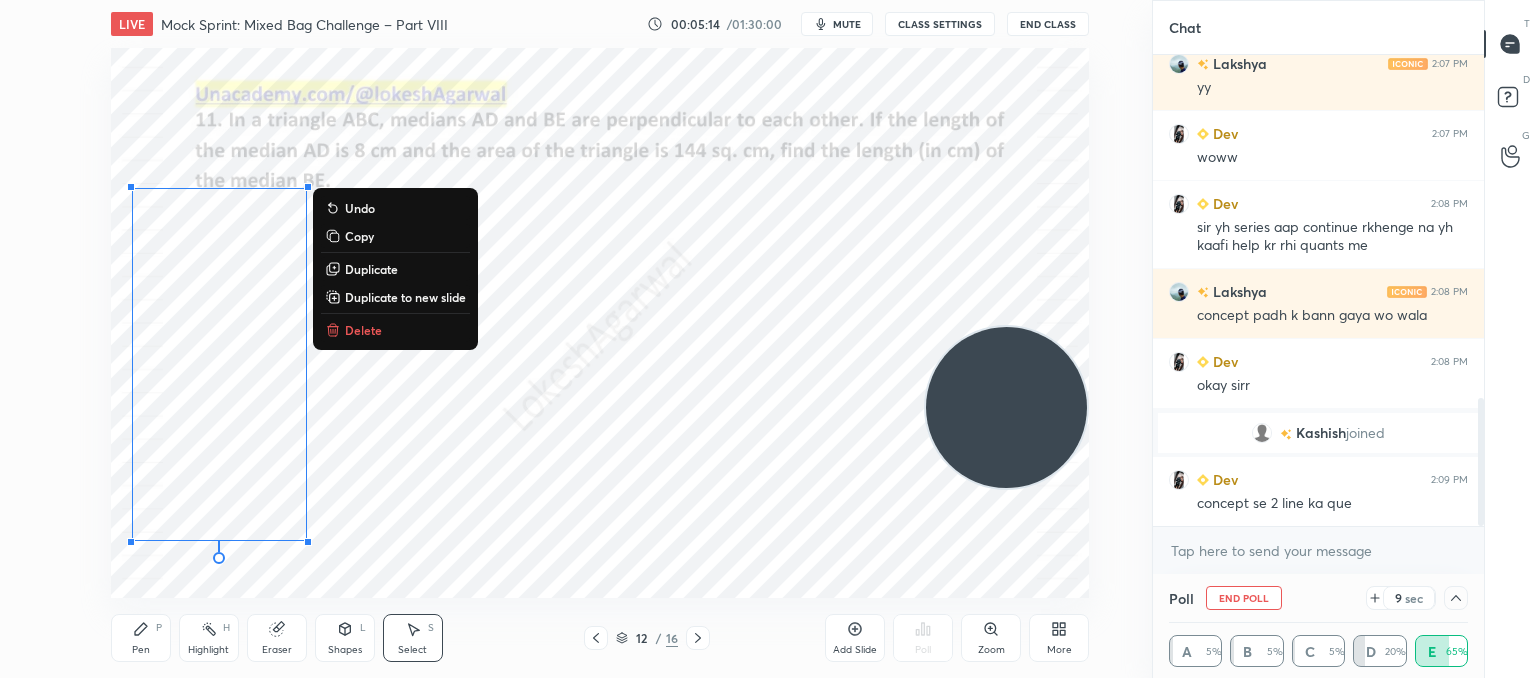 click on "0 ° Undo Copy Duplicate Duplicate to new slide Delete" at bounding box center (600, 323) 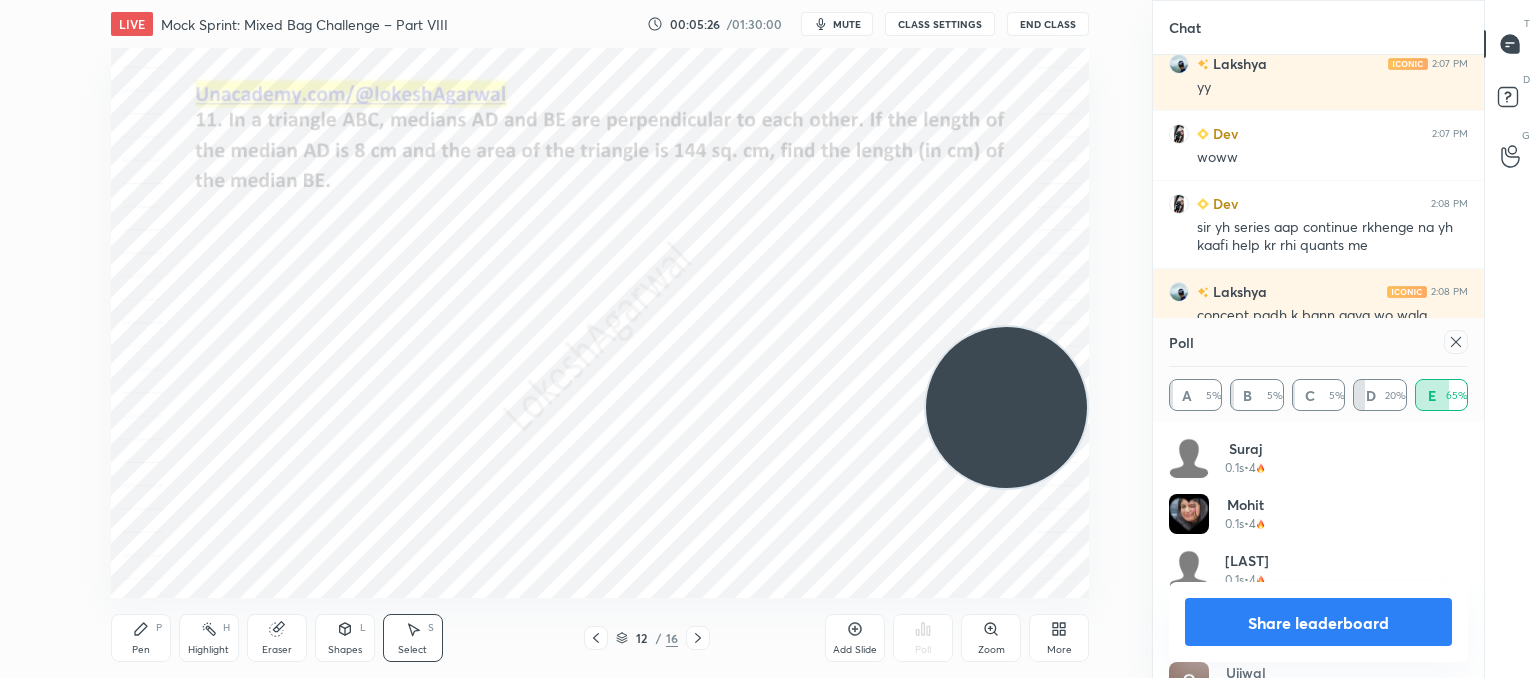 click 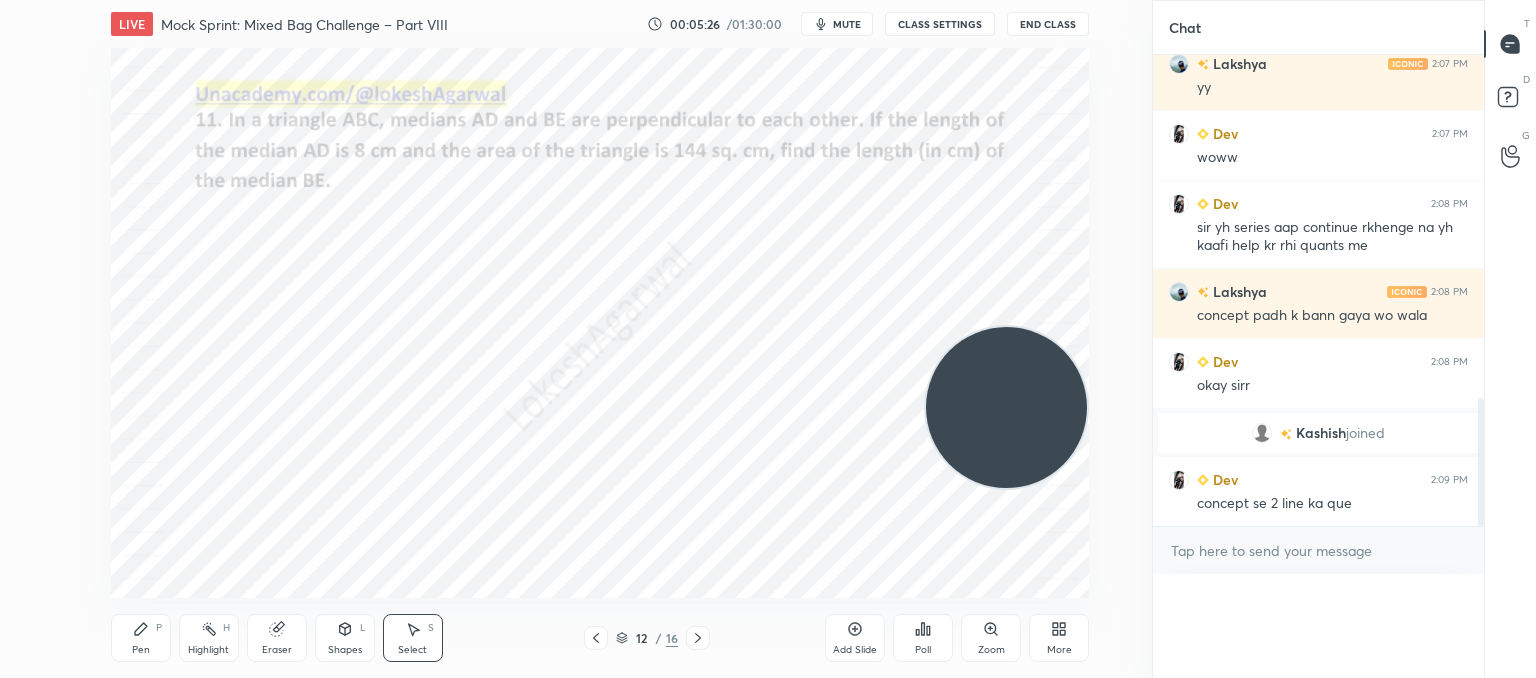 scroll, scrollTop: 0, scrollLeft: 0, axis: both 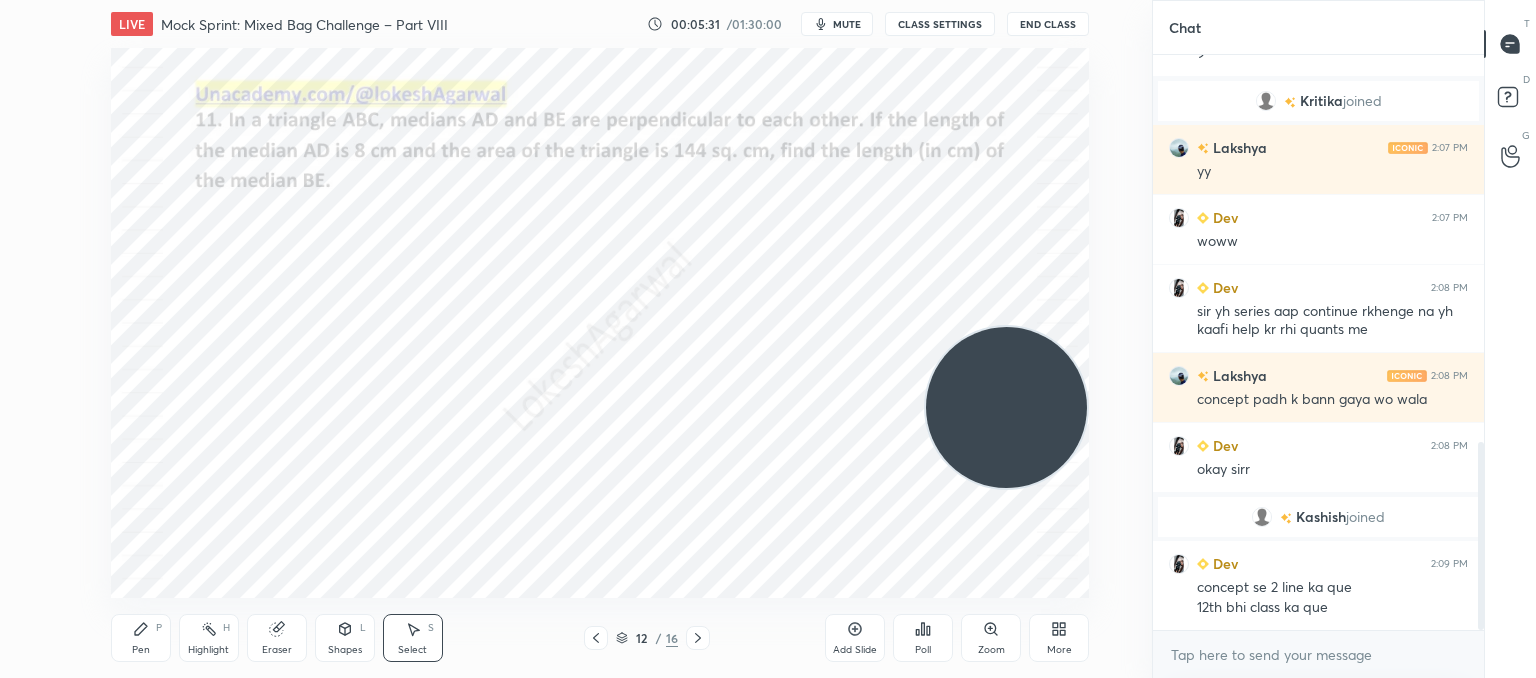 click at bounding box center [698, 638] 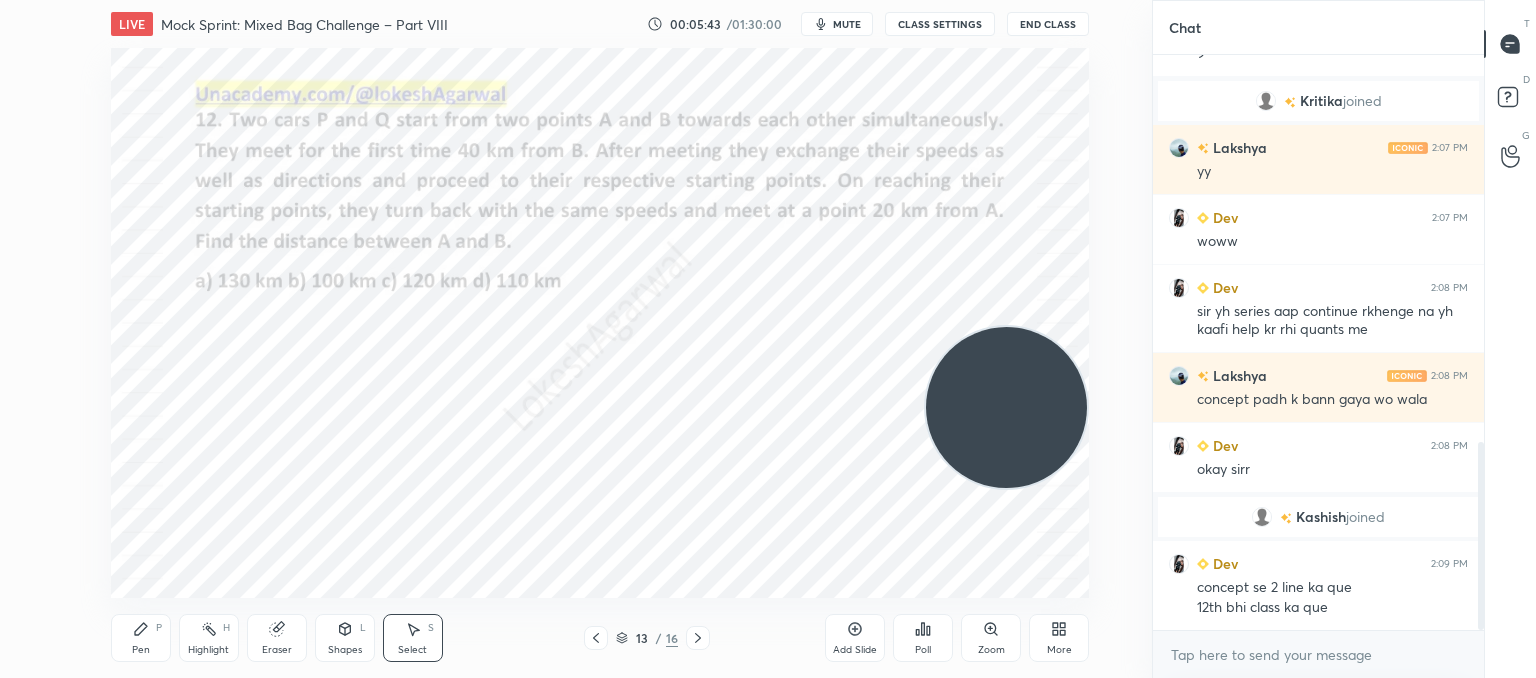 click on "Poll" at bounding box center [923, 650] 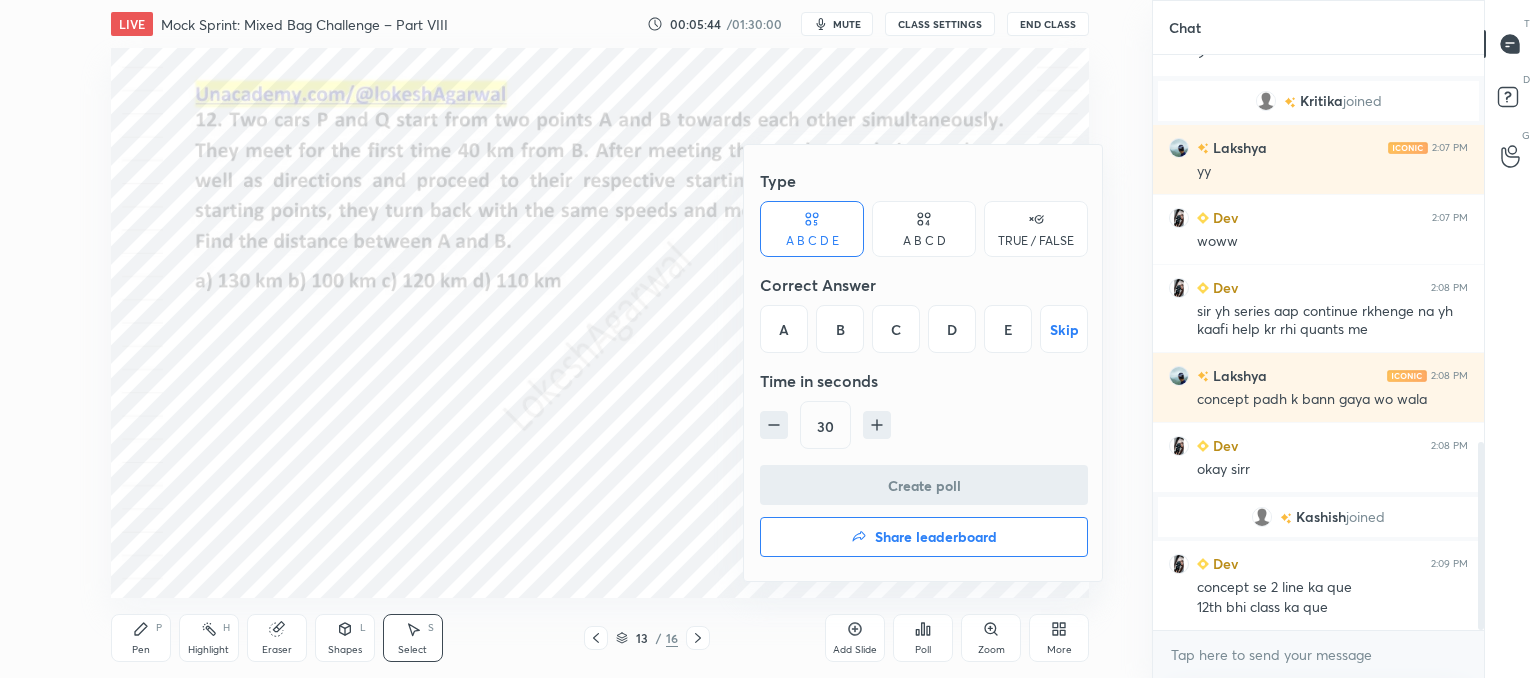 click on "A B C D" at bounding box center [924, 241] 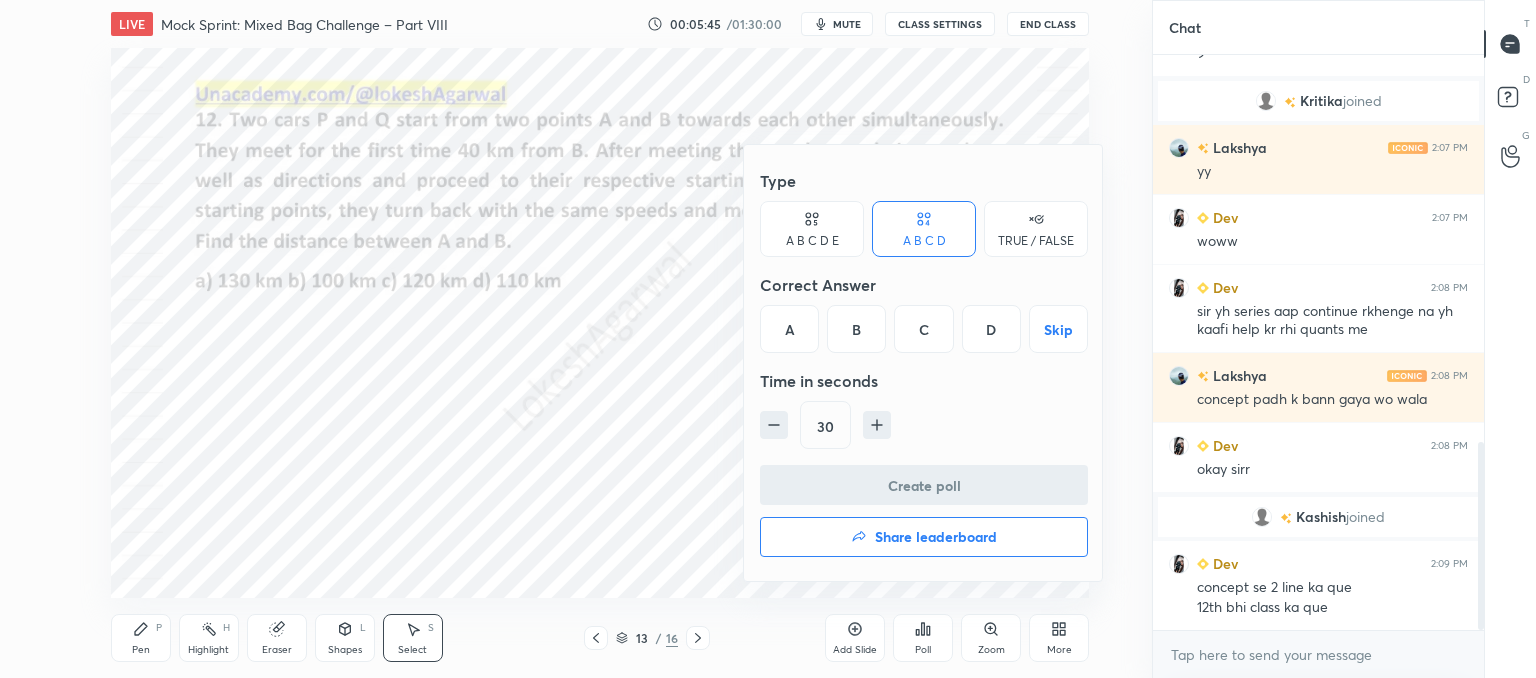 click on "B" at bounding box center [856, 329] 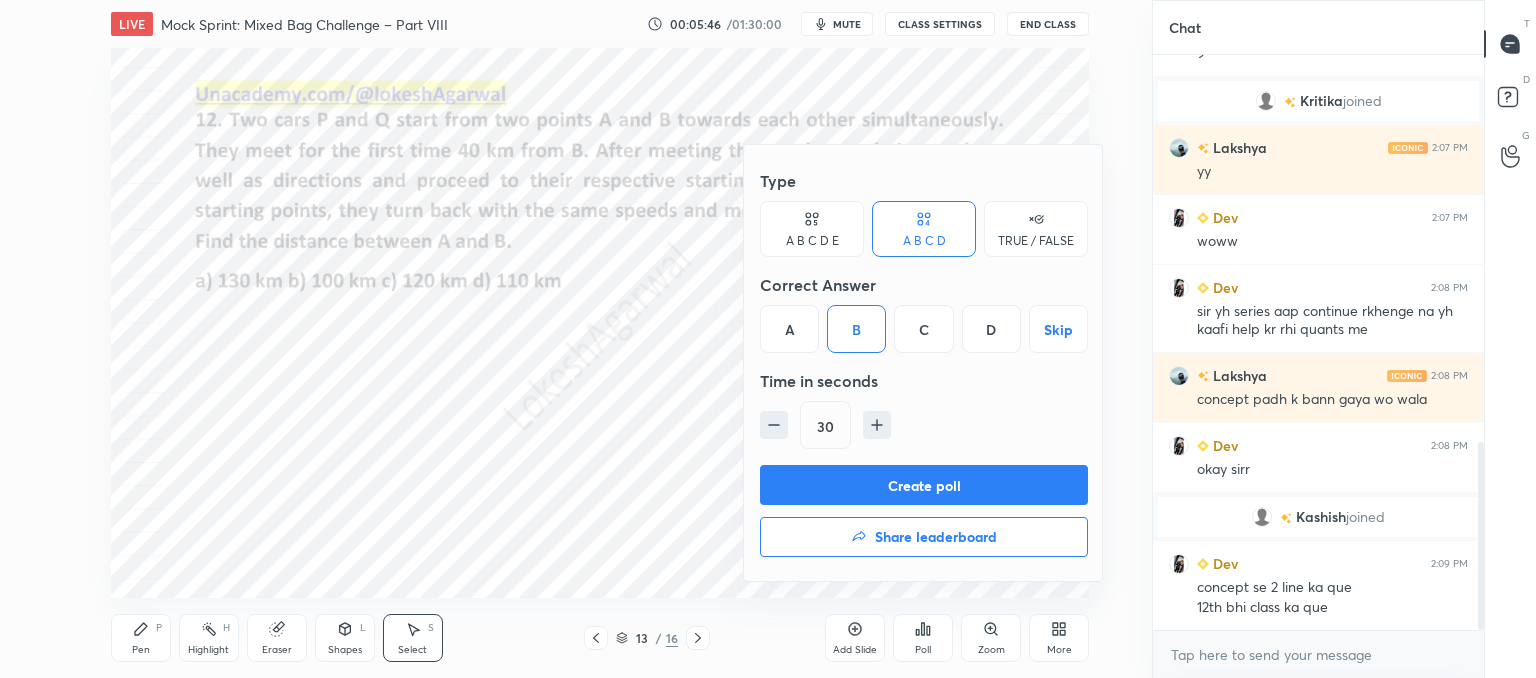 click on "Create poll" at bounding box center [924, 485] 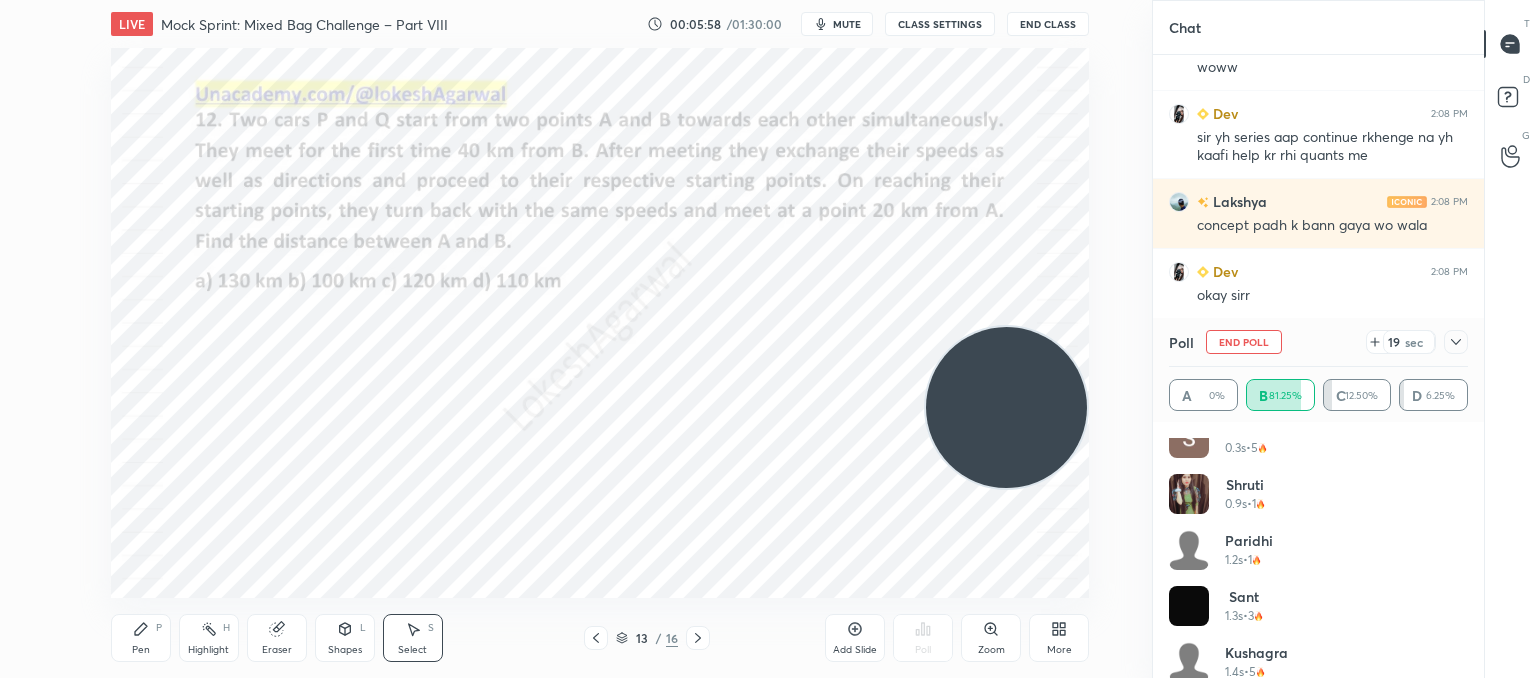 click at bounding box center [1456, 342] 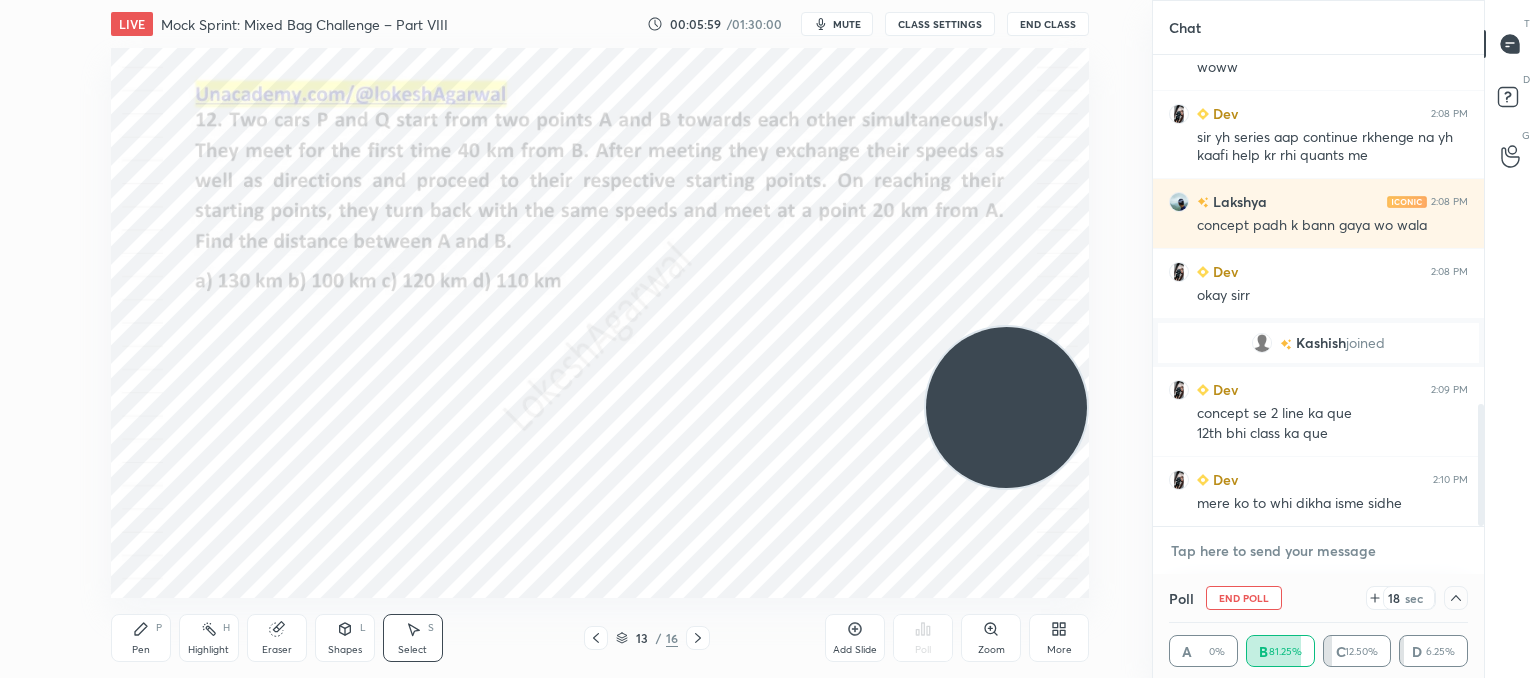 click at bounding box center [1318, 551] 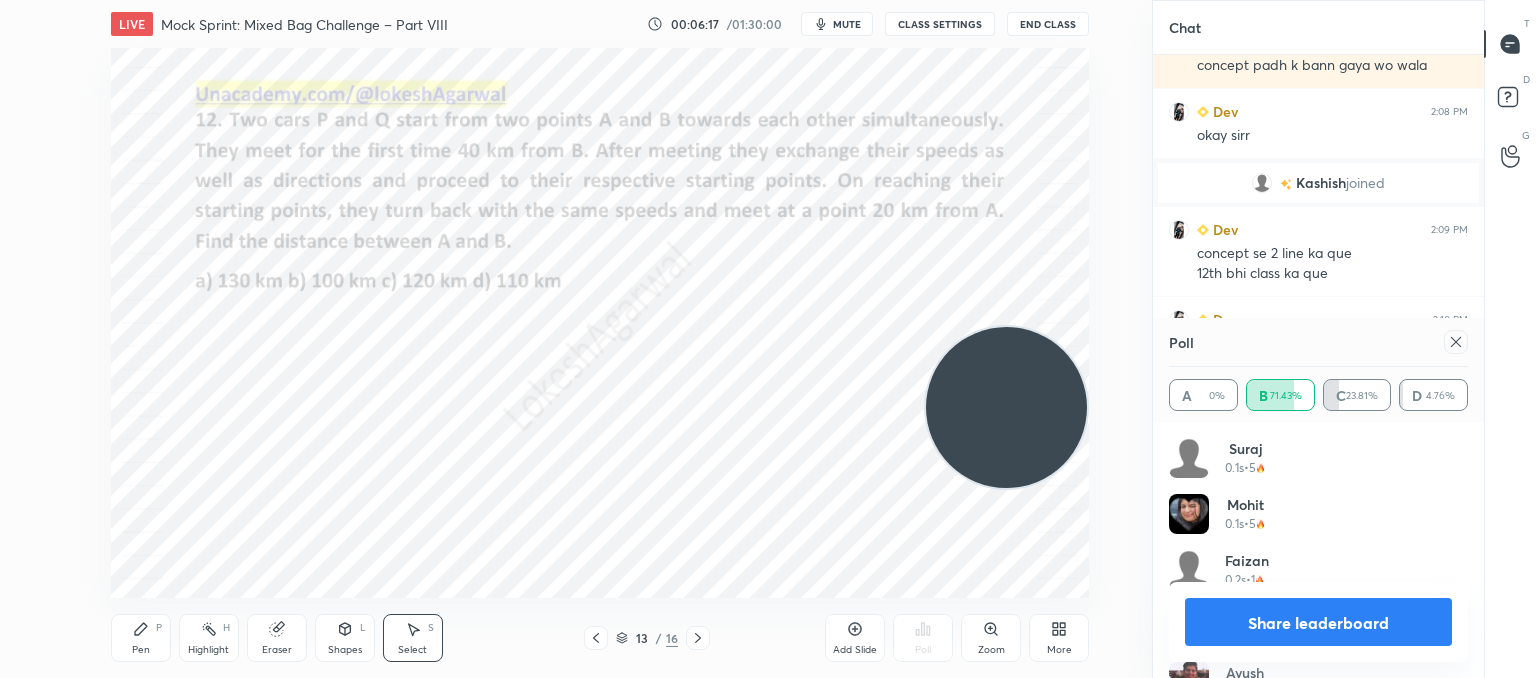 click 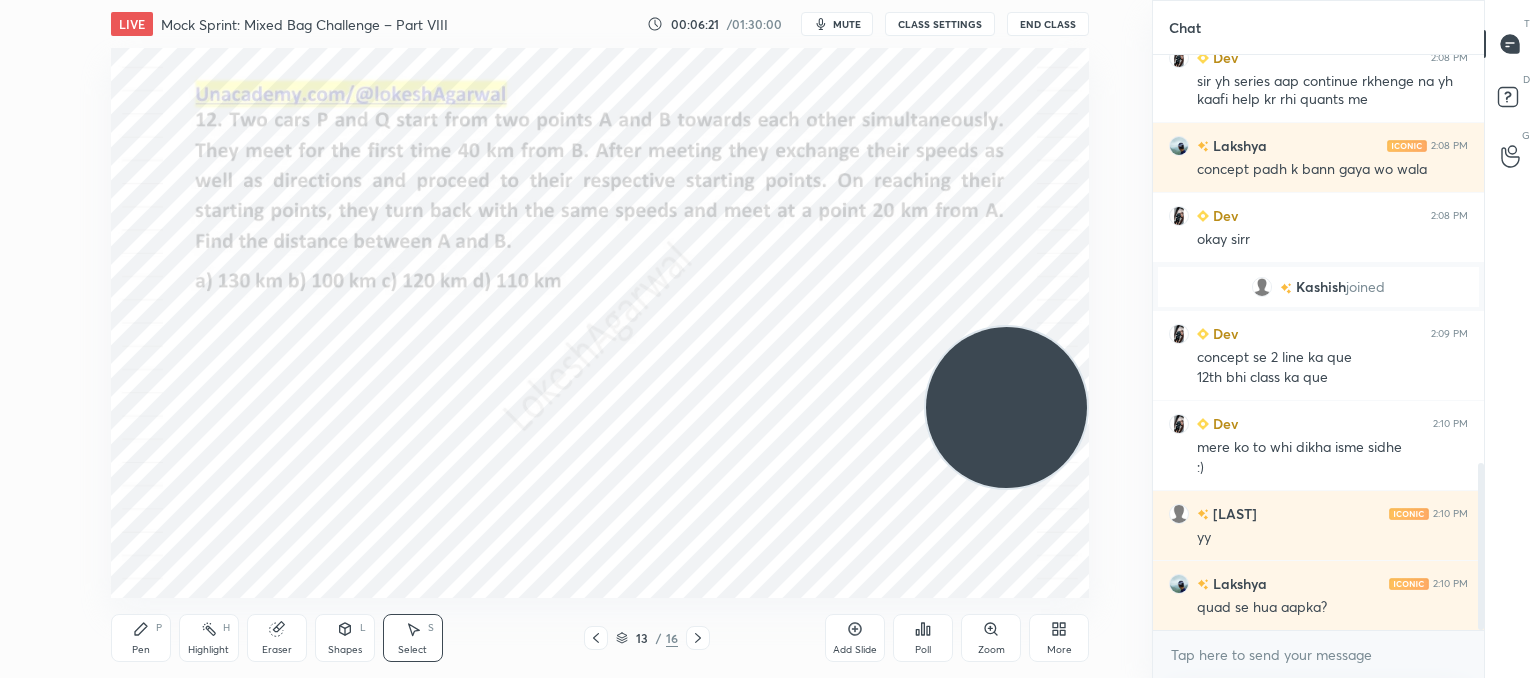 drag, startPoint x: 140, startPoint y: 631, endPoint x: 155, endPoint y: 601, distance: 33.54102 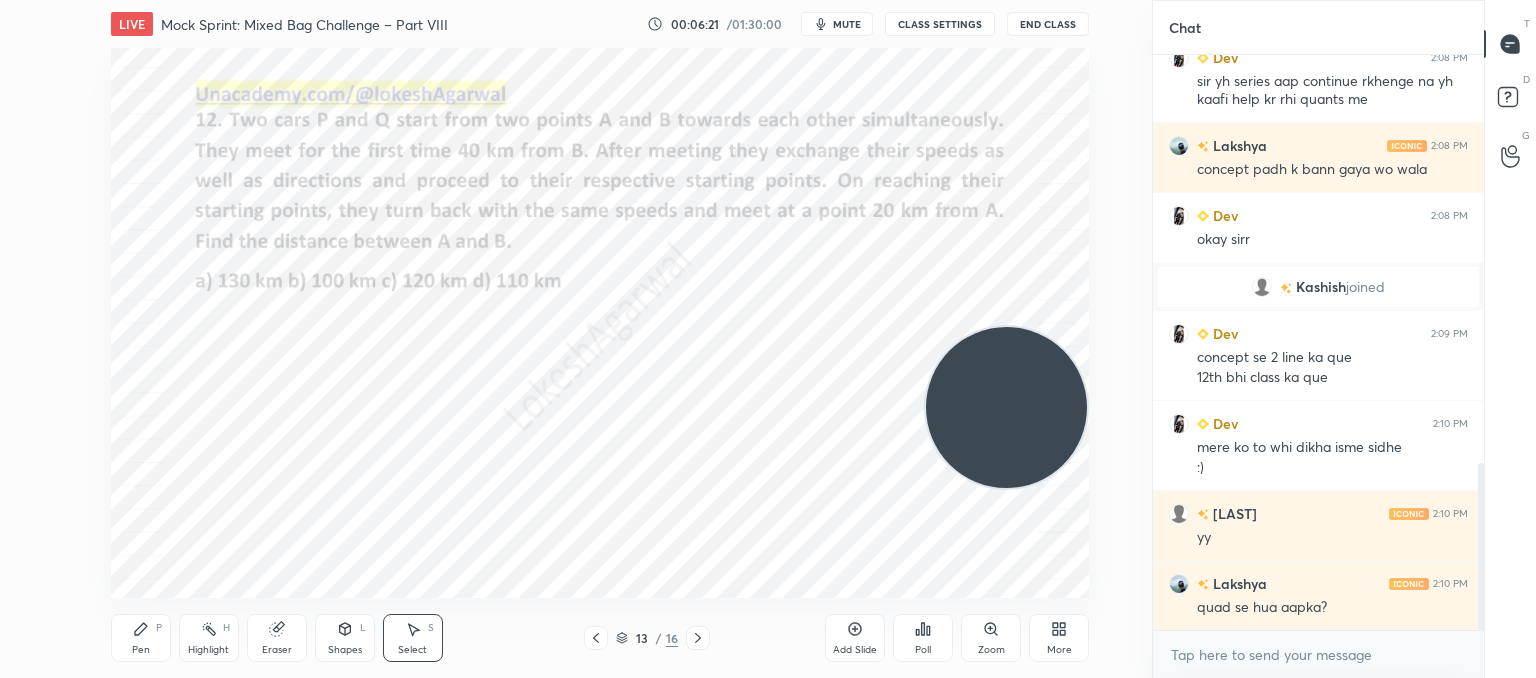 click 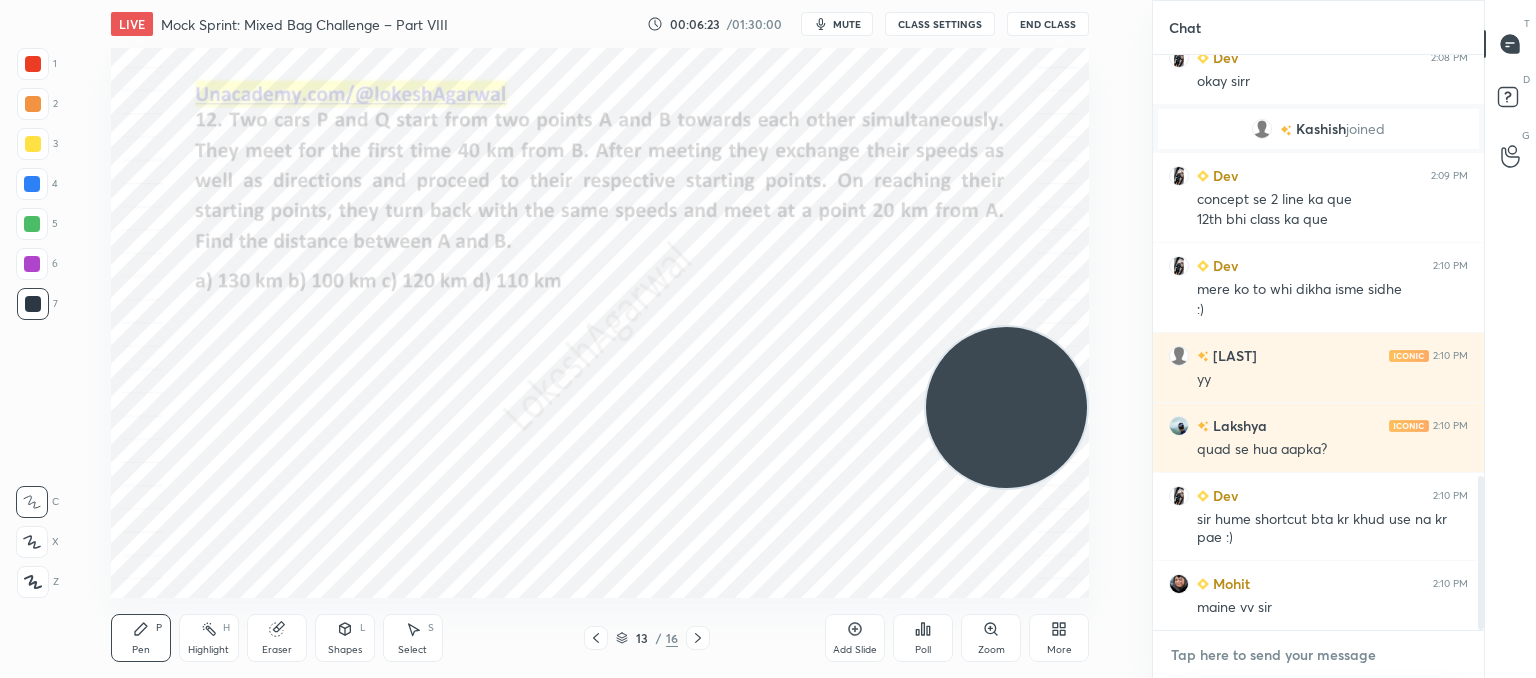 click at bounding box center (1318, 655) 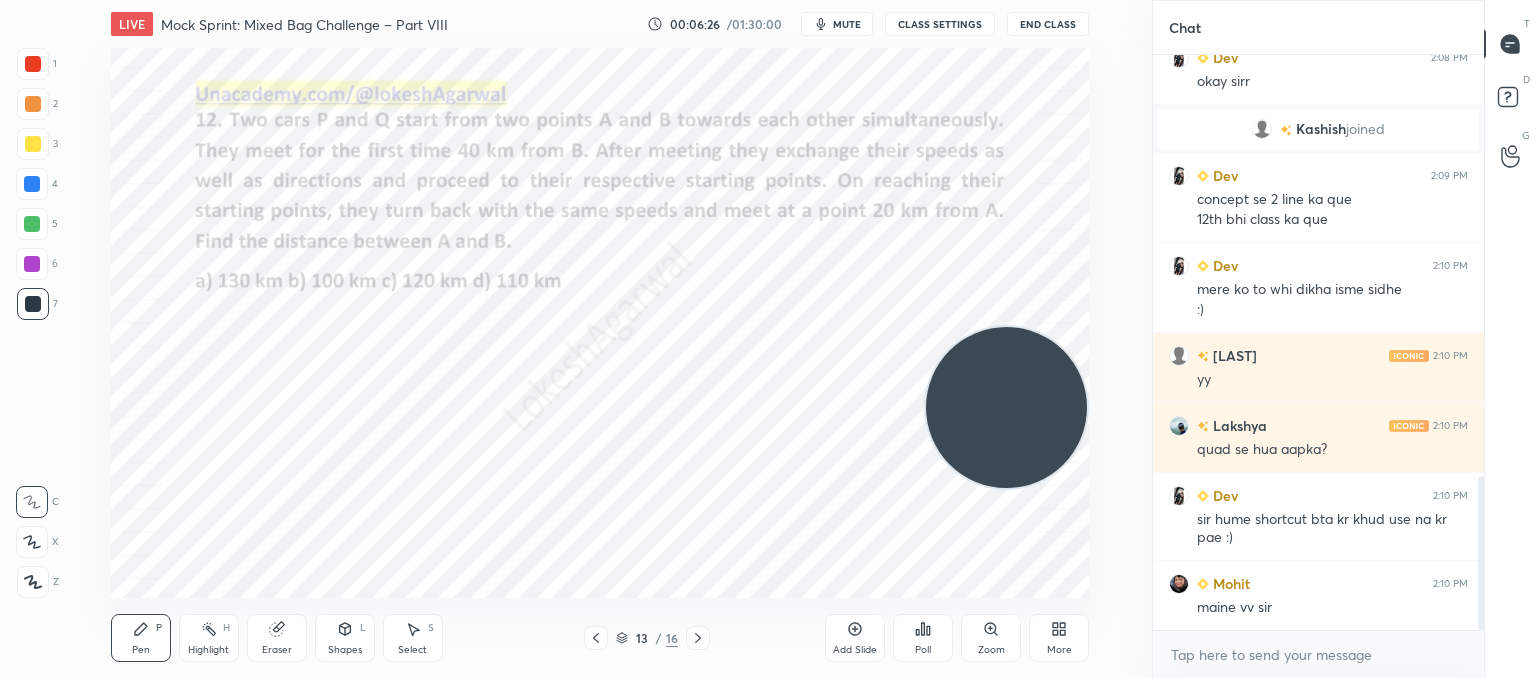 click 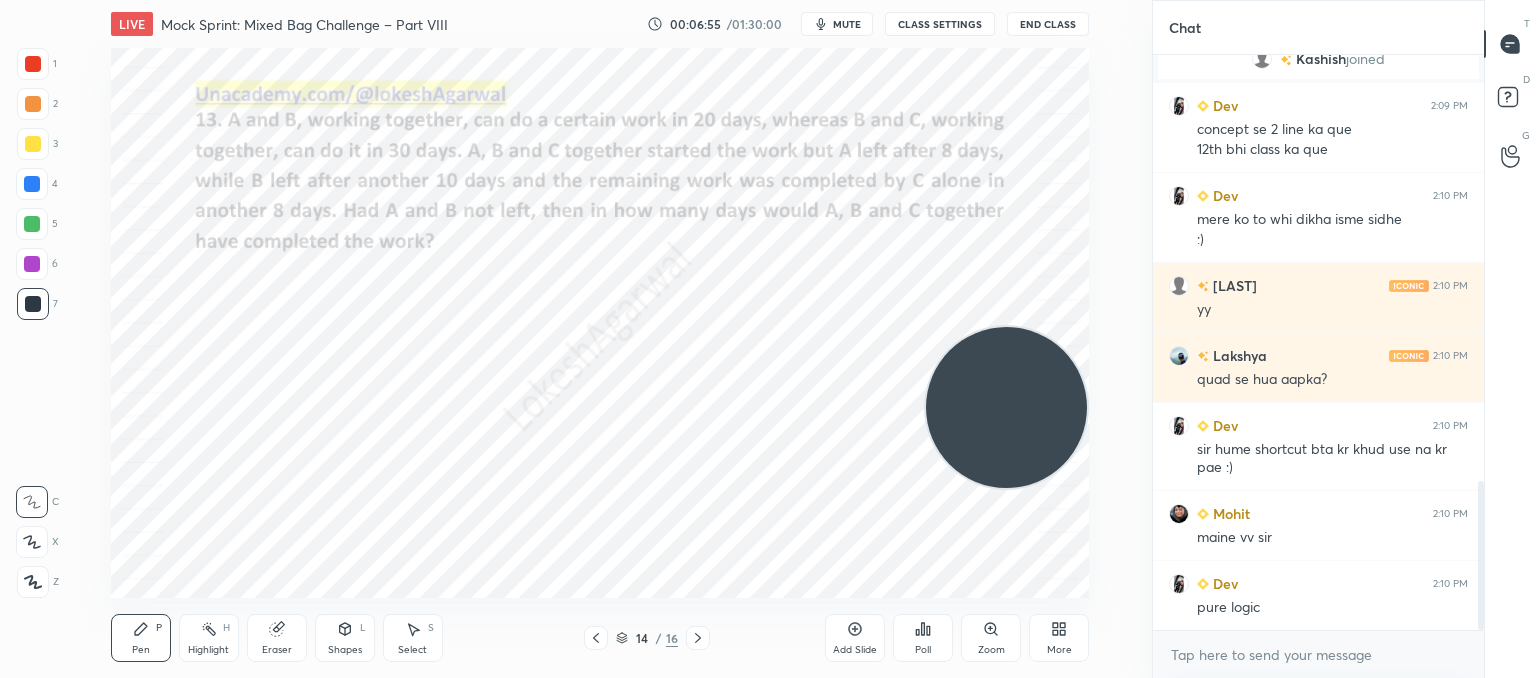 click on "Poll" at bounding box center (923, 650) 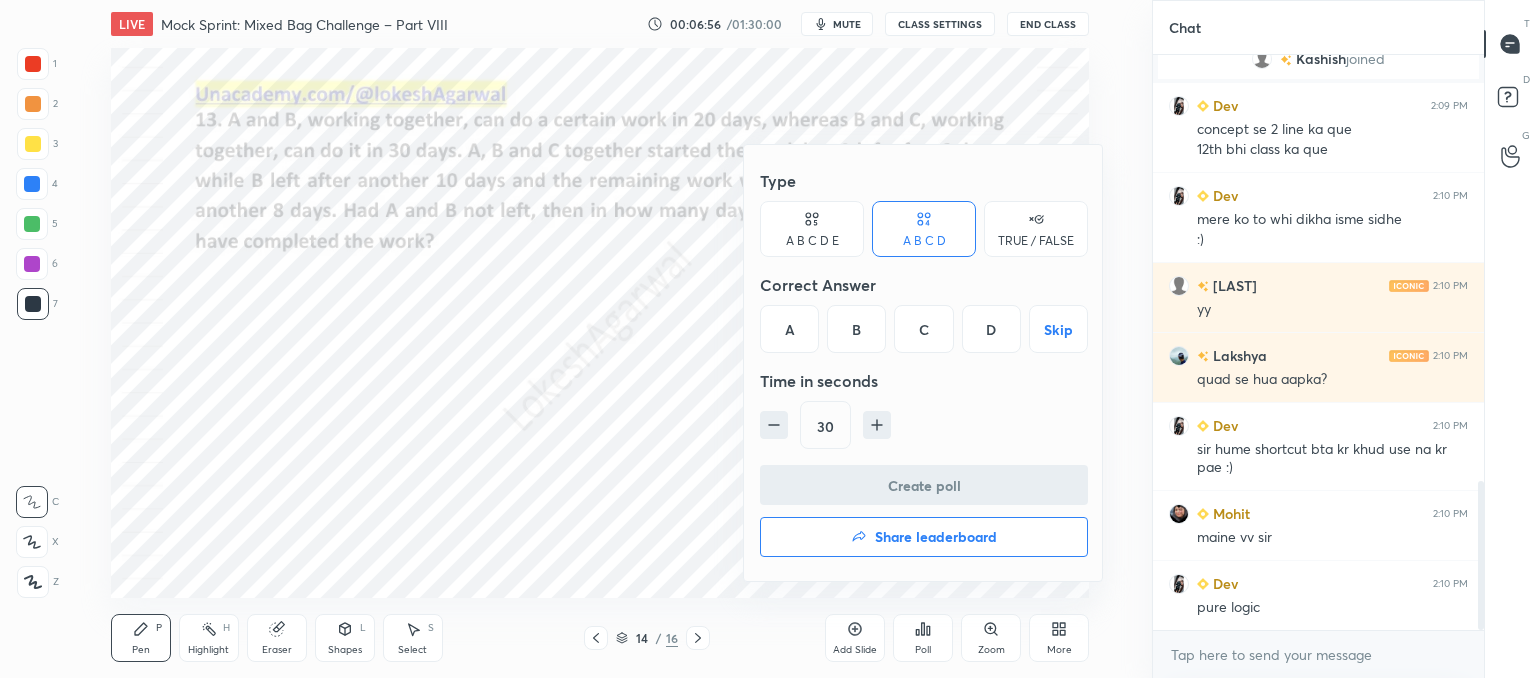 drag, startPoint x: 796, startPoint y: 212, endPoint x: 792, endPoint y: 239, distance: 27.294687 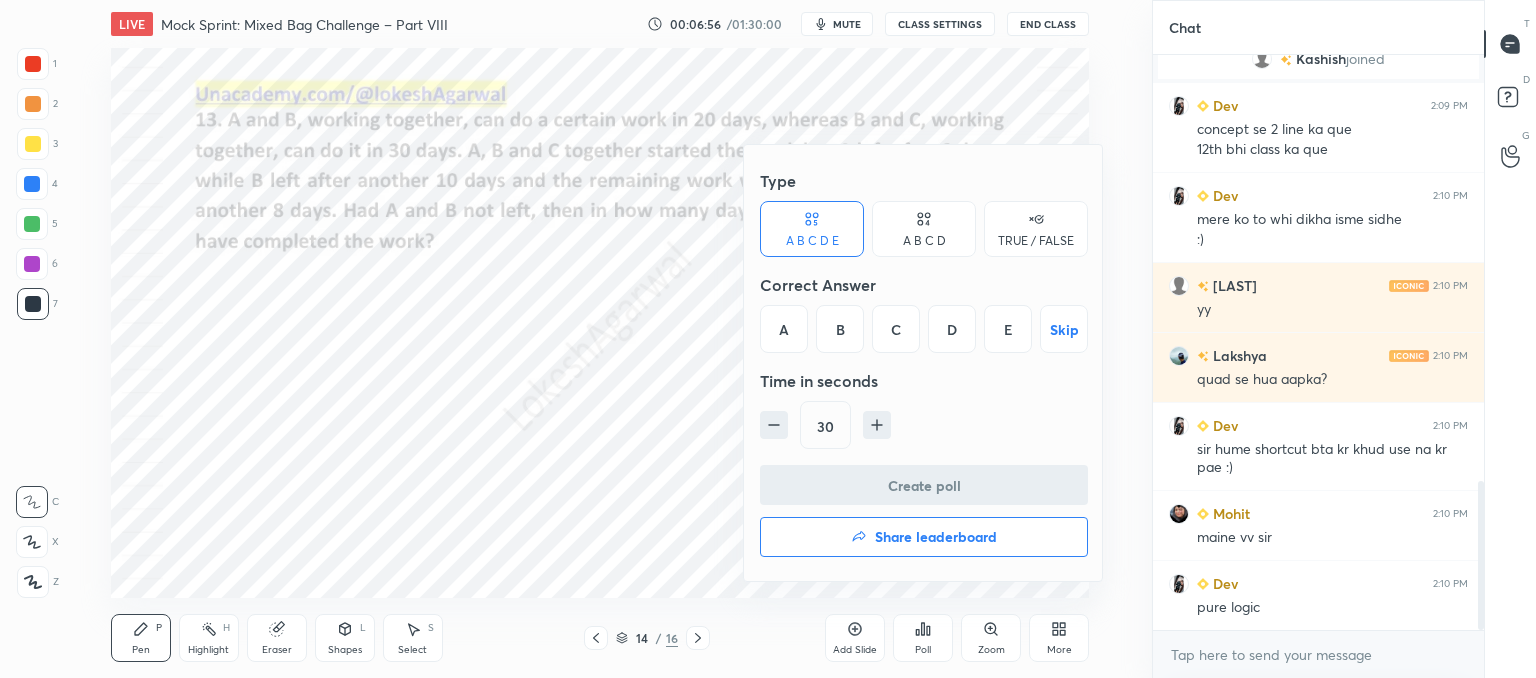 click on "A" at bounding box center [784, 329] 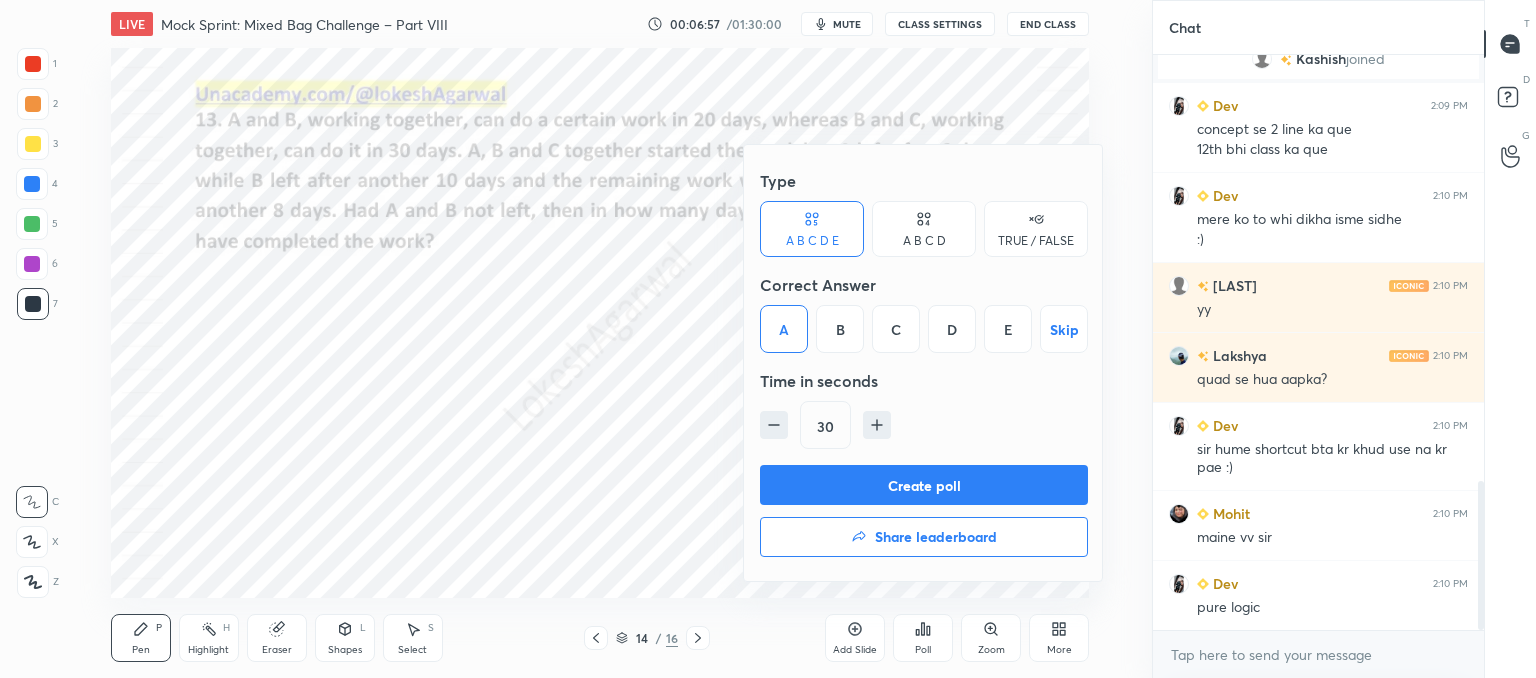click on "Create poll" at bounding box center [924, 485] 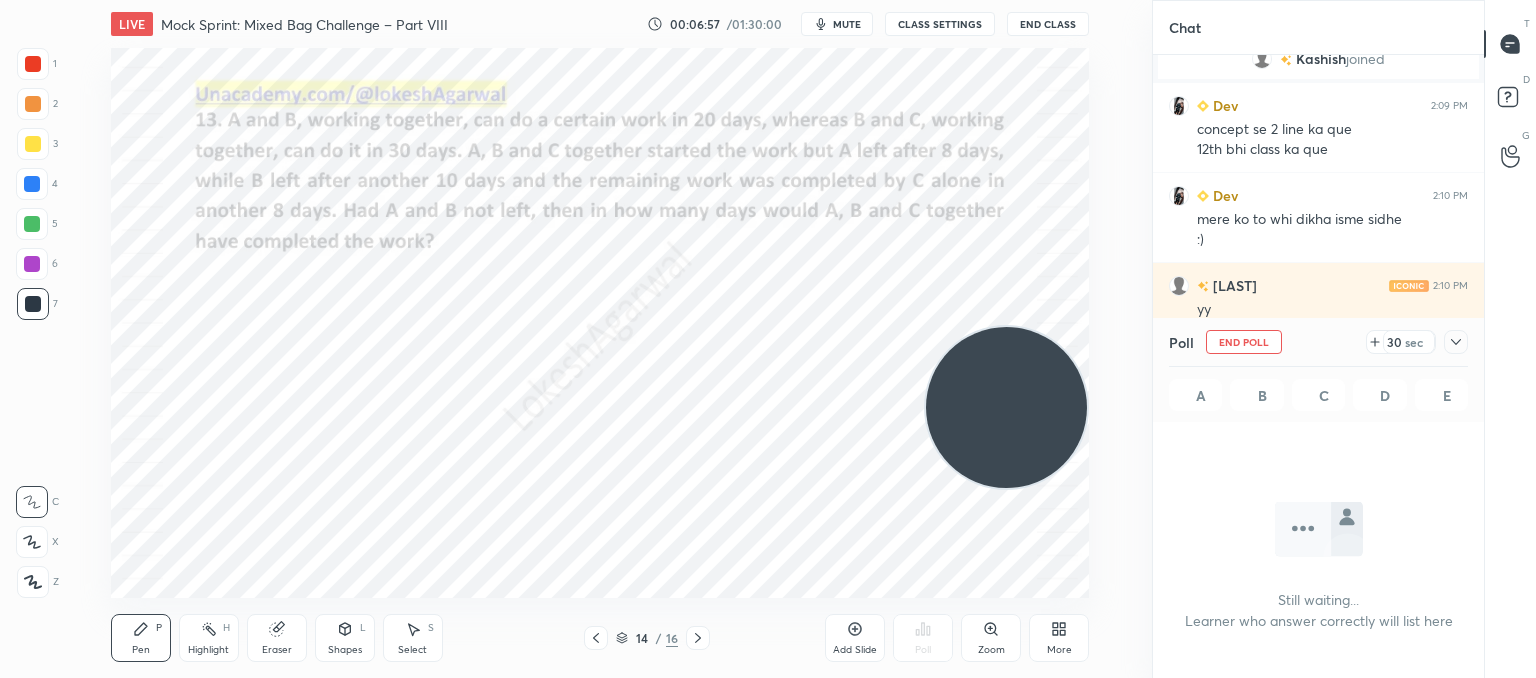 scroll, scrollTop: 476, scrollLeft: 325, axis: both 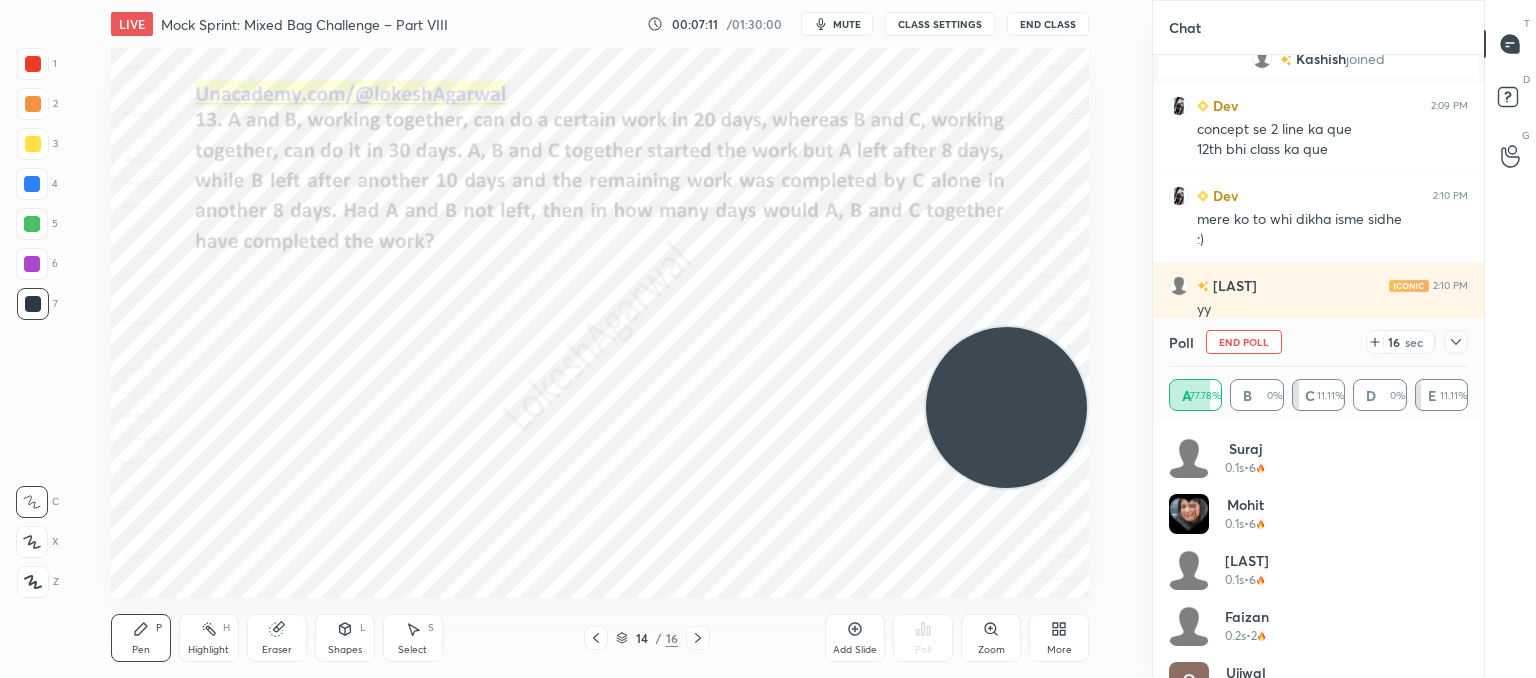 click at bounding box center (1456, 342) 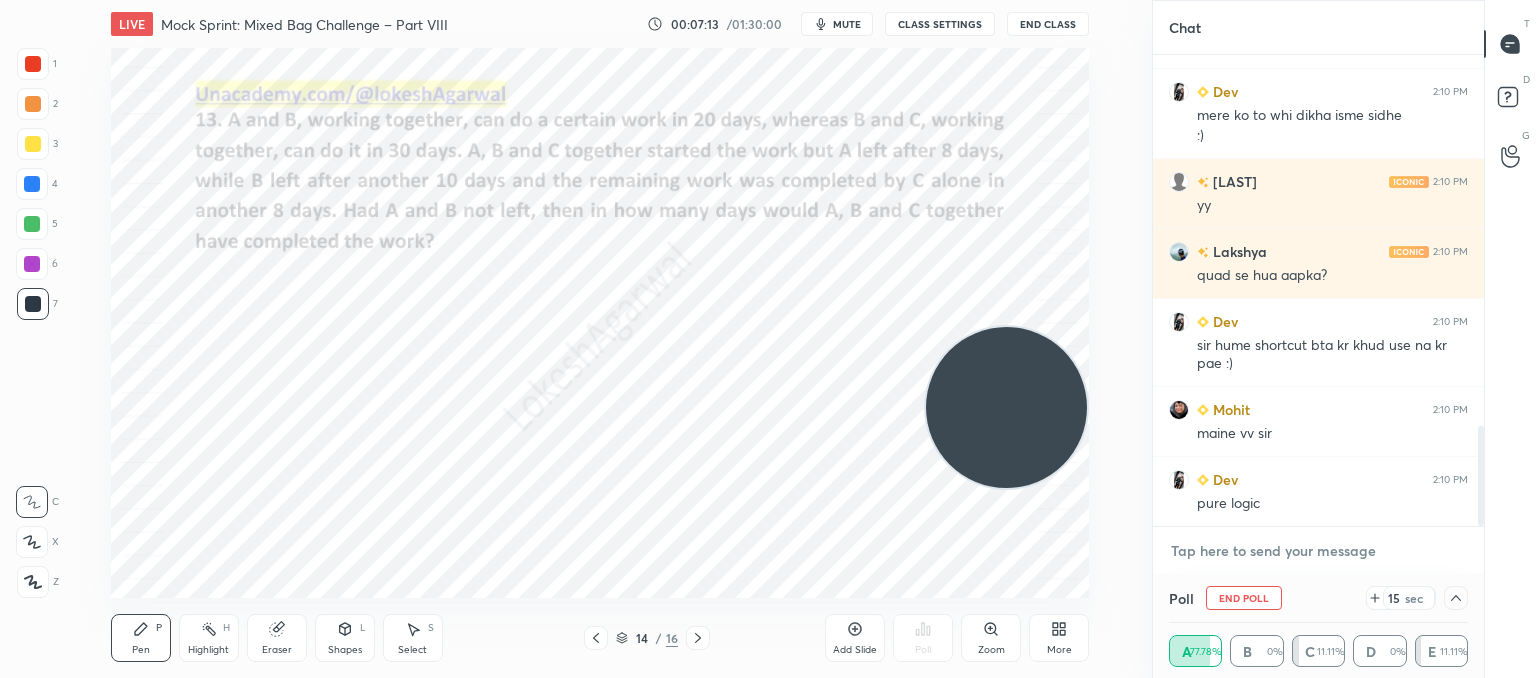 click at bounding box center (1318, 551) 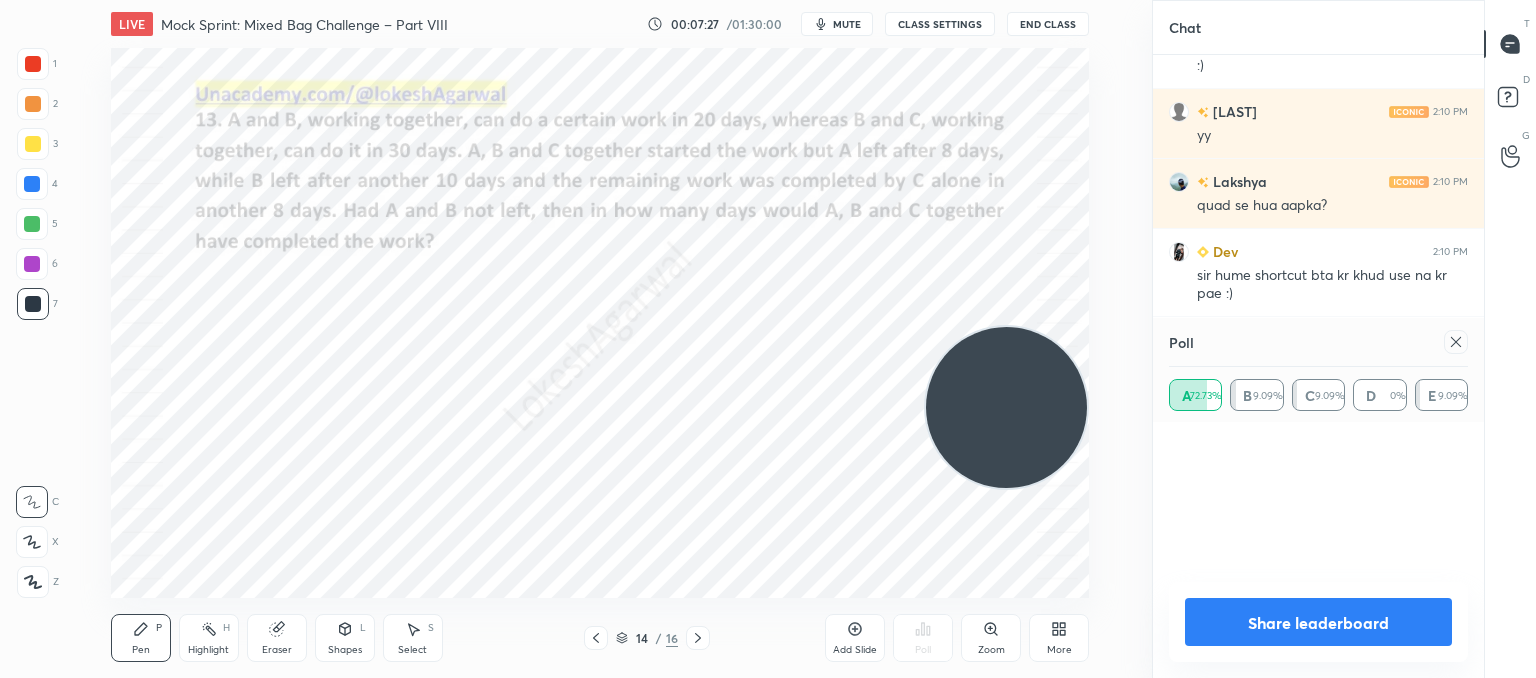 scroll, scrollTop: 6, scrollLeft: 6, axis: both 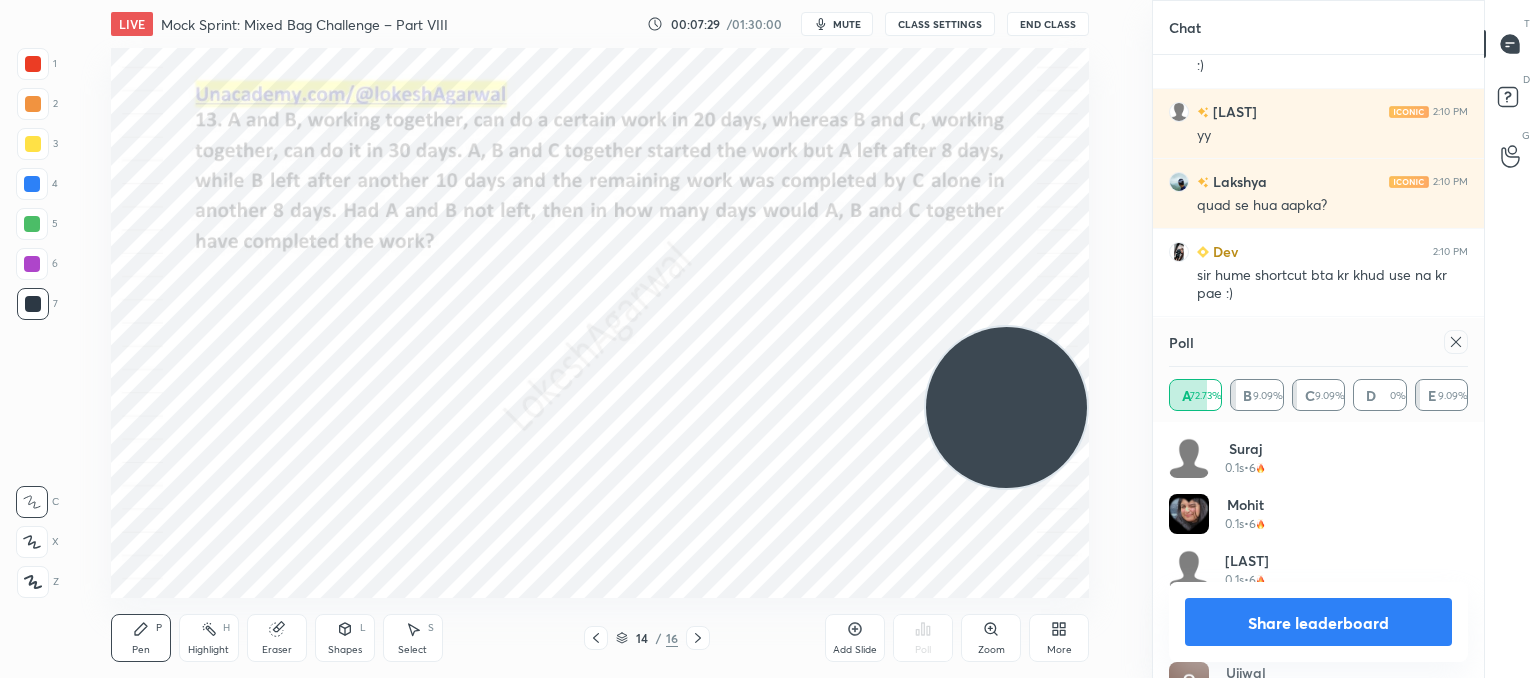 click 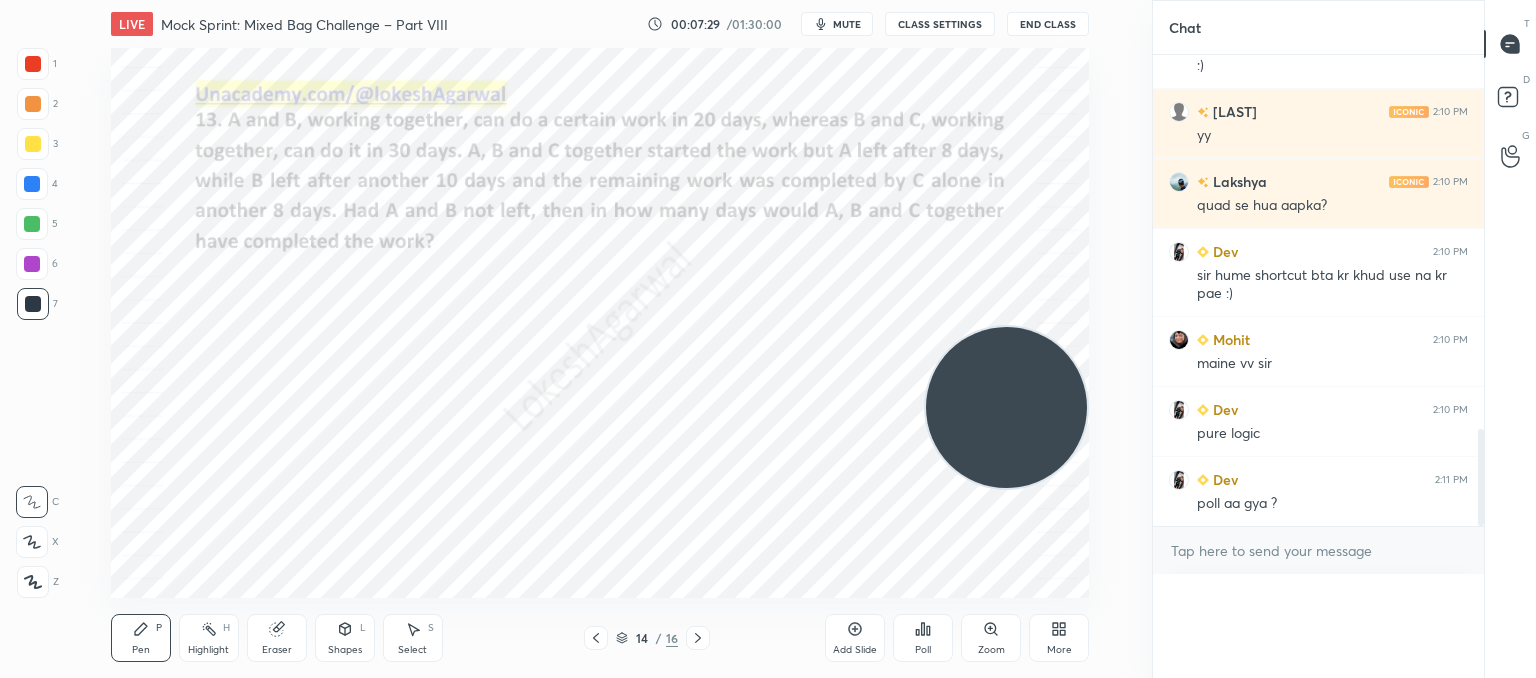 scroll, scrollTop: 121, scrollLeft: 293, axis: both 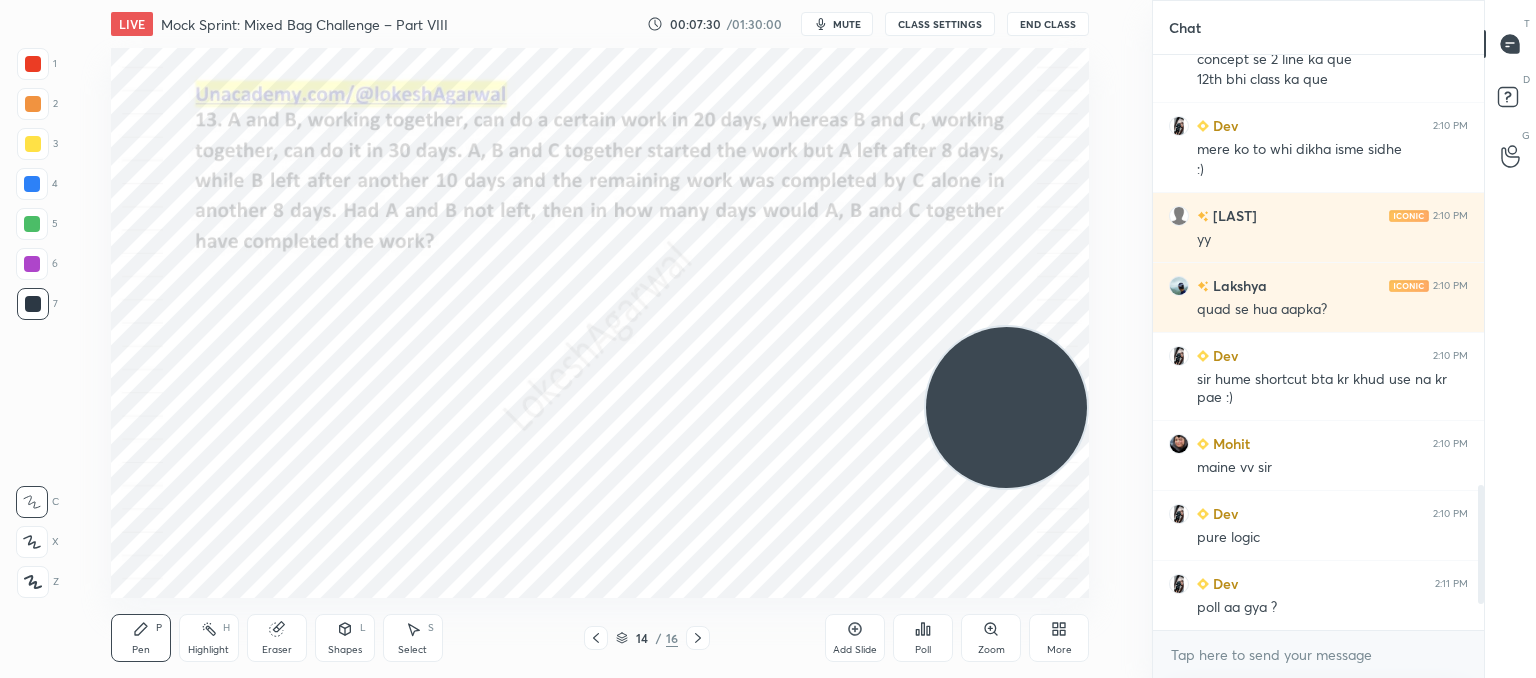 click 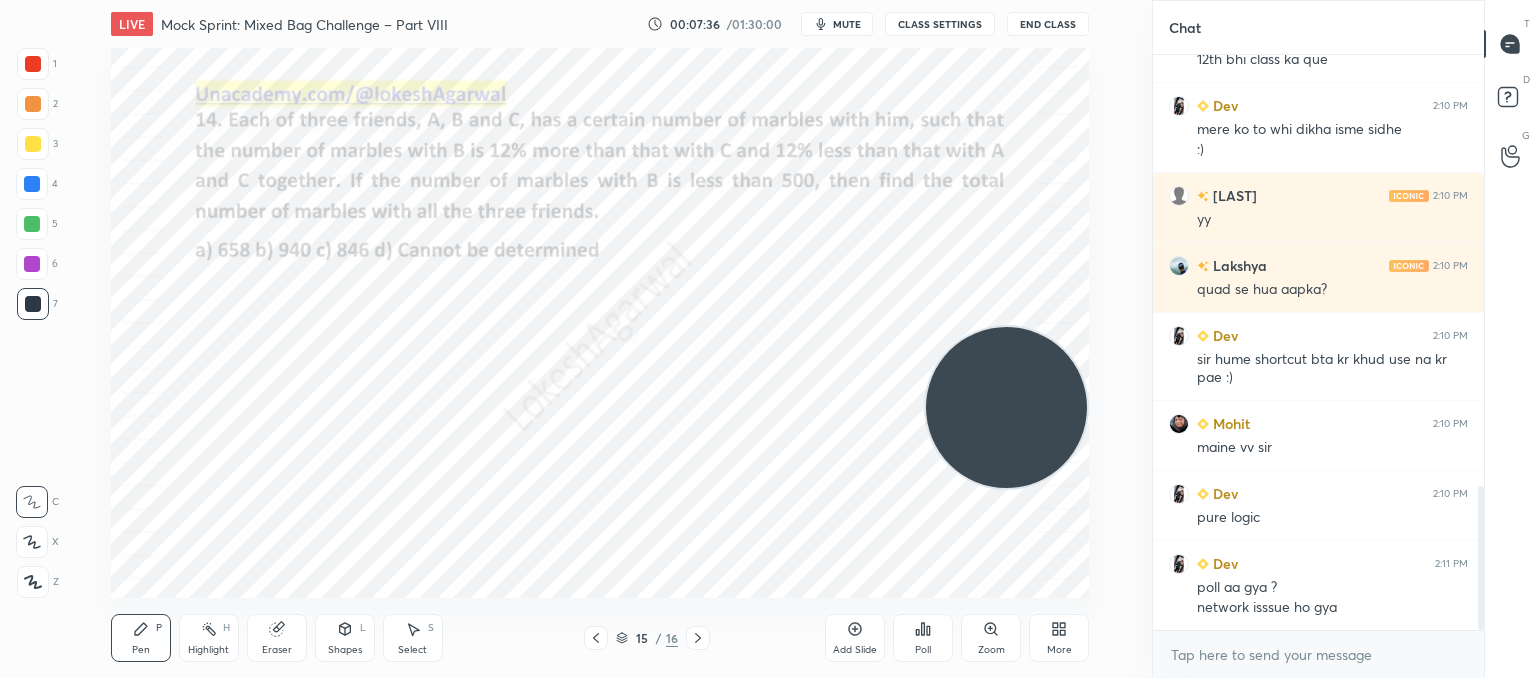 click 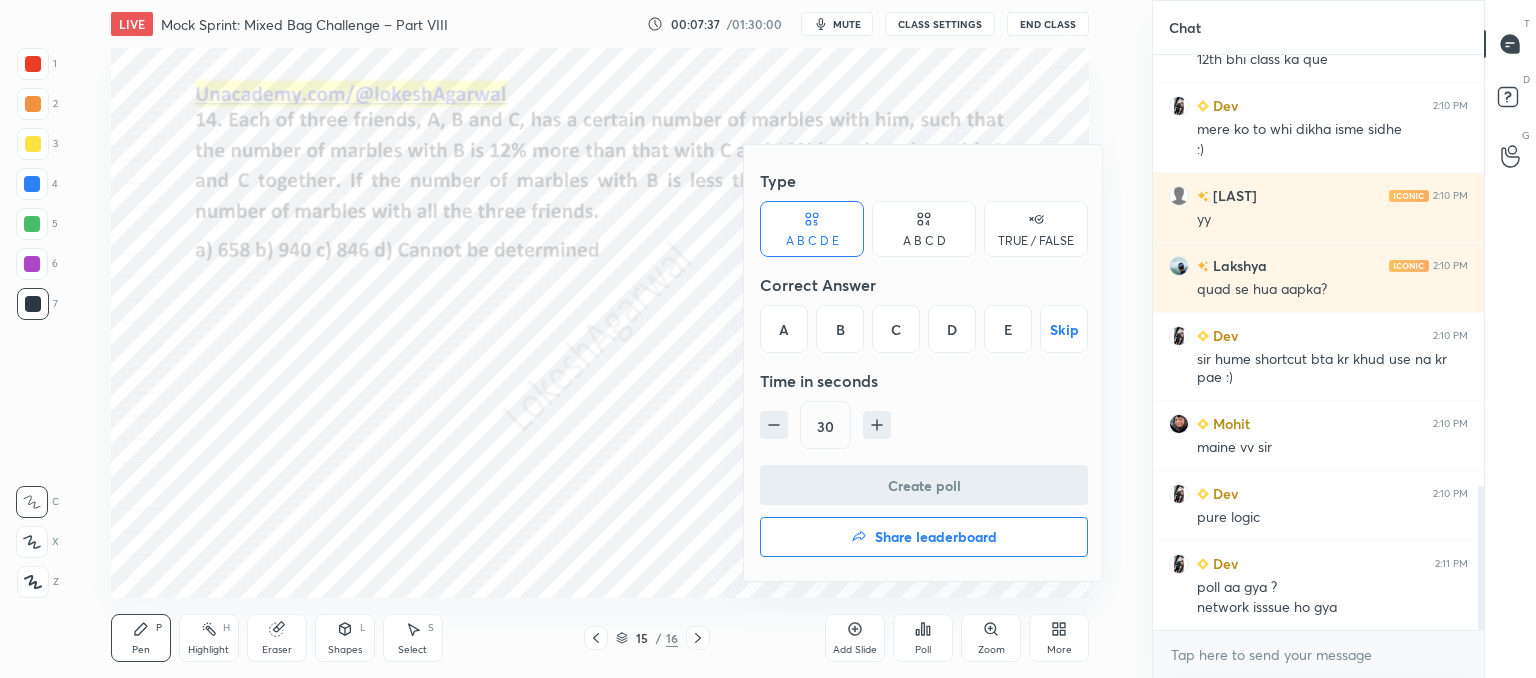 click 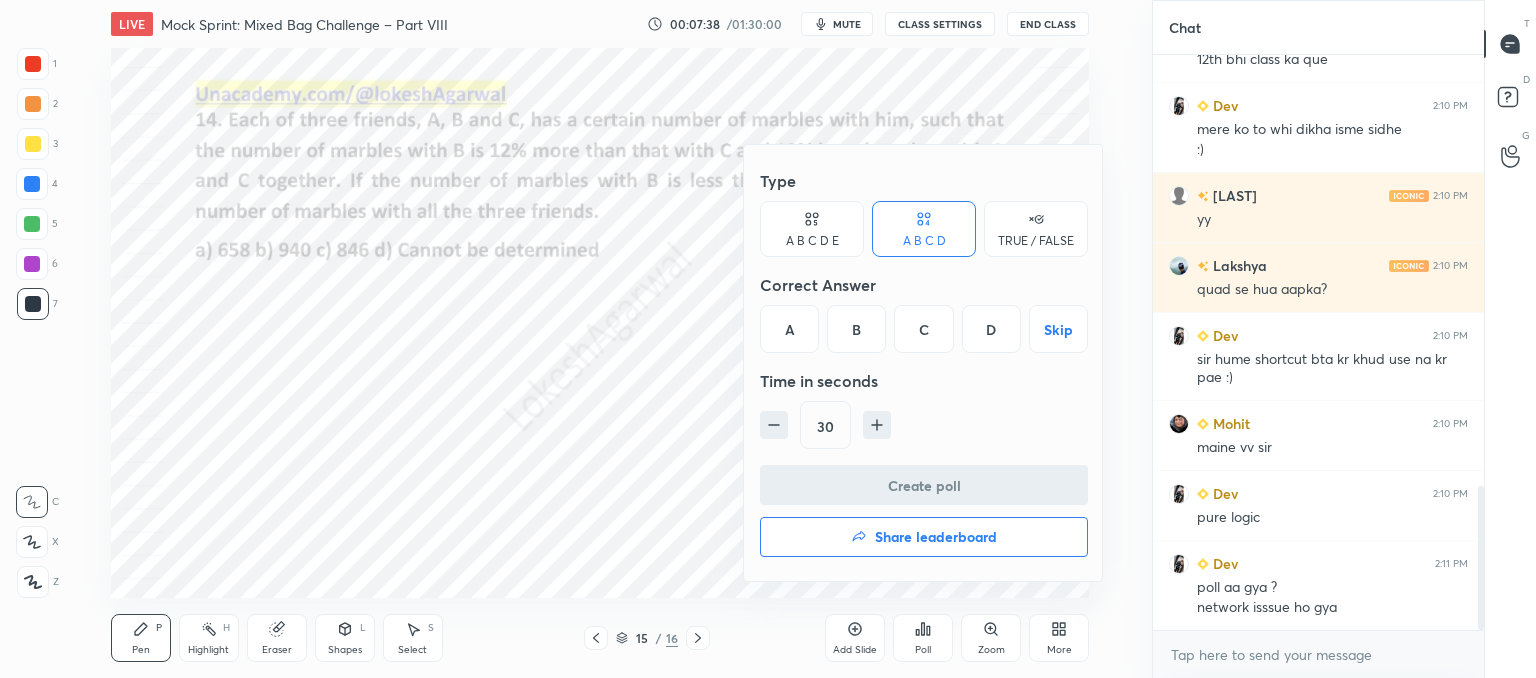 click on "A" at bounding box center (789, 329) 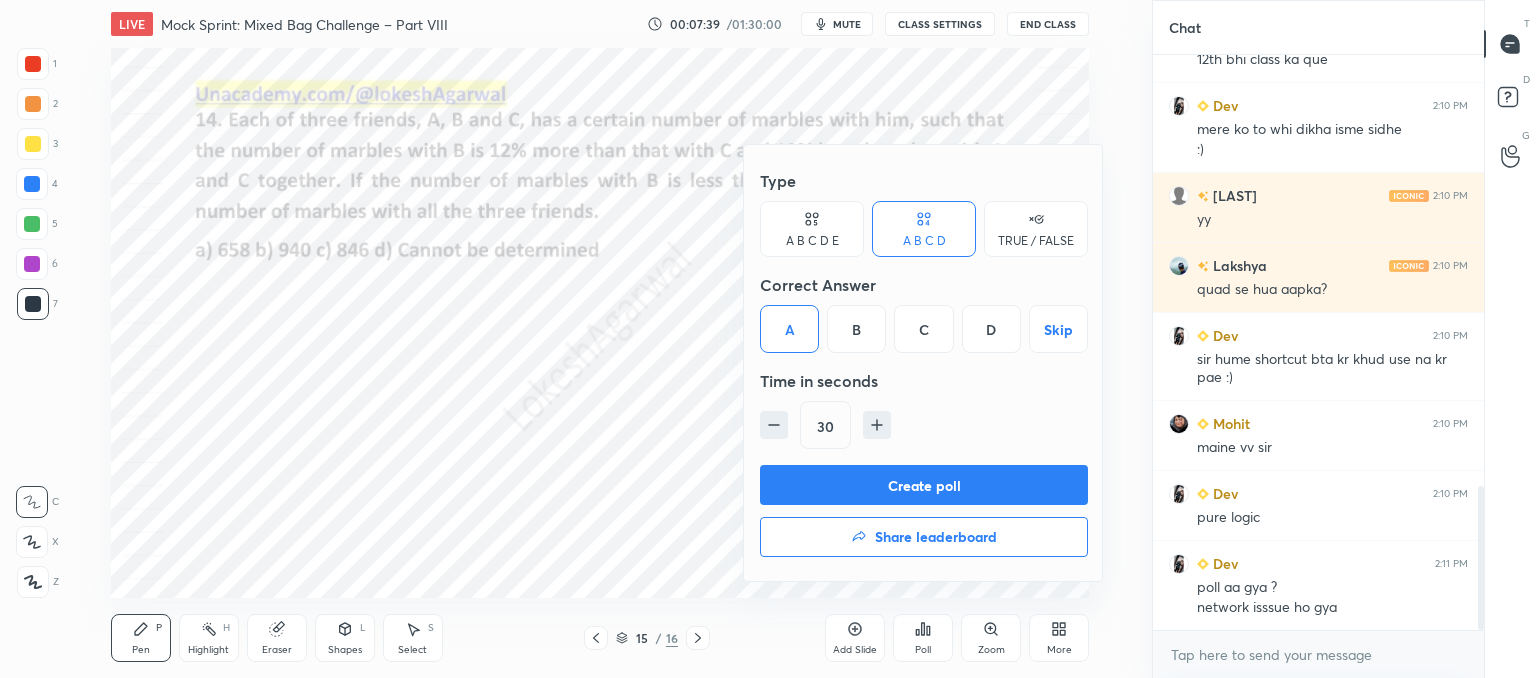 click on "Create poll" at bounding box center (924, 485) 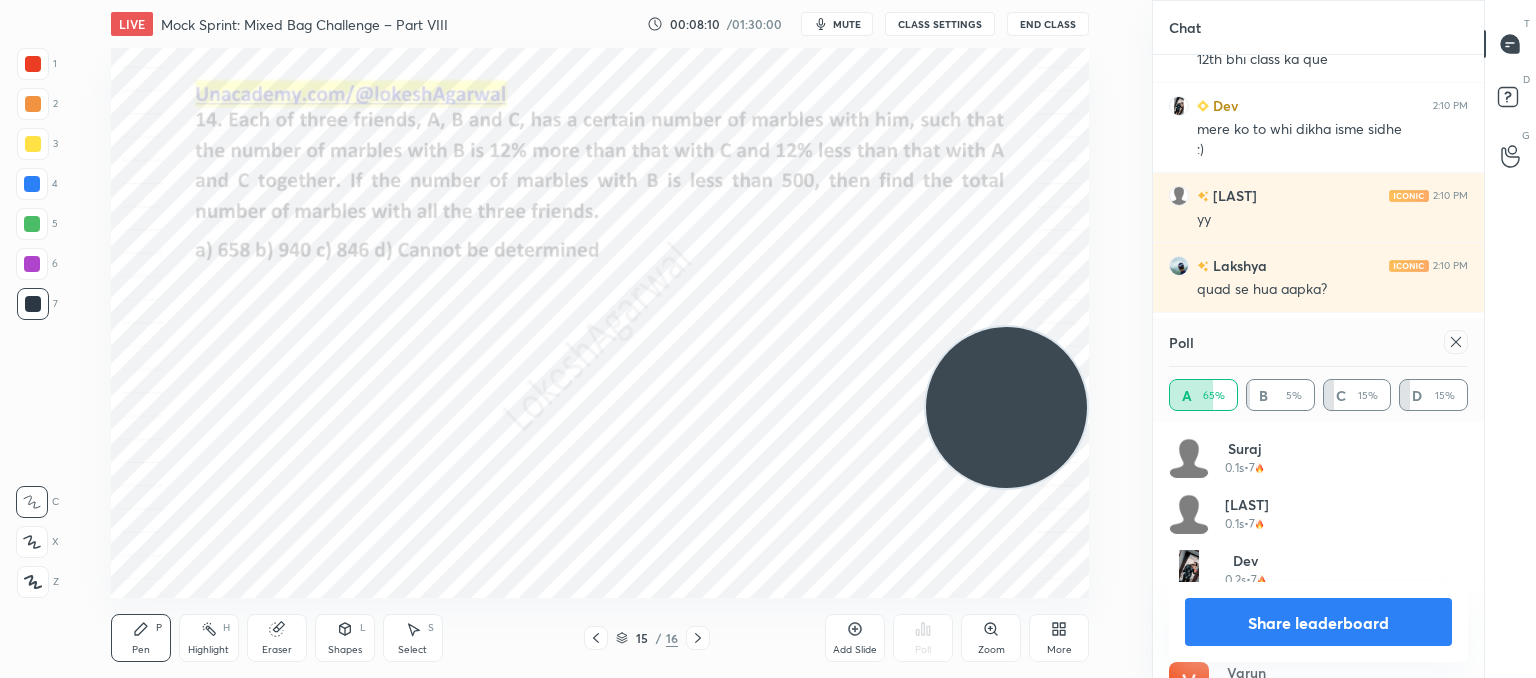 click at bounding box center (1456, 342) 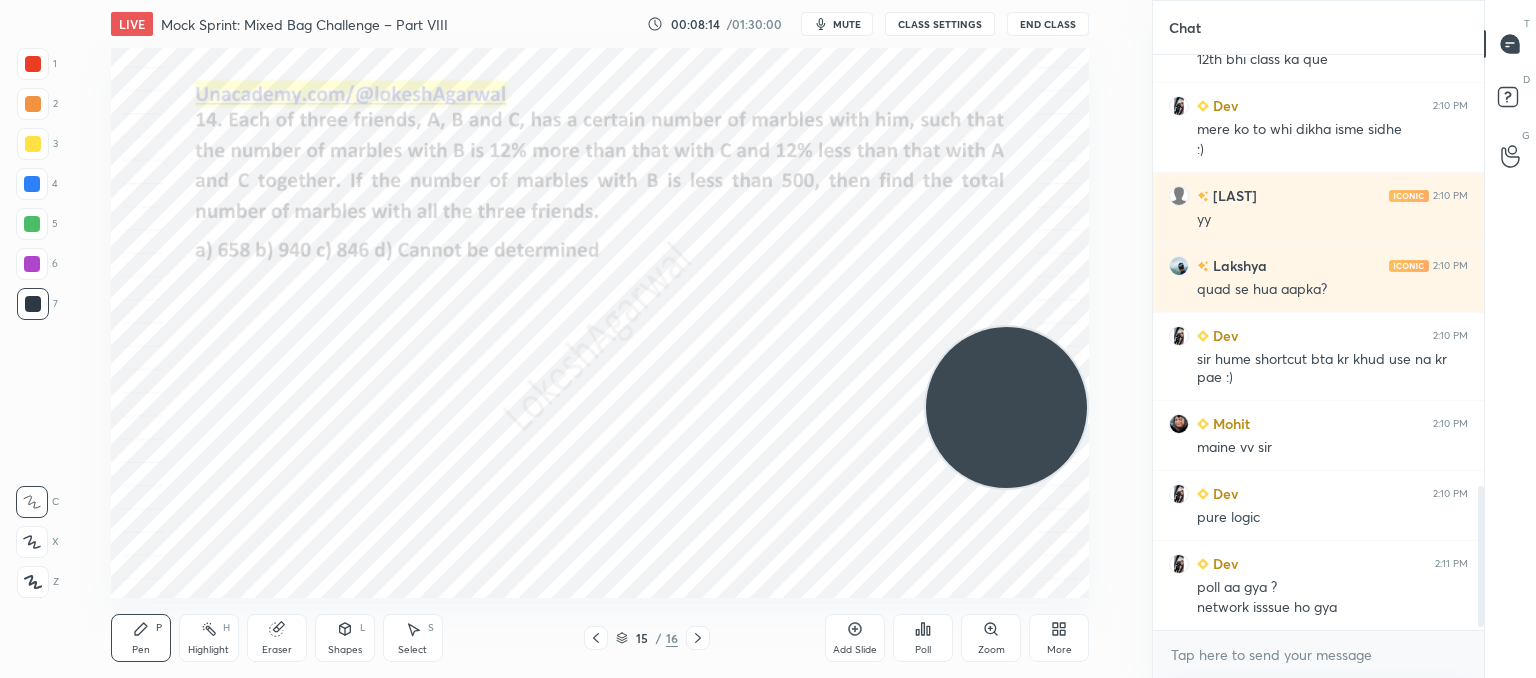 click 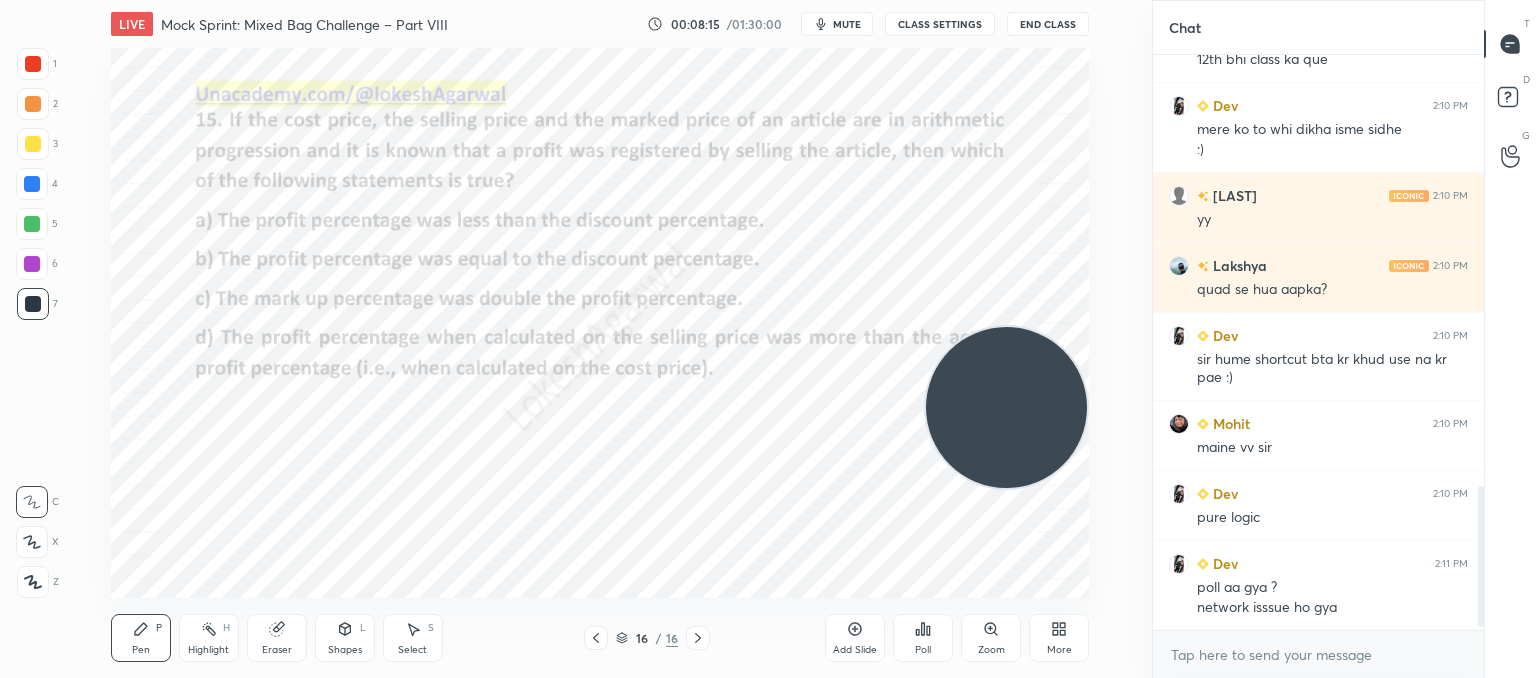click on "Poll" at bounding box center (923, 638) 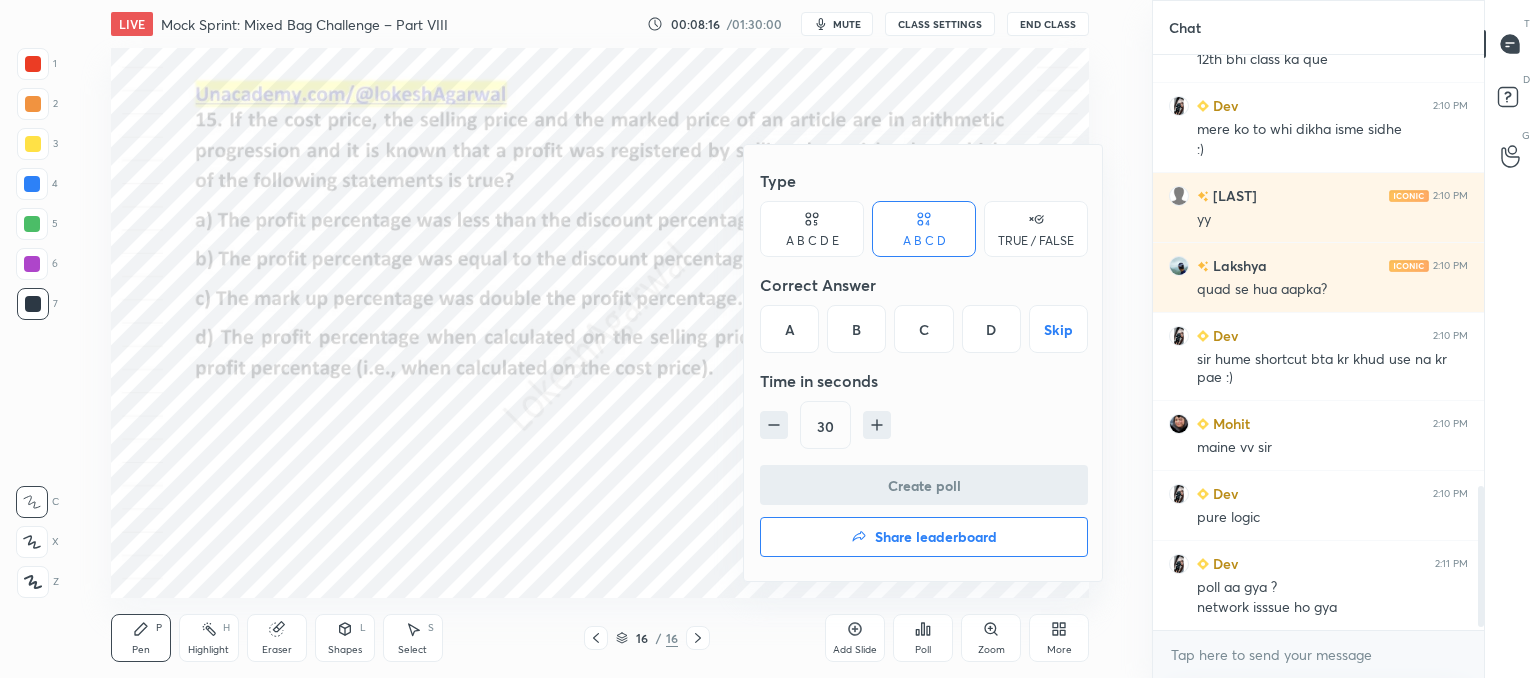 drag, startPoint x: 917, startPoint y: 318, endPoint x: 910, endPoint y: 331, distance: 14.764823 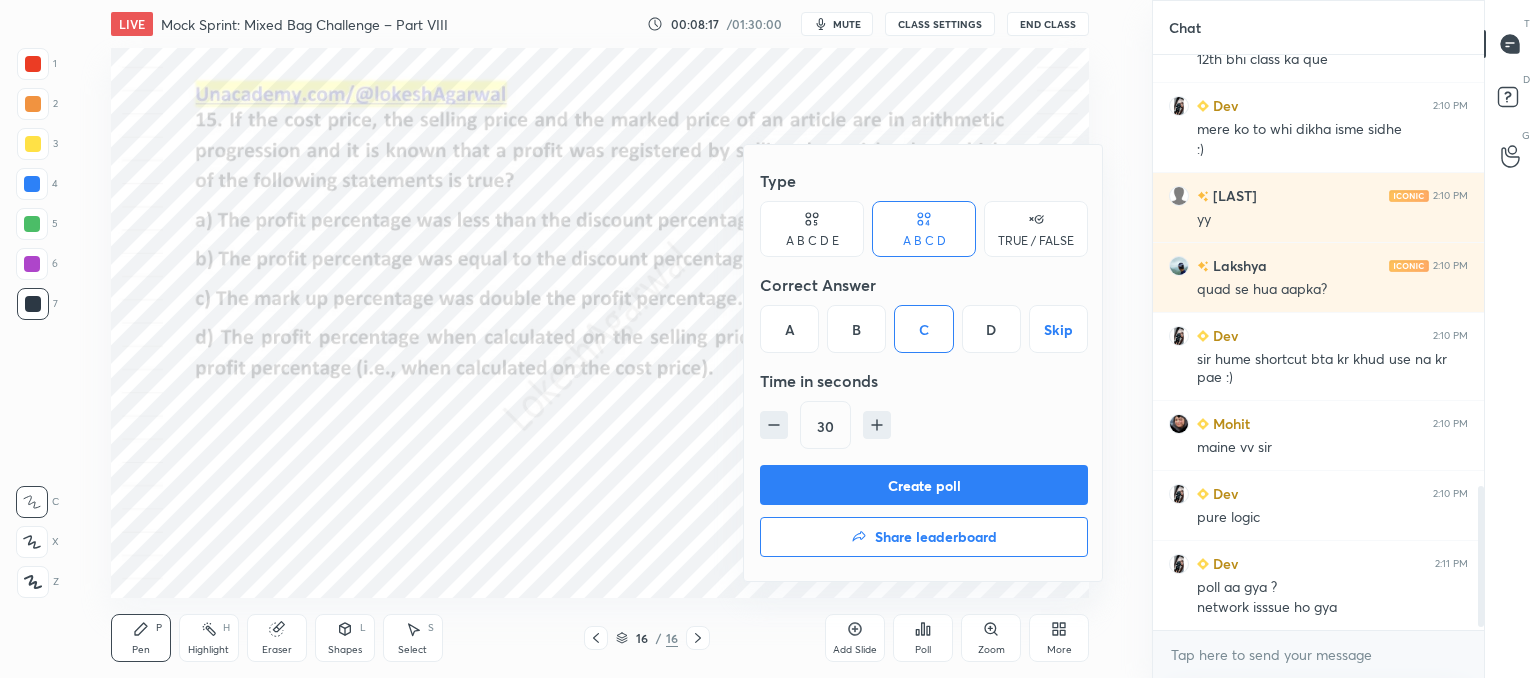click on "Create poll" at bounding box center (924, 485) 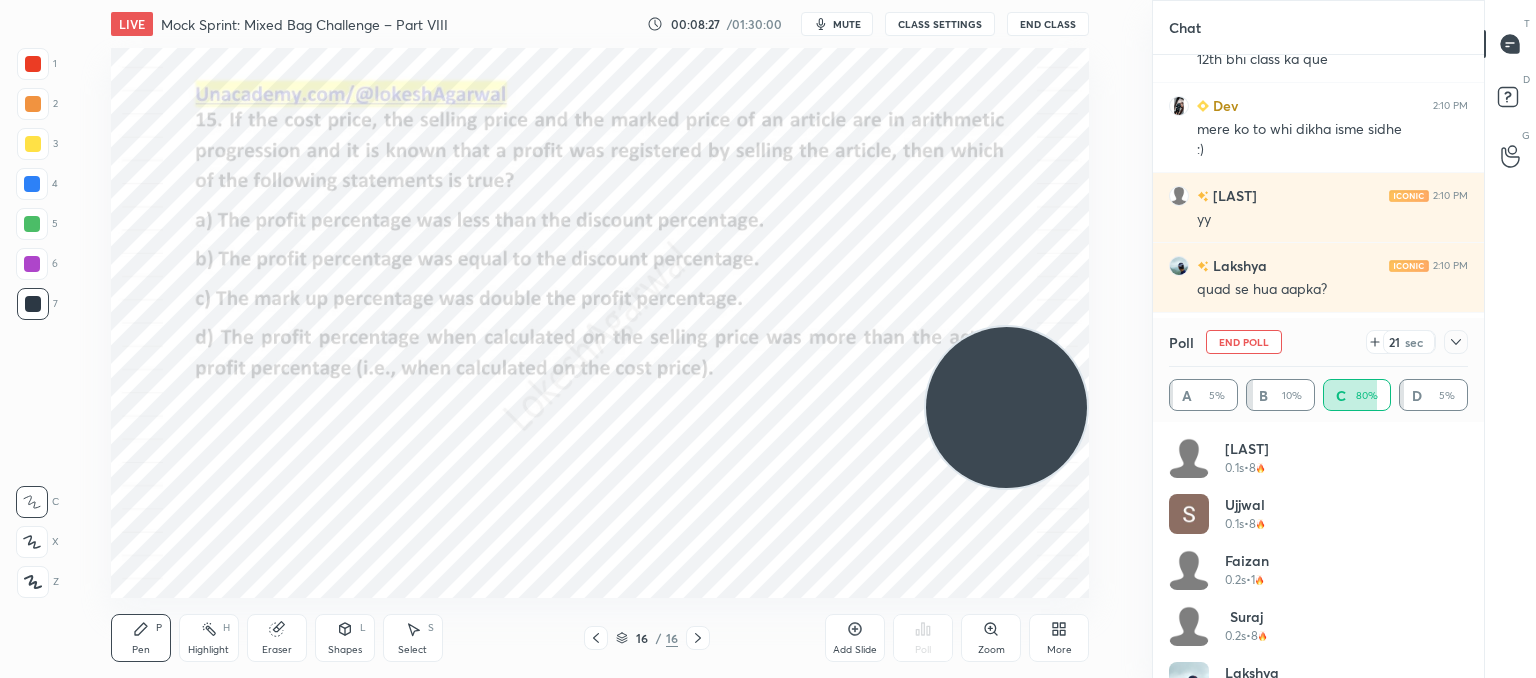 click 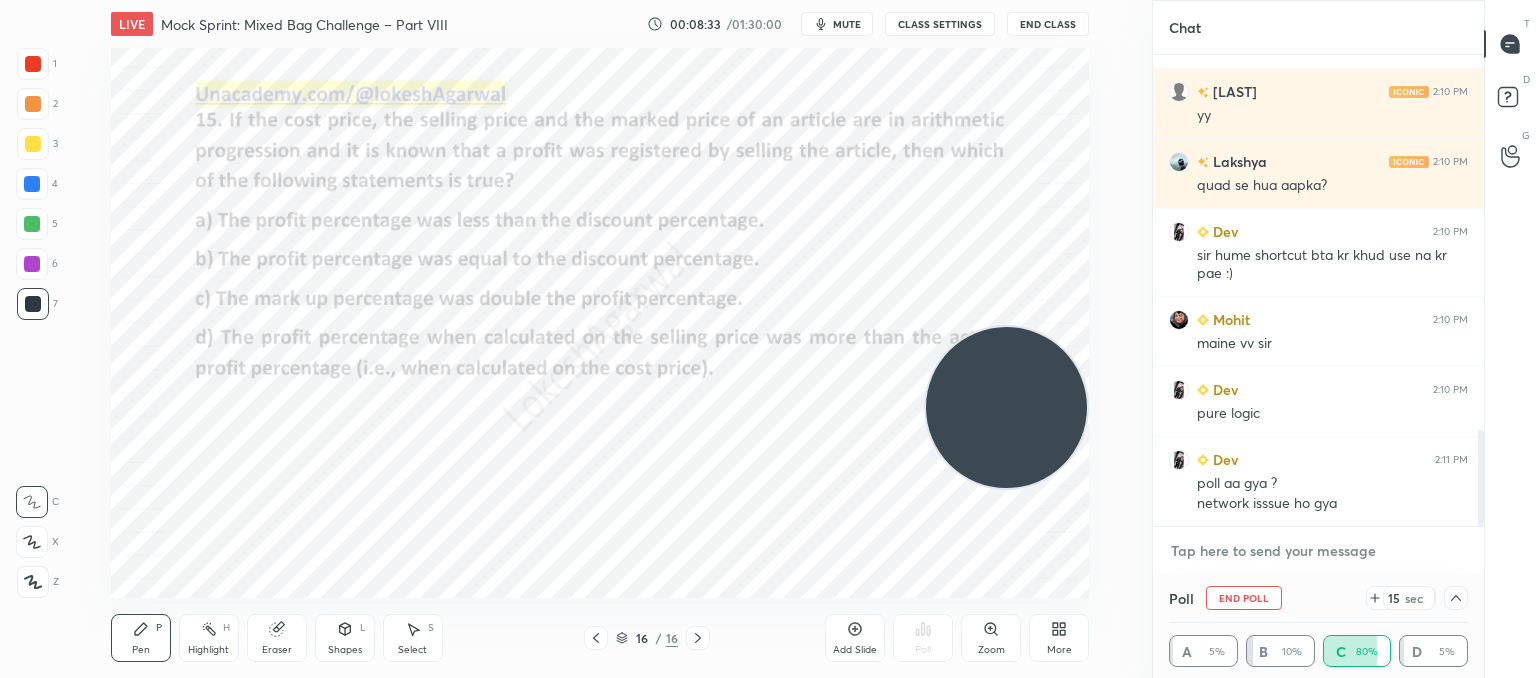 click at bounding box center [1318, 551] 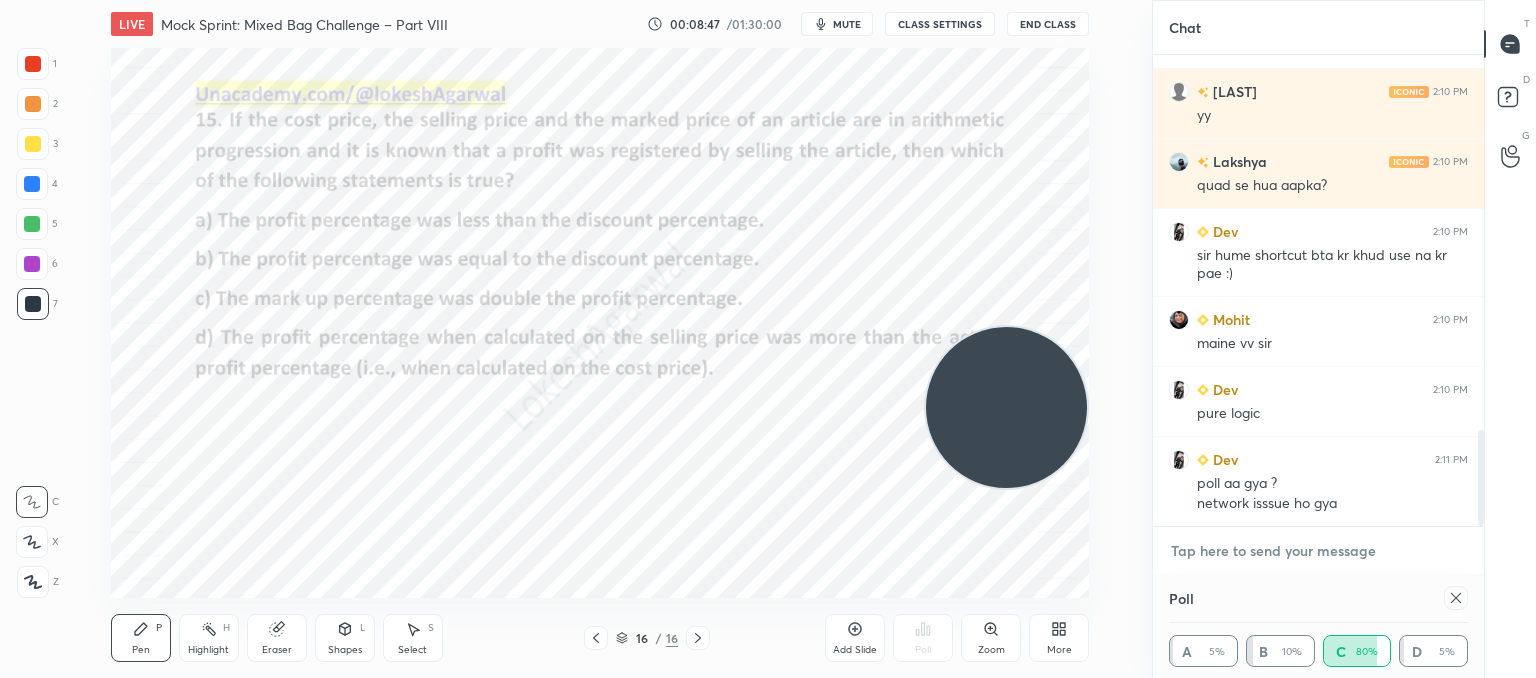 scroll, scrollTop: 6, scrollLeft: 6, axis: both 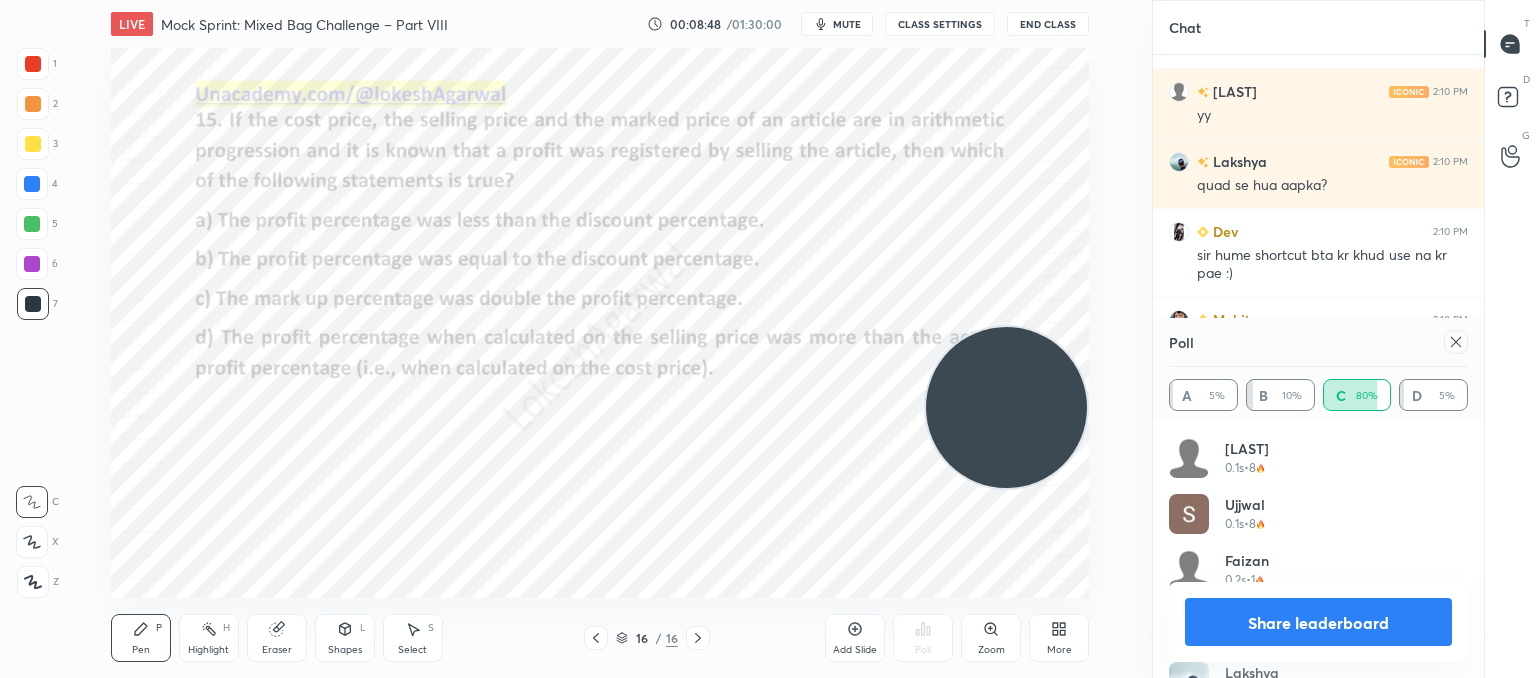 click on "Share leaderboard" at bounding box center [1318, 622] 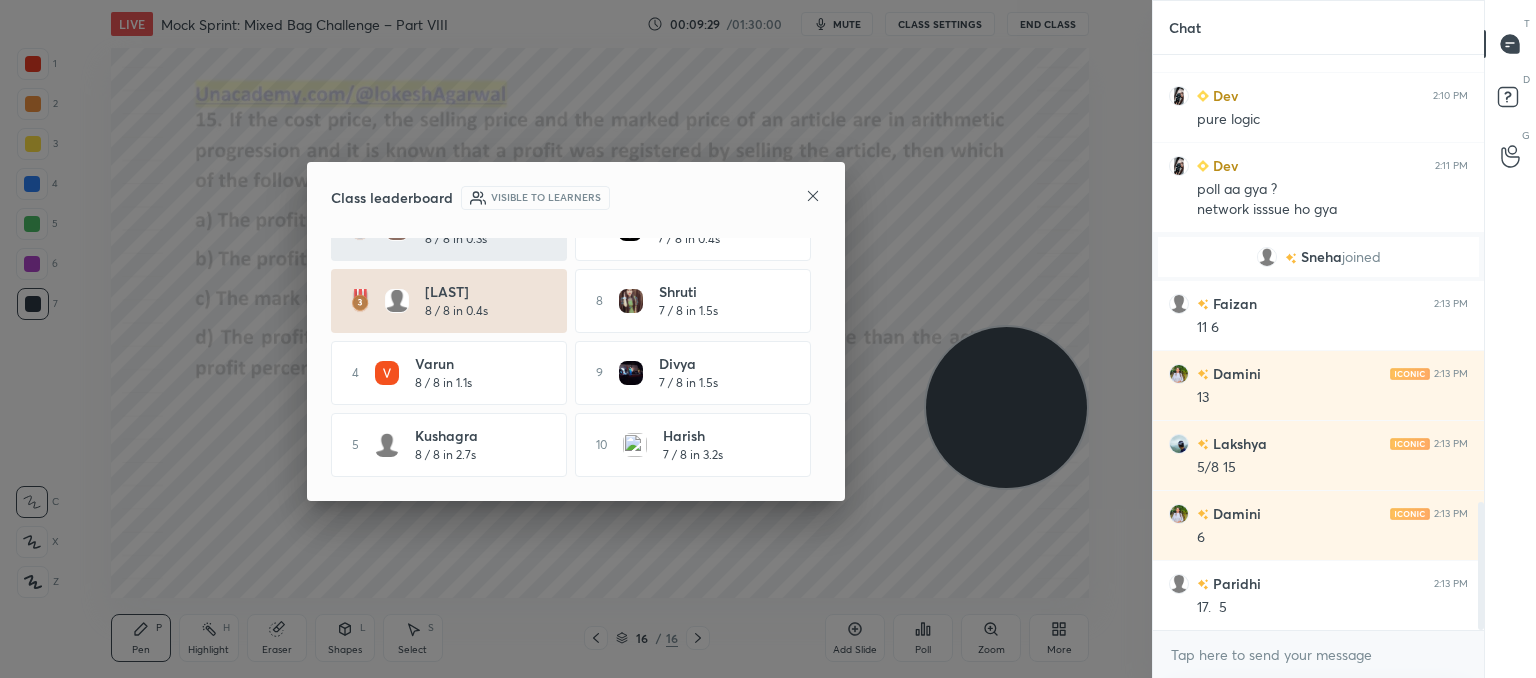 click 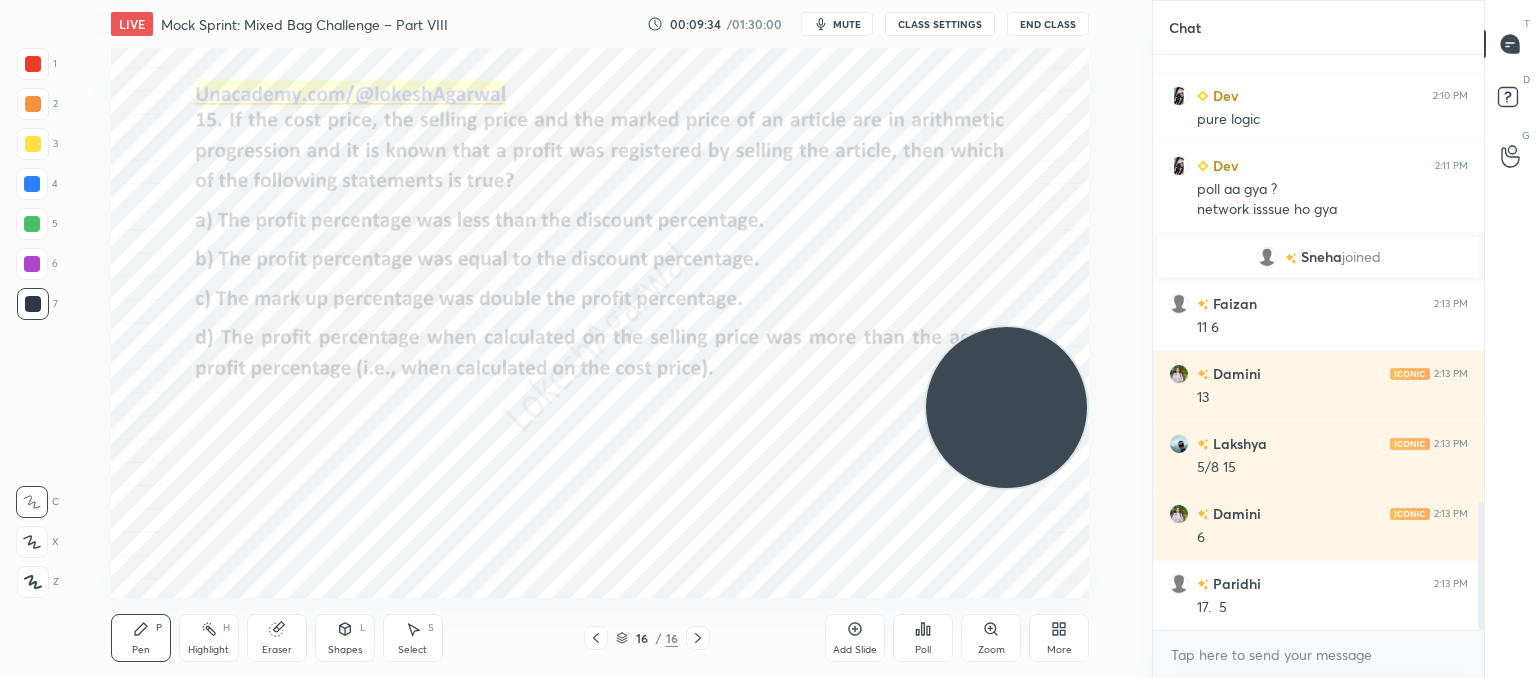 click 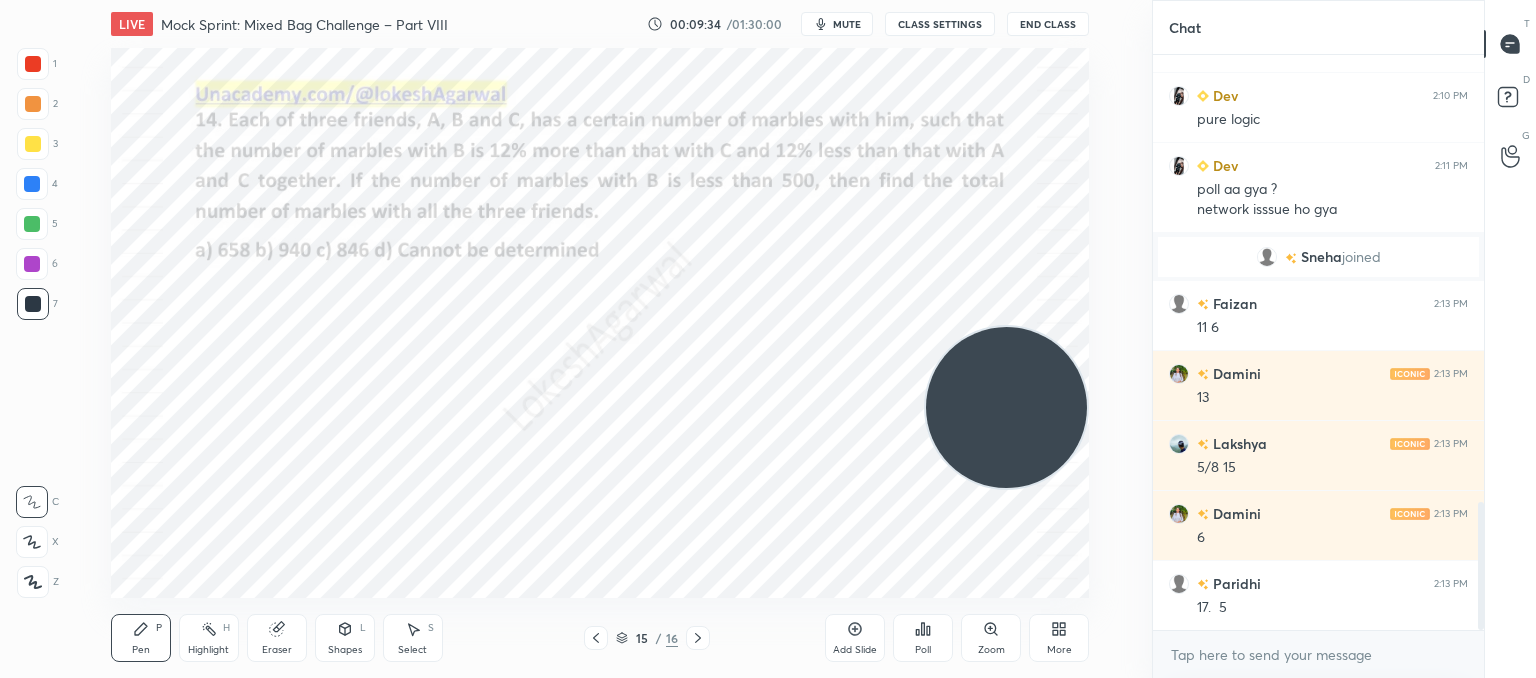 click 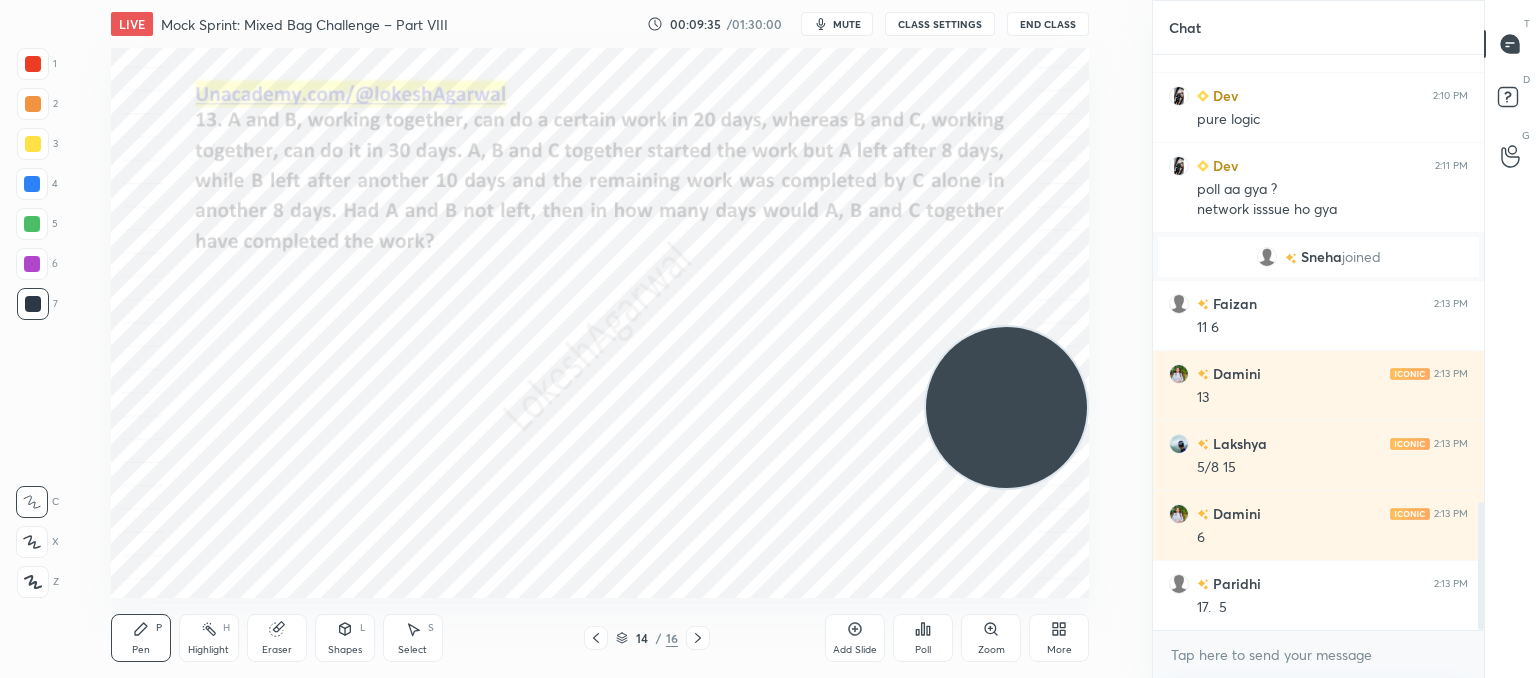click 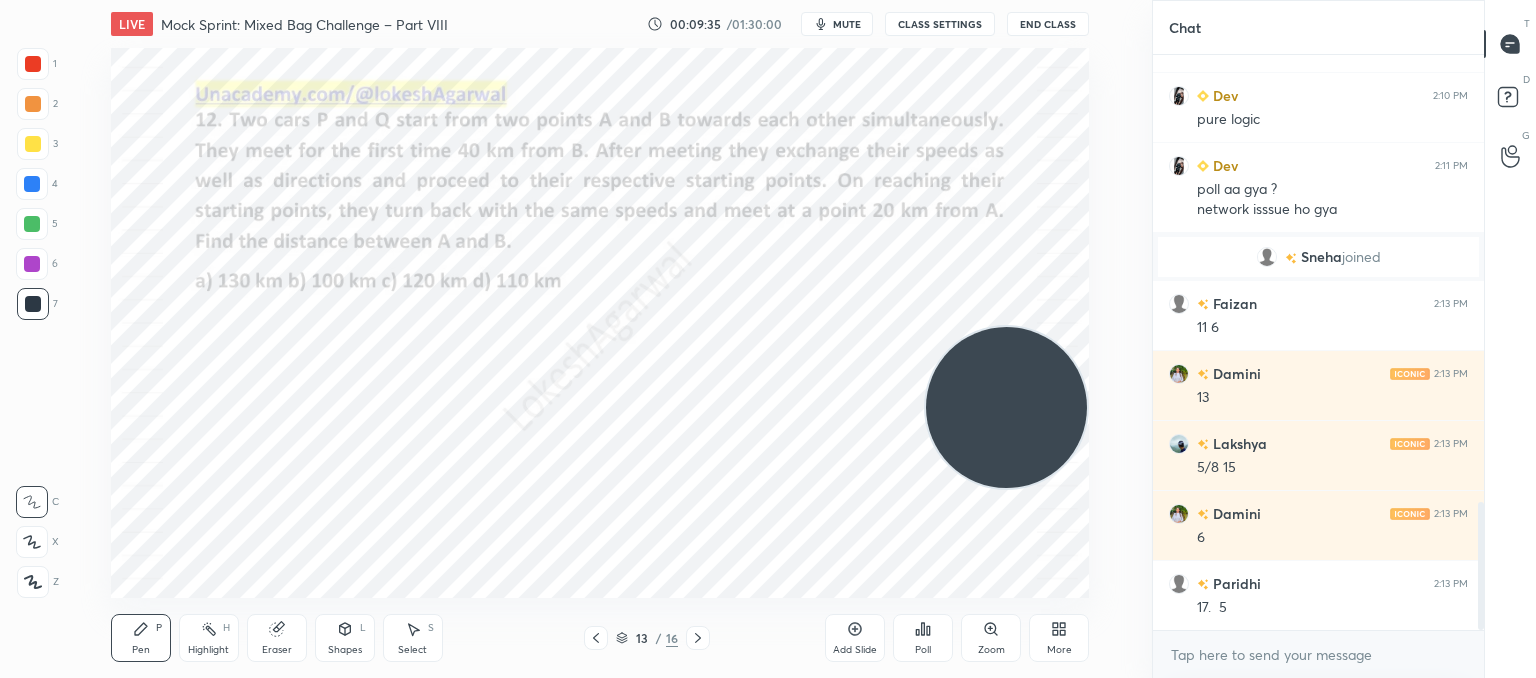click 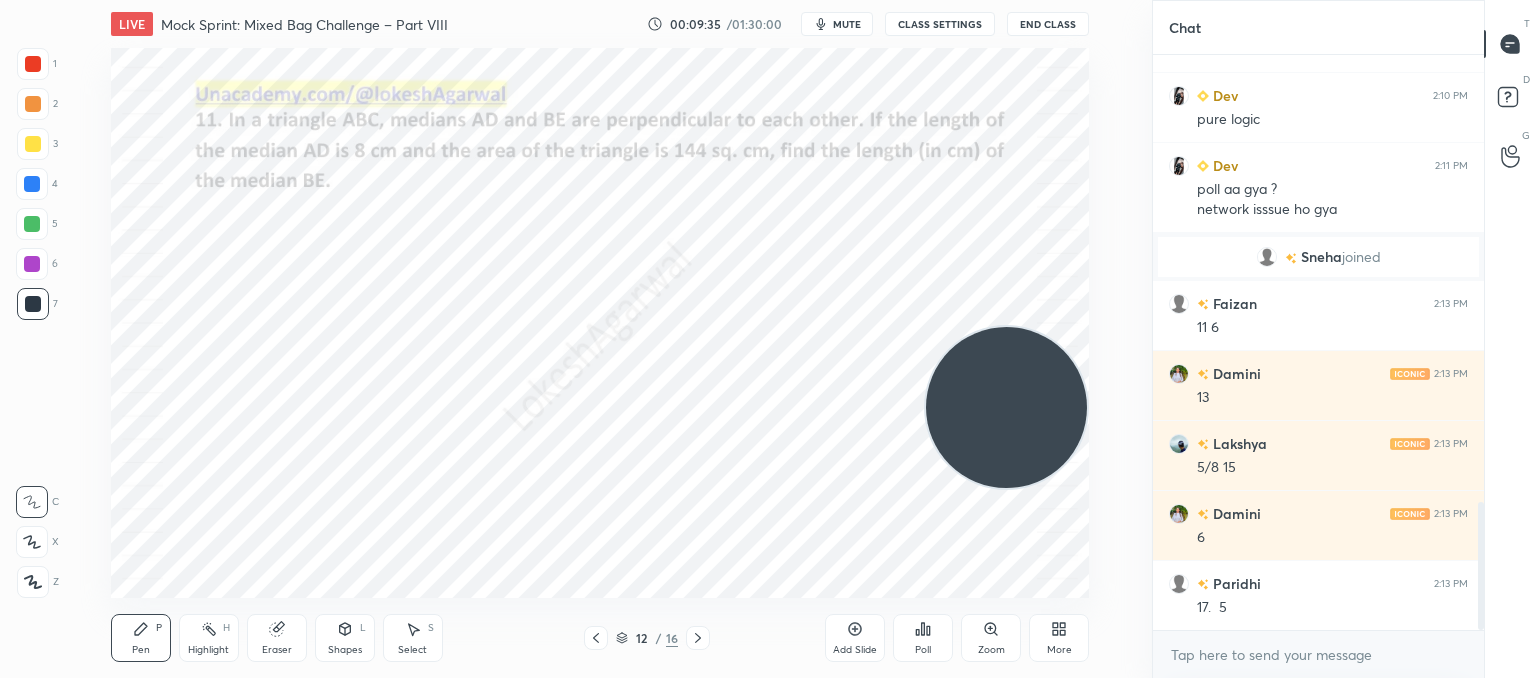 click 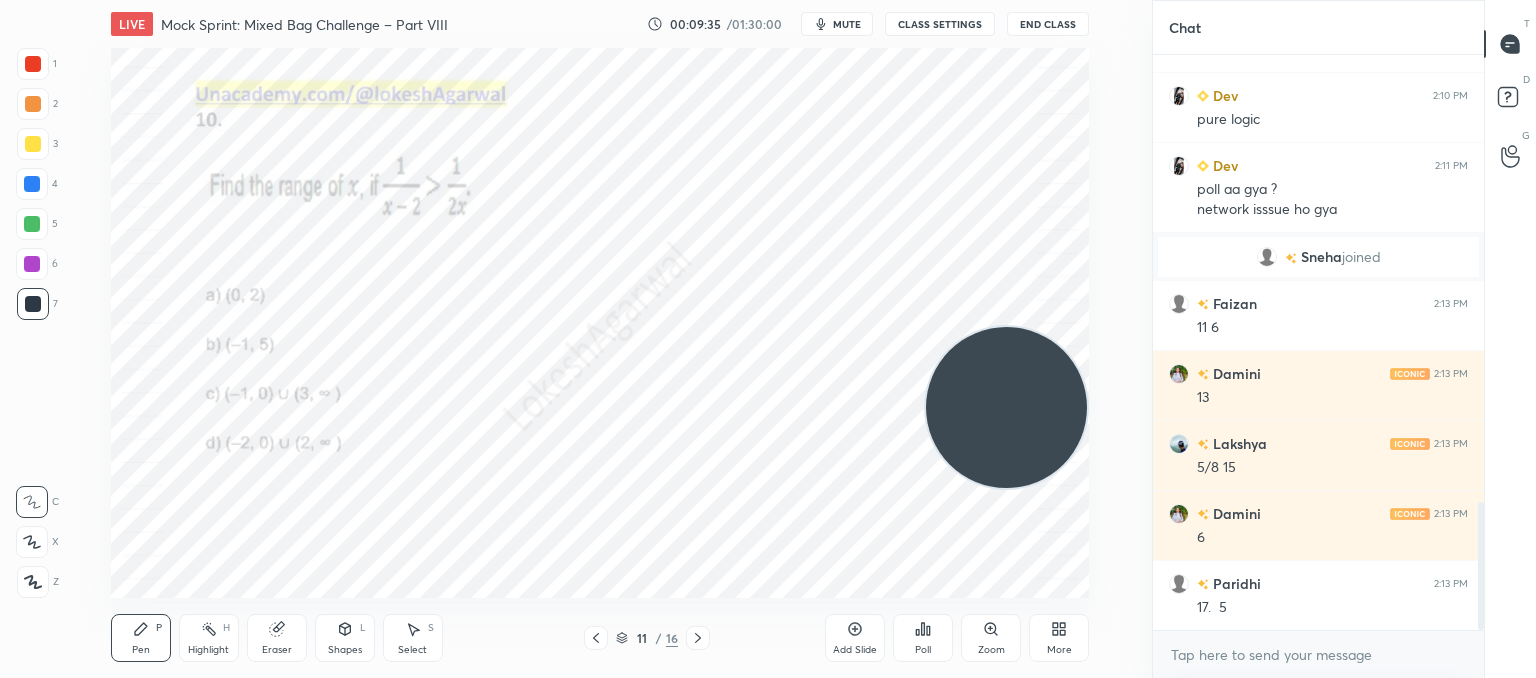 click 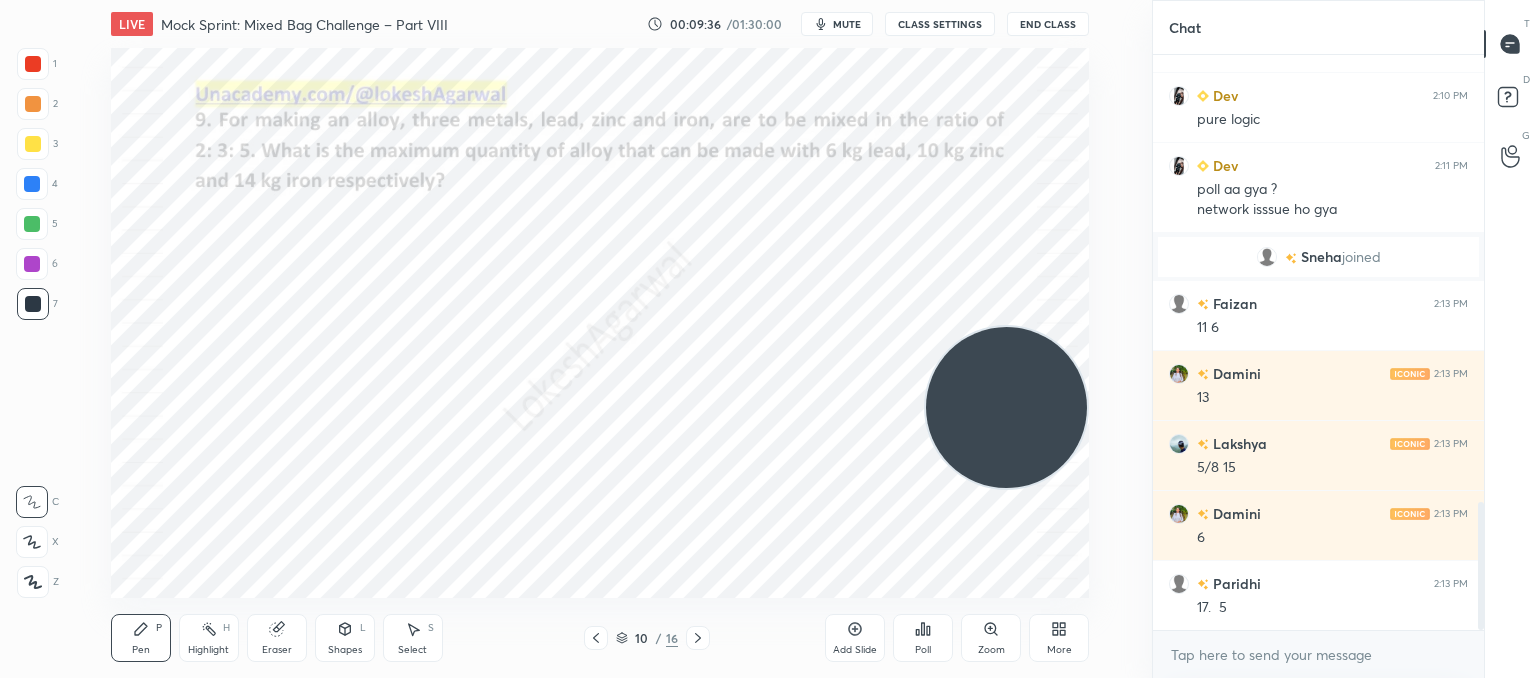 click 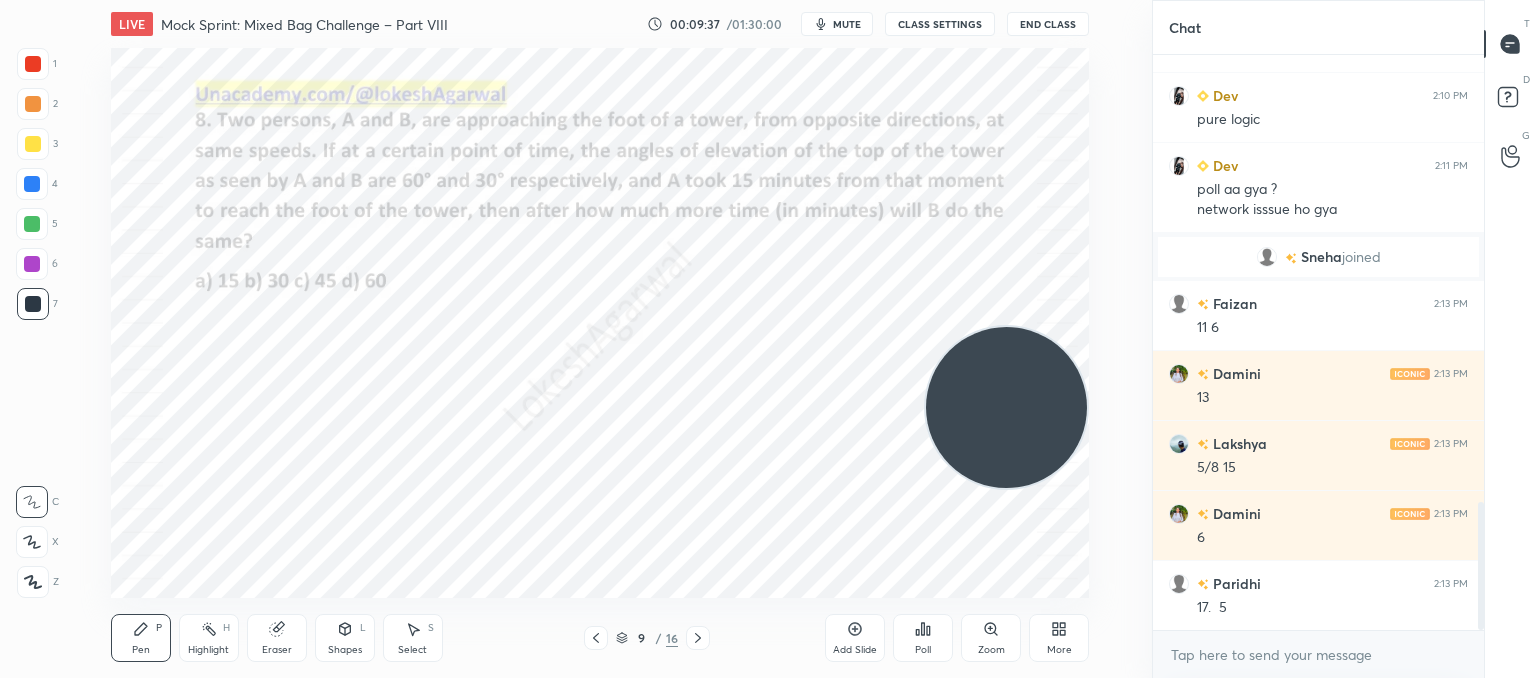 click at bounding box center [596, 638] 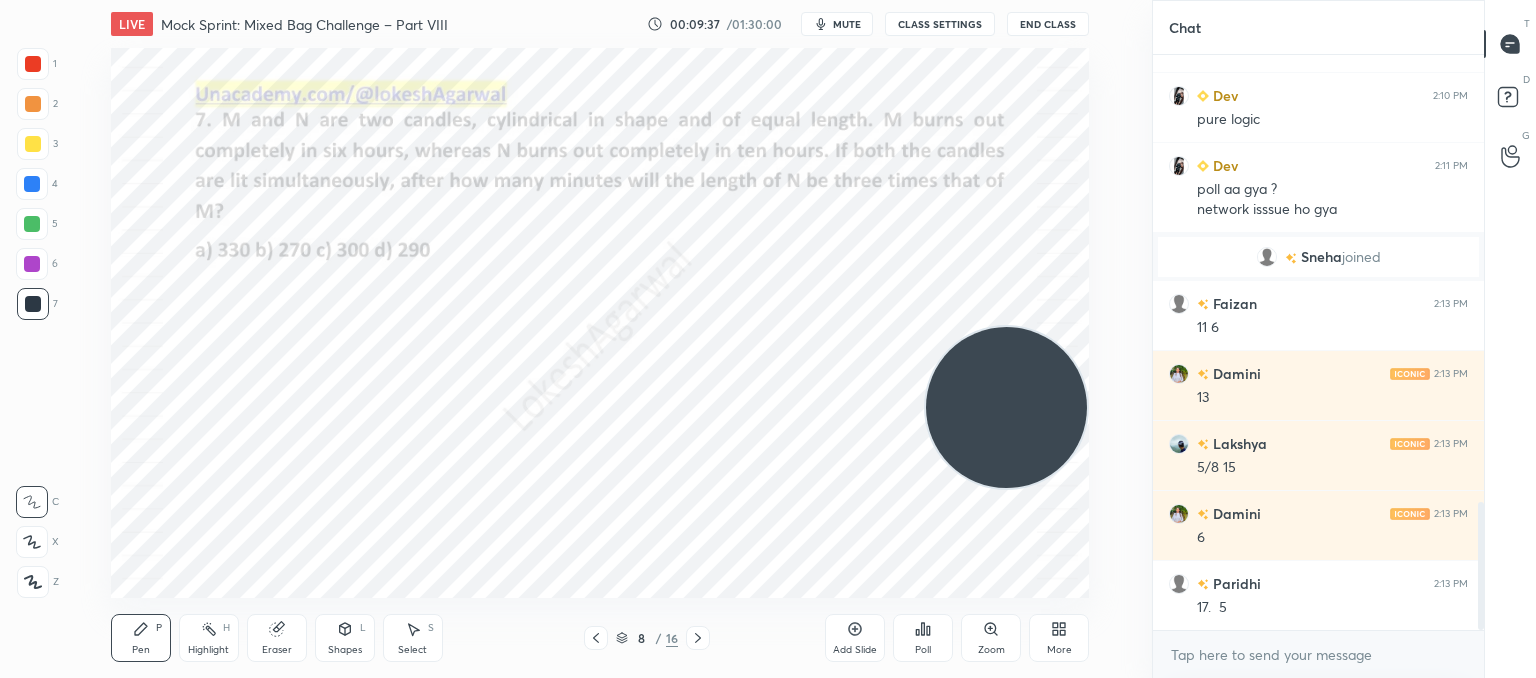 click 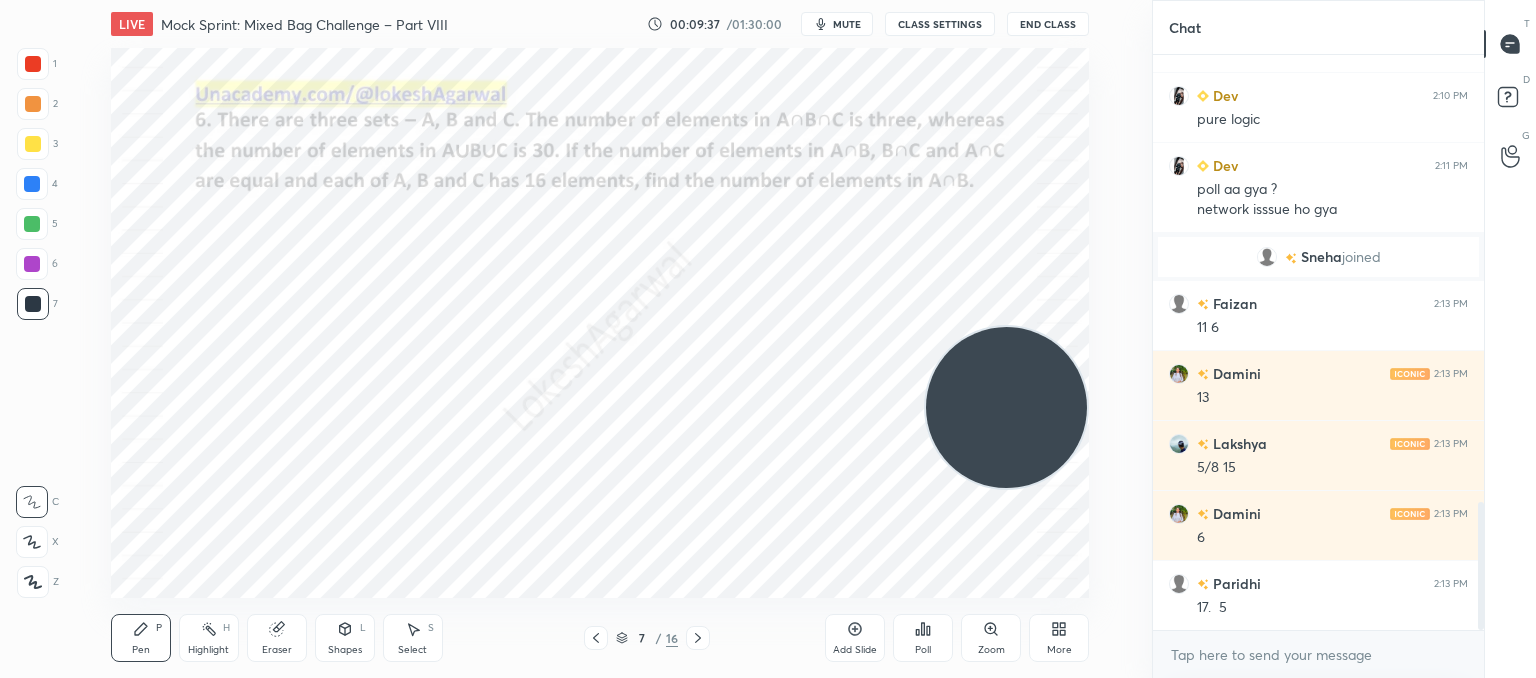 click 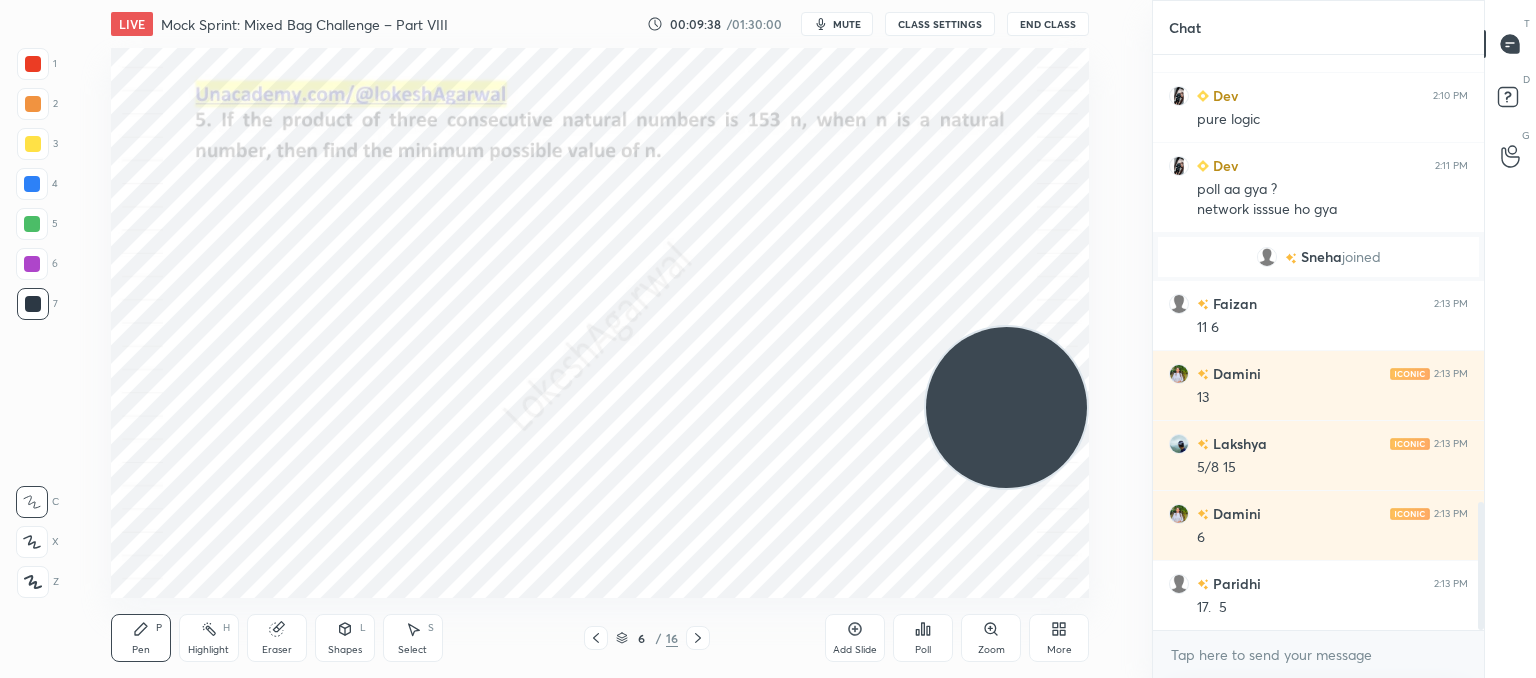 click 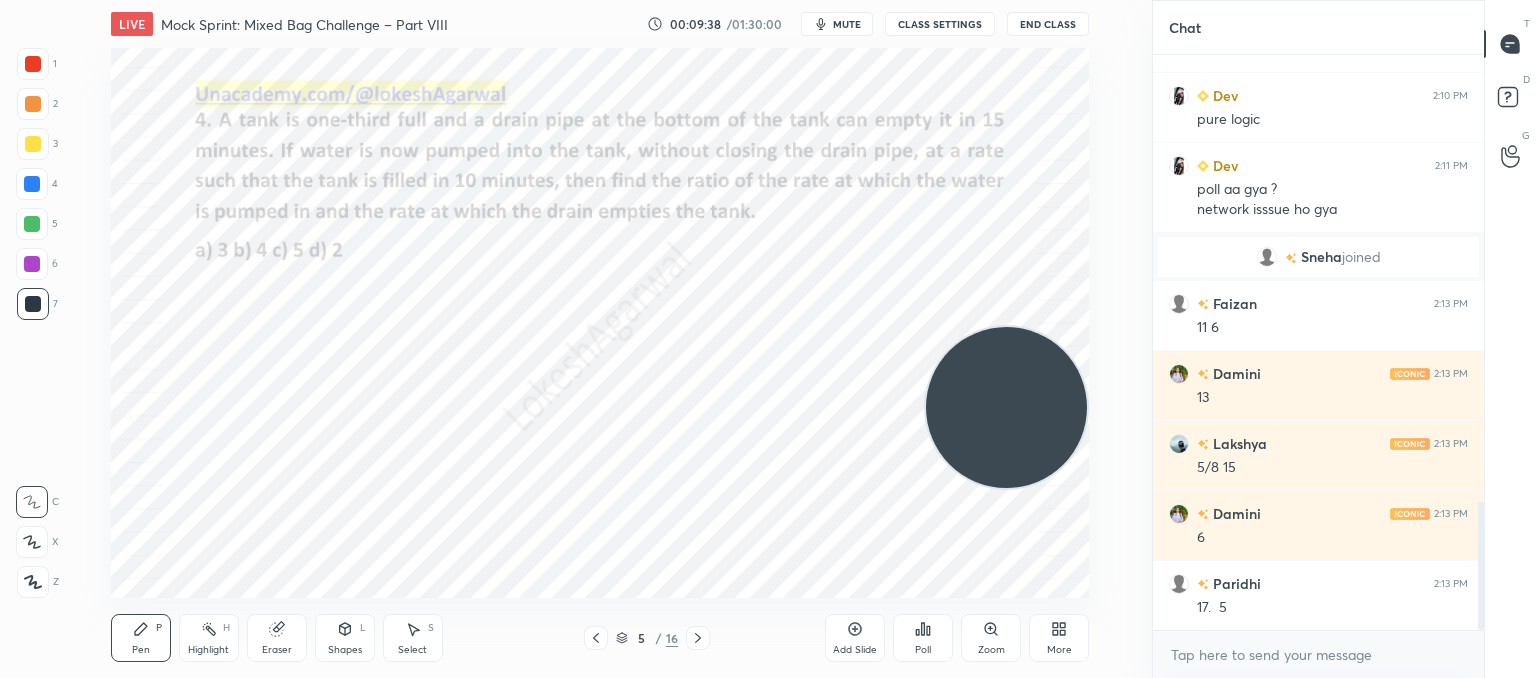 click 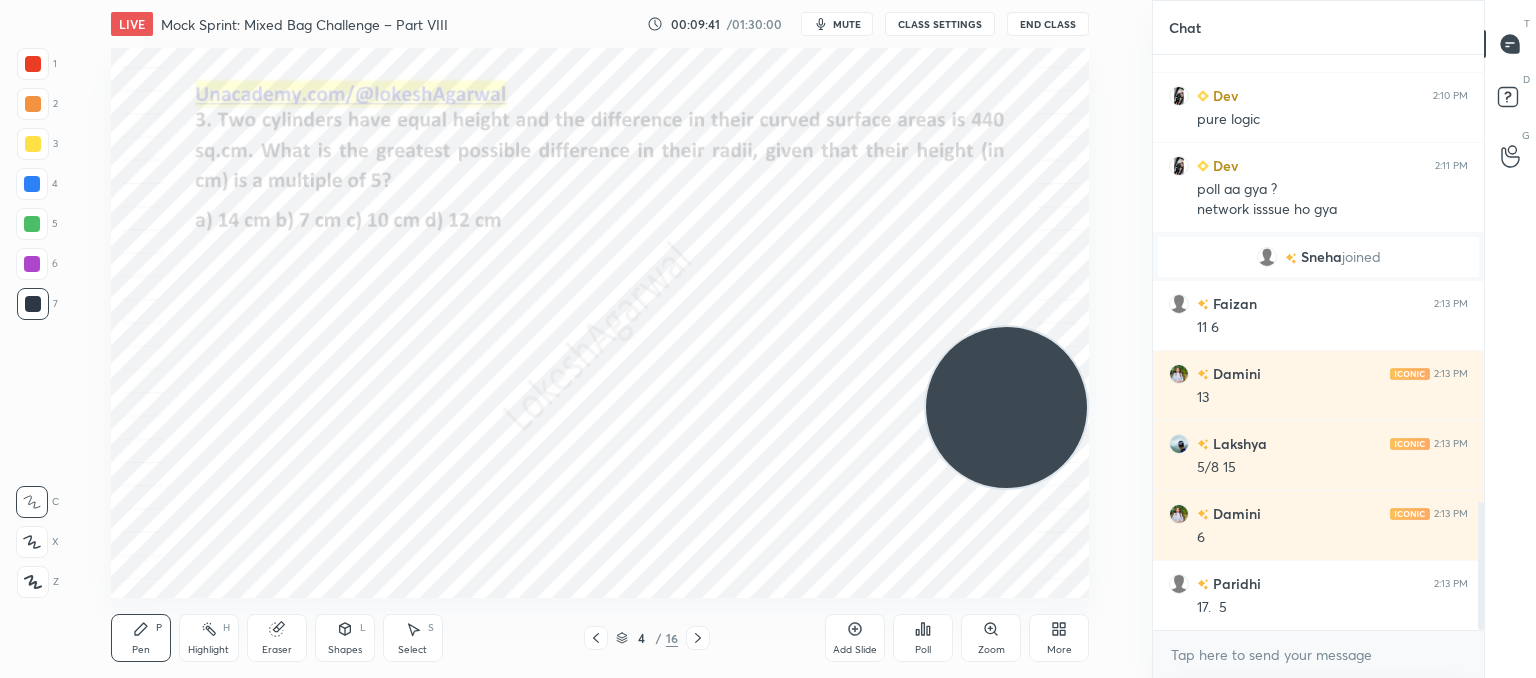 drag, startPoint x: 36, startPoint y: 574, endPoint x: 98, endPoint y: 529, distance: 76.6094 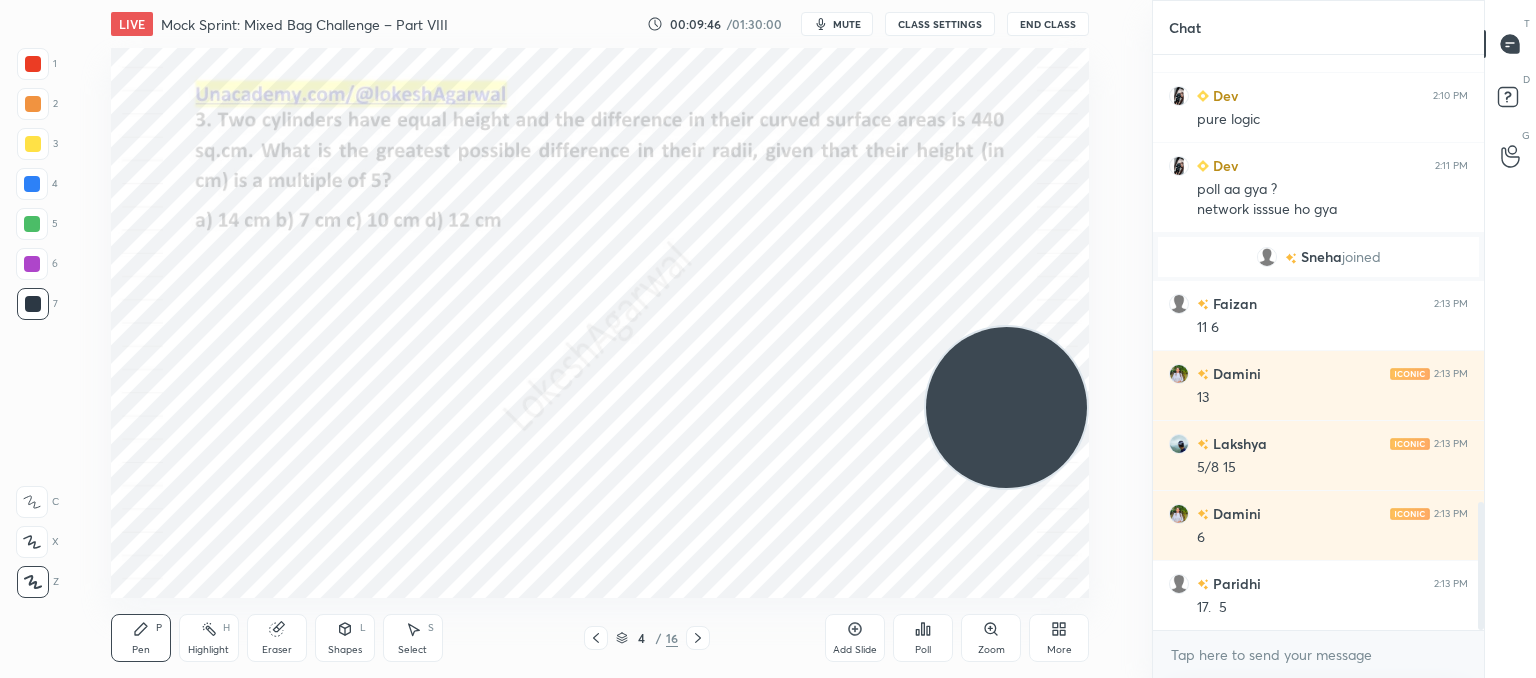 click on "Shapes L" at bounding box center [345, 638] 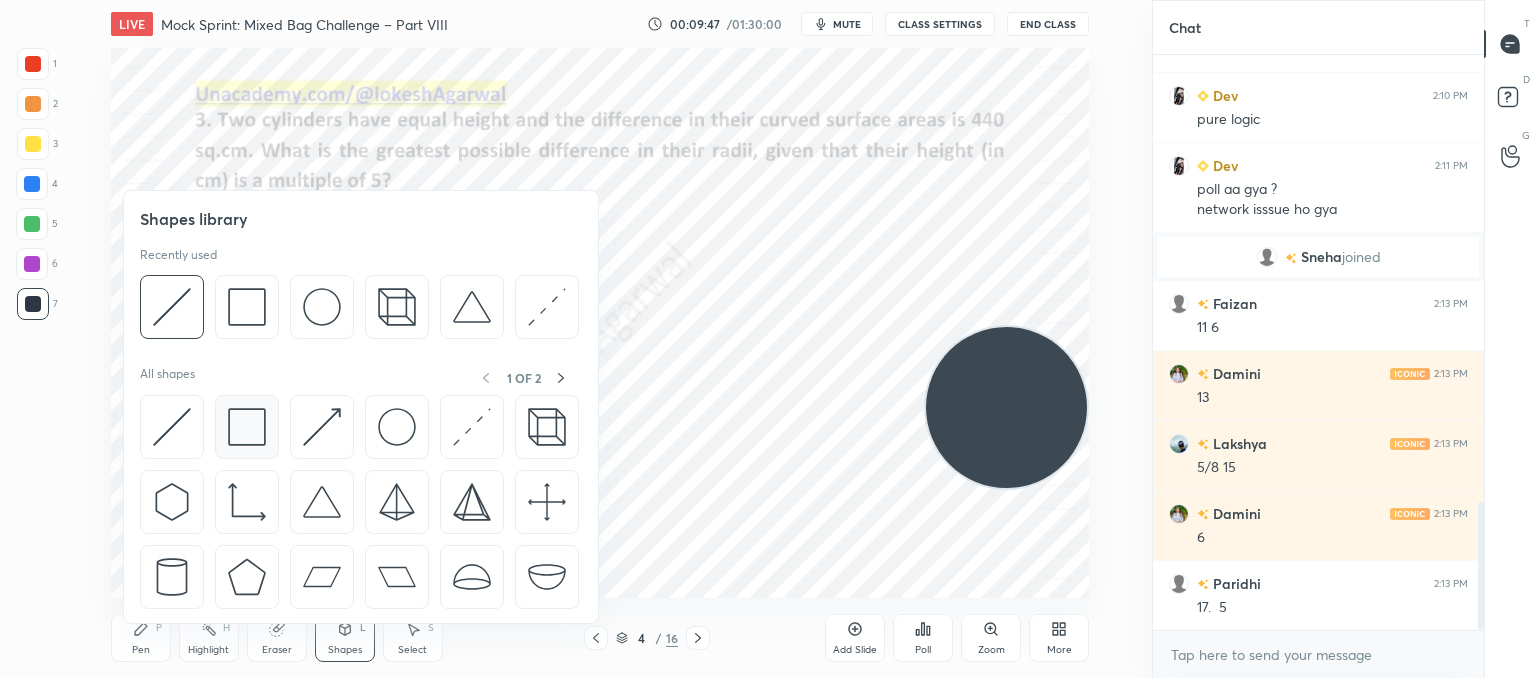 click at bounding box center [247, 427] 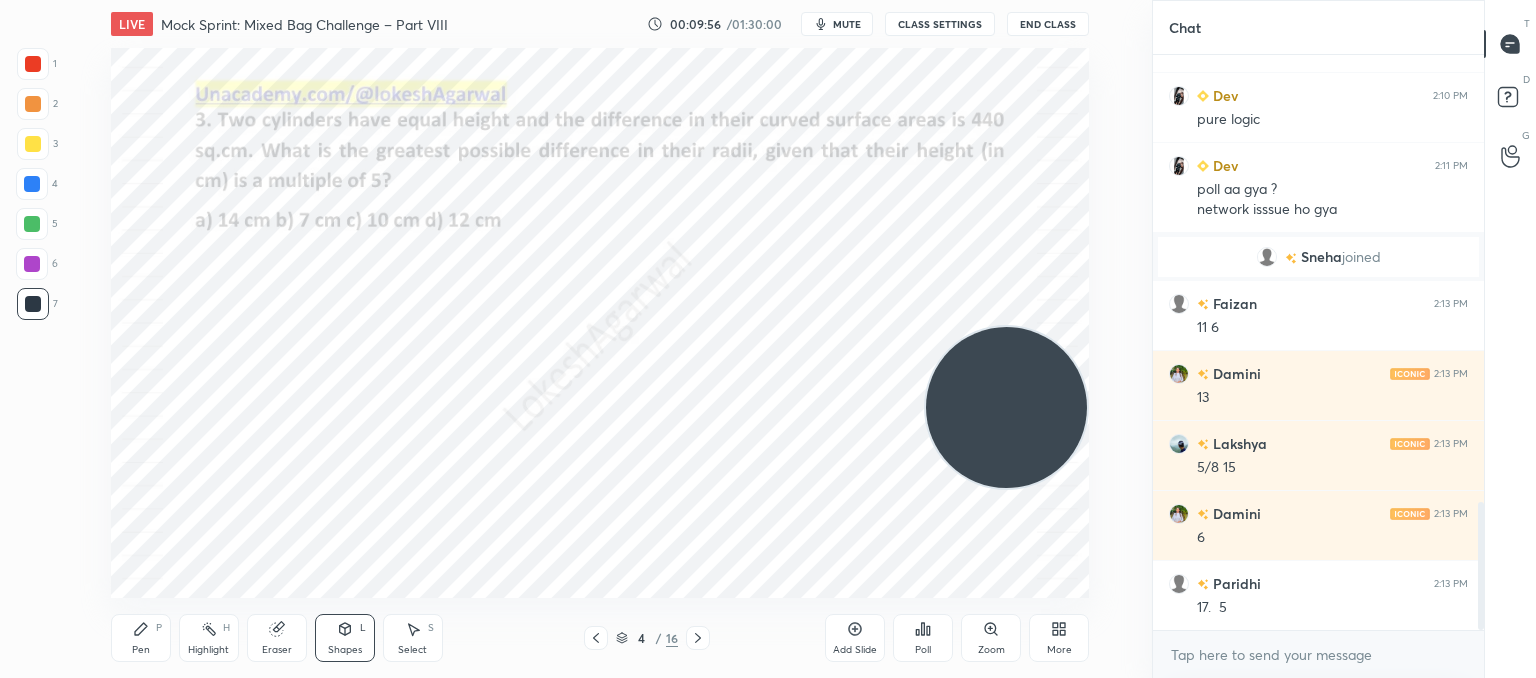 click on "Shapes L" at bounding box center [345, 638] 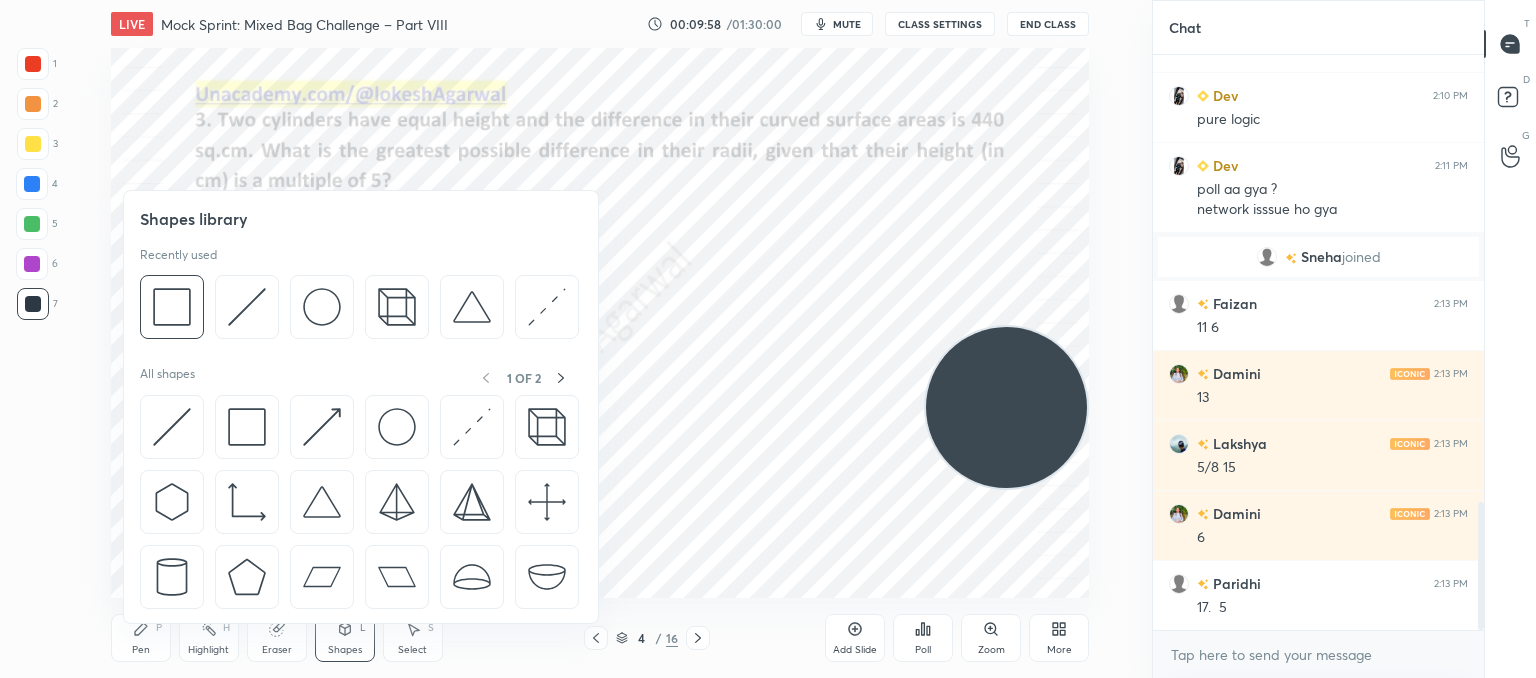 click on "Pen P" at bounding box center [141, 638] 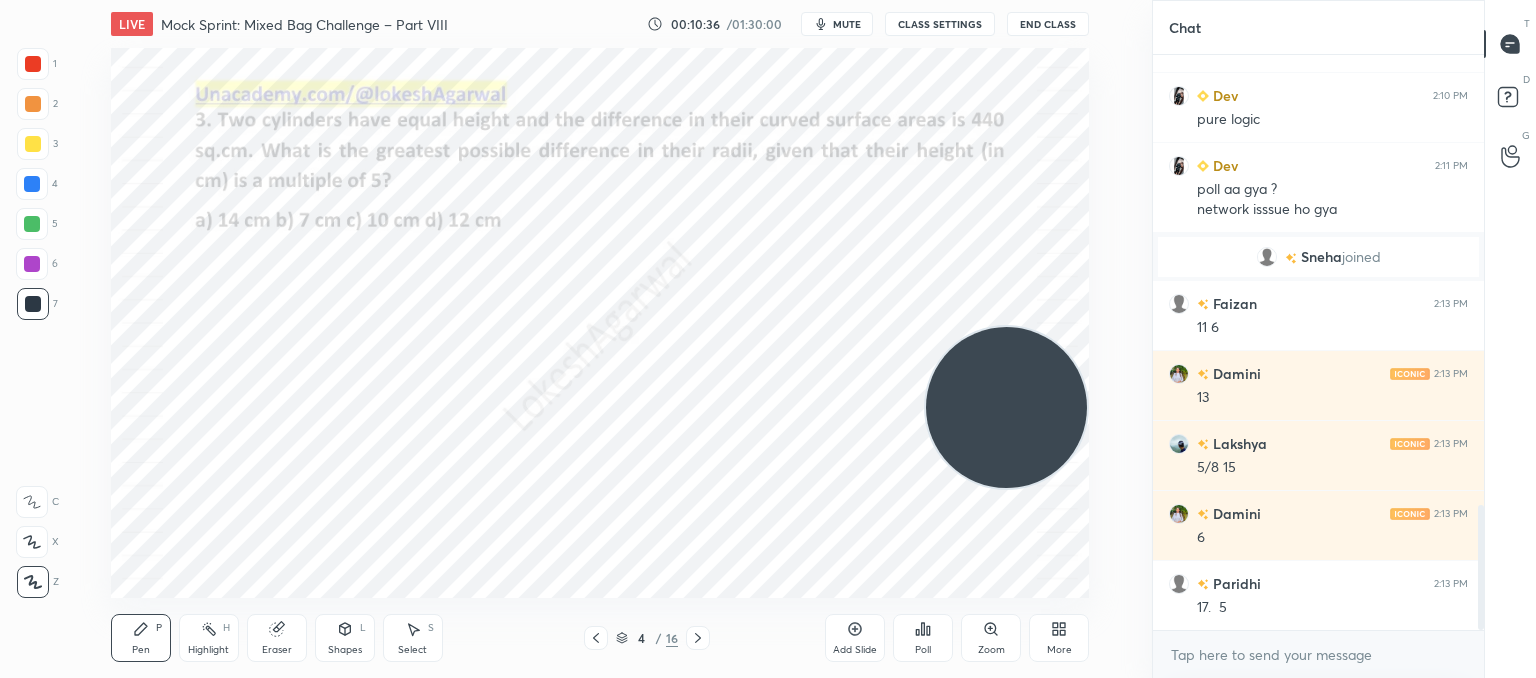 scroll, scrollTop: 2082, scrollLeft: 0, axis: vertical 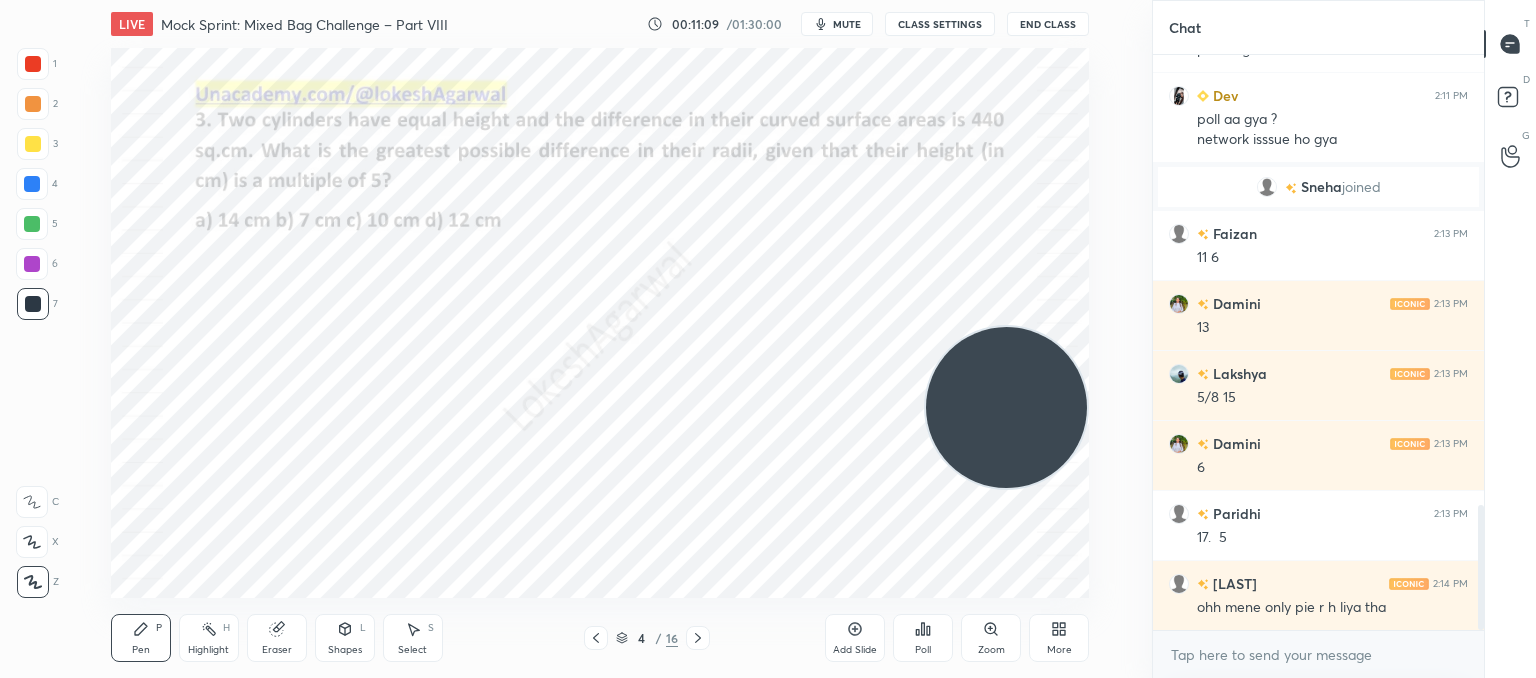 click 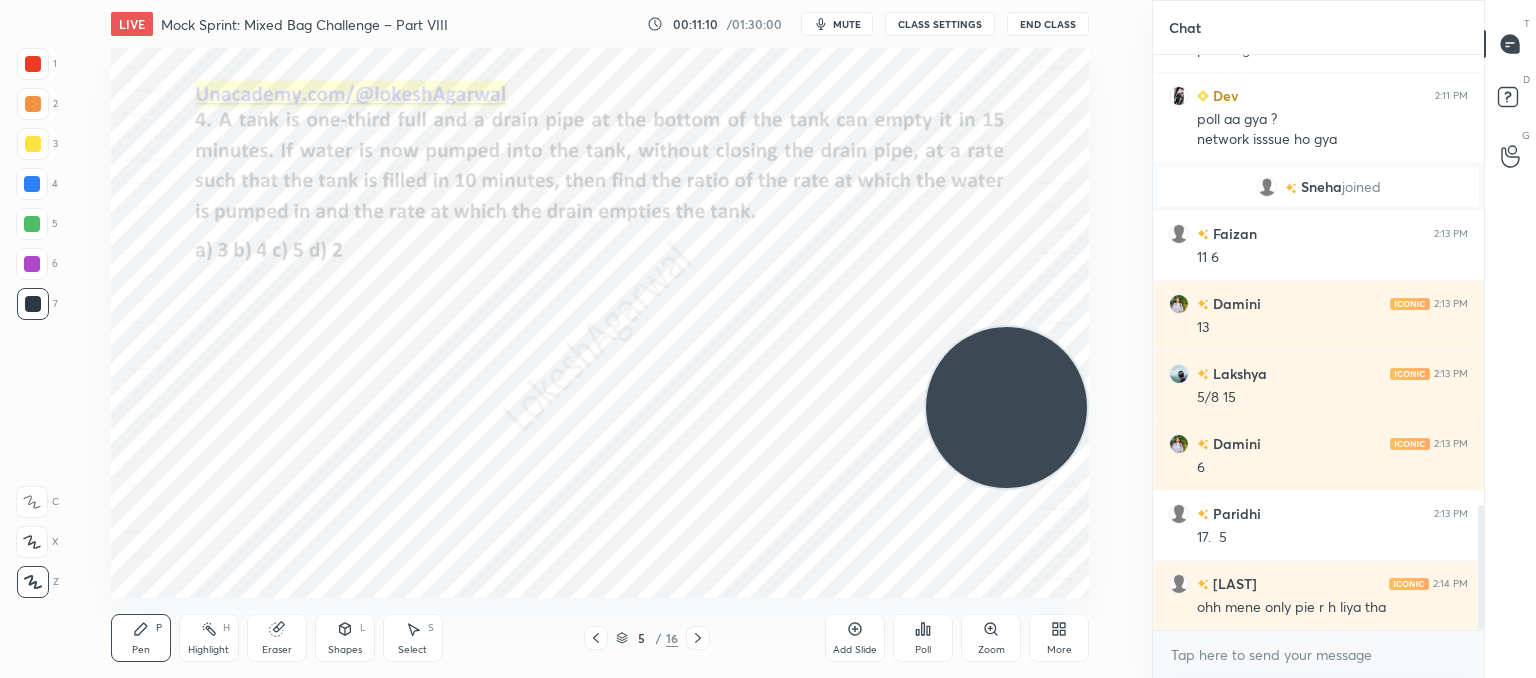 click 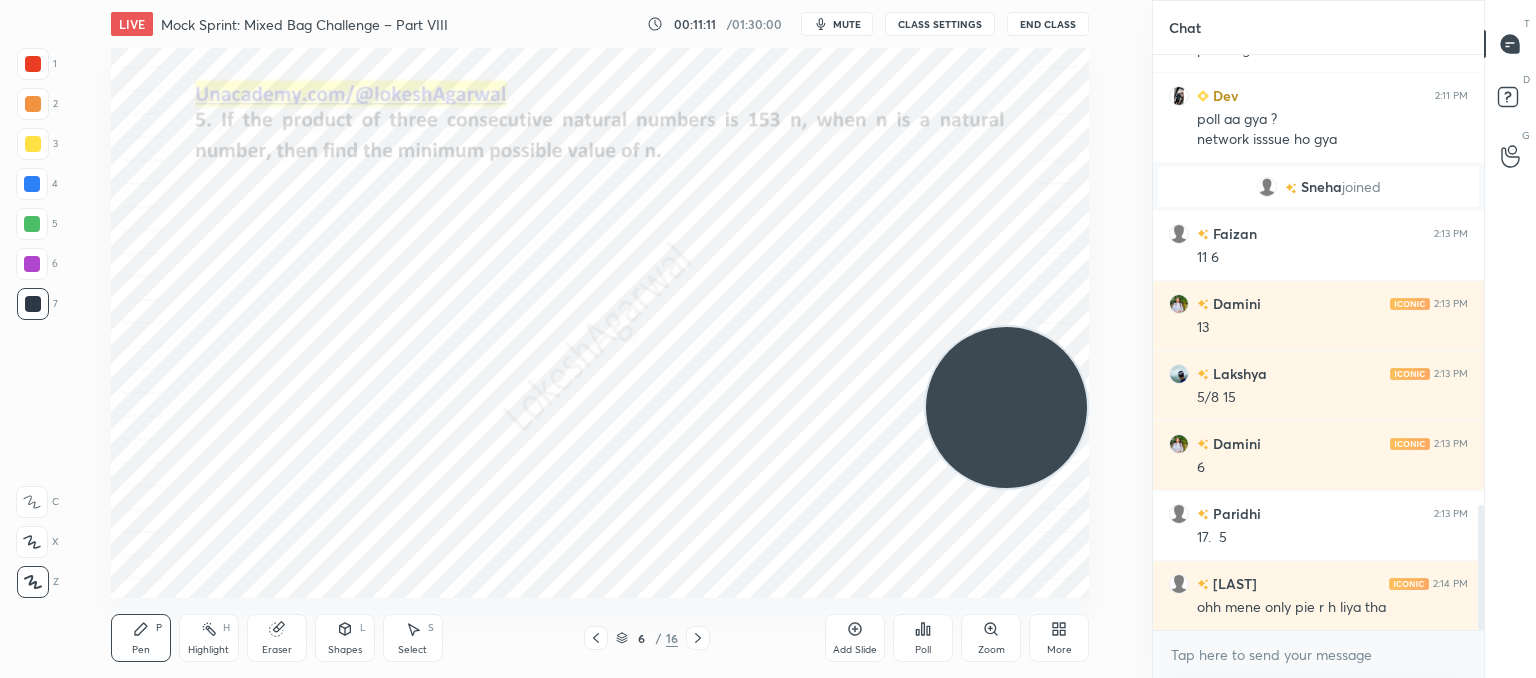 click 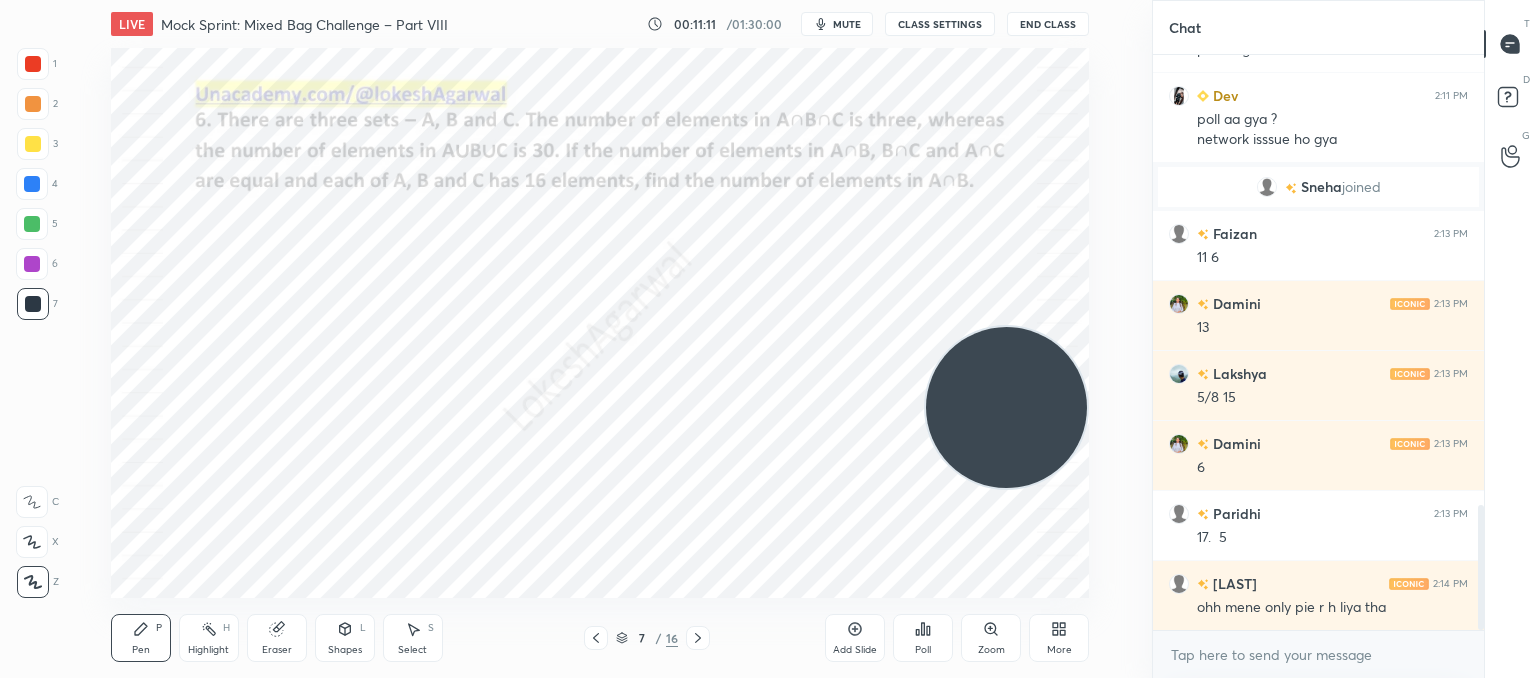click 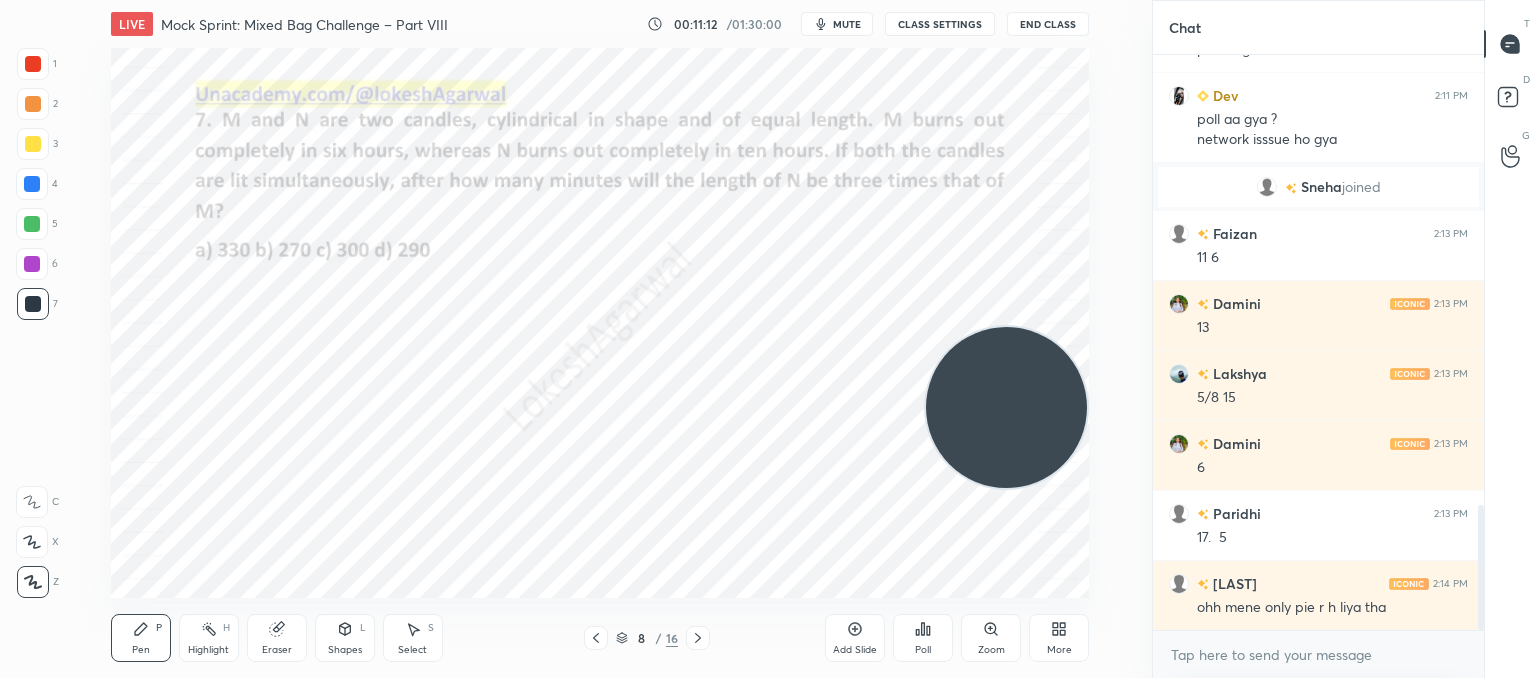 click 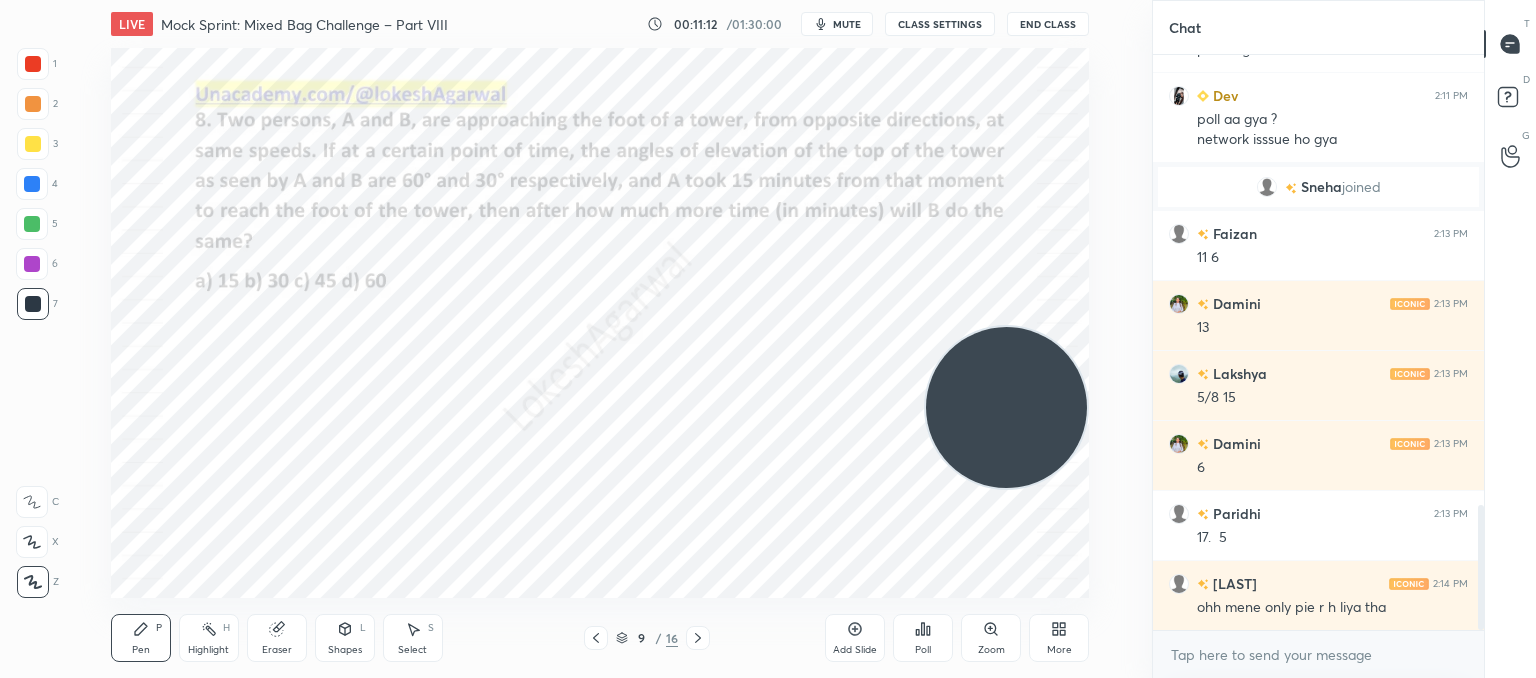 click 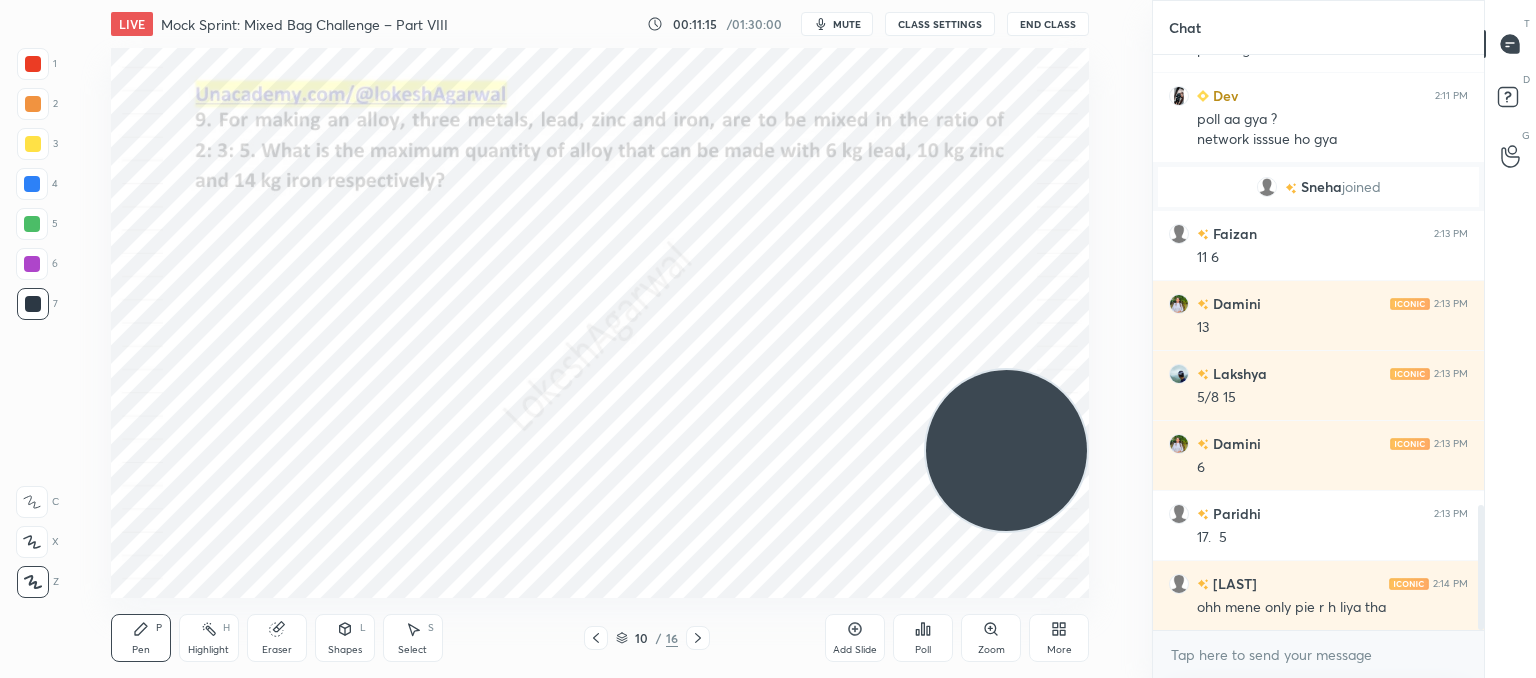 drag, startPoint x: 1032, startPoint y: 446, endPoint x: 1020, endPoint y: 497, distance: 52.392746 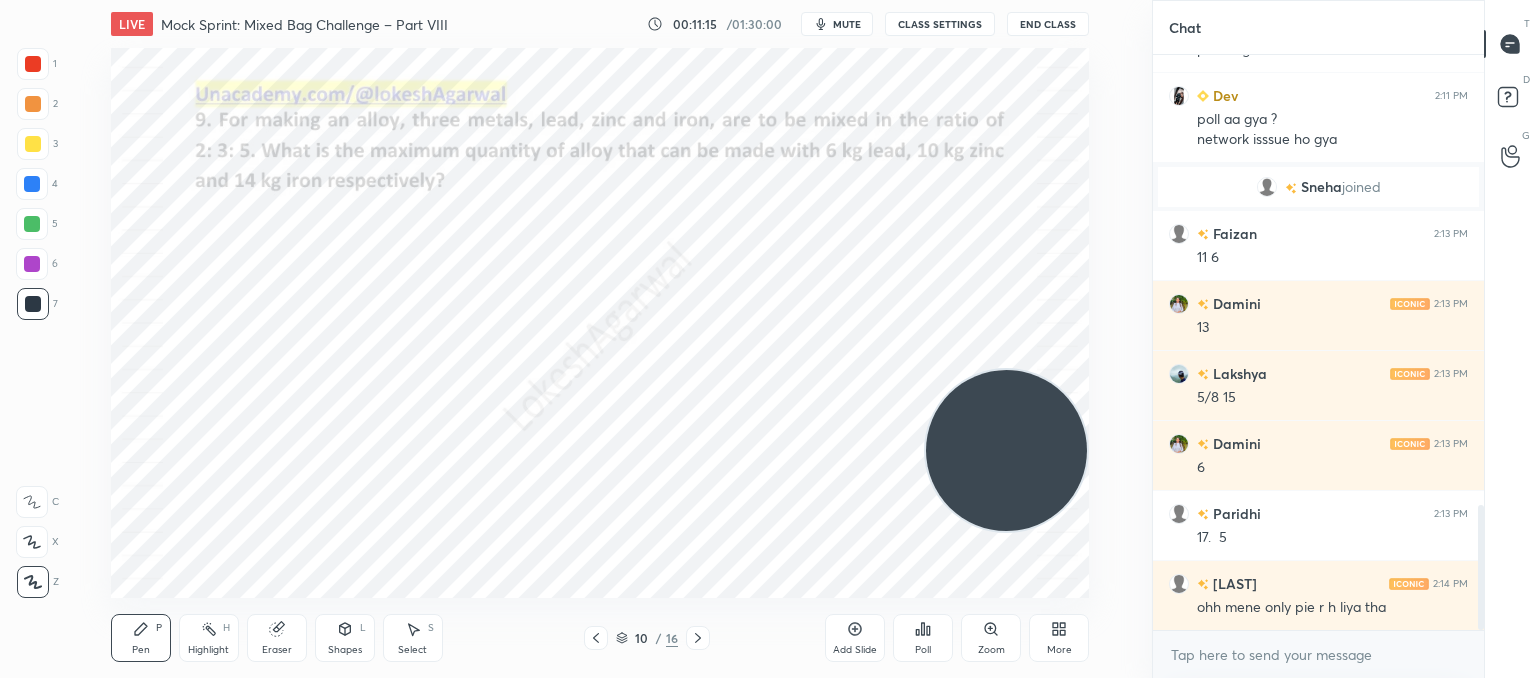 click at bounding box center [1006, 450] 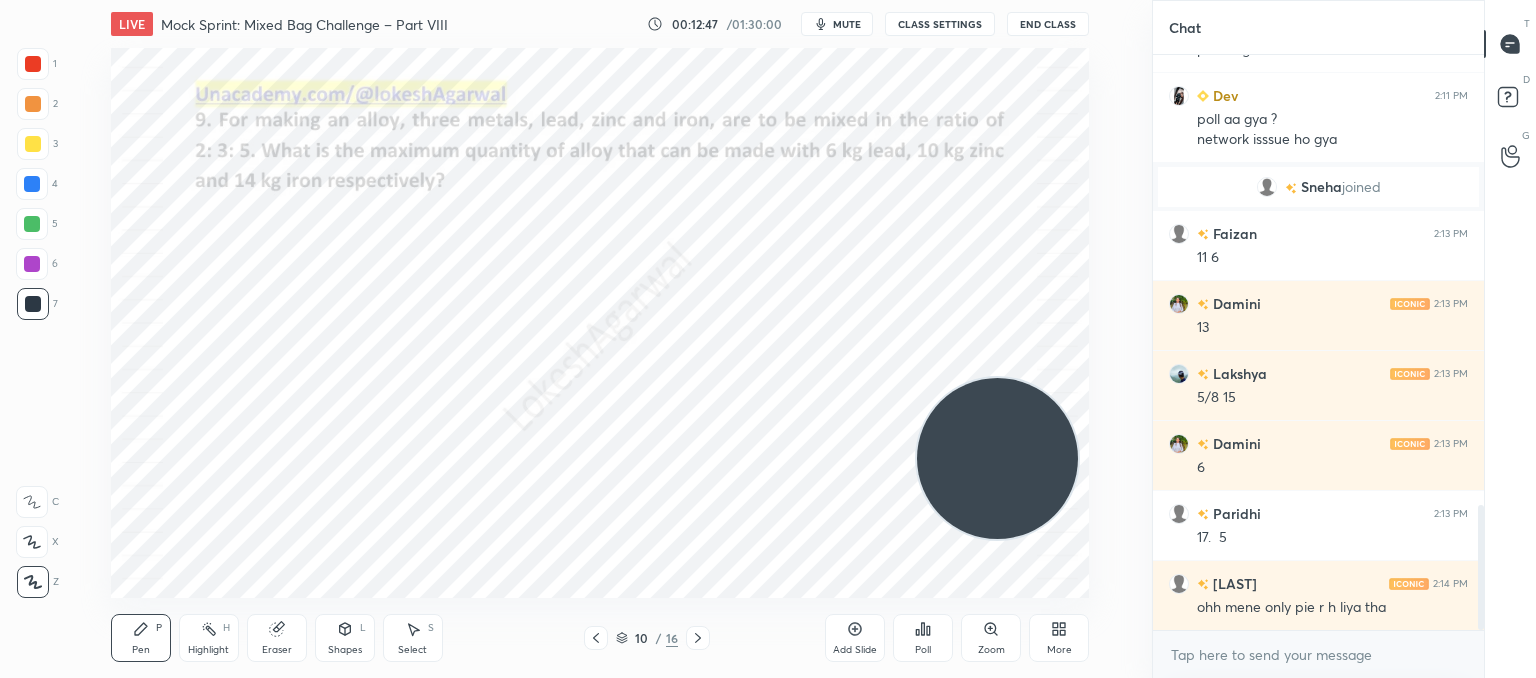 click 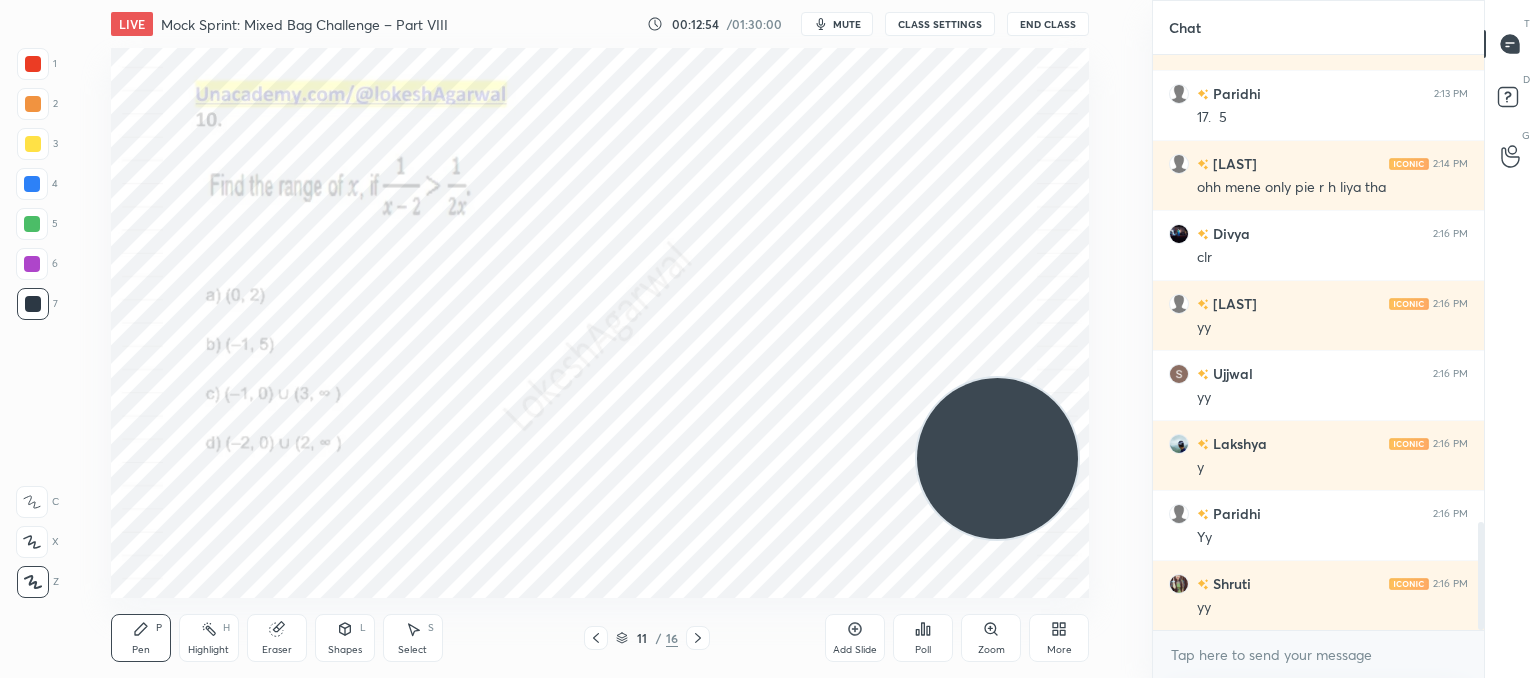 scroll, scrollTop: 2572, scrollLeft: 0, axis: vertical 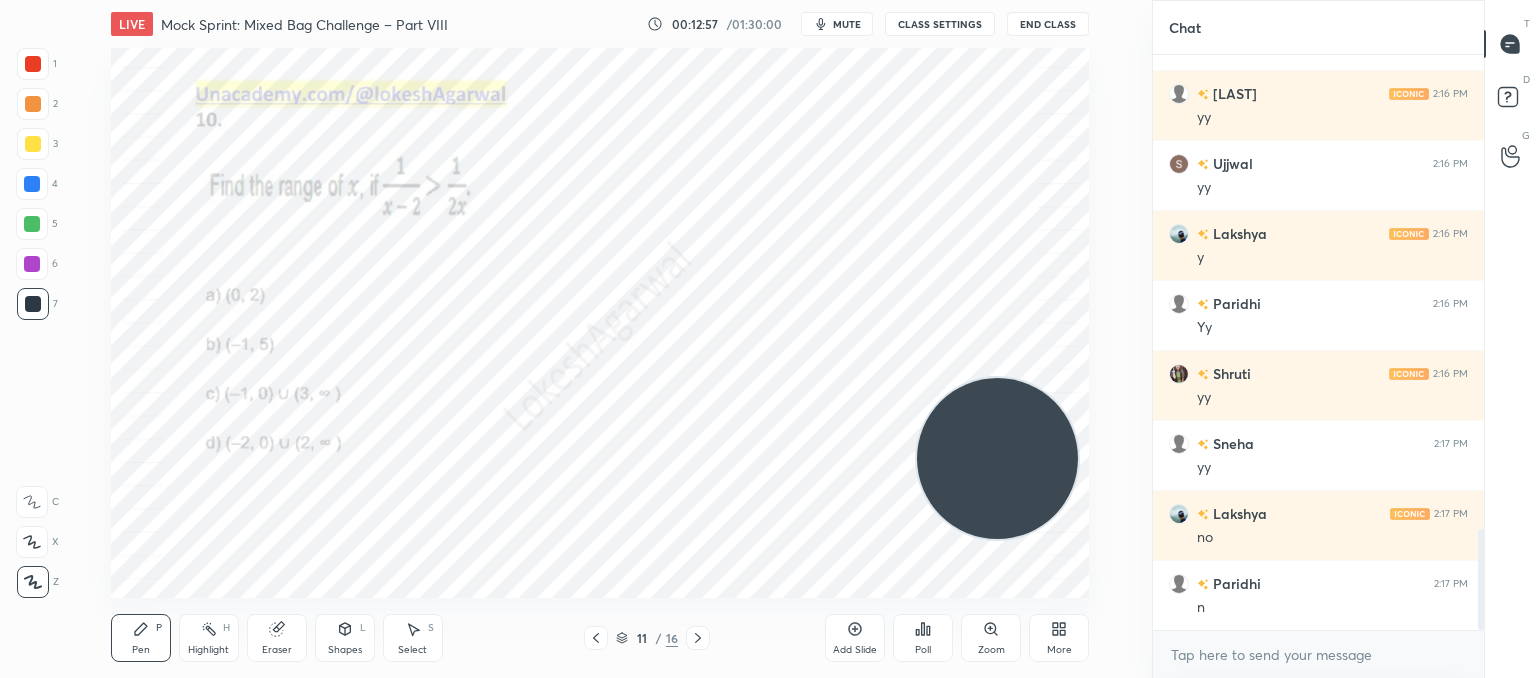 click at bounding box center (698, 638) 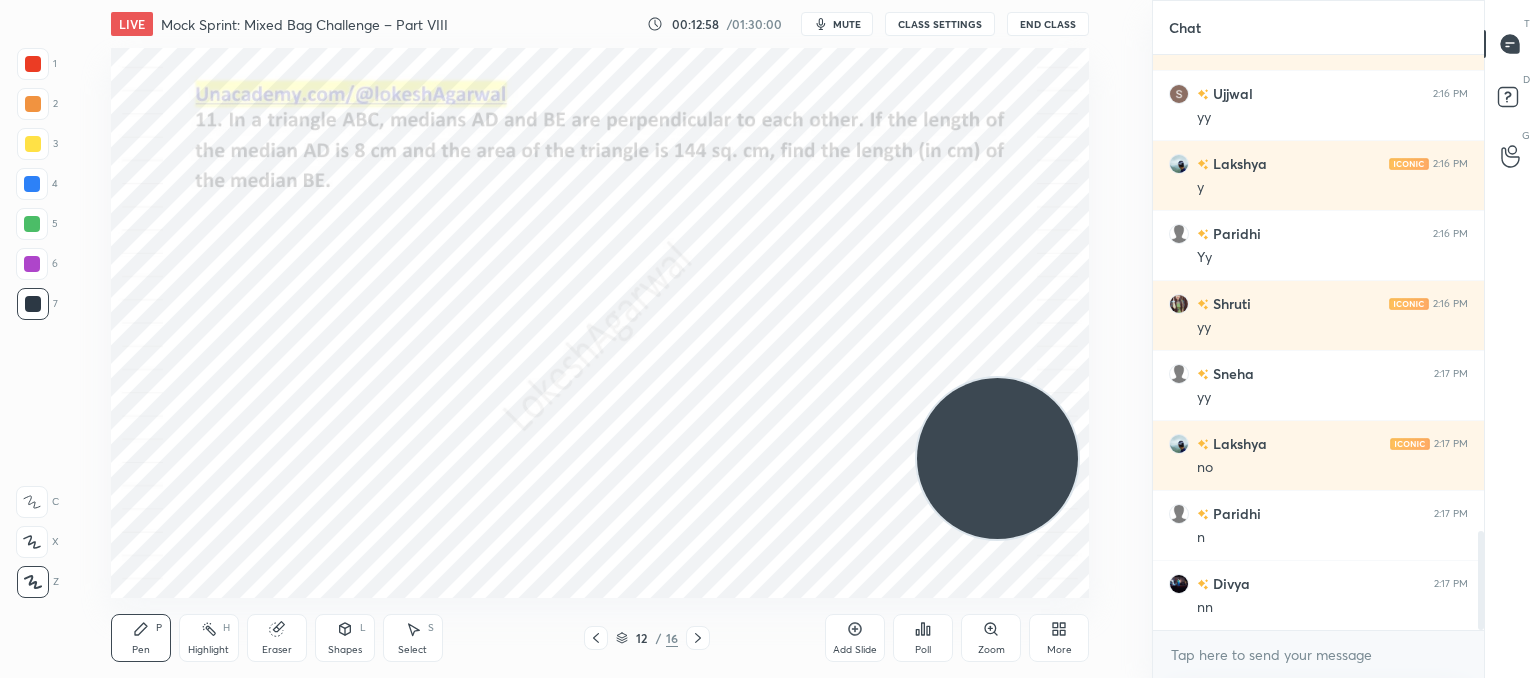 scroll, scrollTop: 2852, scrollLeft: 0, axis: vertical 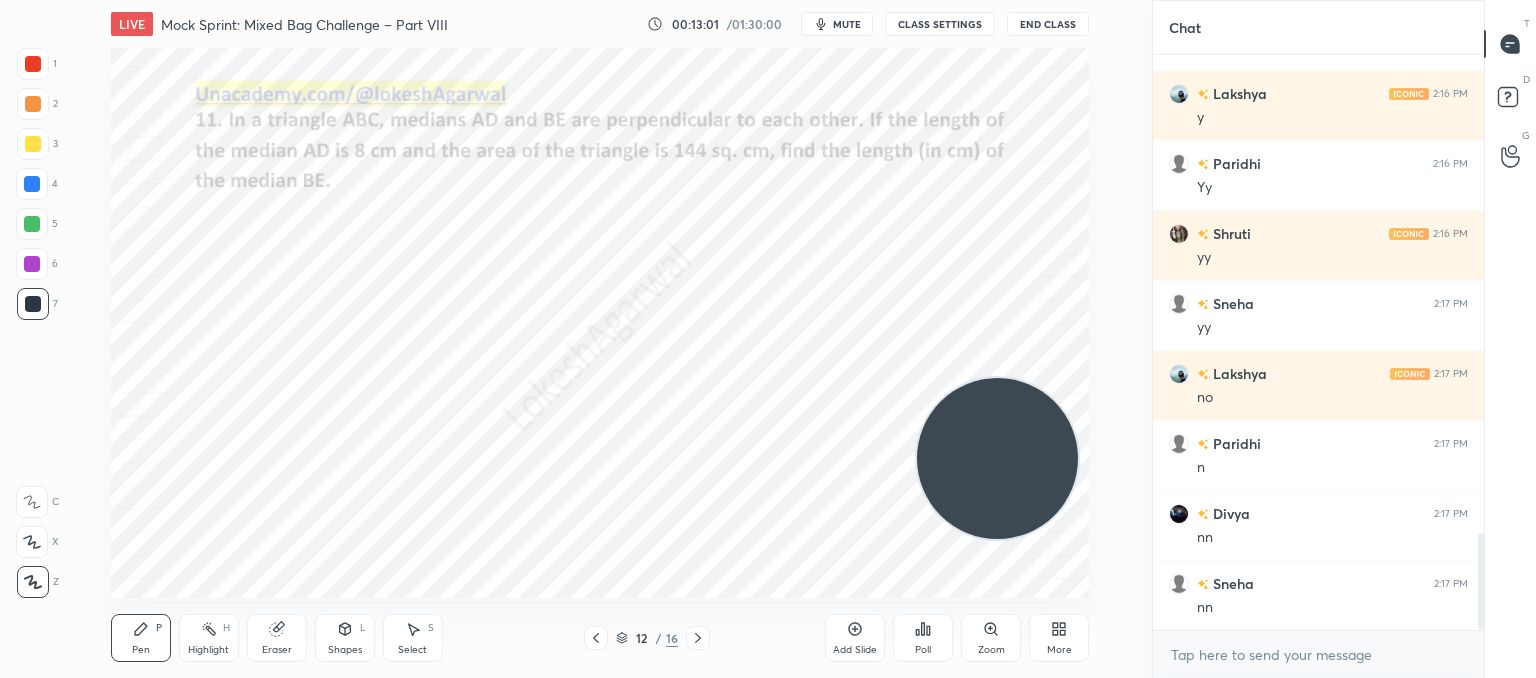 click on "Shapes L" at bounding box center (345, 638) 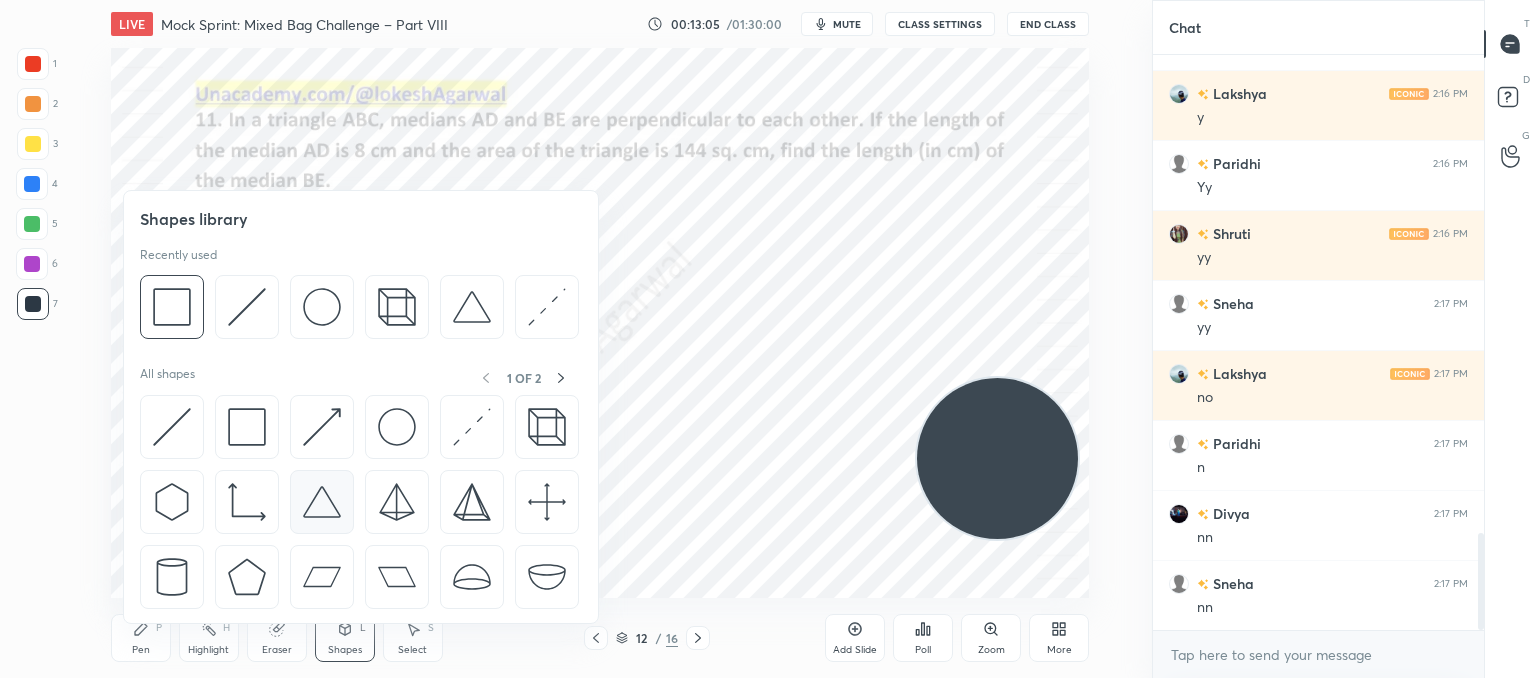 click at bounding box center [322, 502] 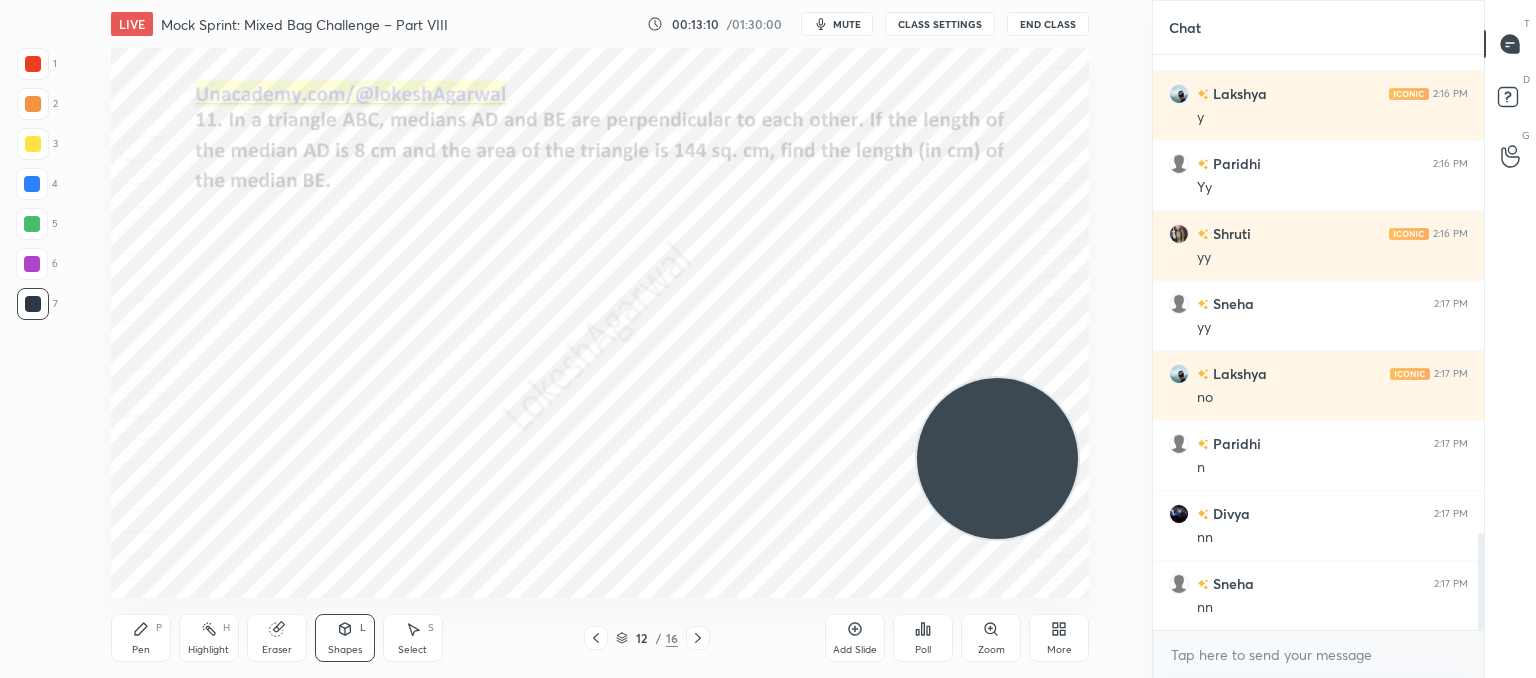 click on "Shapes L" at bounding box center (345, 638) 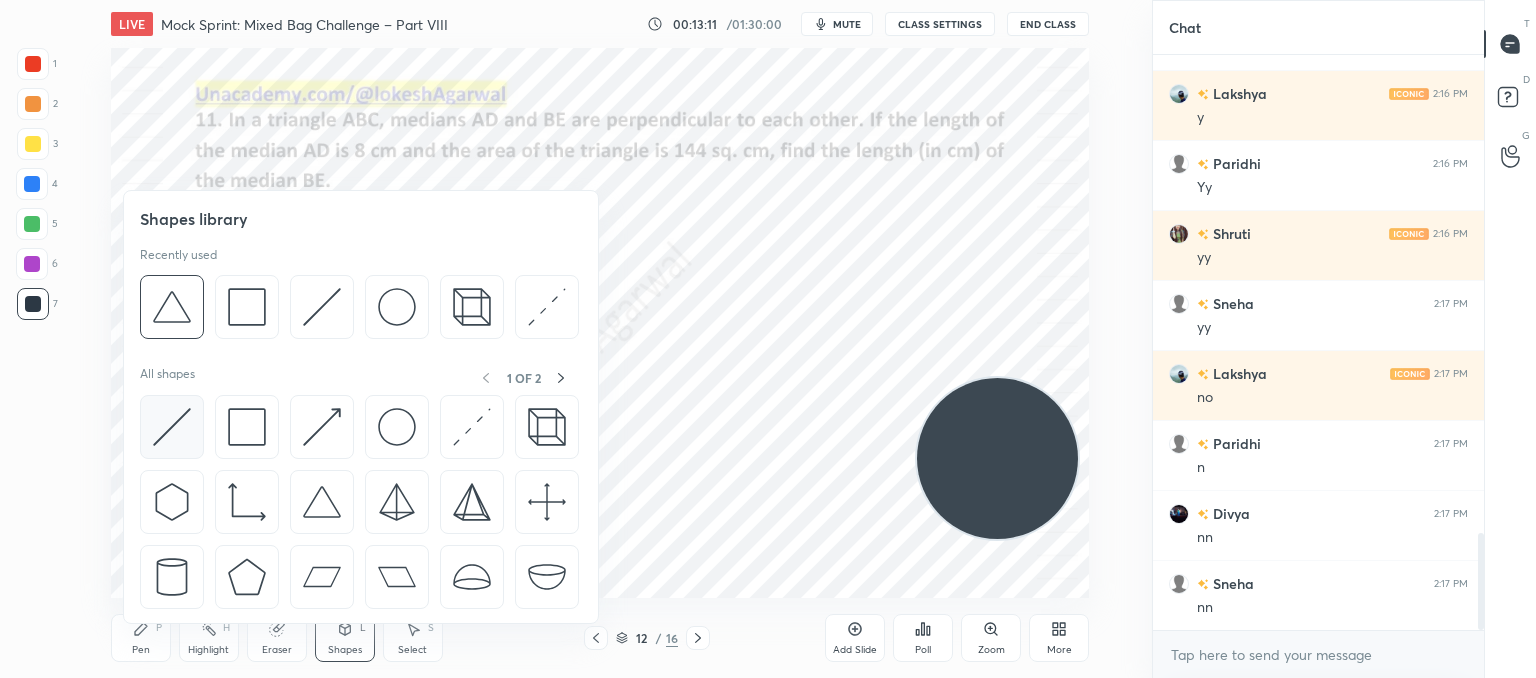 click at bounding box center (172, 427) 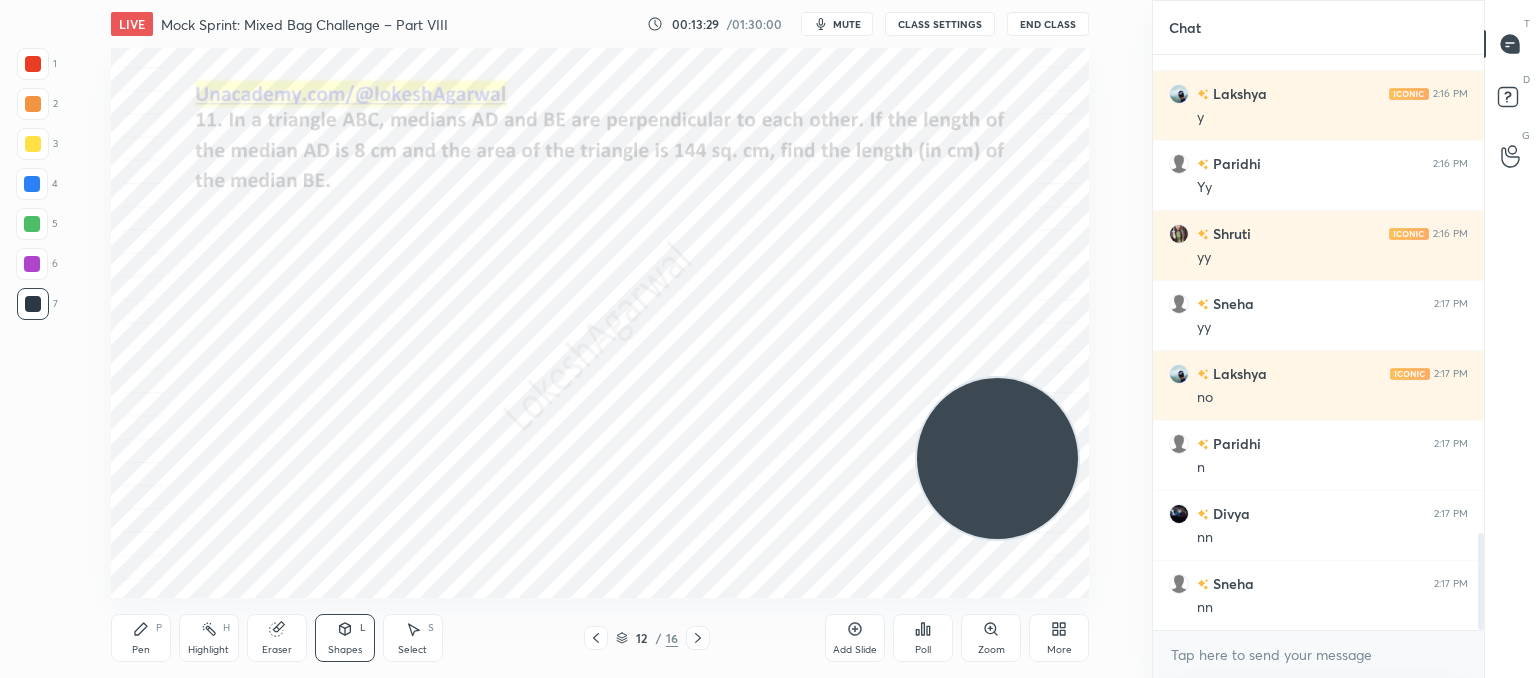 click on "Pen P" at bounding box center (141, 638) 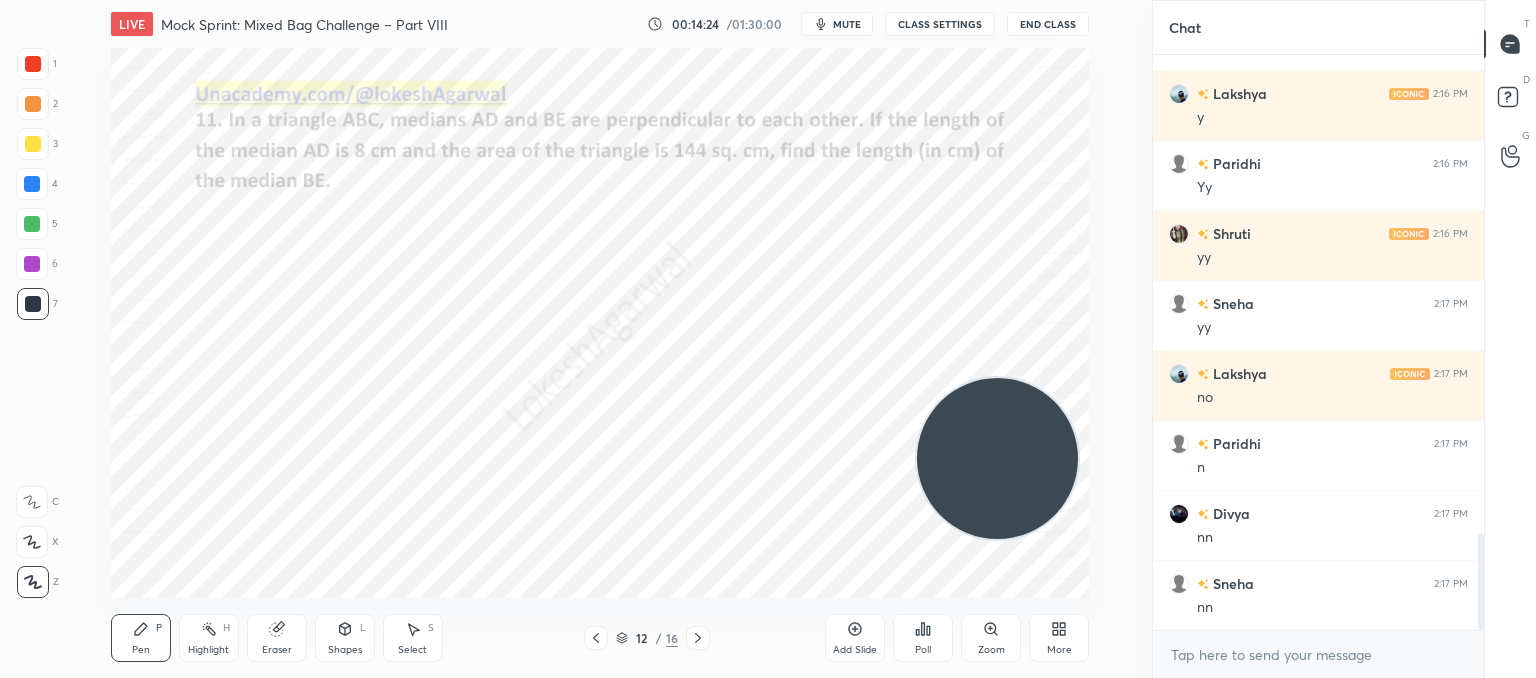 scroll, scrollTop: 2922, scrollLeft: 0, axis: vertical 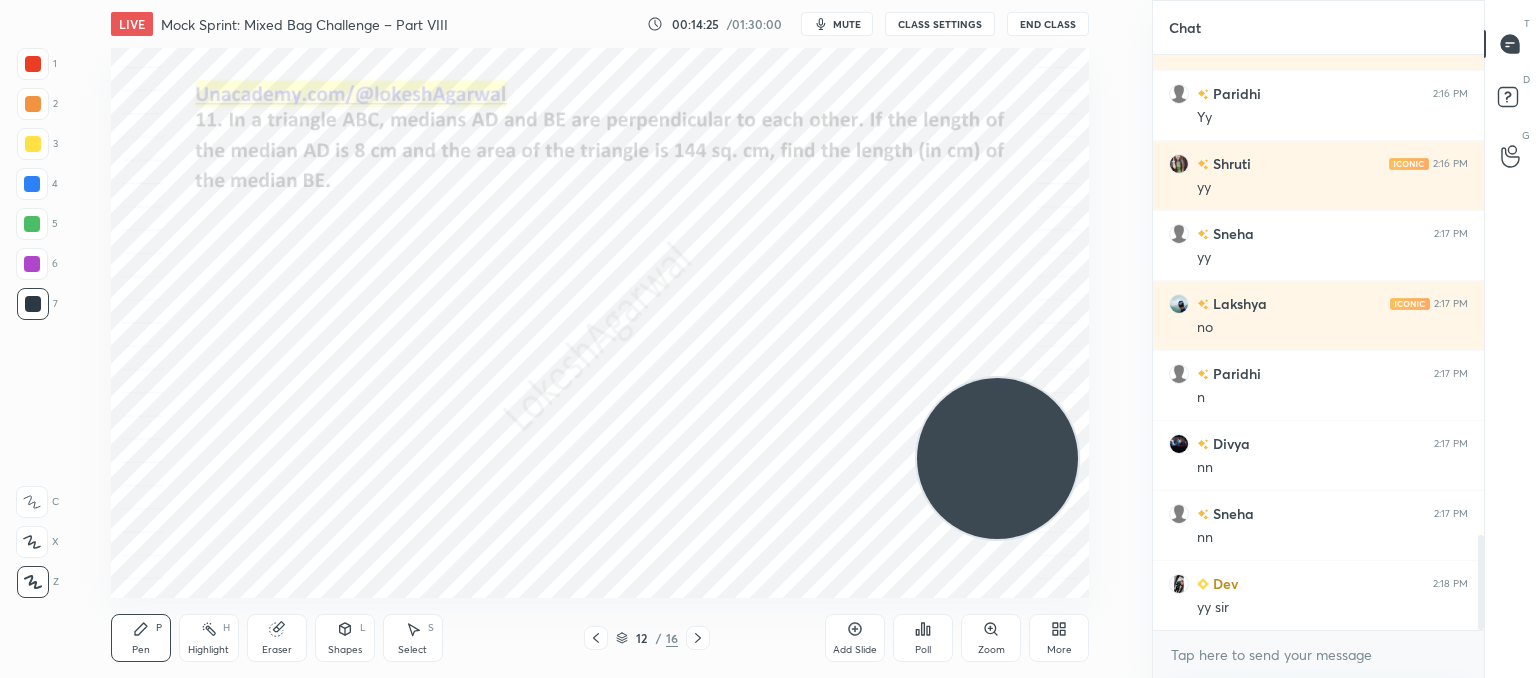 click on "Eraser" at bounding box center (277, 638) 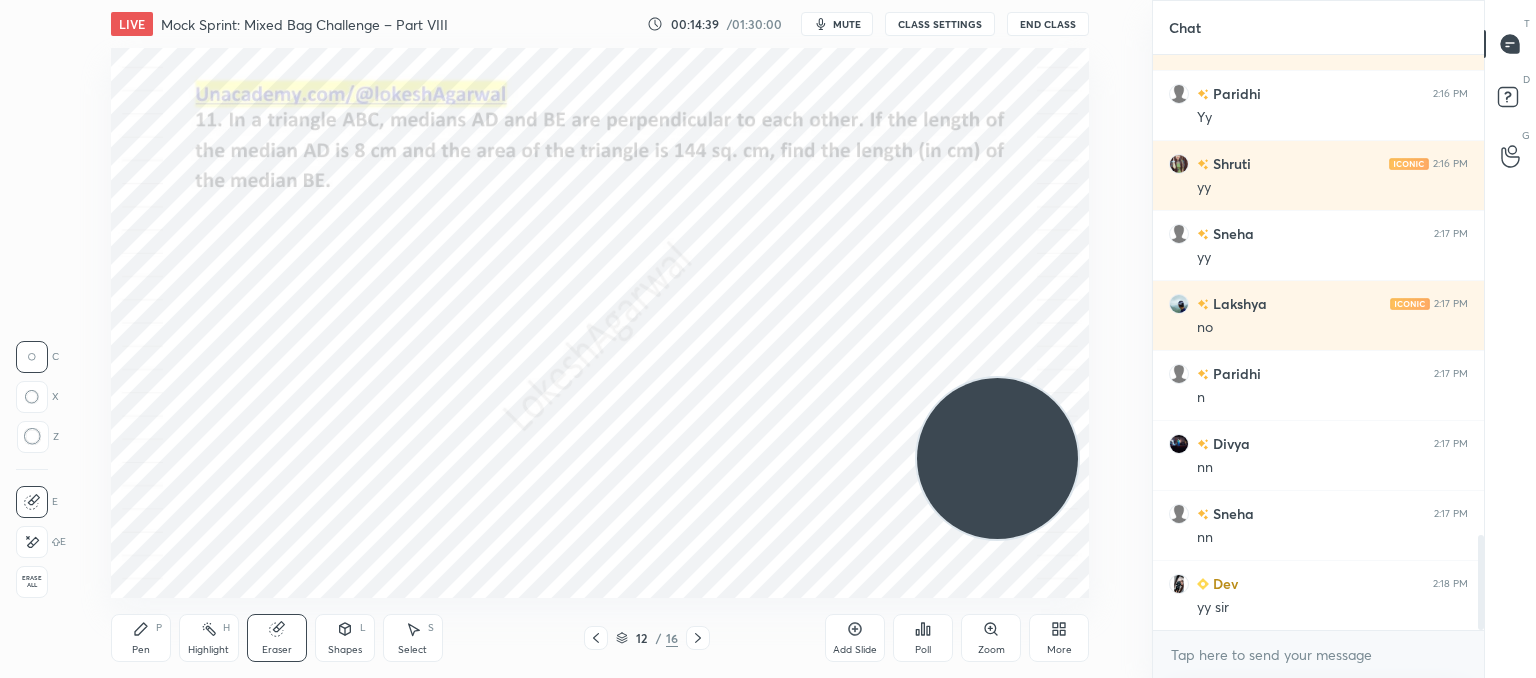 click on "Pen P" at bounding box center [141, 638] 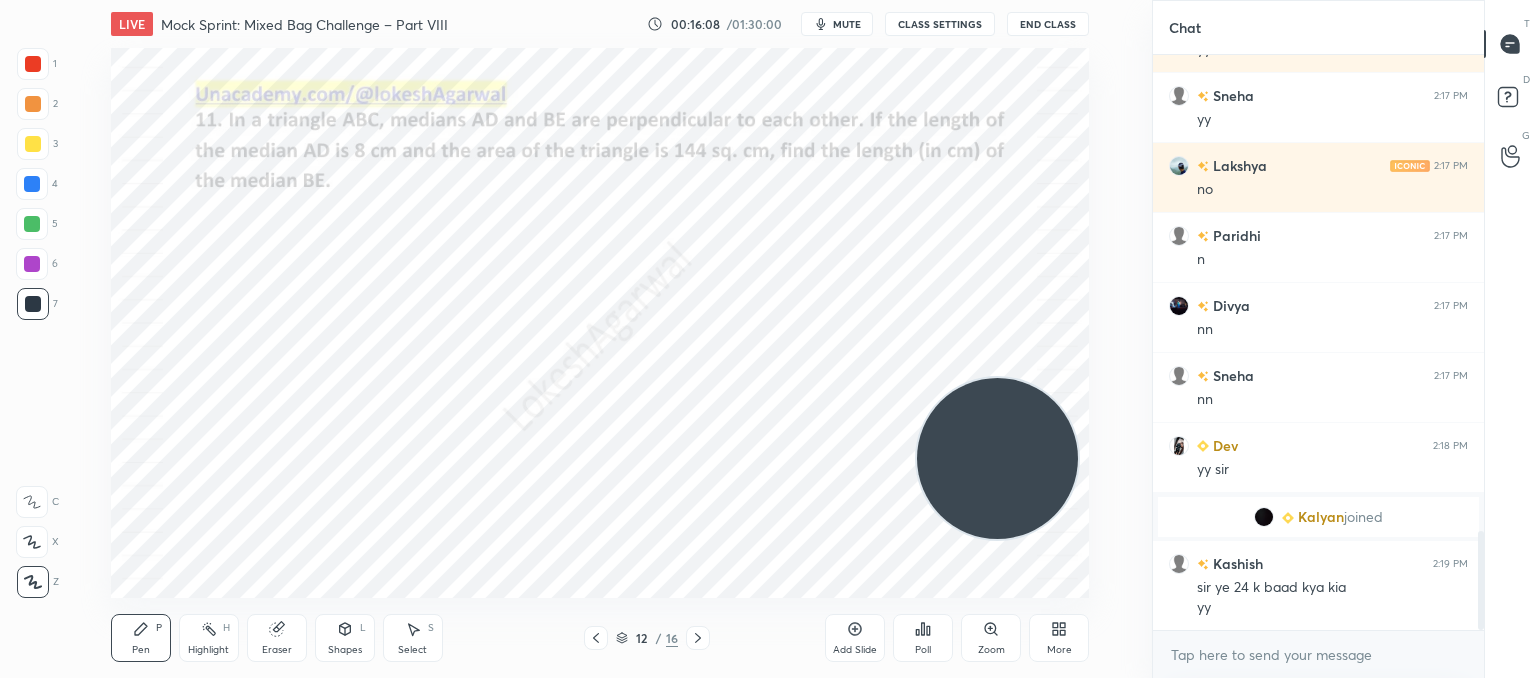 scroll, scrollTop: 2780, scrollLeft: 0, axis: vertical 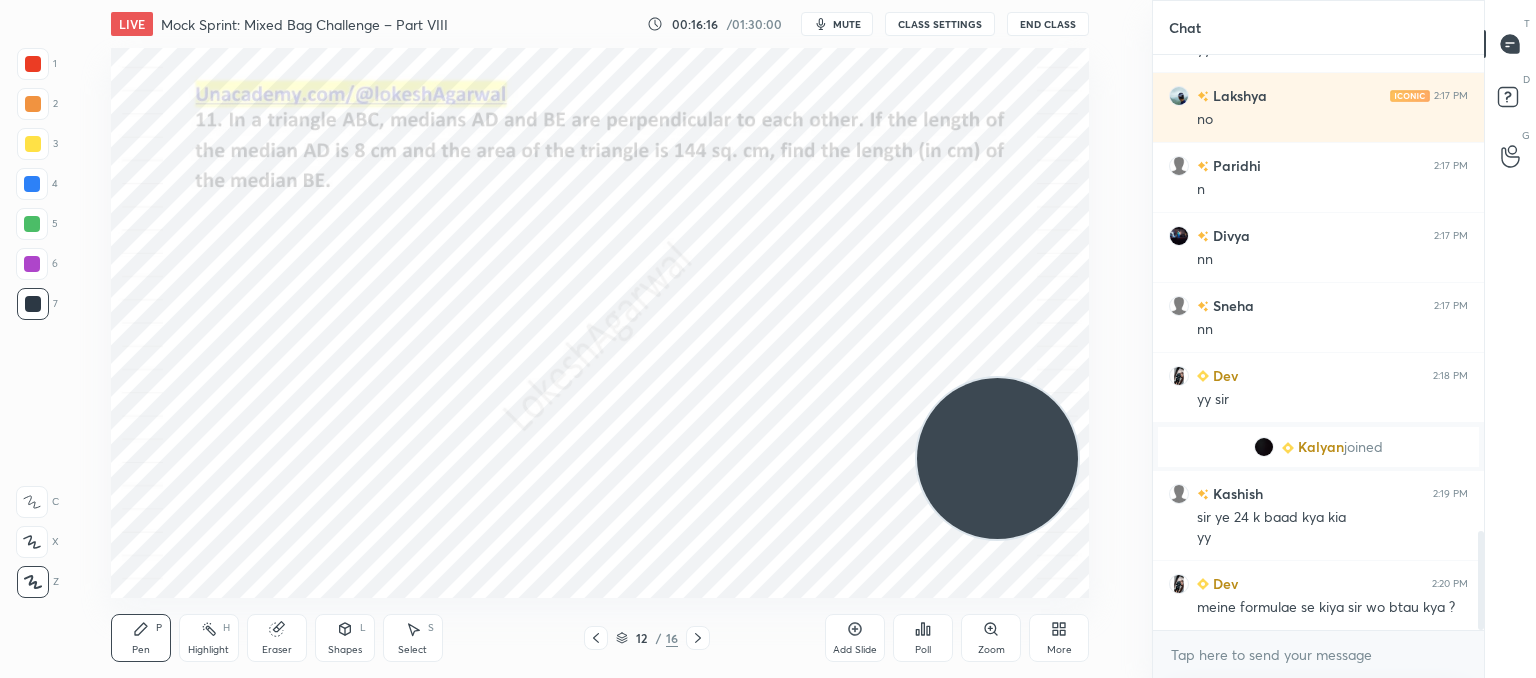 click 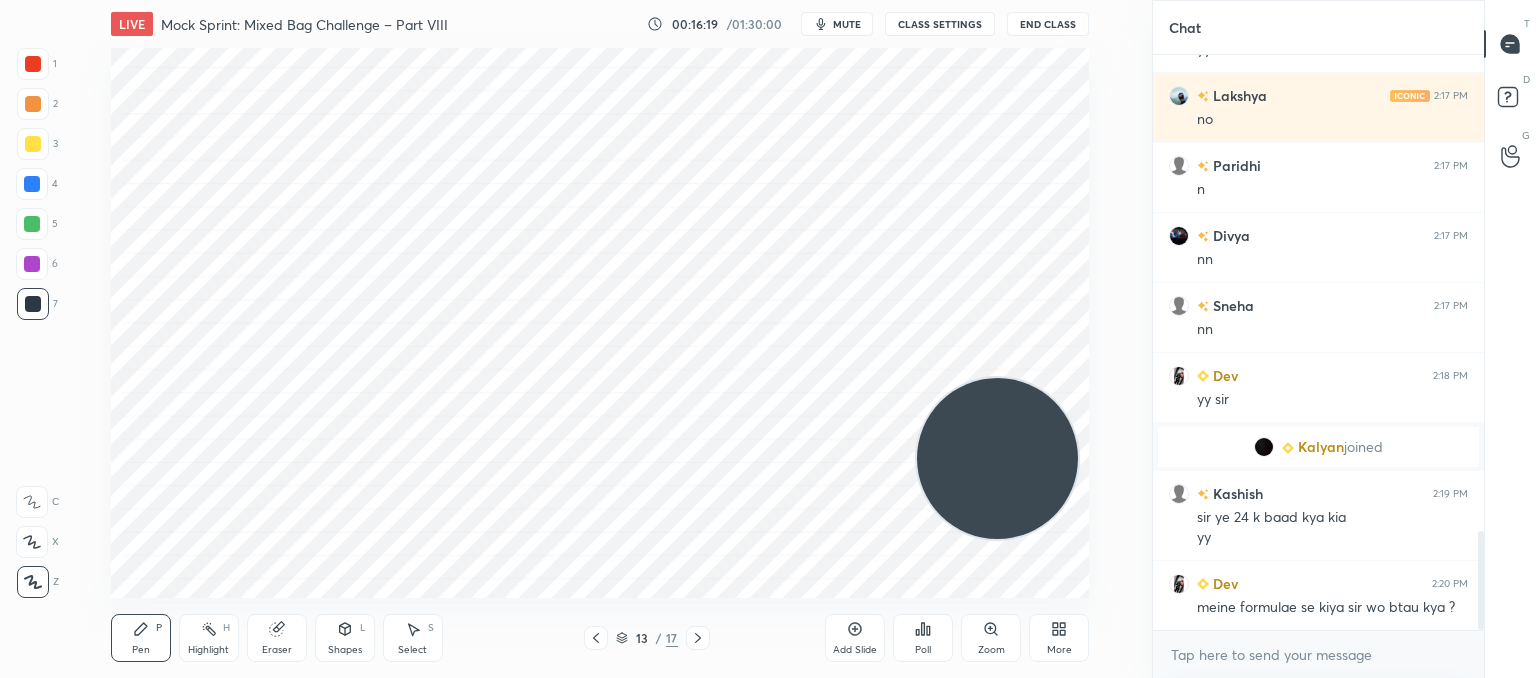 click 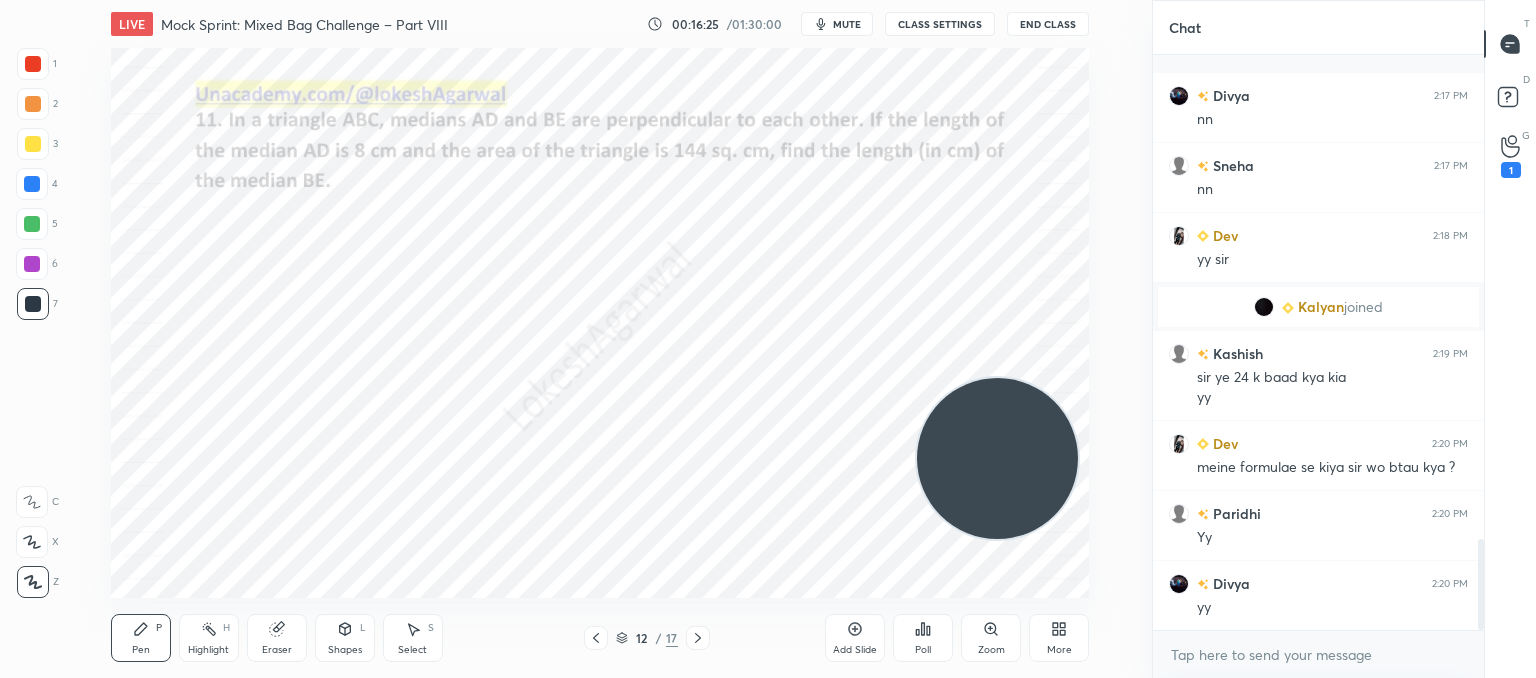 scroll, scrollTop: 3060, scrollLeft: 0, axis: vertical 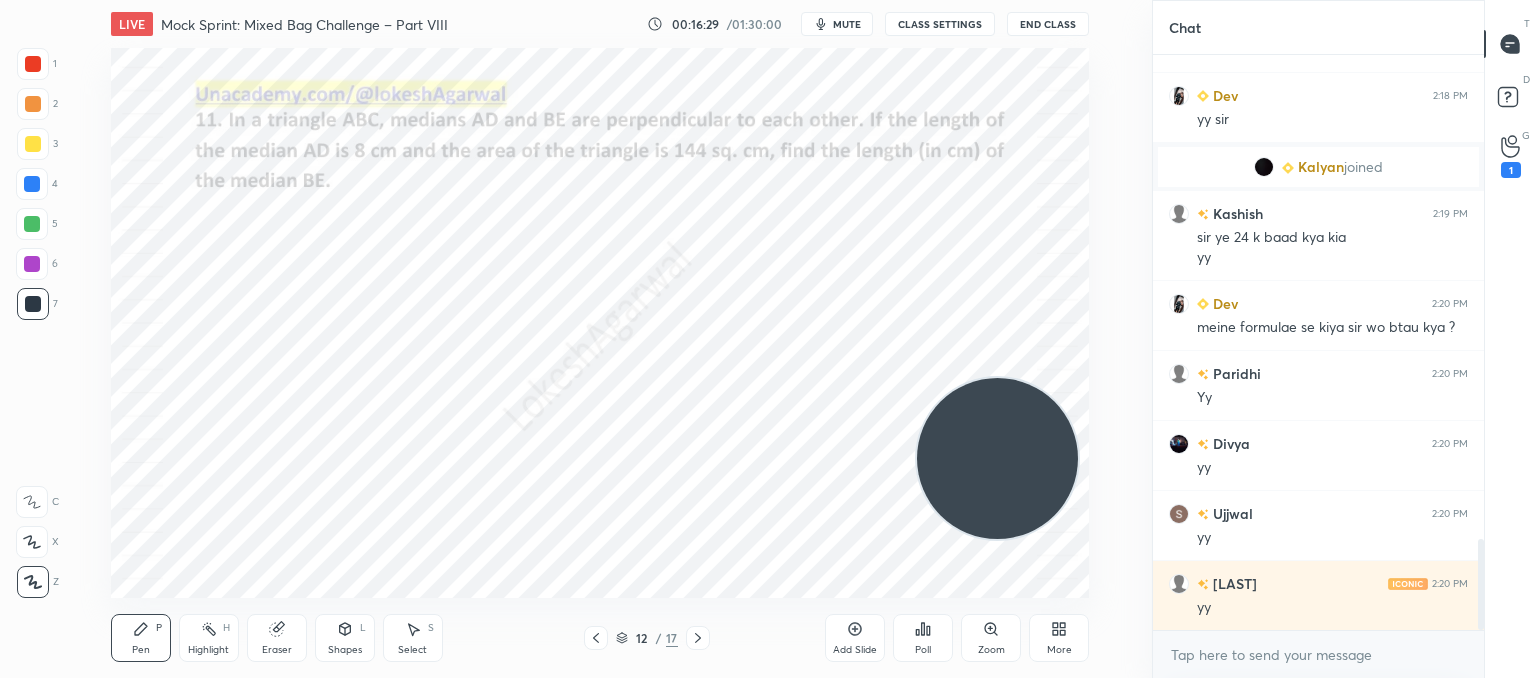 click 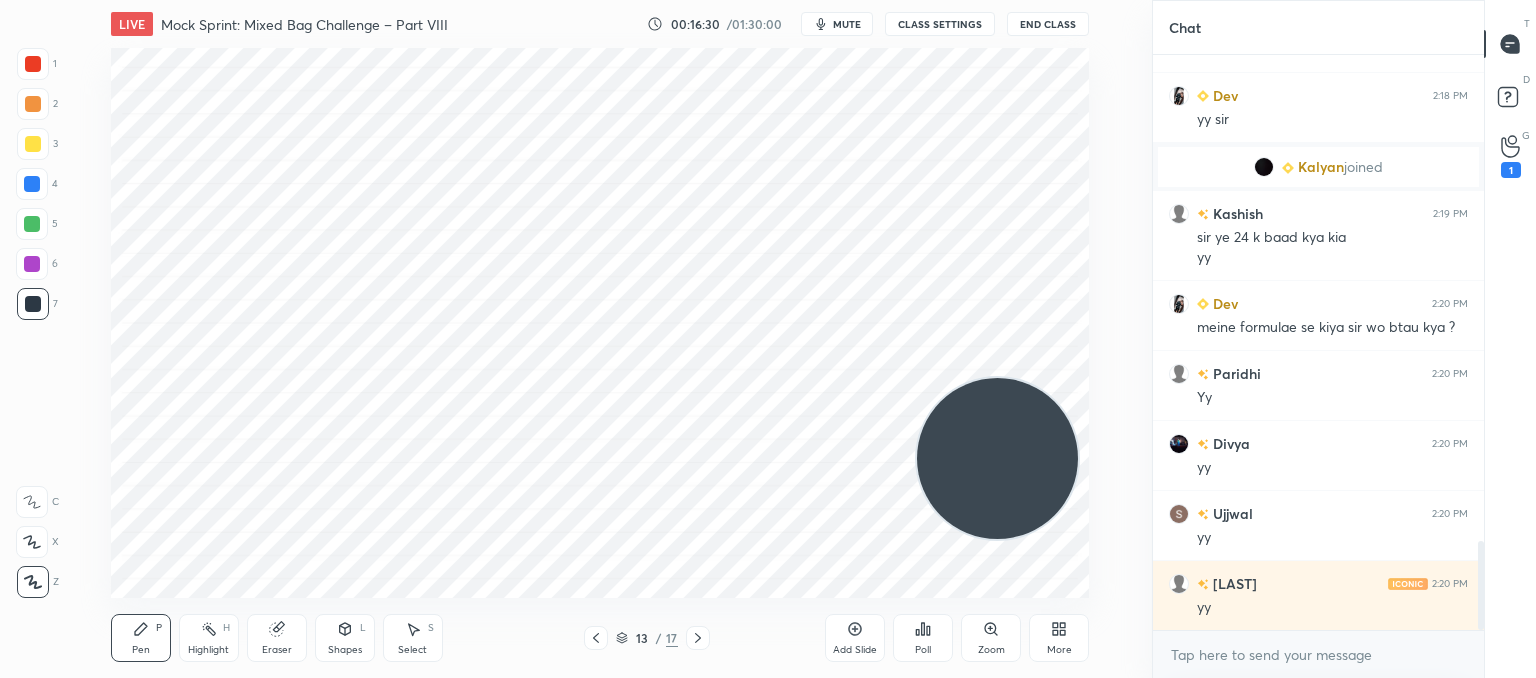 scroll, scrollTop: 3130, scrollLeft: 0, axis: vertical 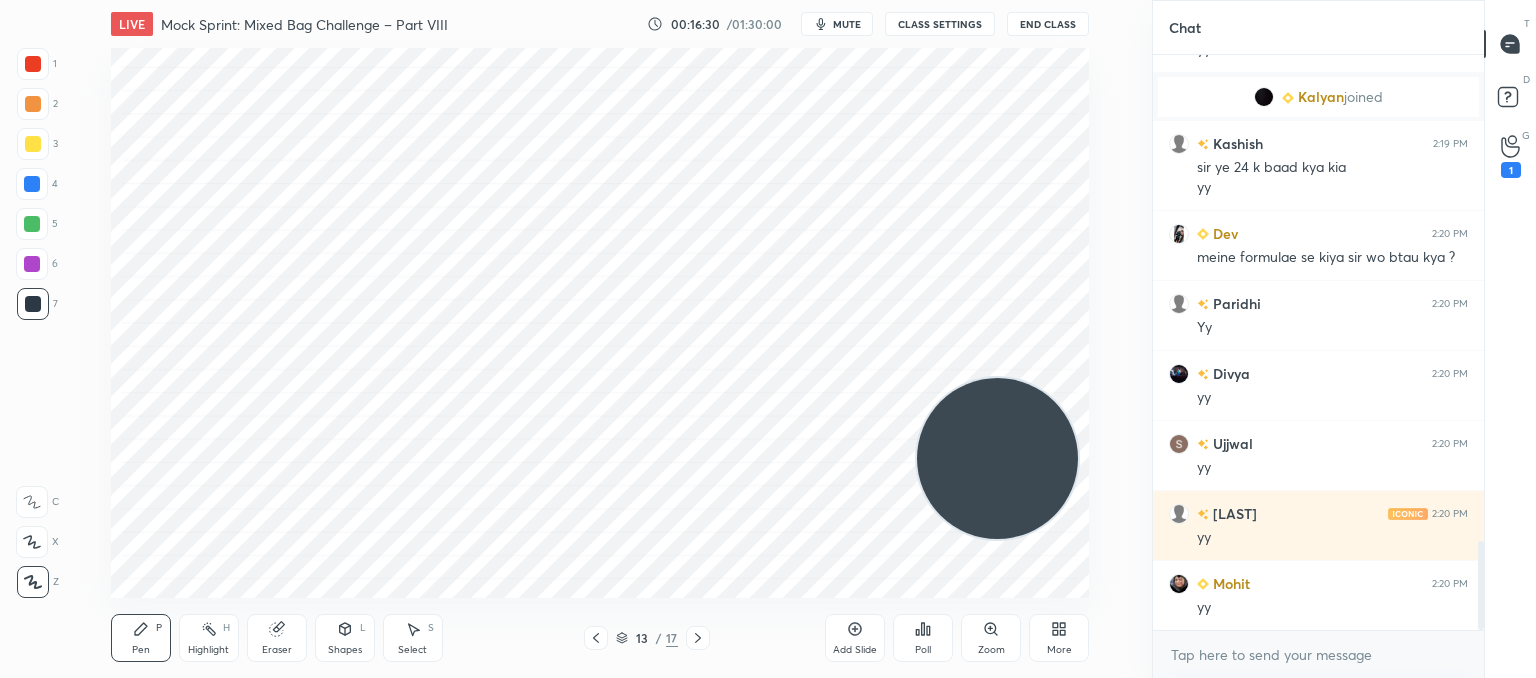 click 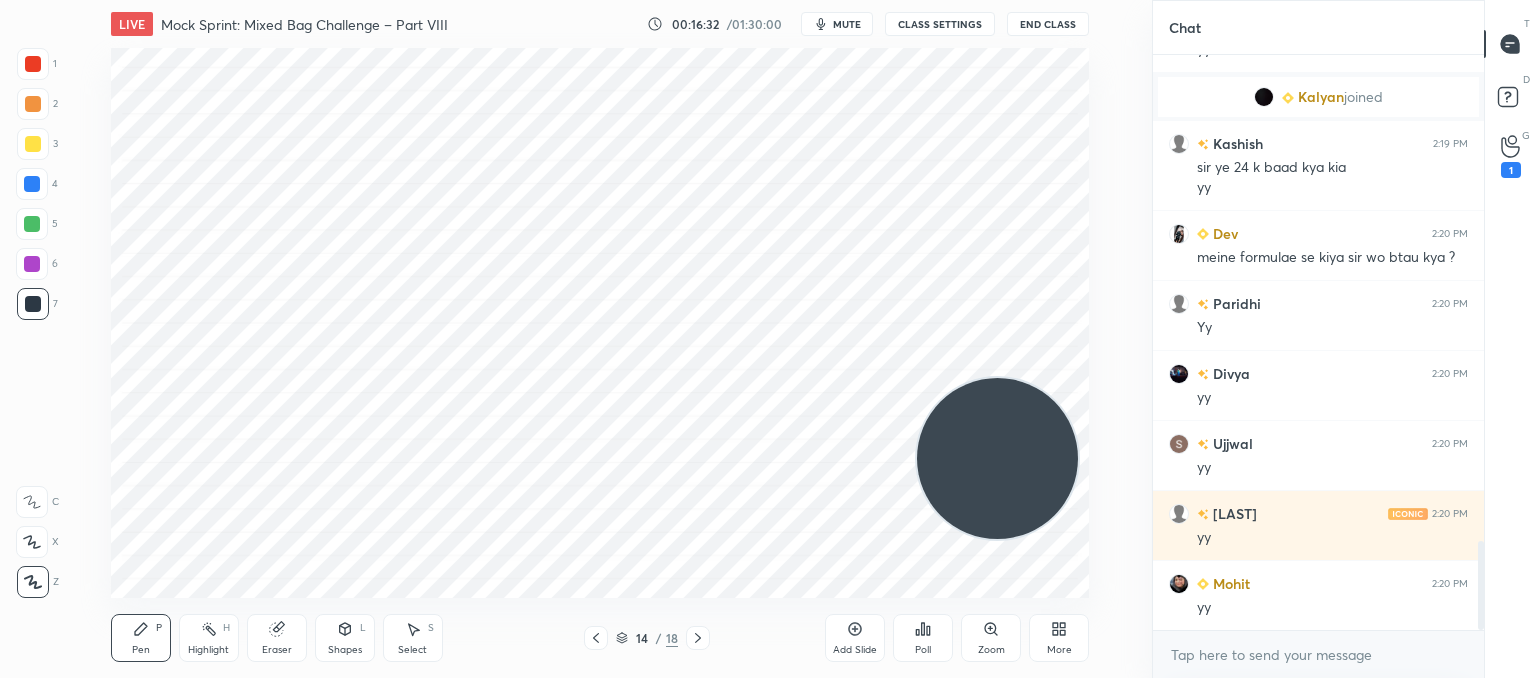 click on "Shapes L" at bounding box center (345, 638) 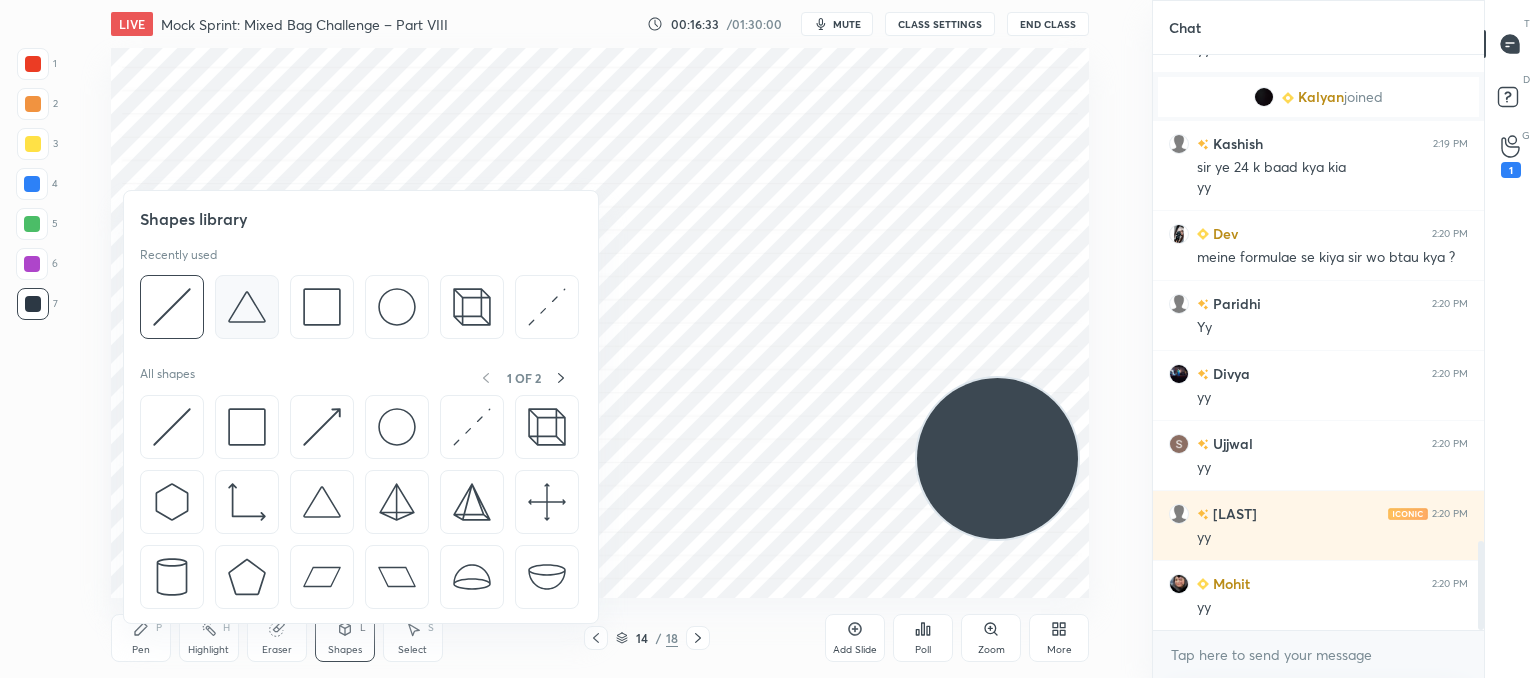 click at bounding box center (247, 307) 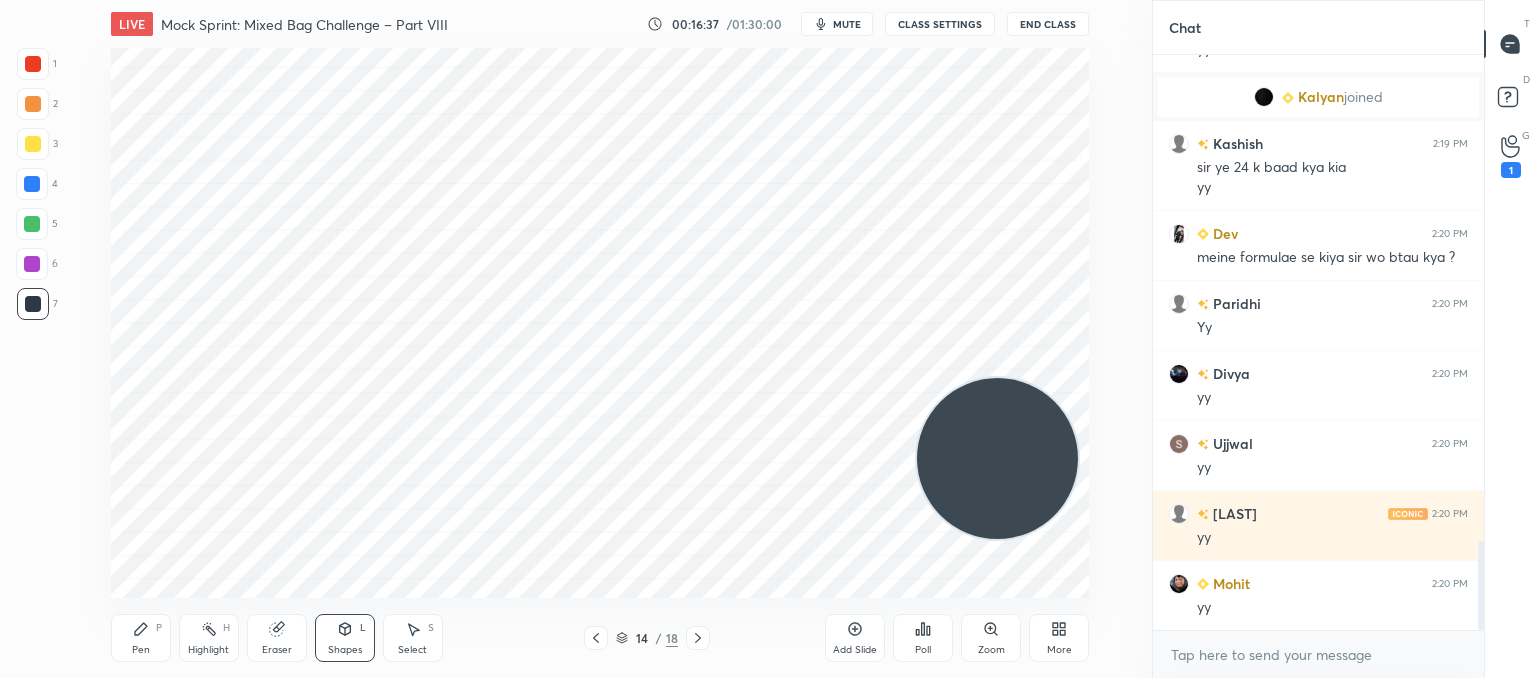 click on "Shapes L" at bounding box center [345, 638] 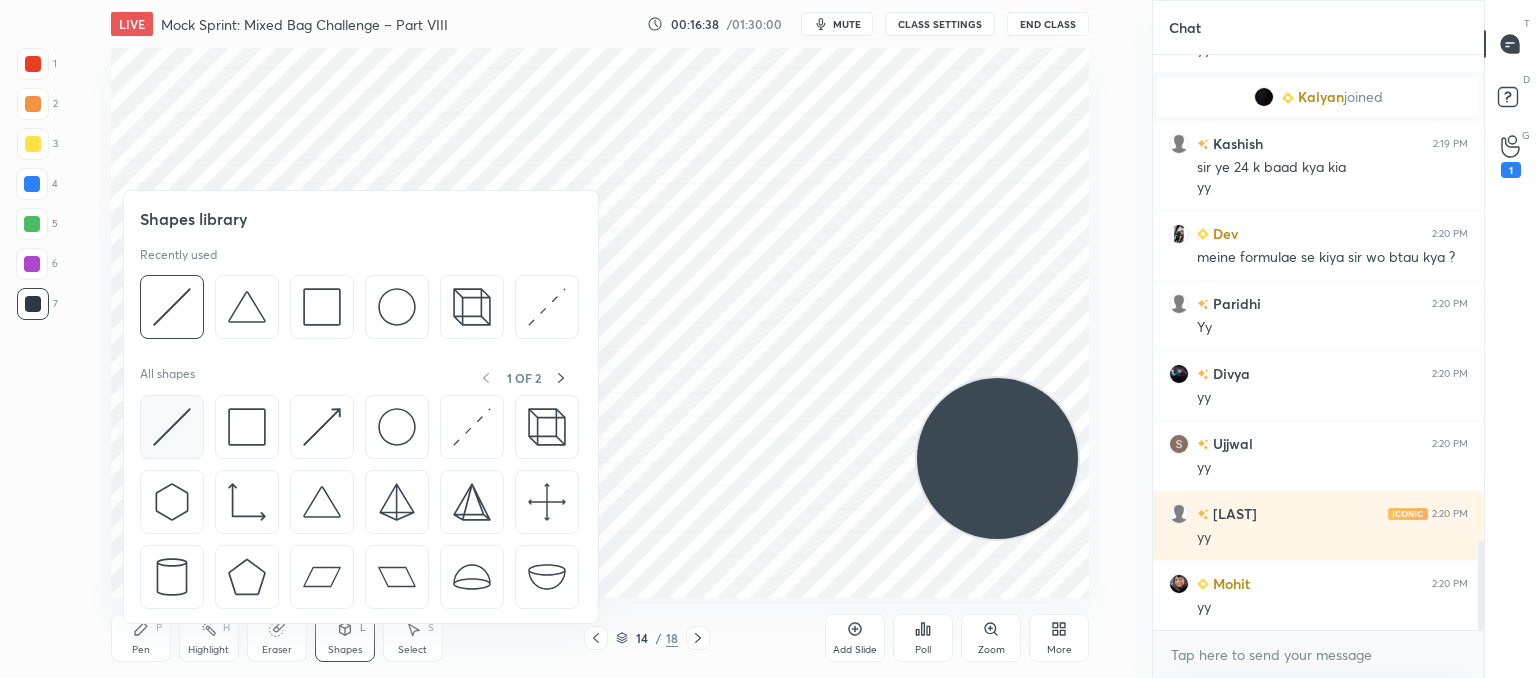 click at bounding box center [172, 427] 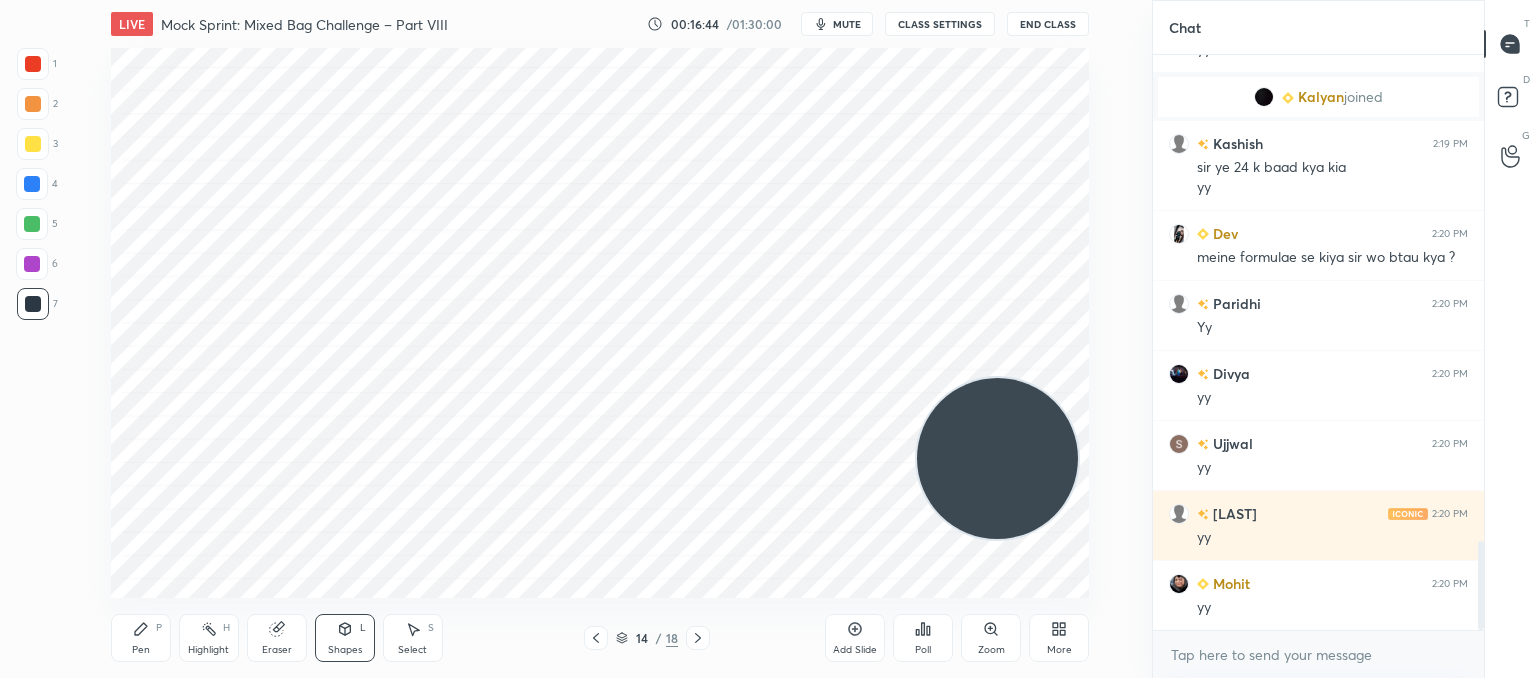 drag, startPoint x: 140, startPoint y: 637, endPoint x: 152, endPoint y: 620, distance: 20.808653 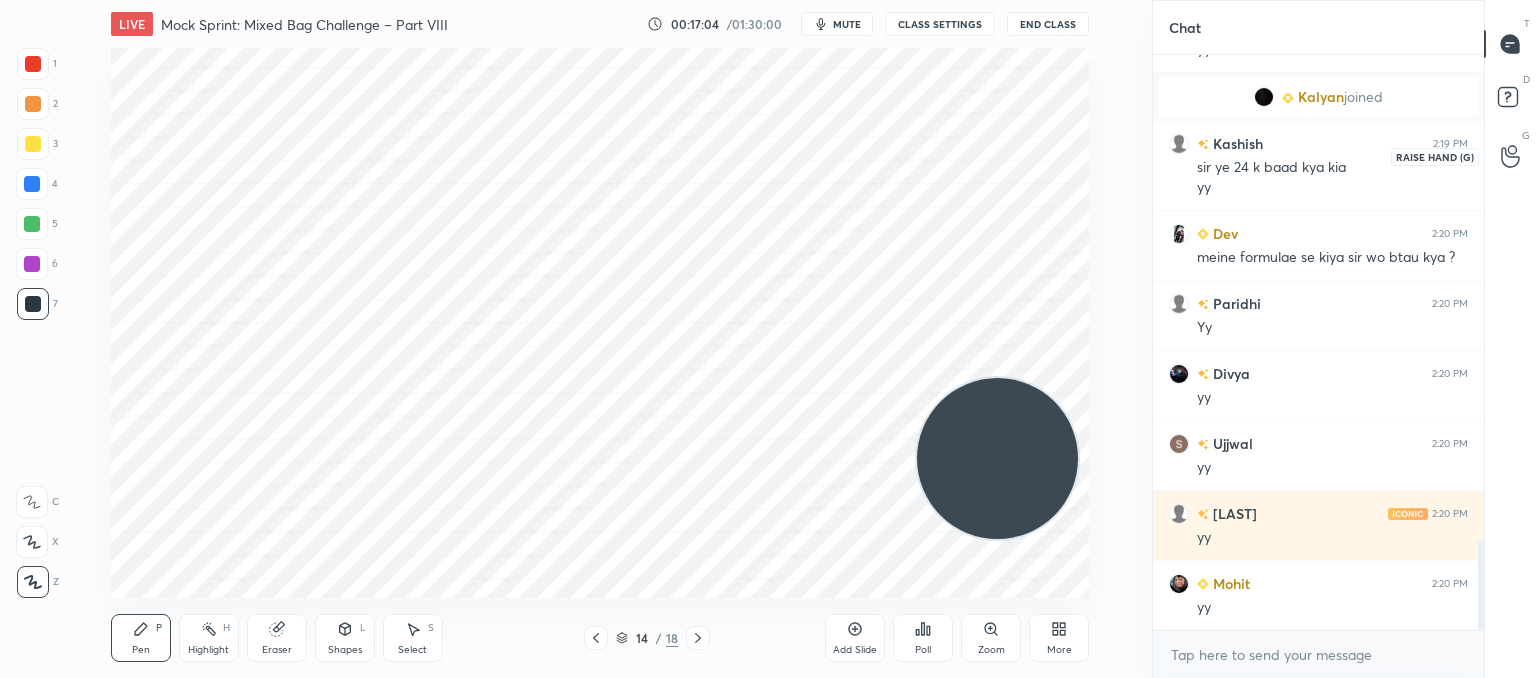 click at bounding box center (1511, 156) 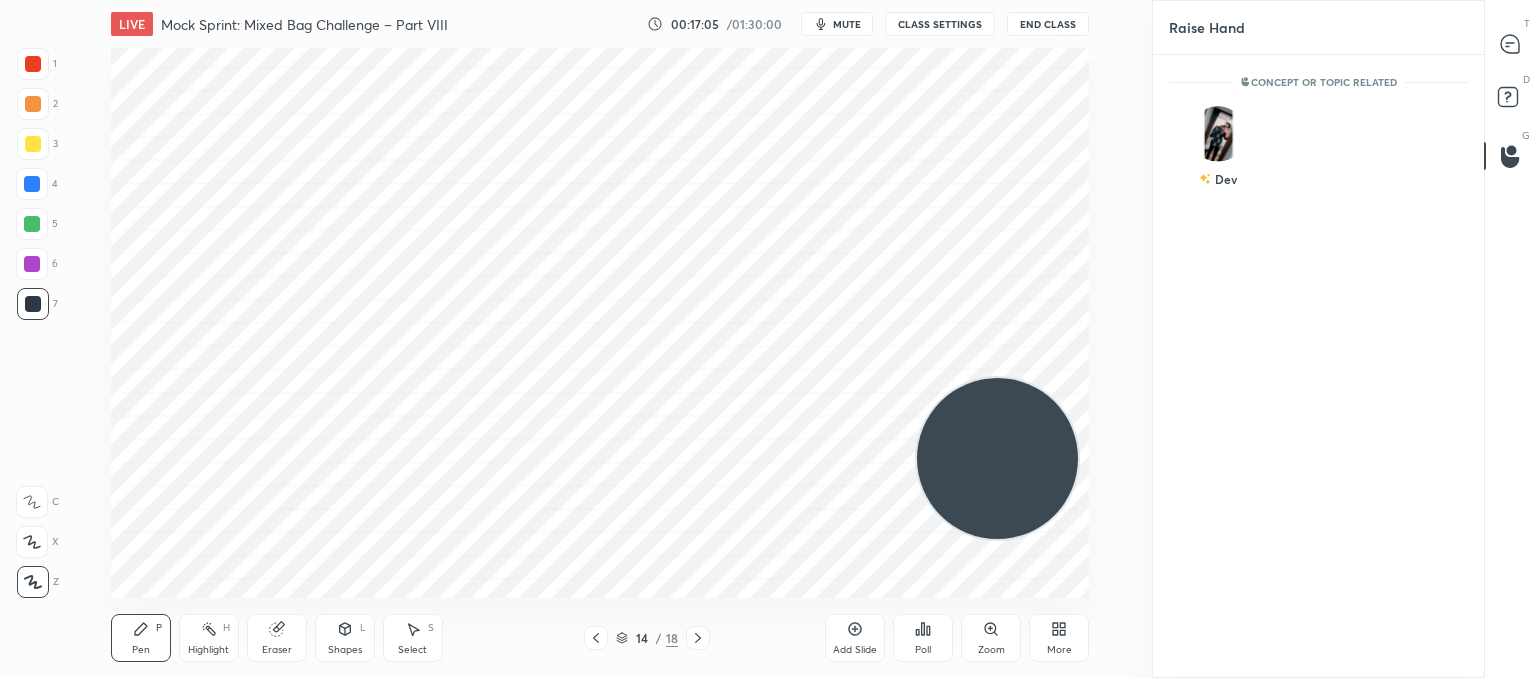 scroll, scrollTop: 6, scrollLeft: 6, axis: both 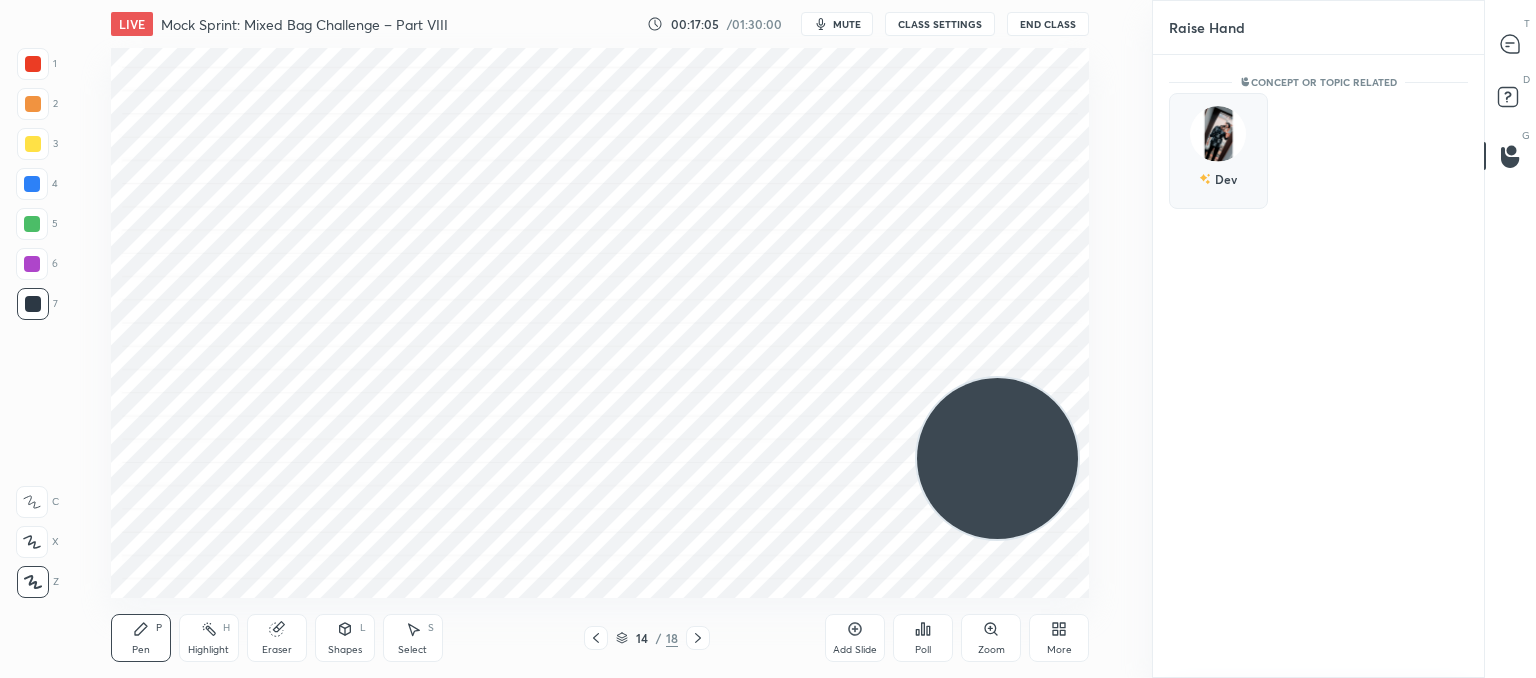 click at bounding box center (1218, 134) 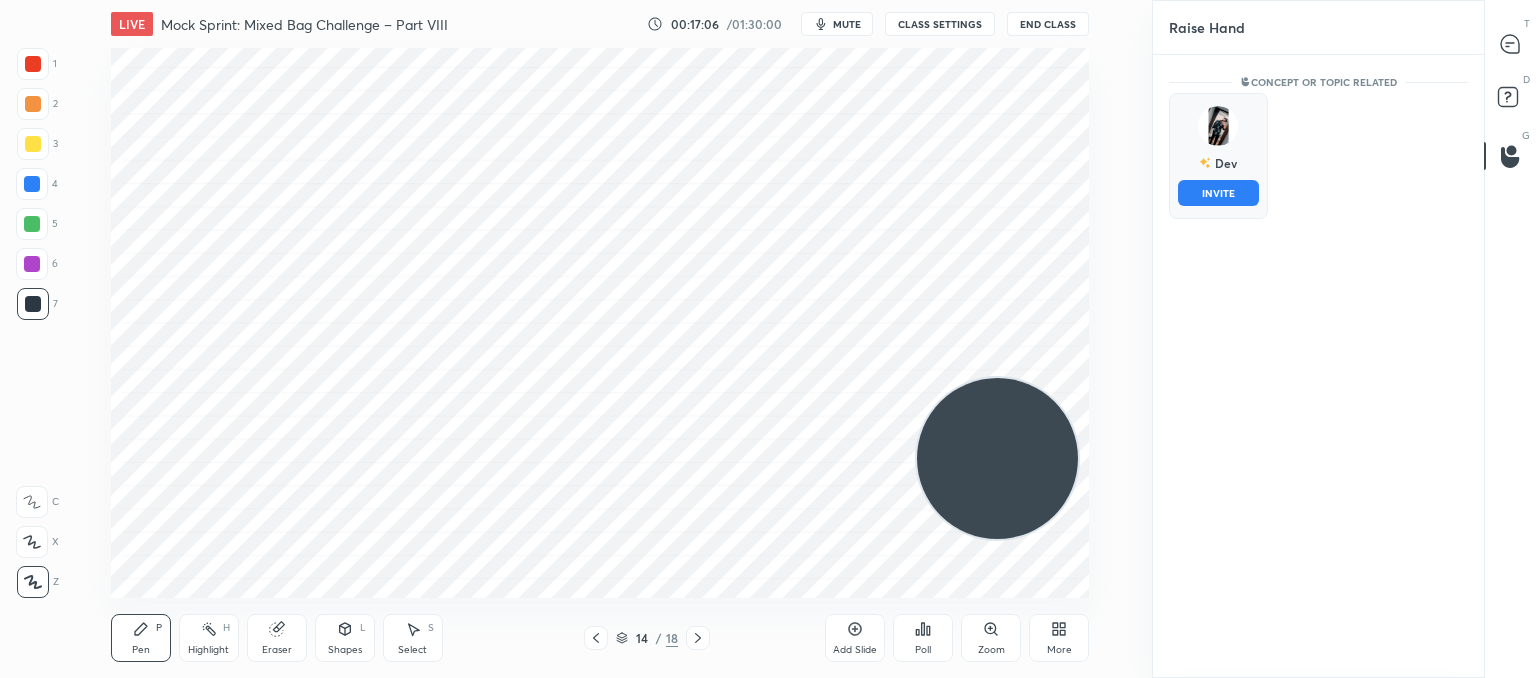 click on "INVITE" at bounding box center (1218, 193) 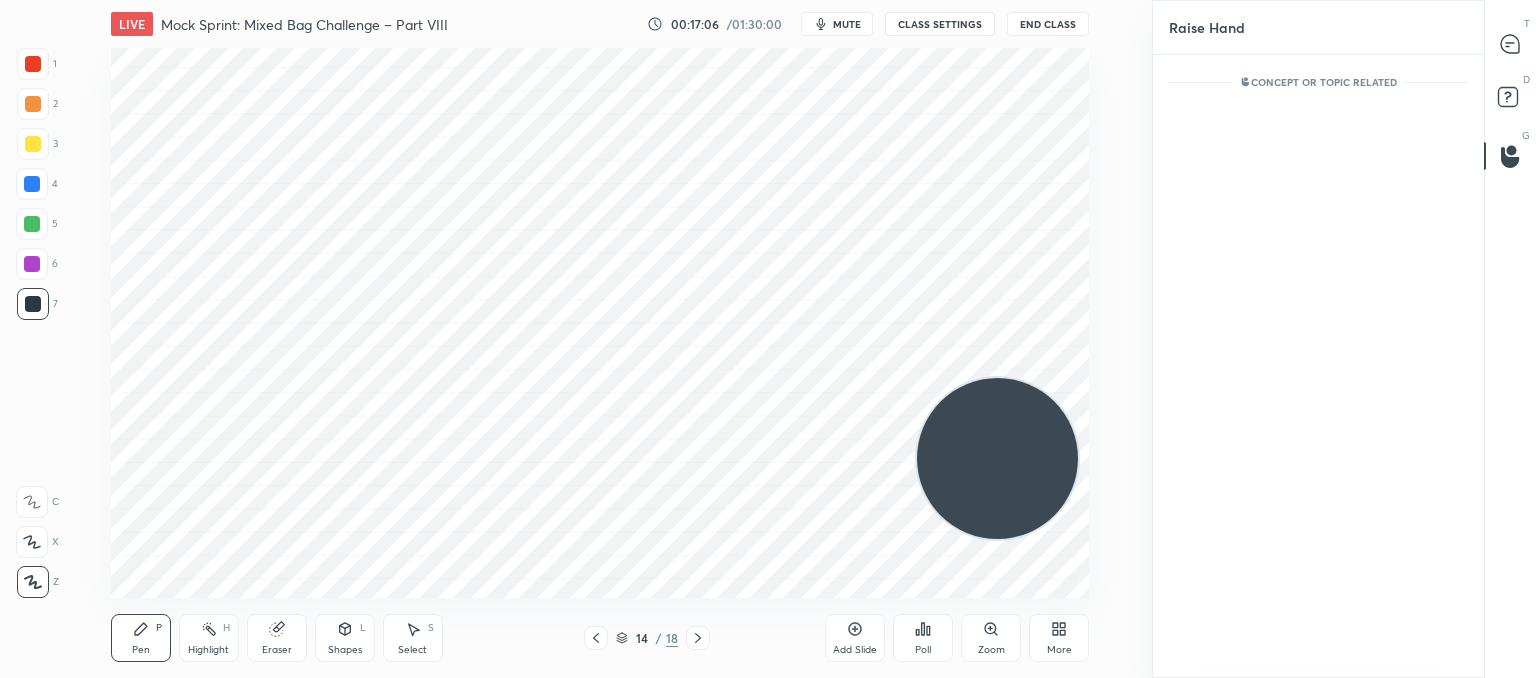 scroll, scrollTop: 537, scrollLeft: 325, axis: both 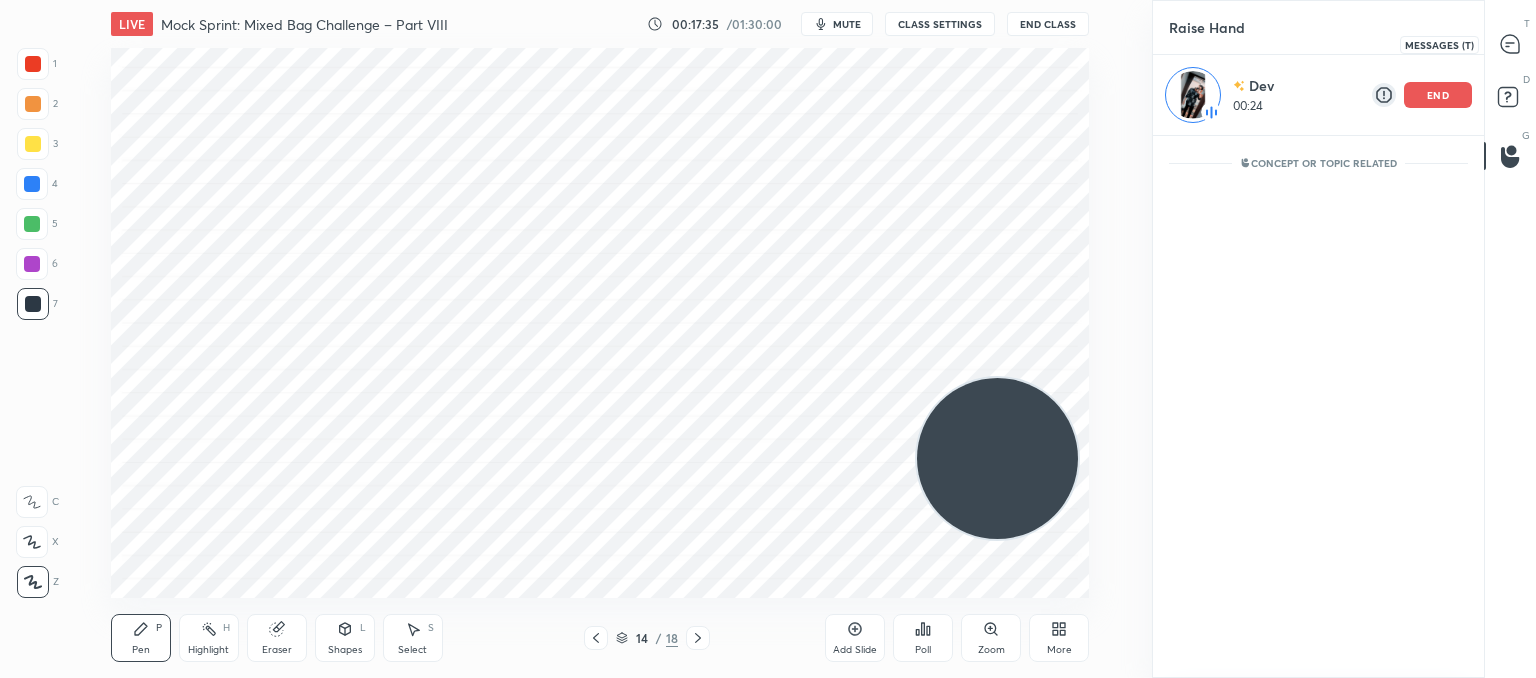 click at bounding box center [1511, 44] 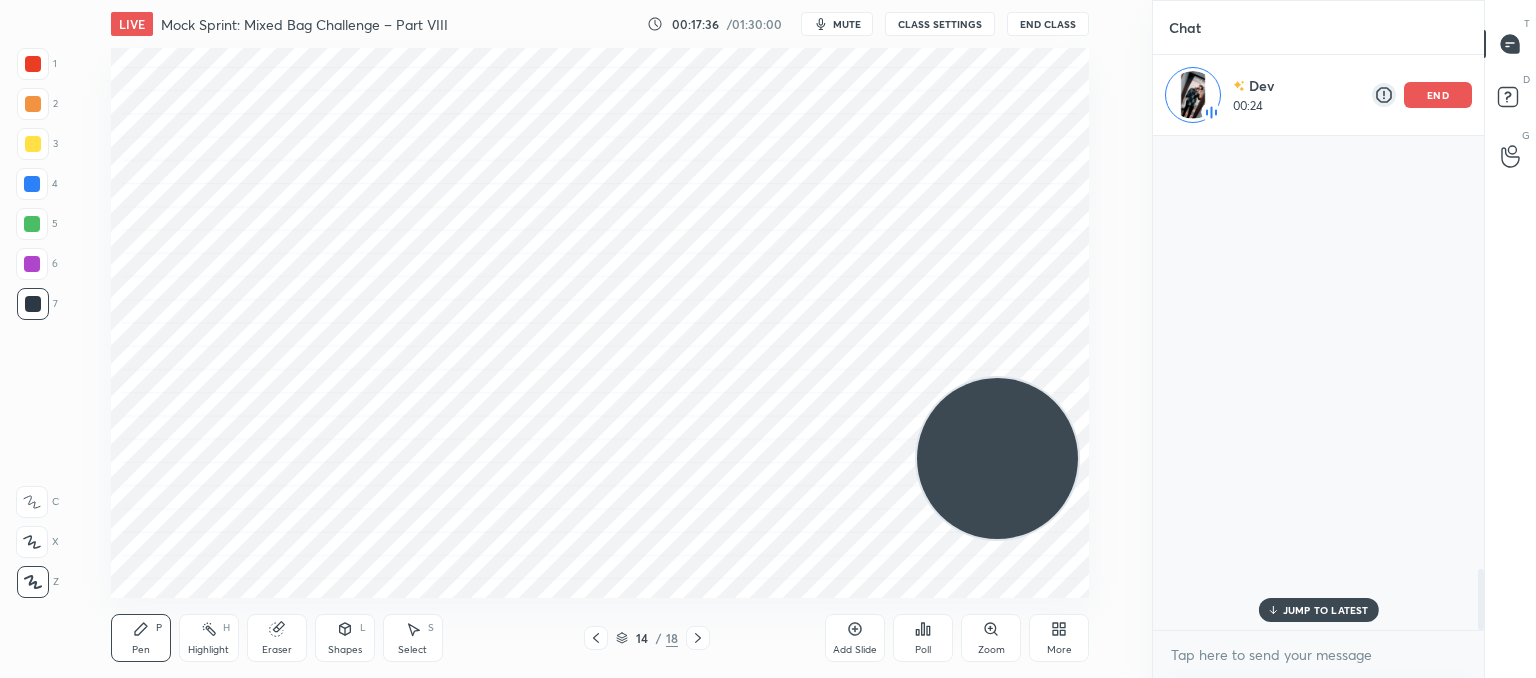 scroll, scrollTop: 3488, scrollLeft: 0, axis: vertical 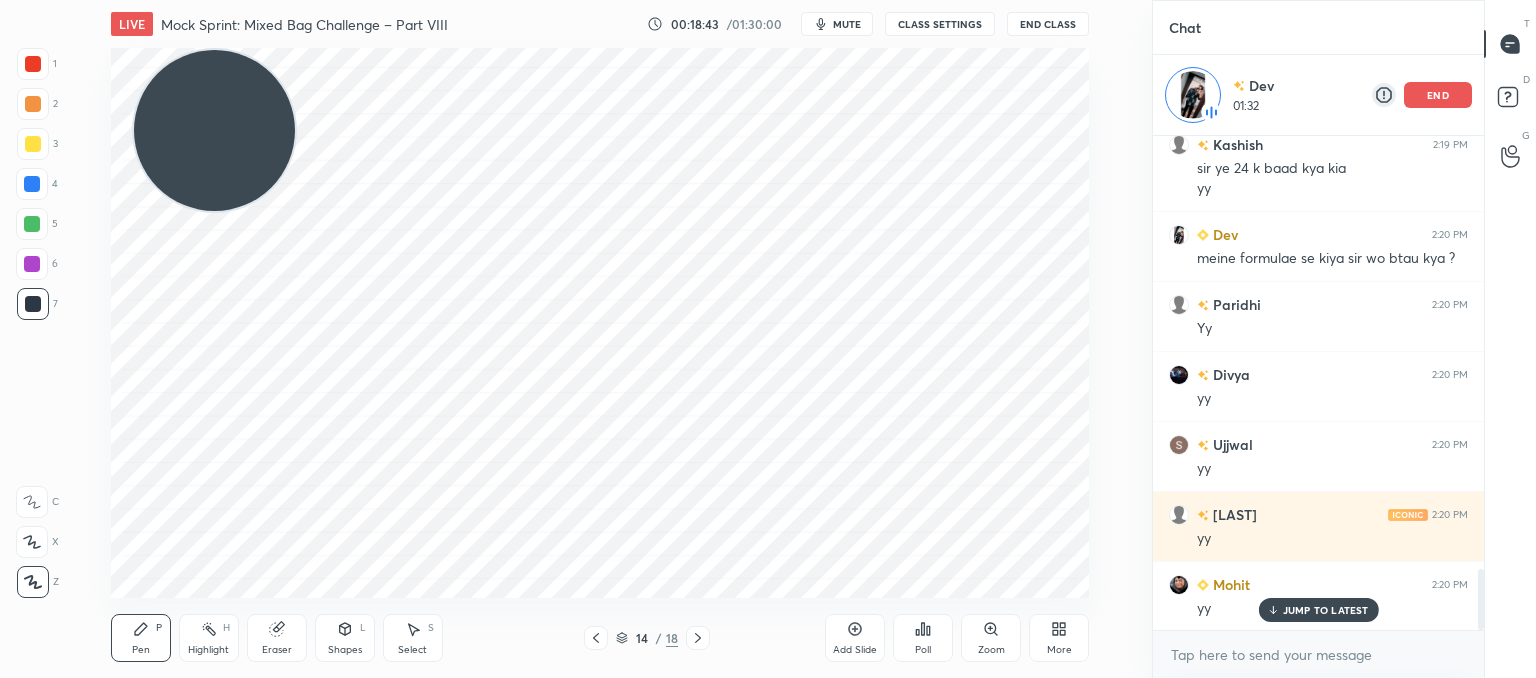 drag, startPoint x: 943, startPoint y: 432, endPoint x: 11, endPoint y: -35, distance: 1042.4553 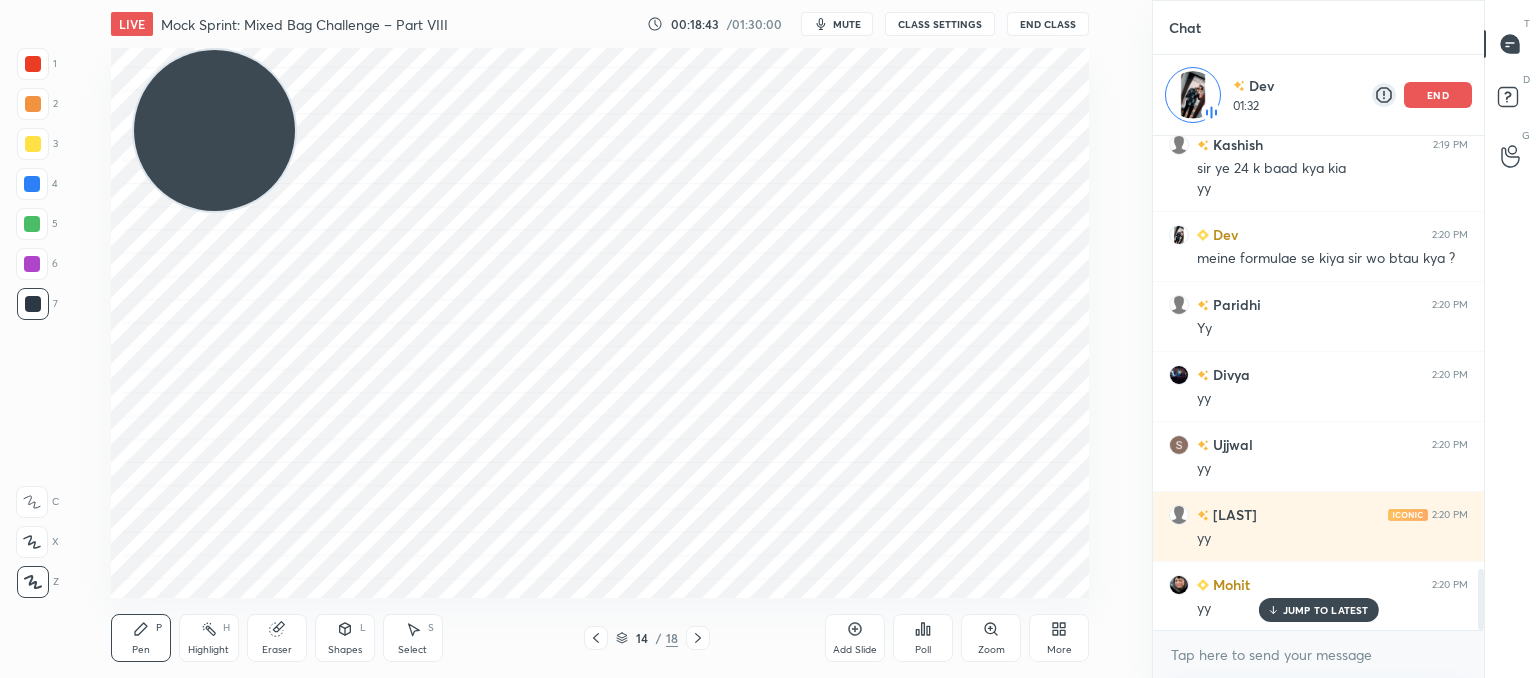 click on "1 2 3 4 5 6 7 C X Z C X Z E E Erase all   H H LIVE Mock Sprint: Mixed Bag Challenge – Part VIII 00:18:43 /  01:30:00 mute CLASS SETTINGS End Class Setting up your live class Poll for   secs No correct answer Start poll Back Mock Sprint: Mixed Bag Challenge – Part VIII • L8 of CAT’25: Advanced Quant Practice for 99+%ile [NAME] [NAME] Pen P Highlight H Eraser Shapes L Select S 14 / 18 Add Slide Poll Zoom More Chat [NAME] 2:16 PM y [NAME] 2:16 PM Yy [NAME] 2:16 PM yy [NAME] 2:17 PM yy [NAME] 2:17 PM no [NAME] 2:17 PM n [NAME] 2:17 PM nn [NAME] 2:17 PM nn [NAME] 2:18 PM yy sir [NAME]  joined [NAME] 2:19 PM sir ye 24 k baad kya kia yy [NAME] 2:20 PM meine formulae se kiya sir wo btau kya ? [NAME] 2:20 PM Yy [NAME] 2:20 PM yy [NAME] 2:20 PM yy [NAME] 2:20 PM yy [NAME] 2:20 PM yy JUMP TO LATEST Enable hand raising Enable raise hand to speak to learners. Once enabled, chat will be turned off temporarily. Enable x   introducing Raise a hand with a doubt How it works? NEW DOUBTS ASKED Got it T D G" at bounding box center [768, 0] 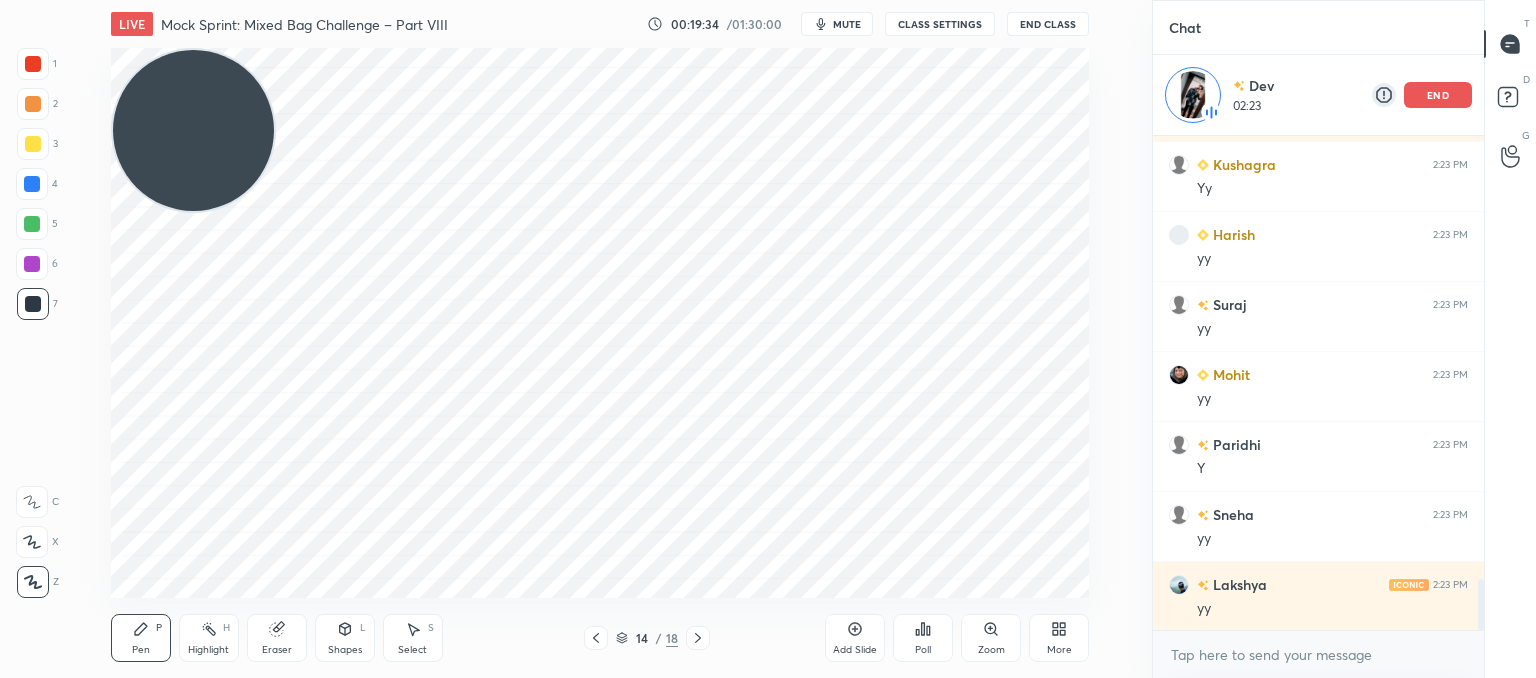 scroll, scrollTop: 4259, scrollLeft: 0, axis: vertical 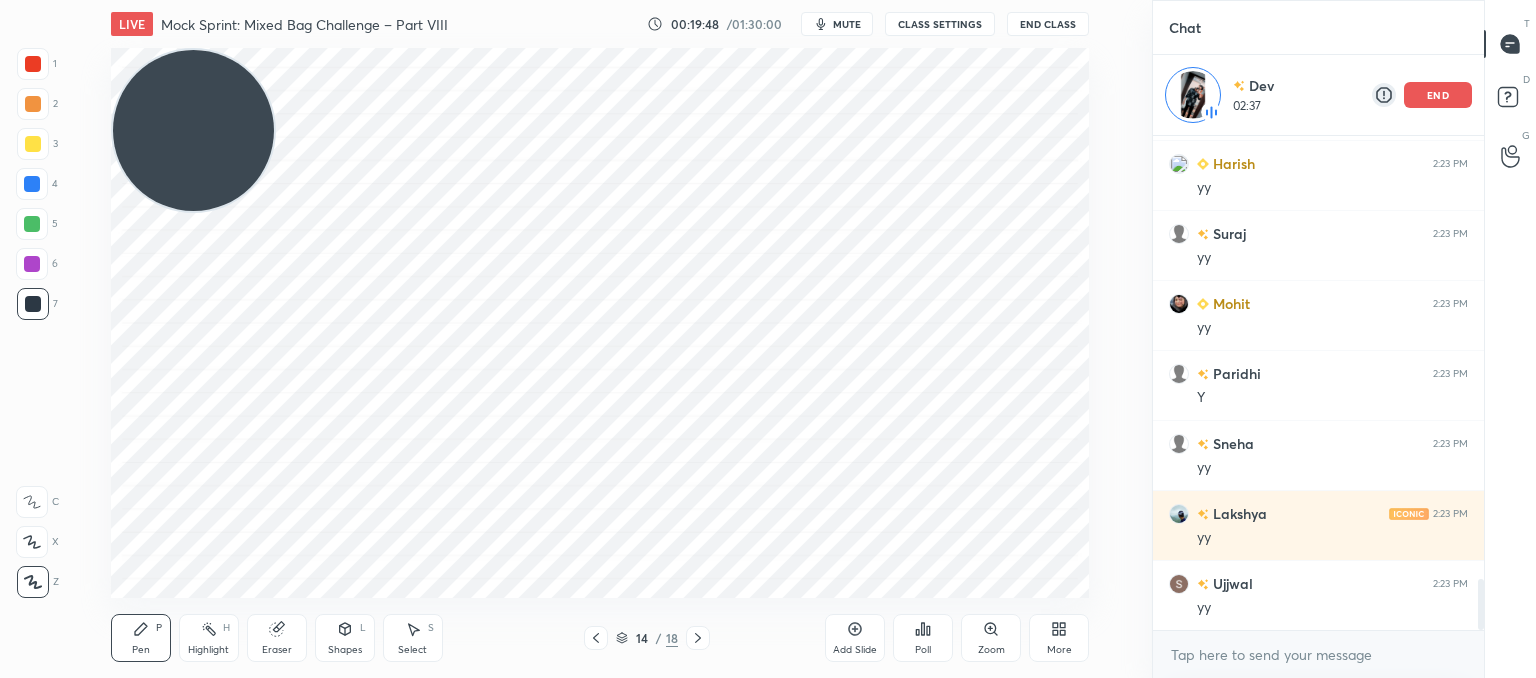 click on "14 / 18" at bounding box center (646, 638) 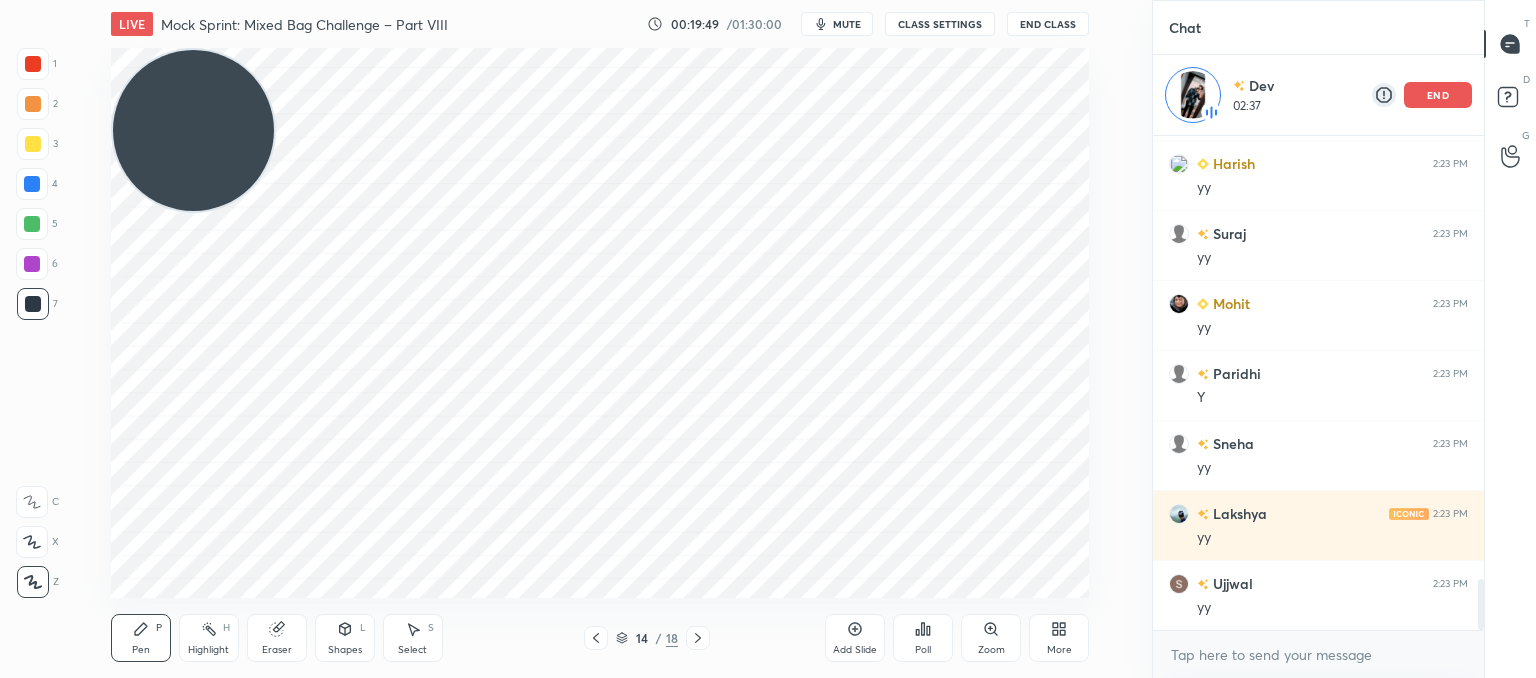 click 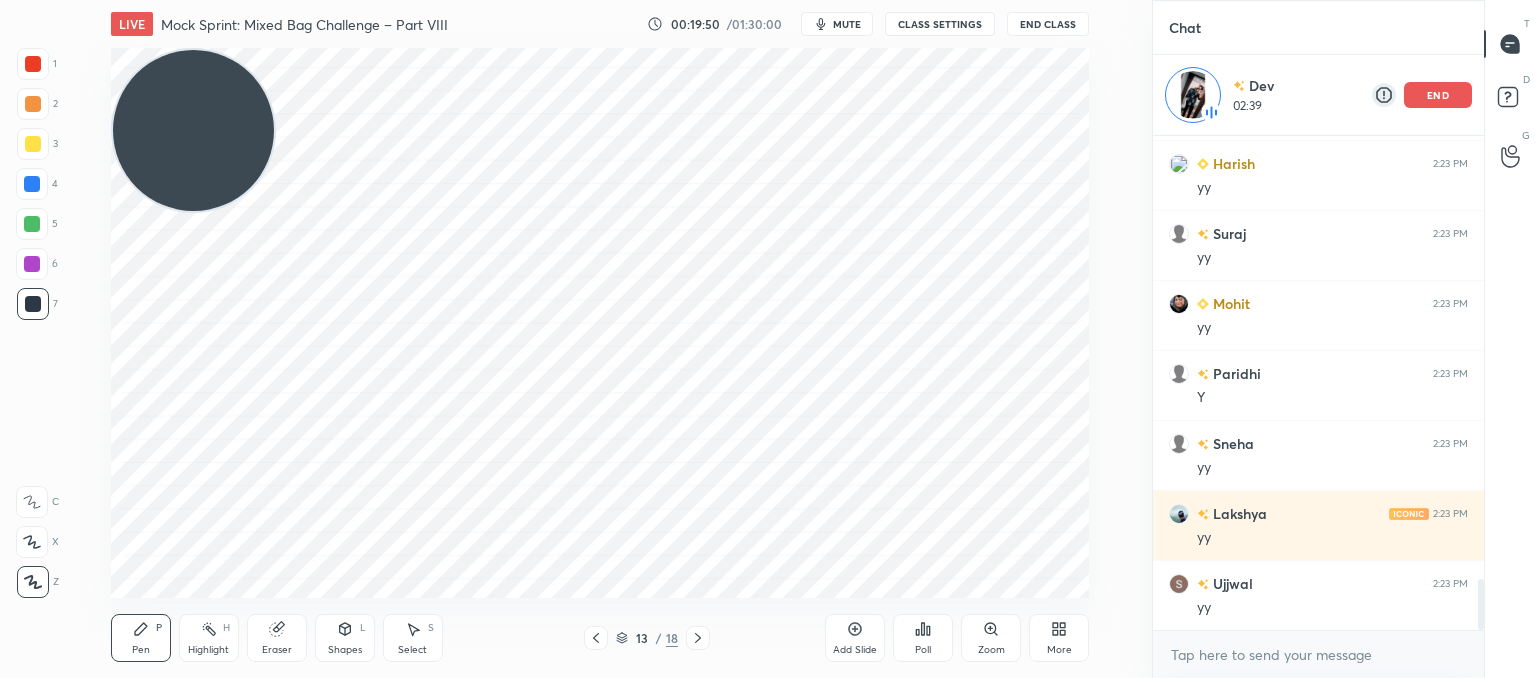click 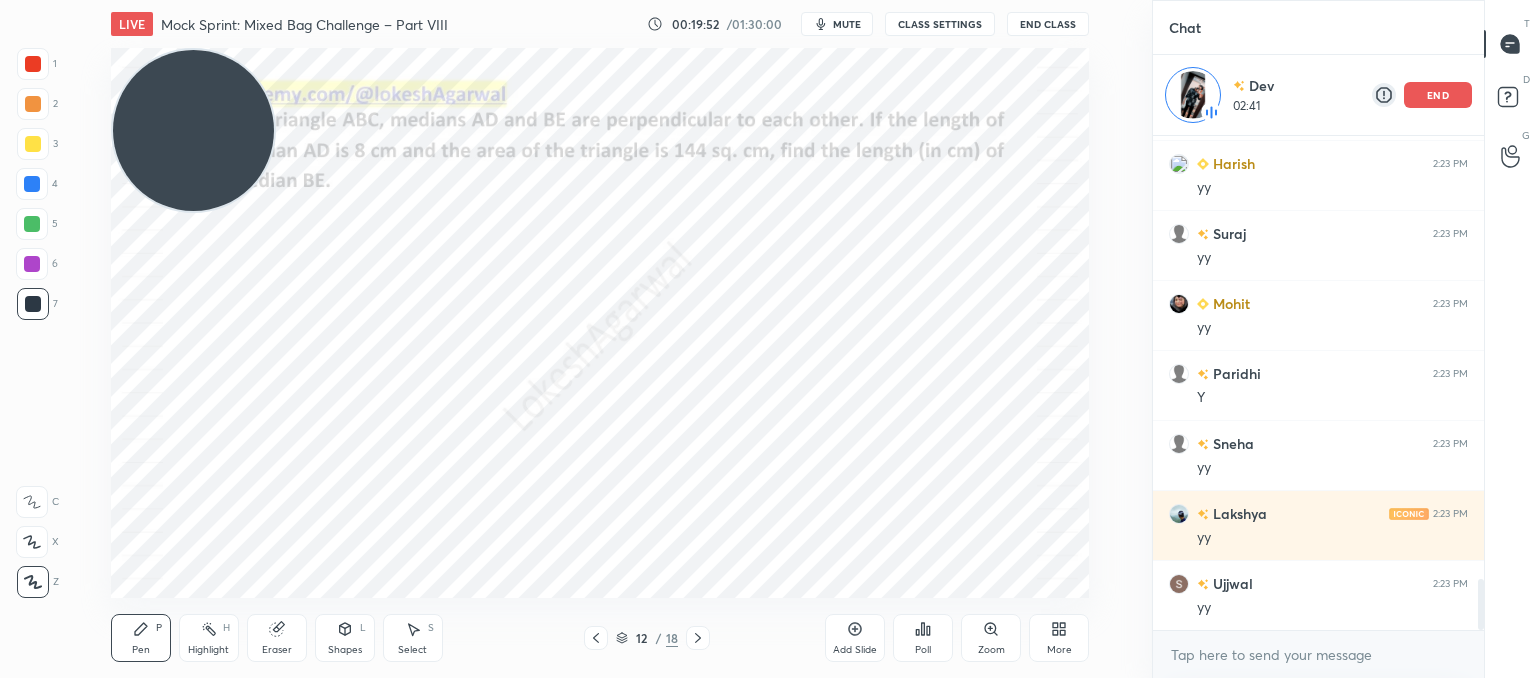 click at bounding box center [698, 638] 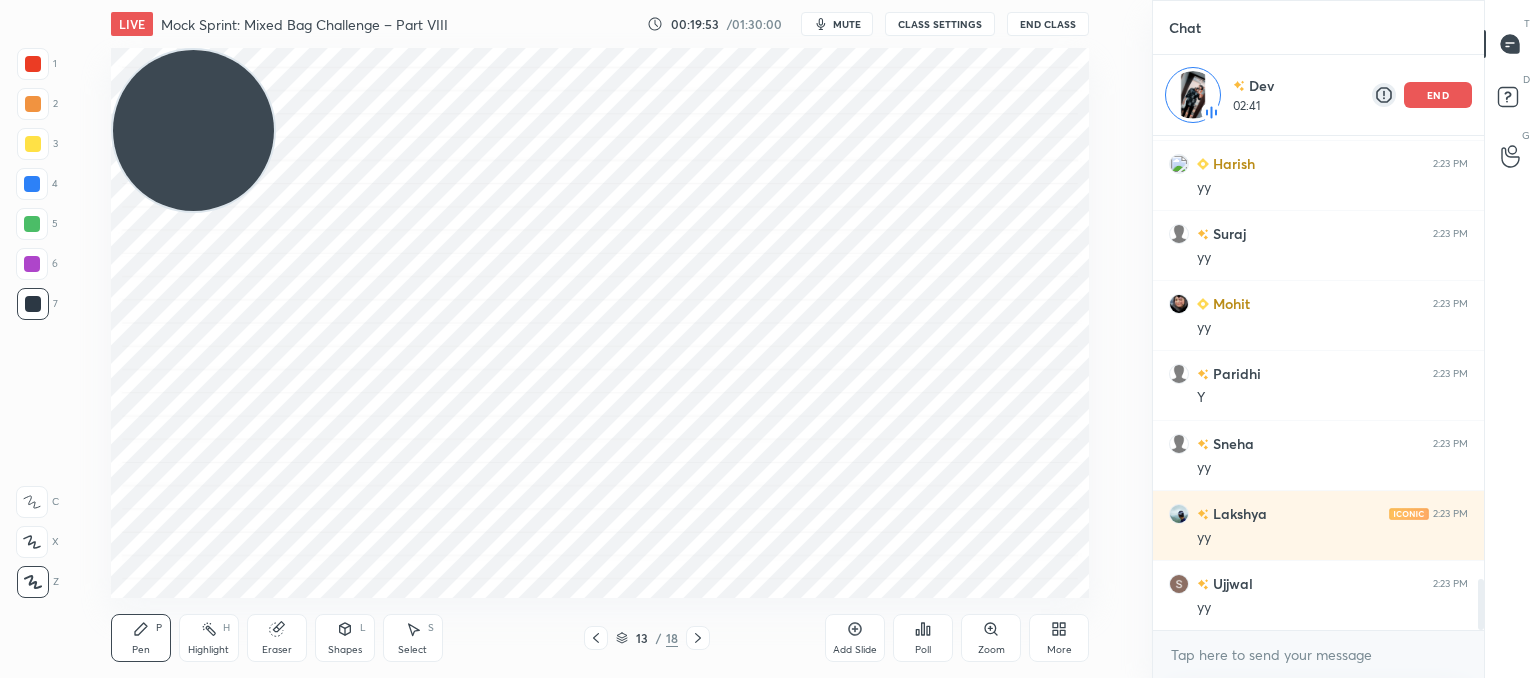 click at bounding box center [698, 638] 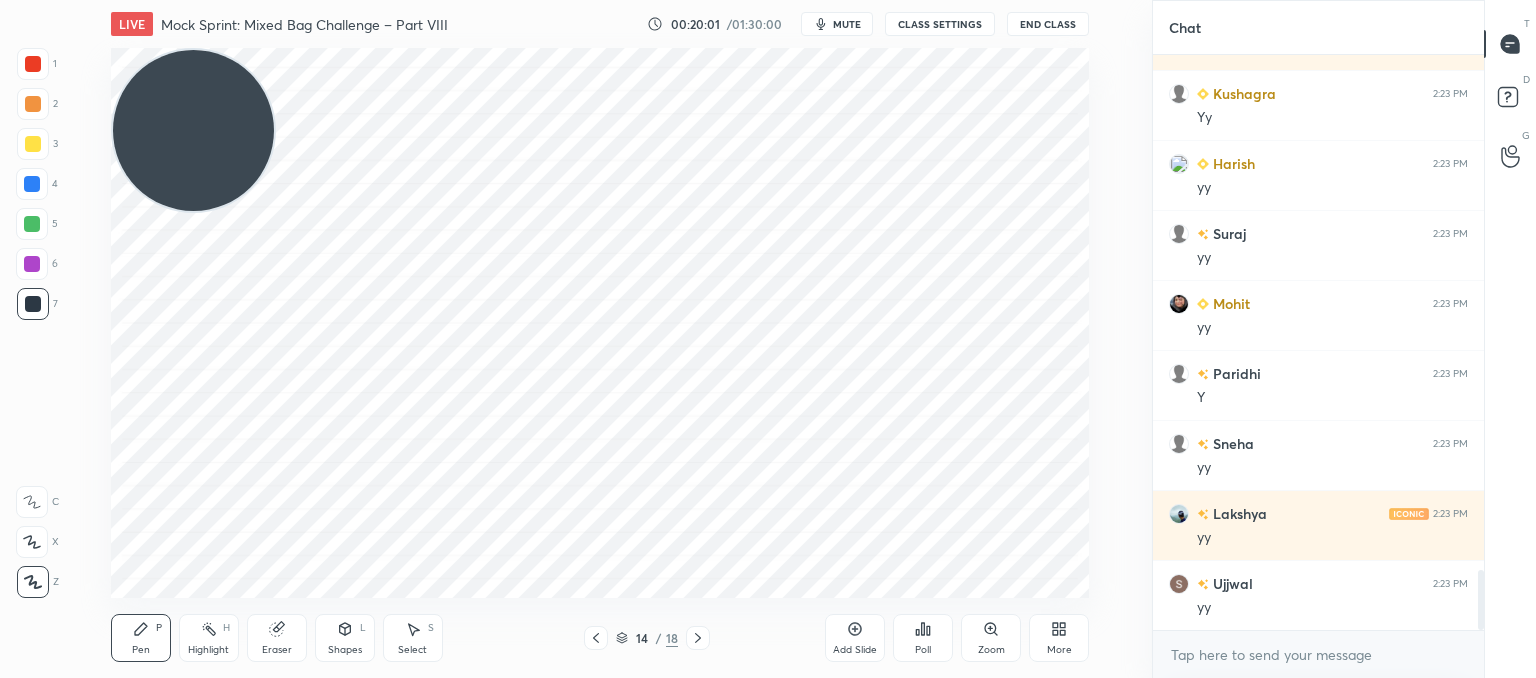scroll, scrollTop: 6, scrollLeft: 6, axis: both 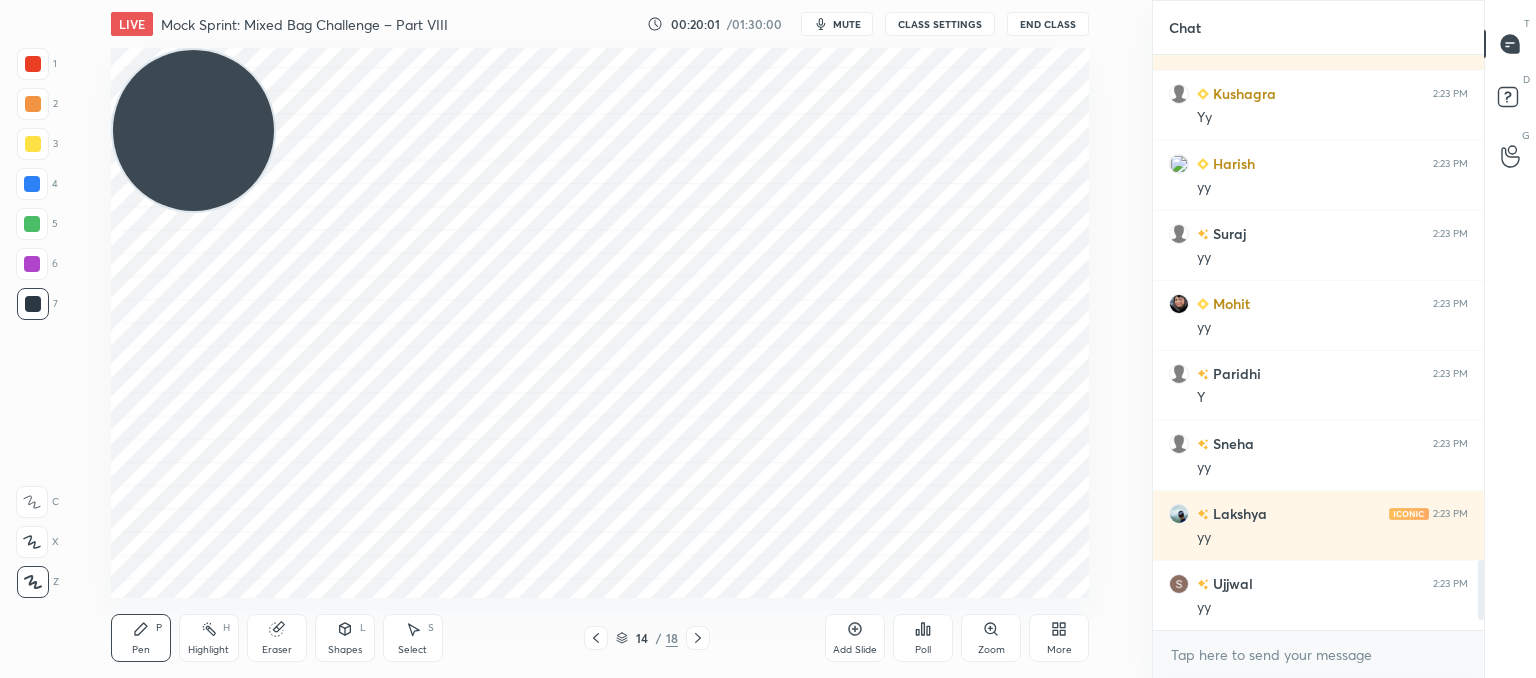click on "2:23 PM" at bounding box center (1450, 94) 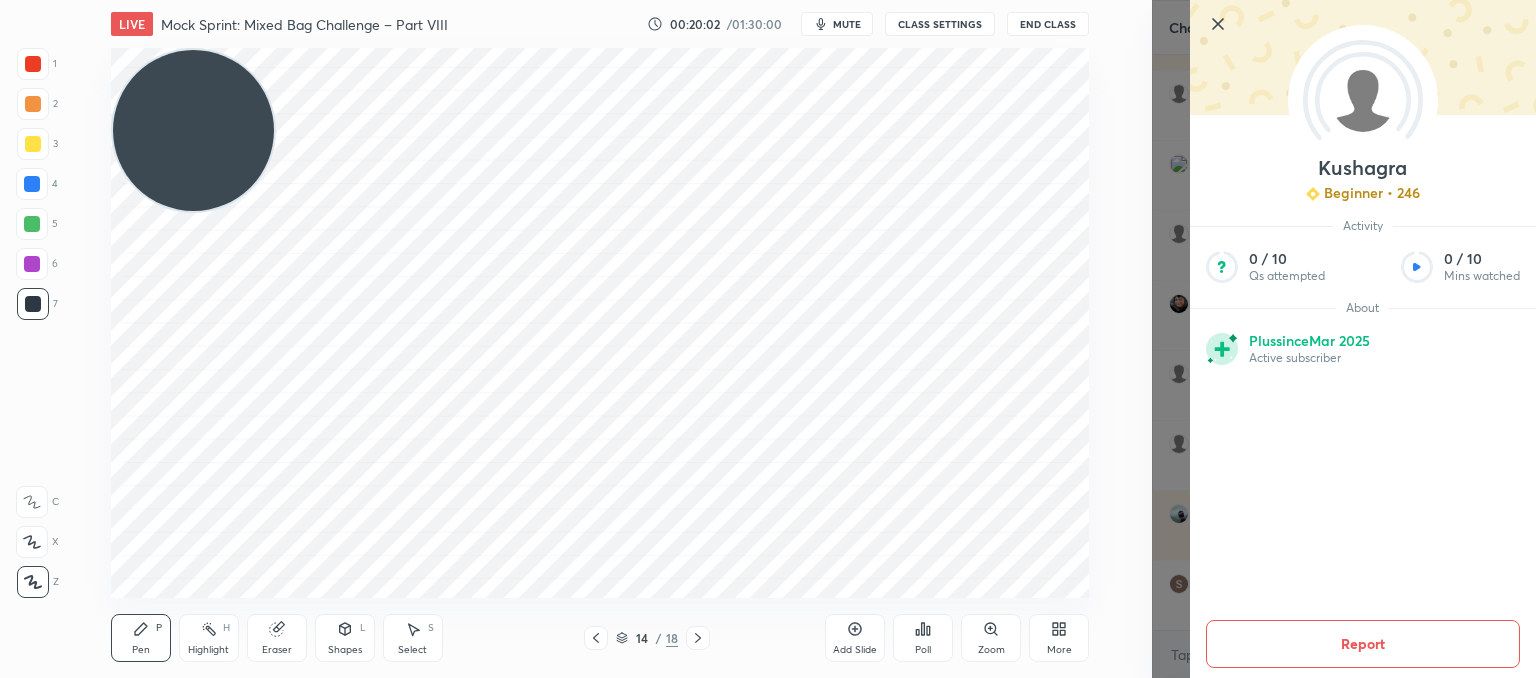 click on "Kushagra" at bounding box center (1362, 168) 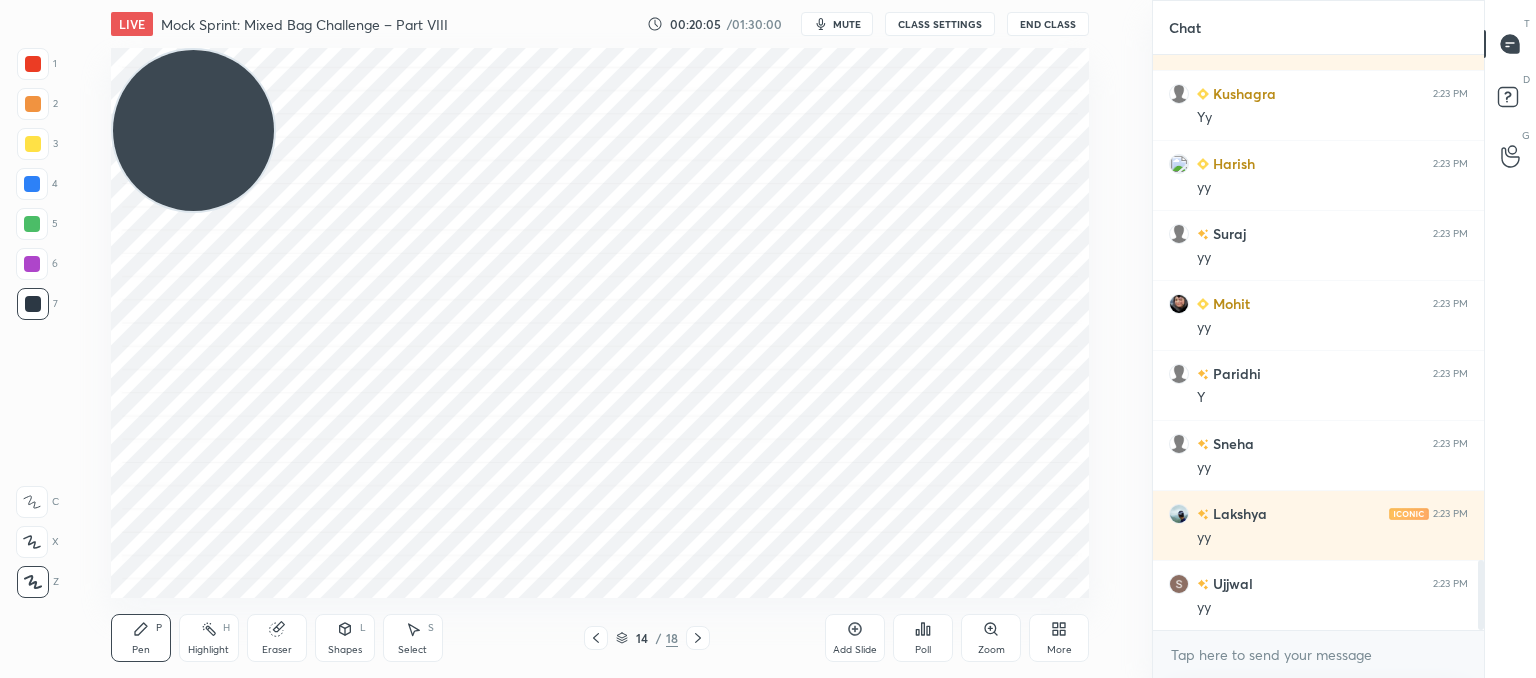 click 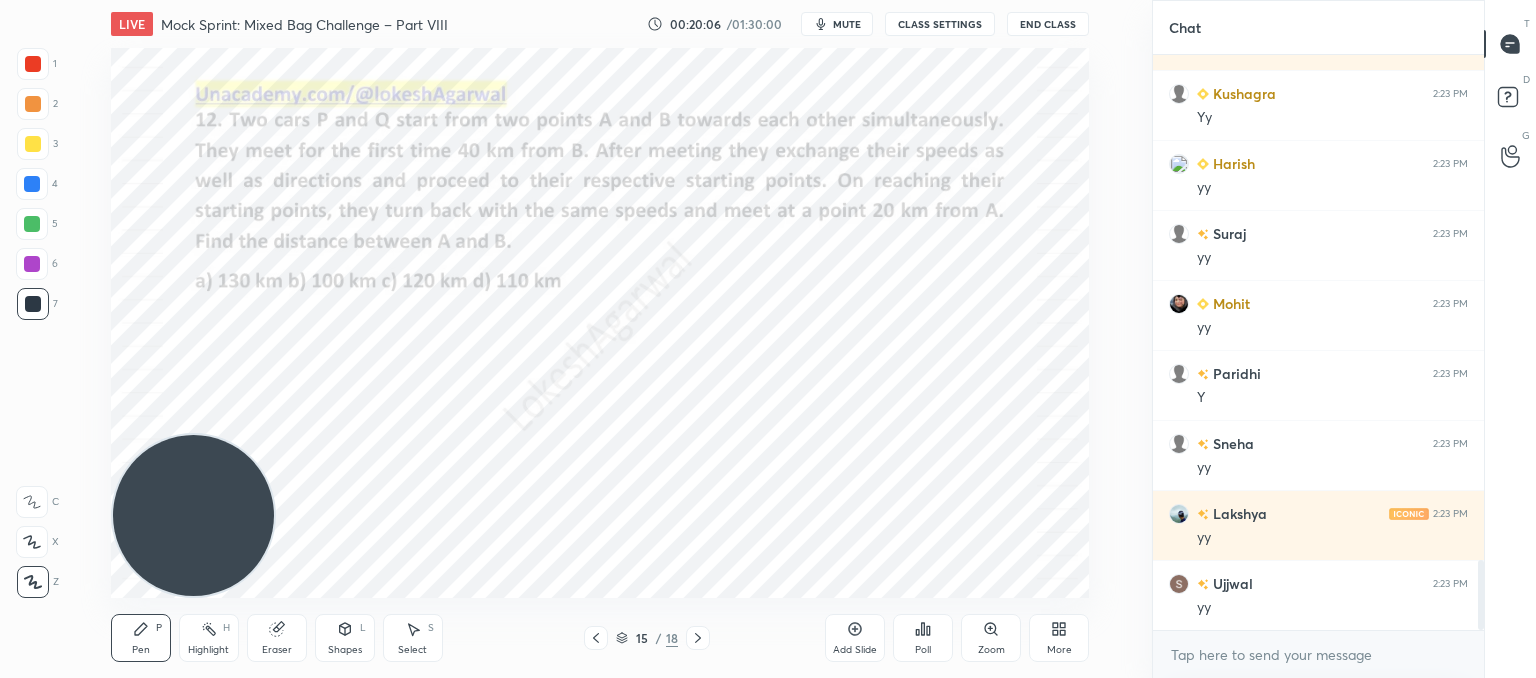 drag, startPoint x: 182, startPoint y: 117, endPoint x: 57, endPoint y: 566, distance: 466.0751 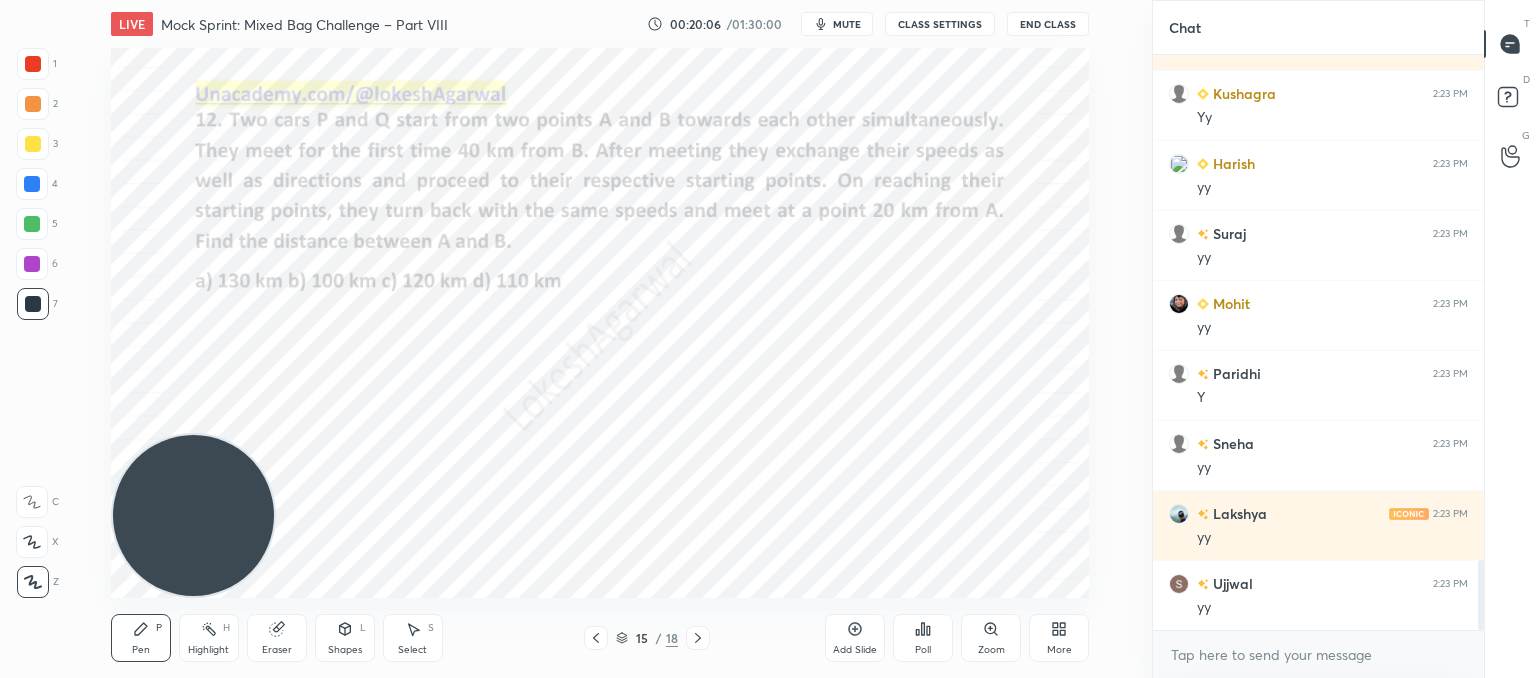 click on "1 2 3 4 5 6 7 C X Z C X Z E E Erase all   H H LIVE Mock Sprint: Mixed Bag Challenge – Part VIII 00:20:06 /  01:30:00 mute CLASS SETTINGS End Class Setting up your live class Poll for   secs No correct answer Start poll Back Mock Sprint: Mixed Bag Challenge – Part VIII • L8 of CAT’25: Advanced Quant Practice for 99+%ile Lokesh Agarwal Pen P Highlight H Eraser Shapes L Select S 15 / 18 Add Slide Poll Zoom More" at bounding box center (568, 339) 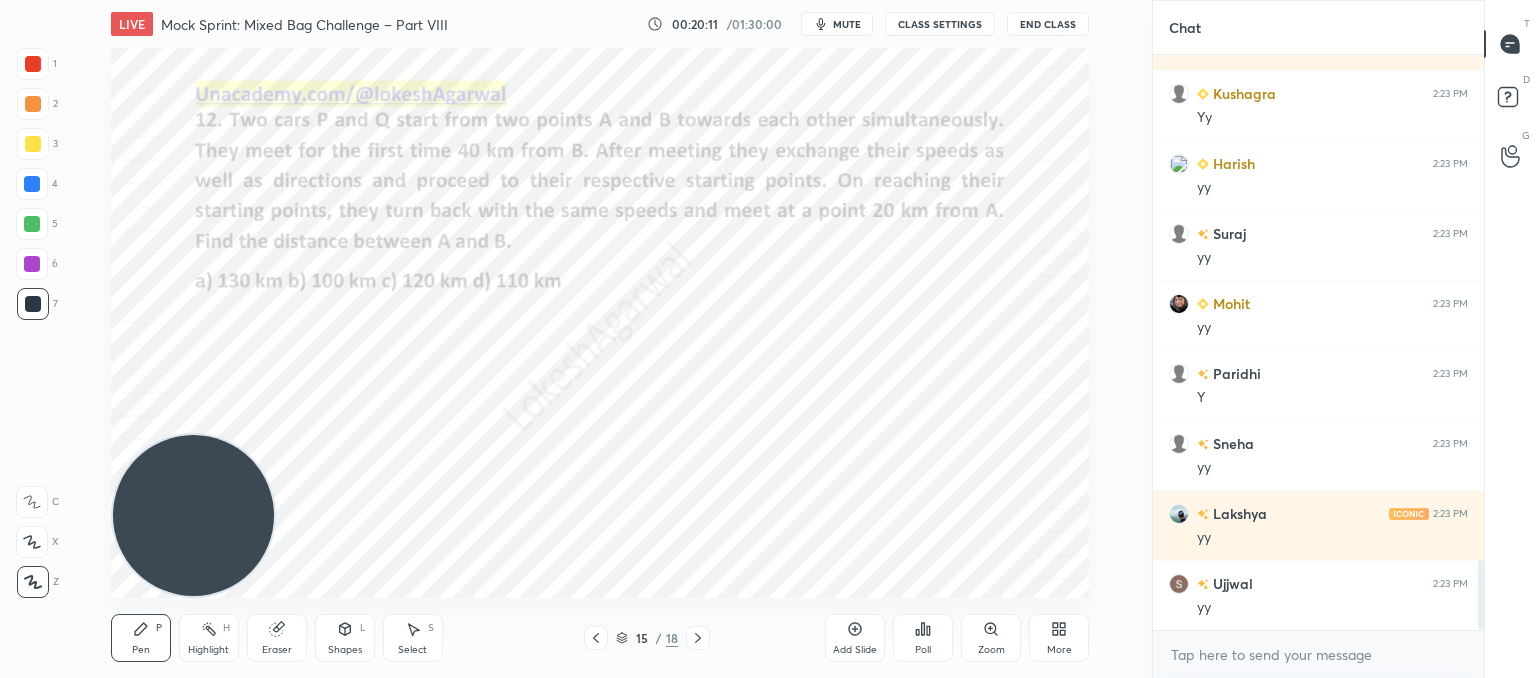 click 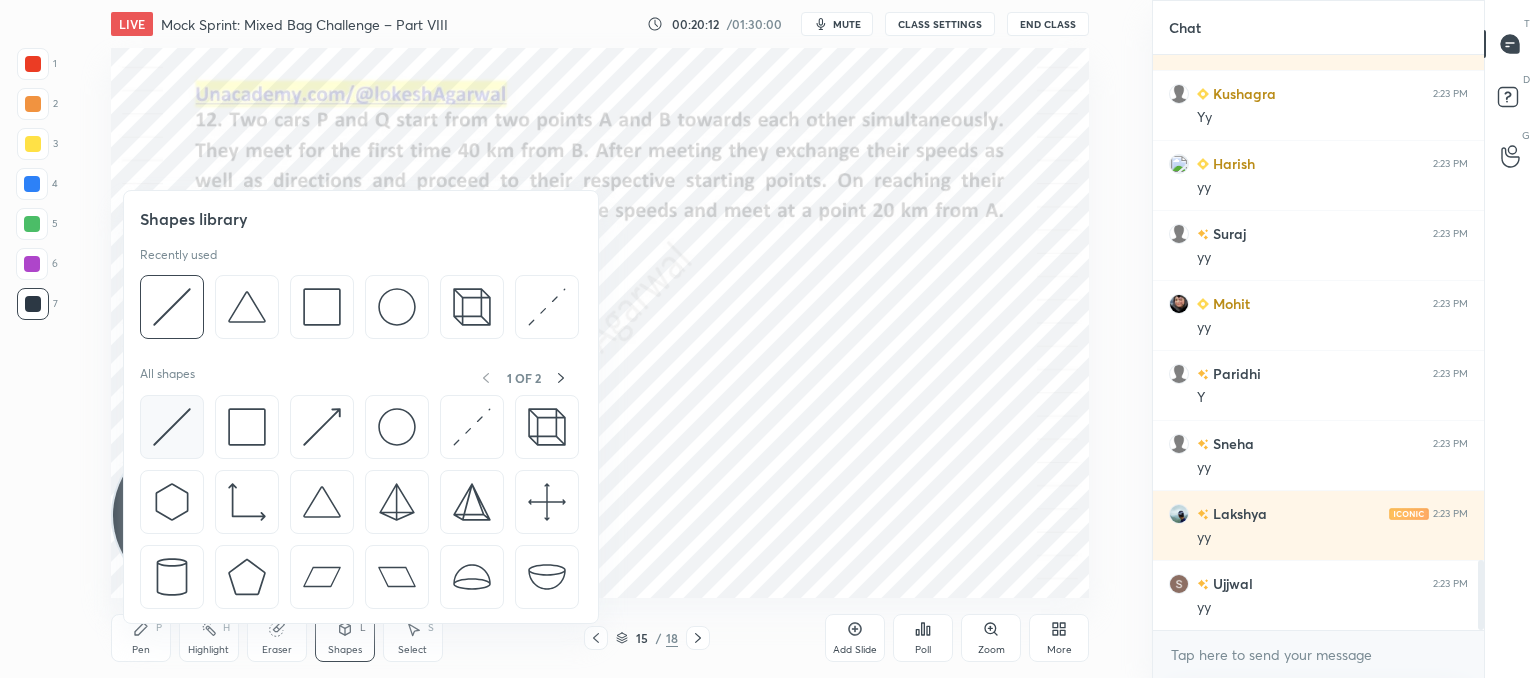 click at bounding box center [172, 427] 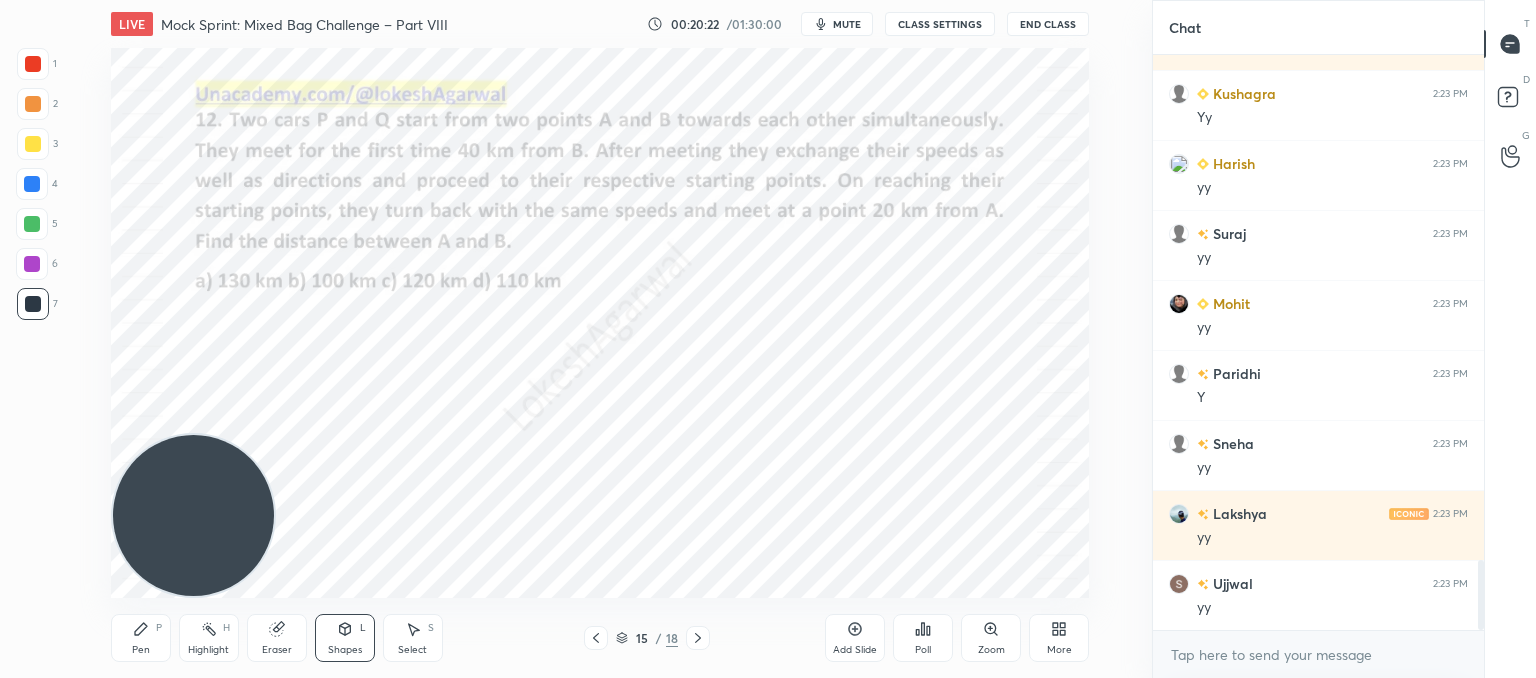 drag, startPoint x: 130, startPoint y: 635, endPoint x: 246, endPoint y: 576, distance: 130.14223 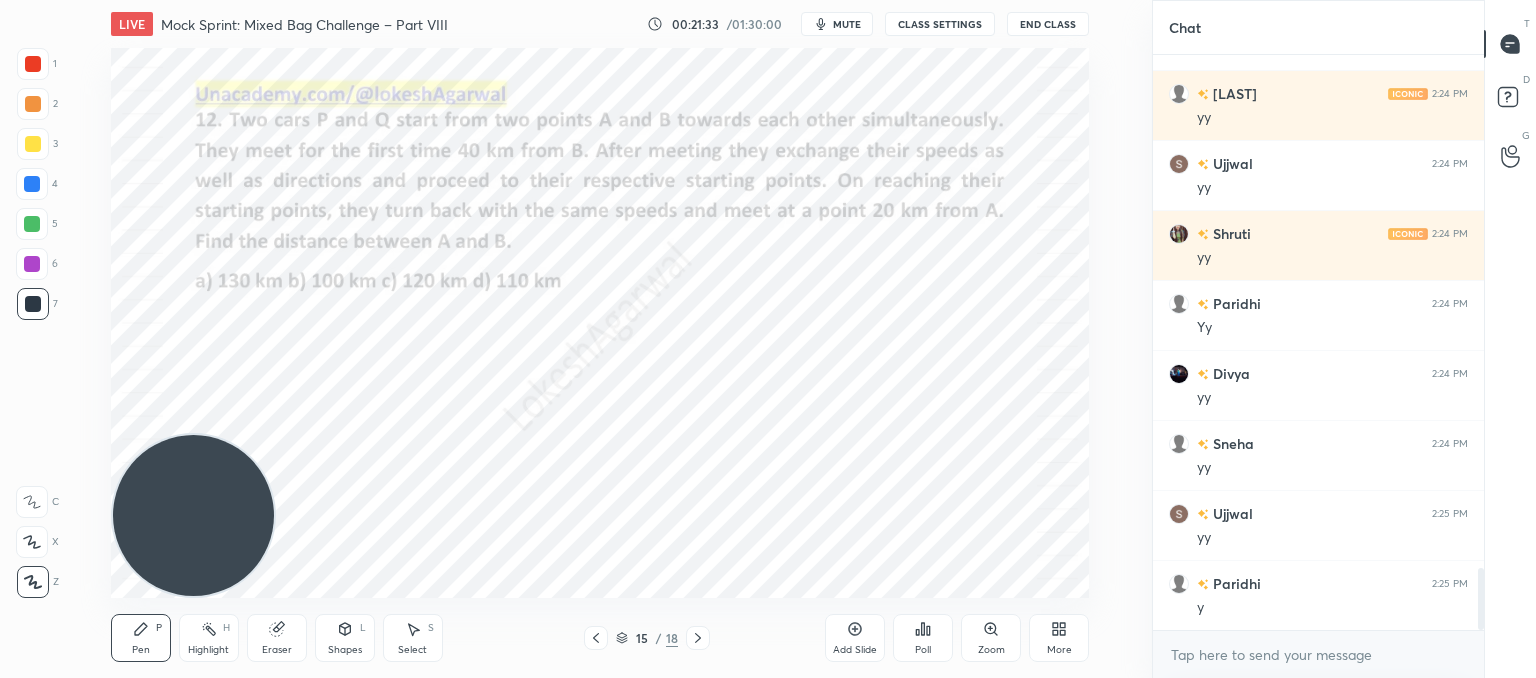 scroll, scrollTop: 4808, scrollLeft: 0, axis: vertical 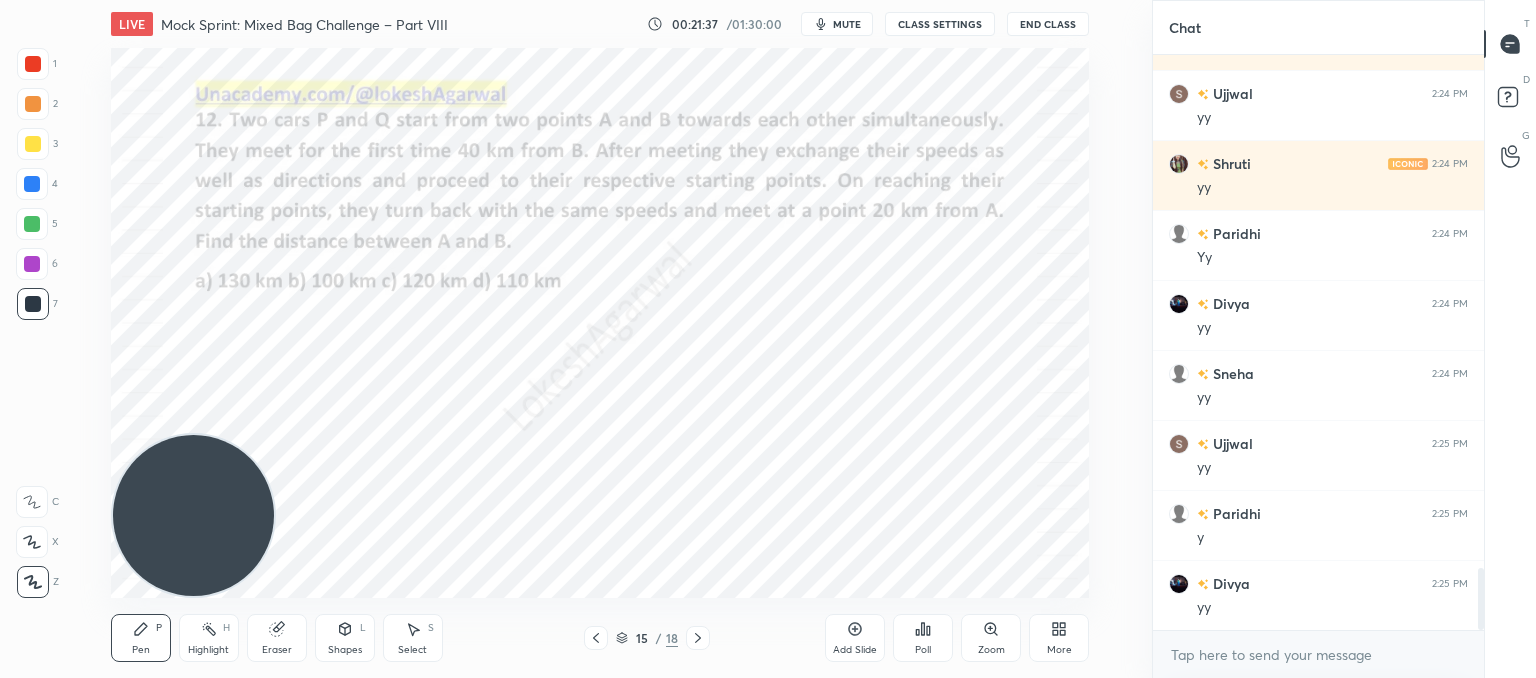 click 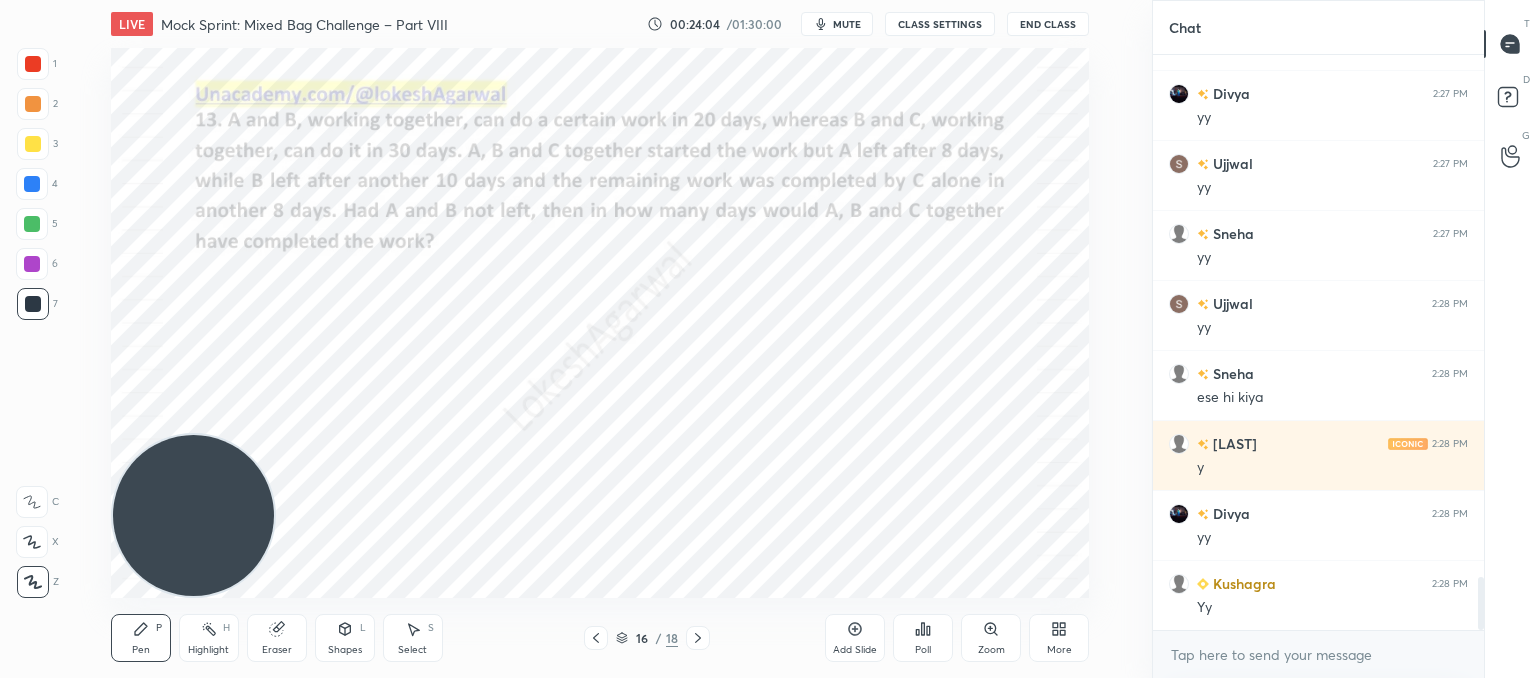 scroll, scrollTop: 5718, scrollLeft: 0, axis: vertical 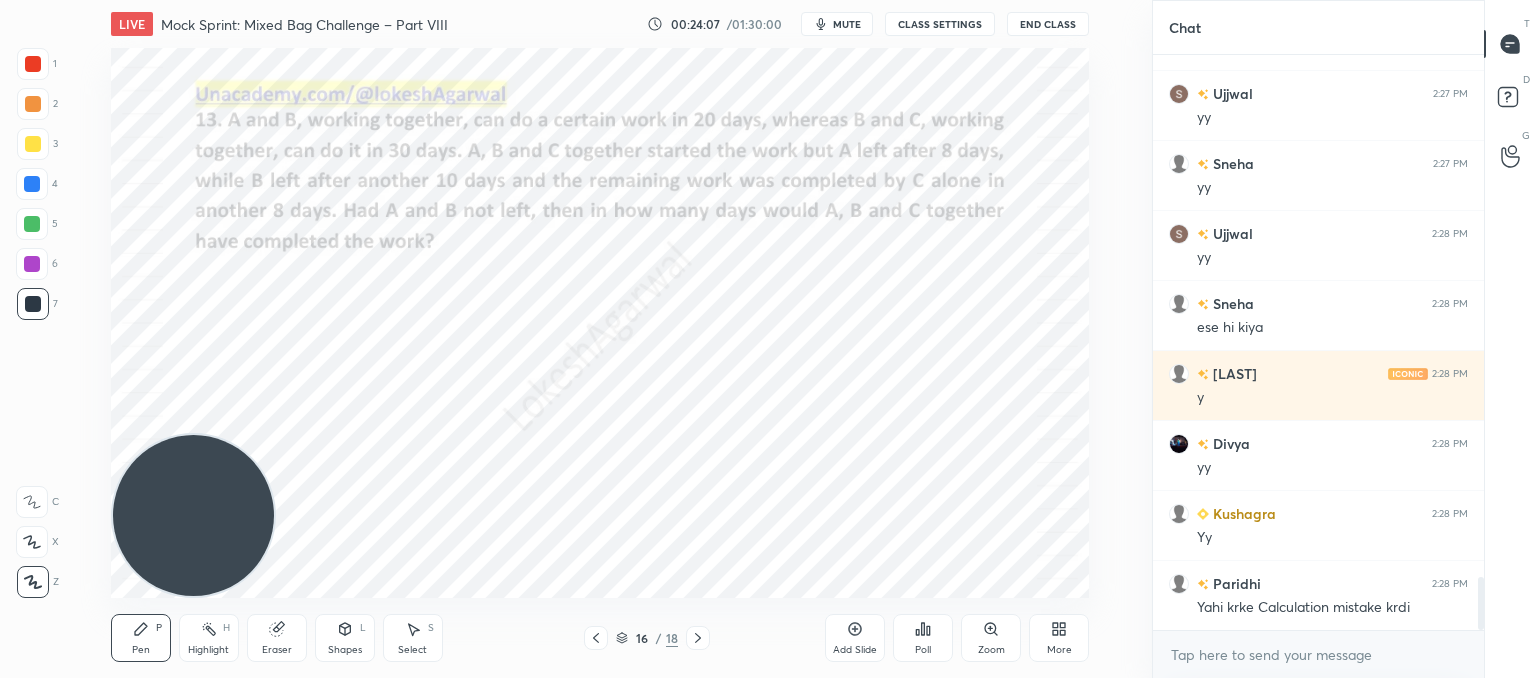 click 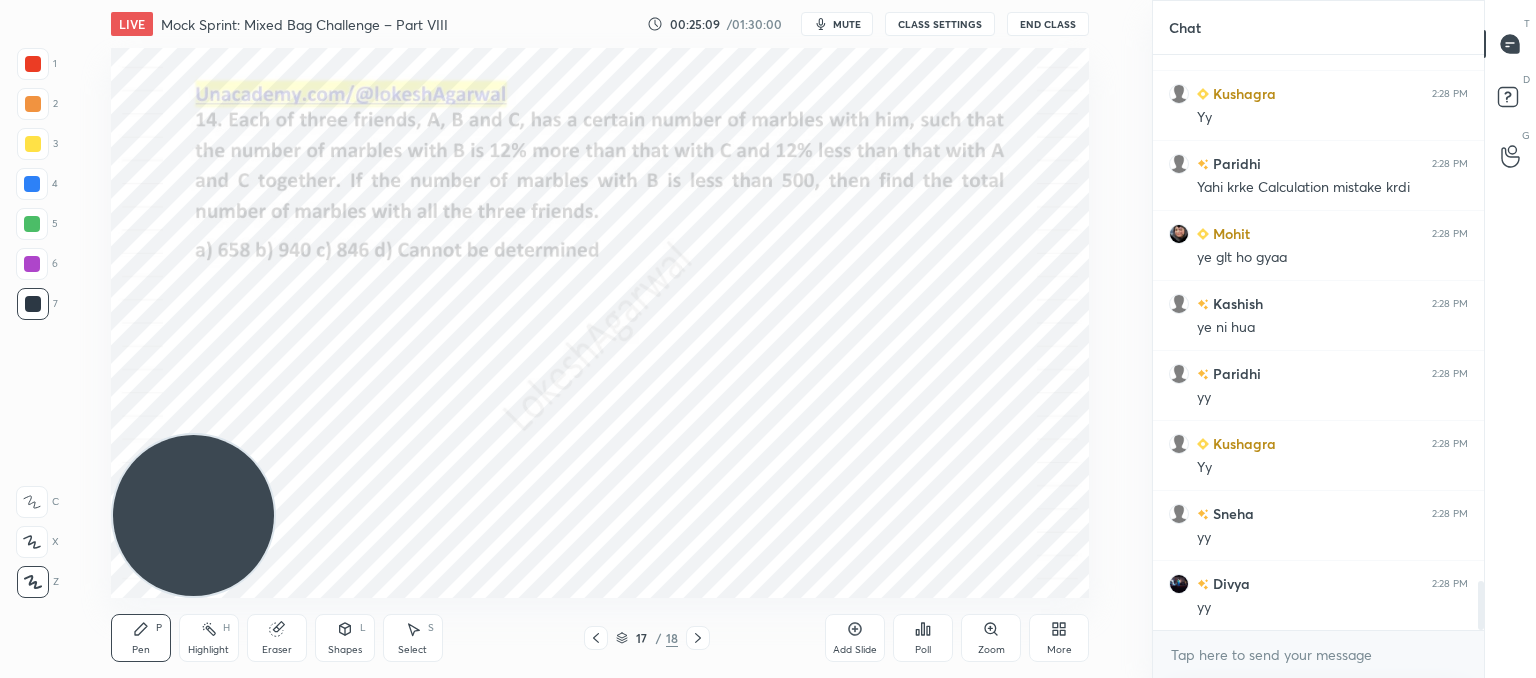 scroll, scrollTop: 6208, scrollLeft: 0, axis: vertical 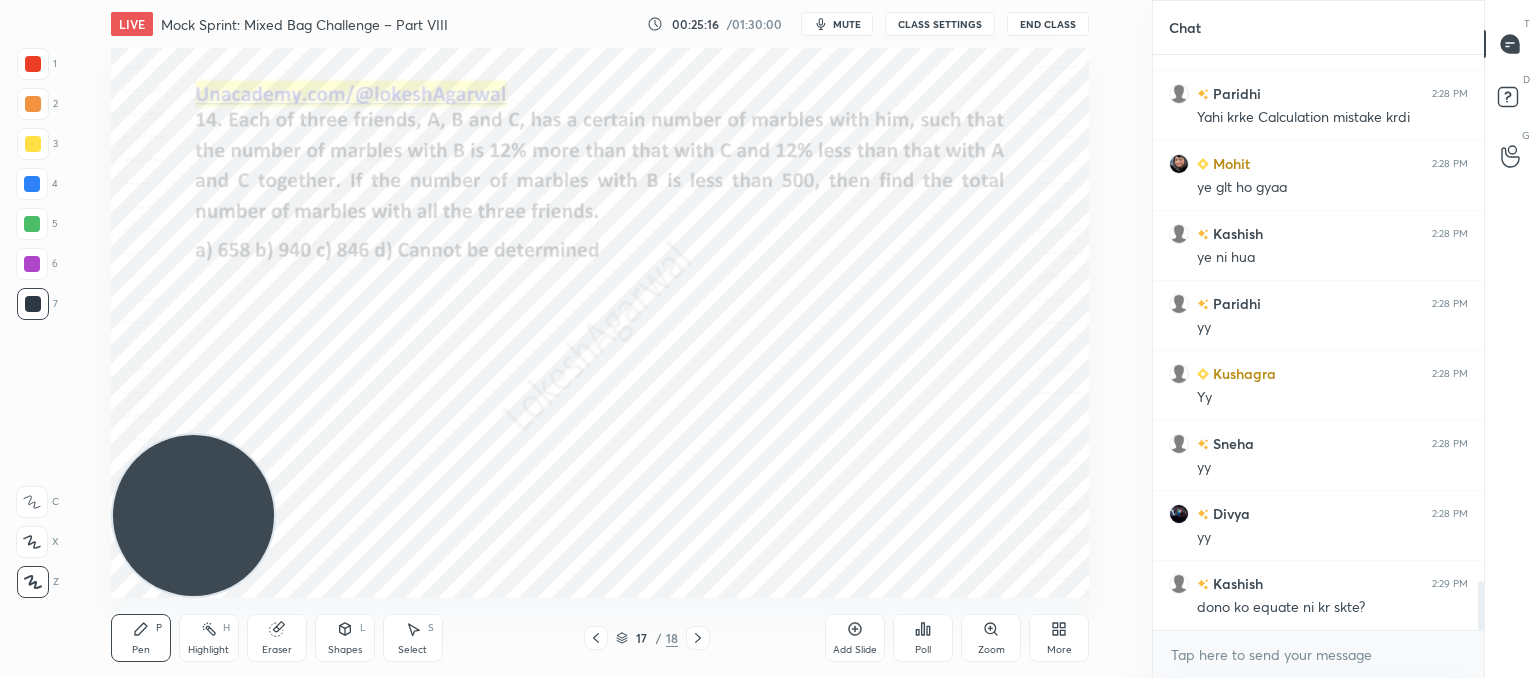 drag, startPoint x: 287, startPoint y: 631, endPoint x: 302, endPoint y: 610, distance: 25.806976 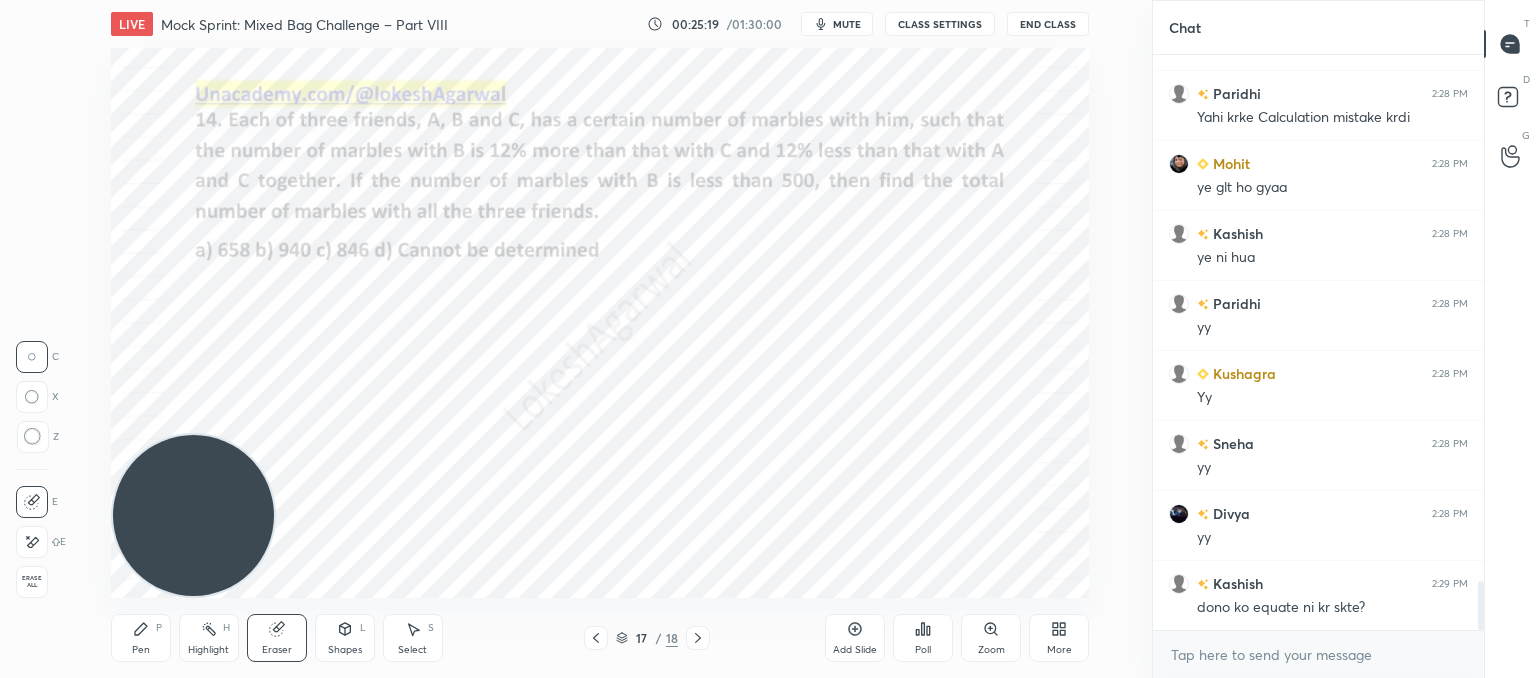 click on "Pen" at bounding box center [141, 650] 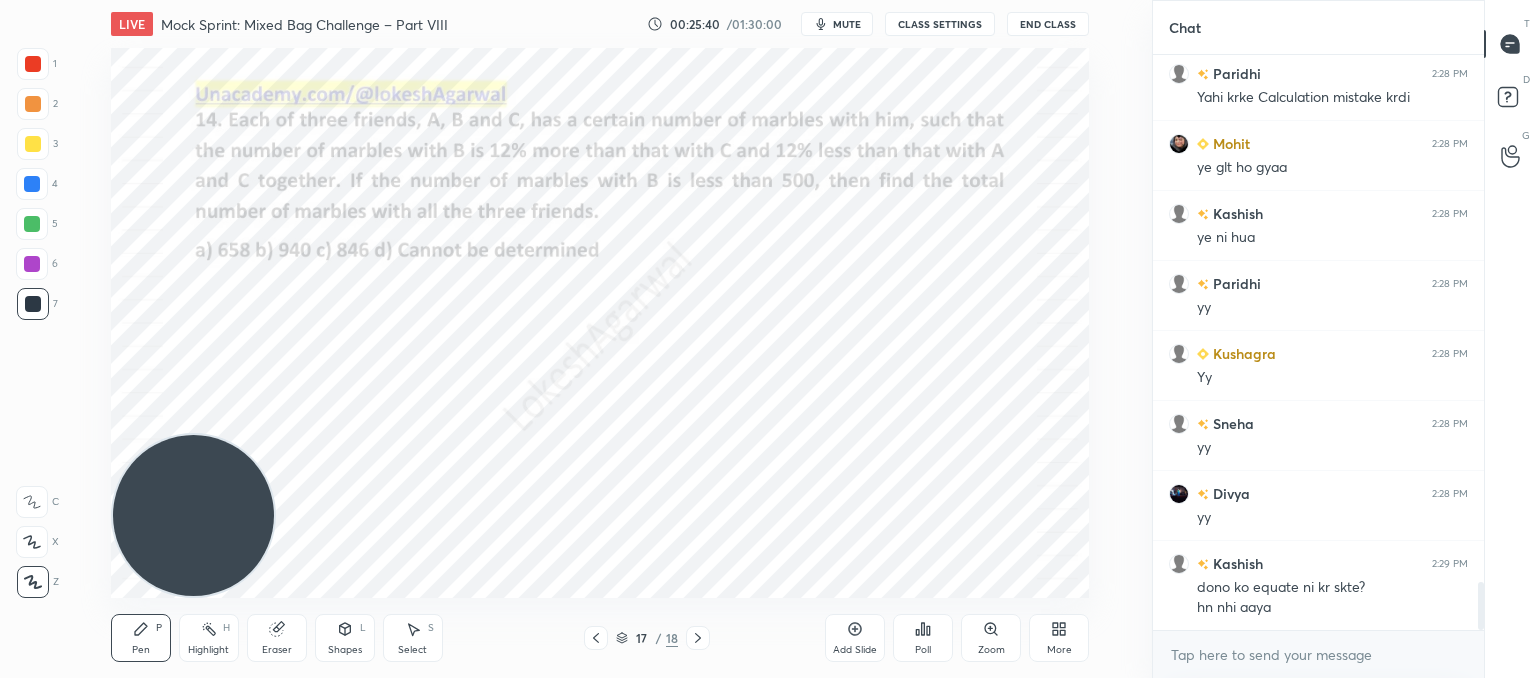 scroll, scrollTop: 6298, scrollLeft: 0, axis: vertical 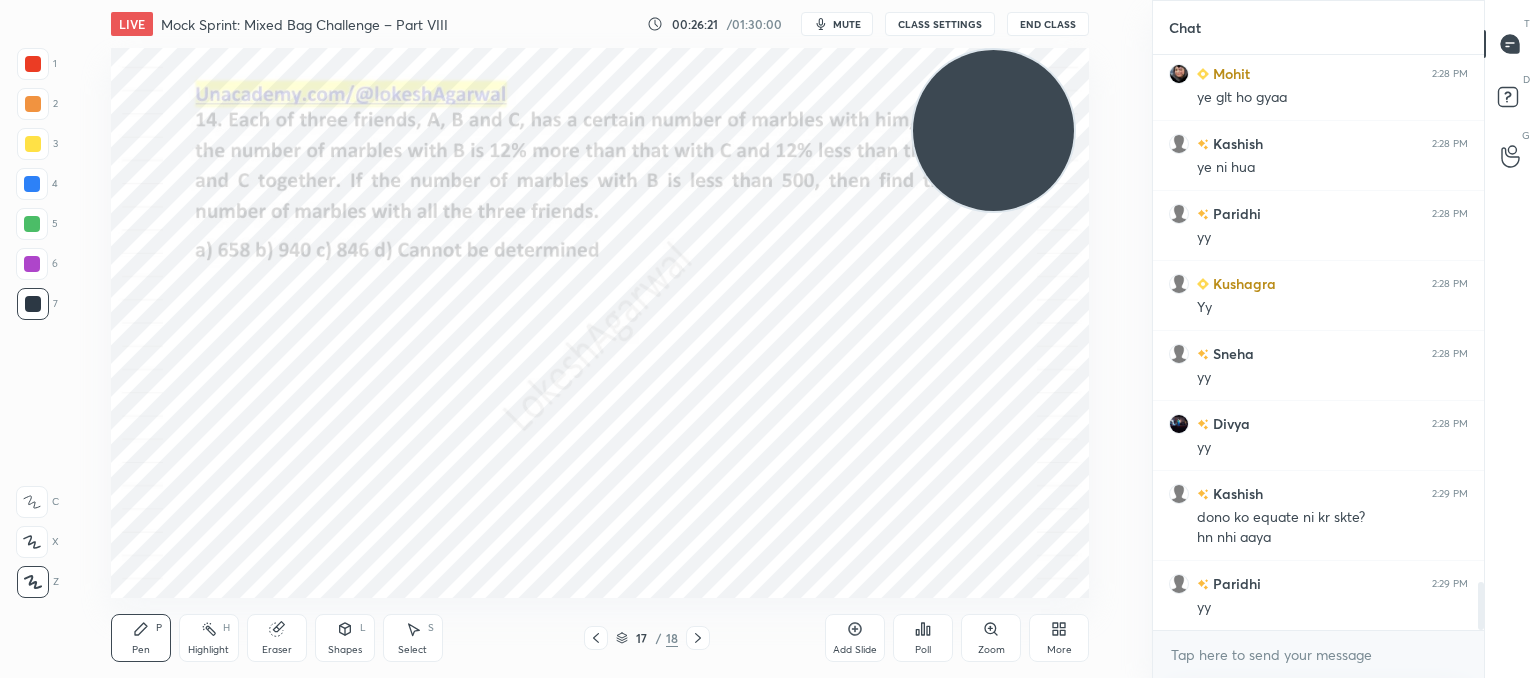 drag, startPoint x: 231, startPoint y: 481, endPoint x: 1111, endPoint y: -35, distance: 1020.1255 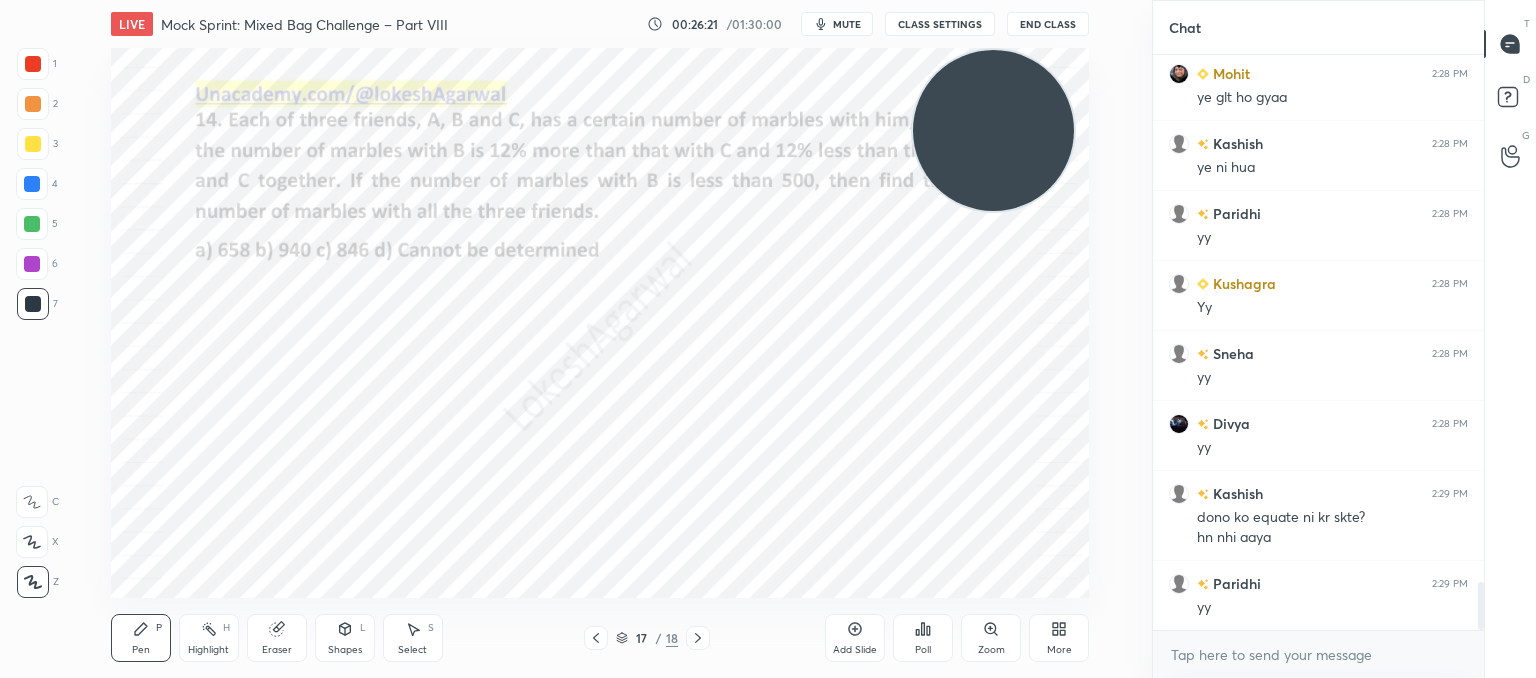 click on "1 2 3 4 5 6 7 C X Z C X Z E E Erase all   H H LIVE Mock Sprint: Mixed Bag Challenge – Part VIII 00:26:21 /  01:30:00 mute CLASS SETTINGS End Class Setting up your live class Poll for   secs No correct answer Start poll Back Mock Sprint: Mixed Bag Challenge – Part VIII • L8 of CAT’25: Advanced Quant Practice for 99+%ile [PERSON] Pen P Highlight H Eraser Shapes L Select S 17 / 18 Add Slide Poll Zoom More Chat [PERSON] 2:27 PM y [PERSON] 2:27 PM yy [PERSON] 2:27 PM yy [PERSON] 2:27 PM yy [PERSON] 2:28 PM yy [PERSON] 2:28 PM ese hi kiya [PERSON] 2:28 PM y [PERSON] 2:28 PM yy [PERSON] 2:28 PM Yy [PERSON] 2:28 PM yahi krke Calculation mistake krdi [PERSON] 2:28 PM ye glt ho gyaa [PERSON] 2:28 PM ye ni hua [PERSON] 2:28 PM yy [PERSON] 2:28 PM Yy [PERSON] 2:28 PM yy [PERSON] 2:28 PM yy [PERSON] 2:28 PM yy [PERSON] 2:29 PM dono ko equate ni kr skte? hn nhi aaya [PERSON] 2:29 PM yy JUMP TO LATEST Enable hand raising Enable raise hand to speak to learners. Once enabled, chat will be turned off temporarily. Enable x   introducing Raise a hand with a doubt" at bounding box center [768, 0] 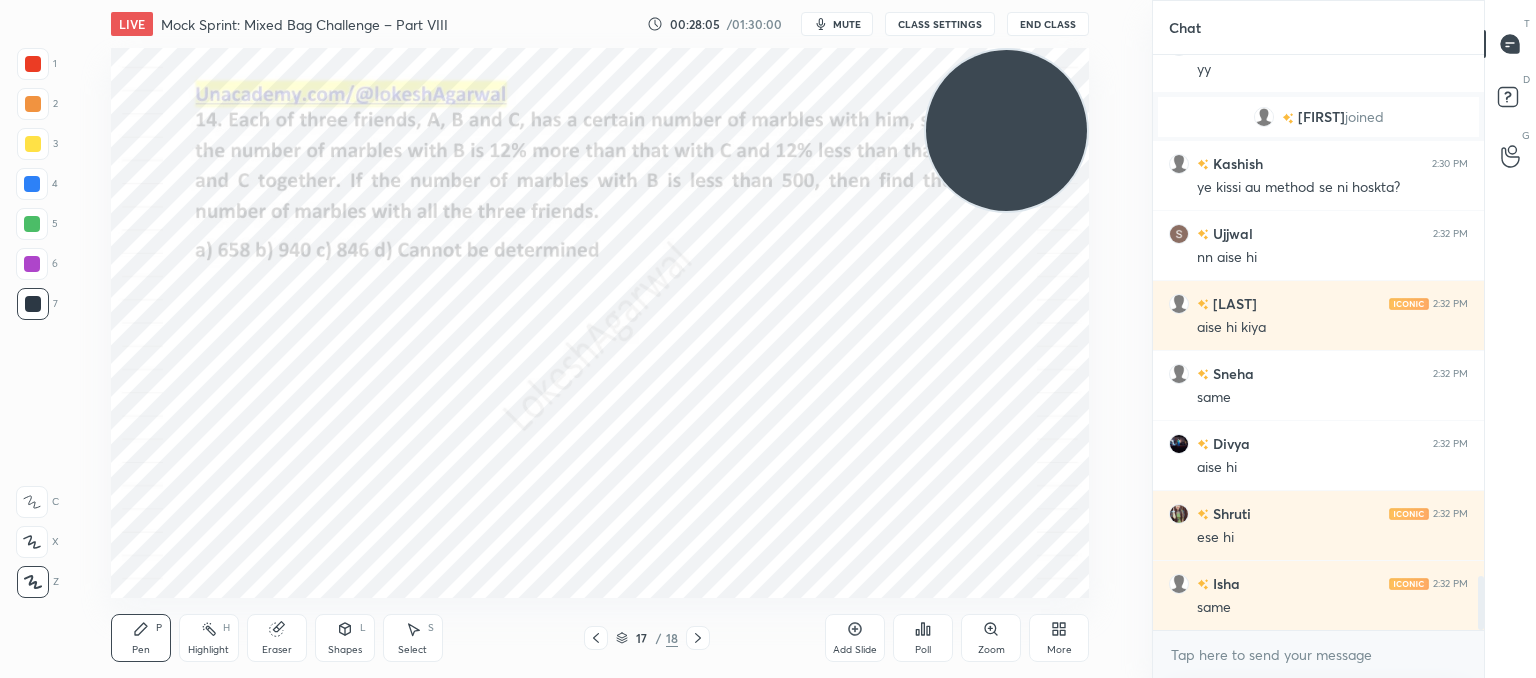 scroll, scrollTop: 5612, scrollLeft: 0, axis: vertical 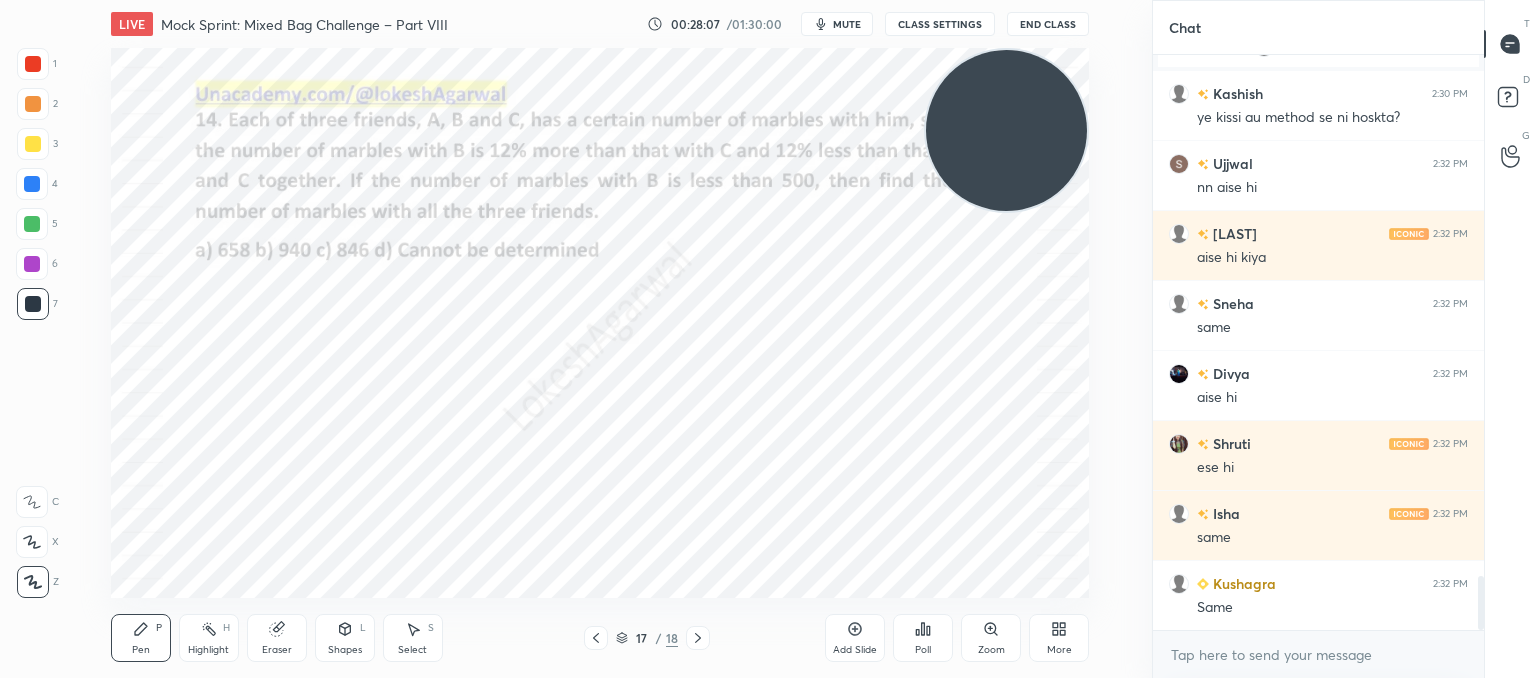 click 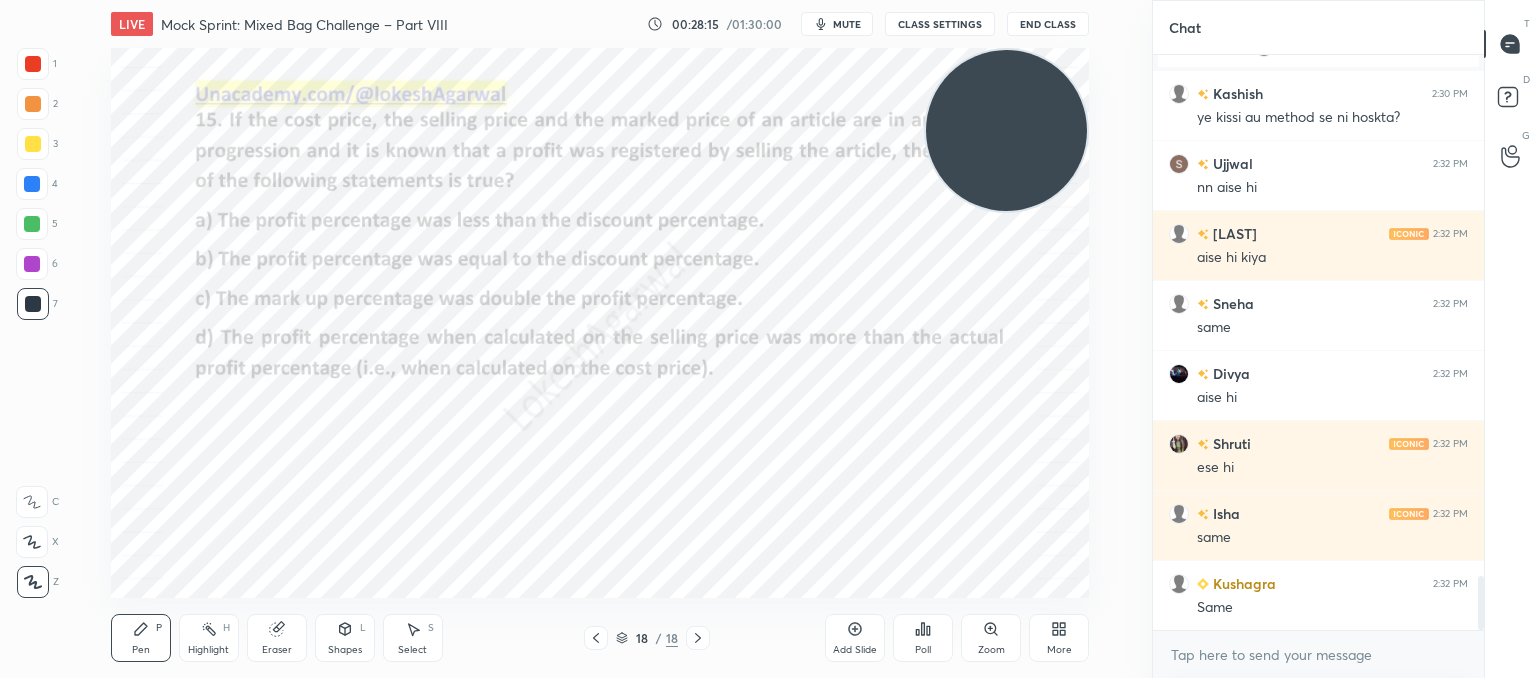 click 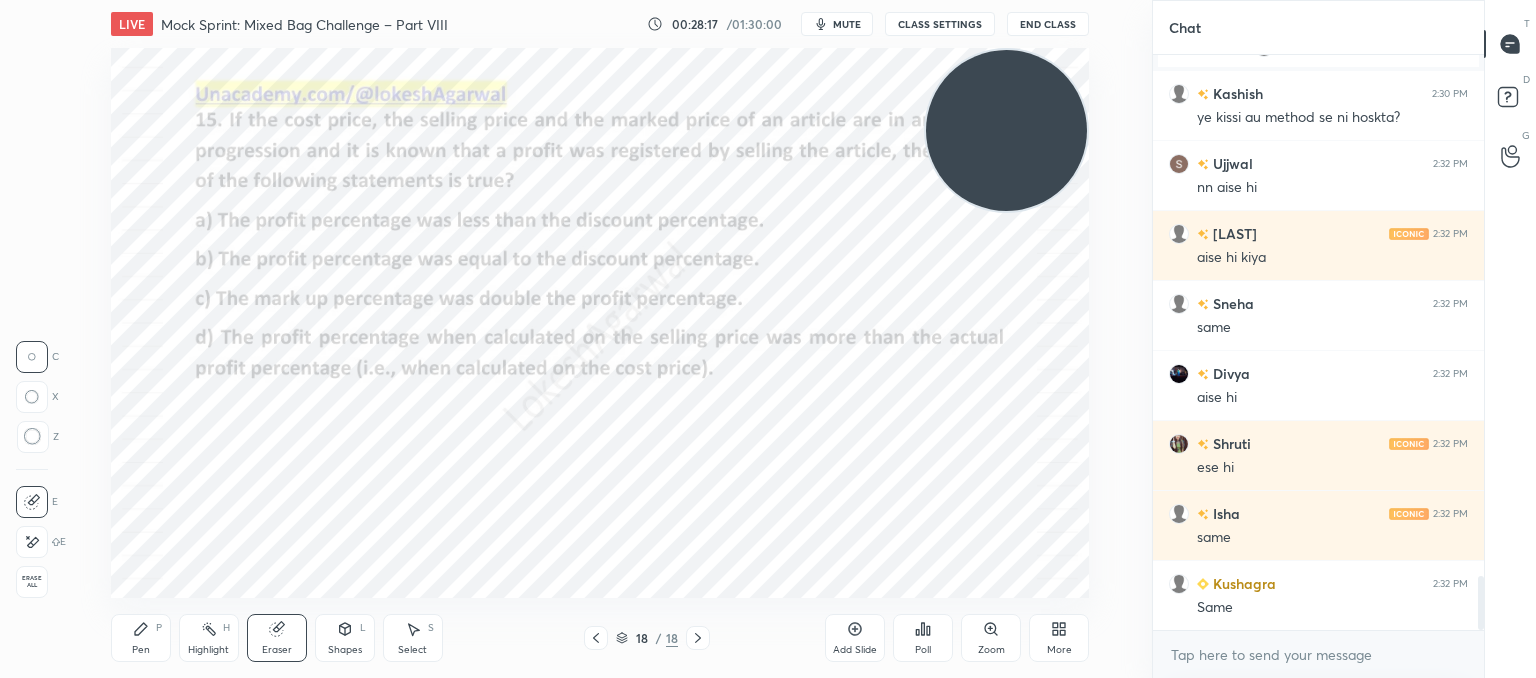 drag, startPoint x: 36, startPoint y: 442, endPoint x: 45, endPoint y: 422, distance: 21.931713 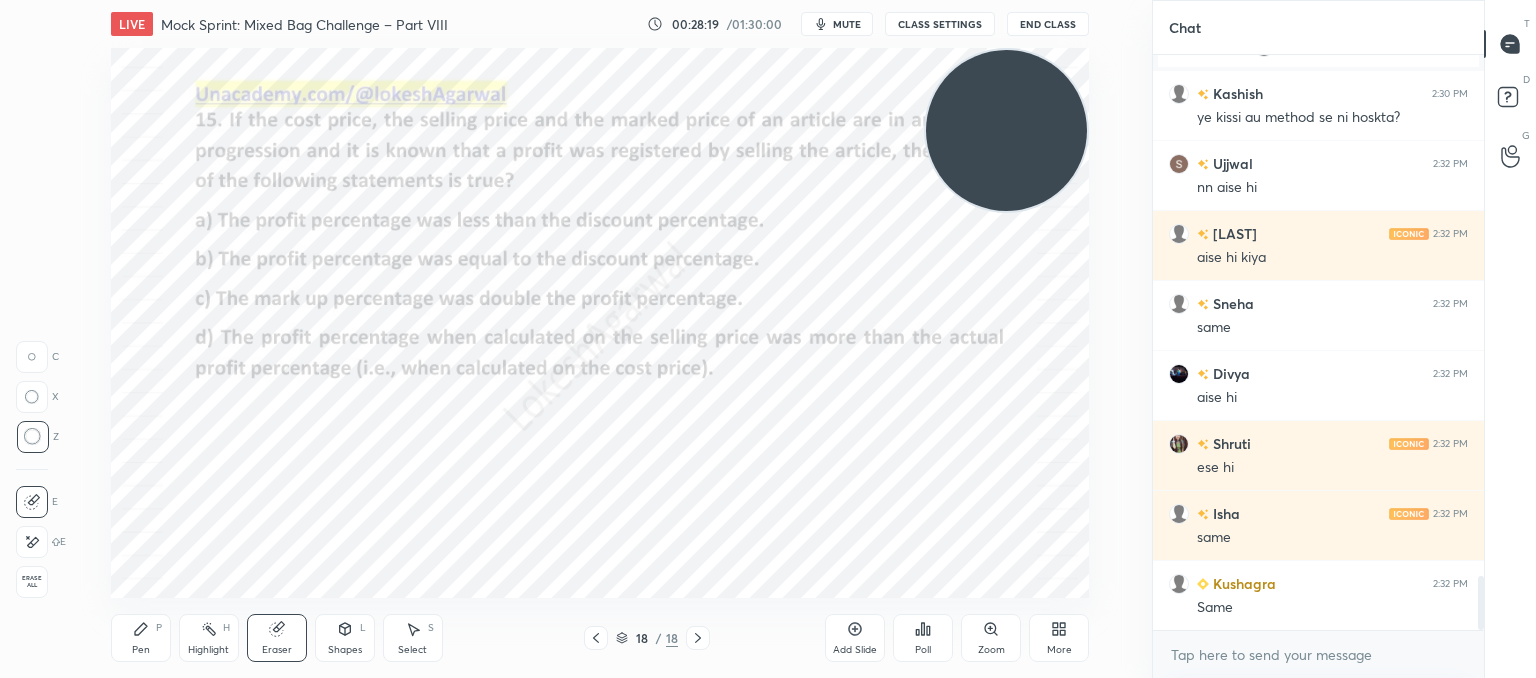 scroll, scrollTop: 5682, scrollLeft: 0, axis: vertical 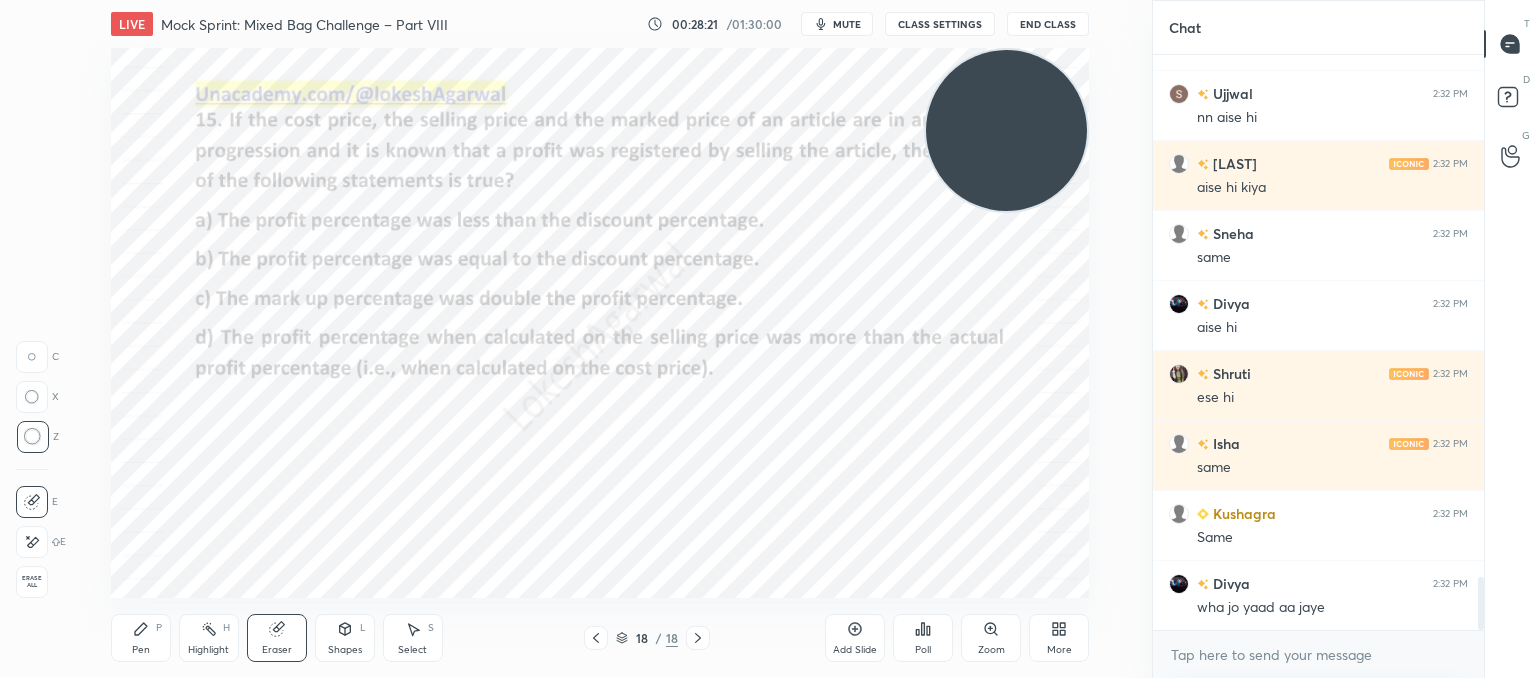 click on "Pen P" at bounding box center (141, 638) 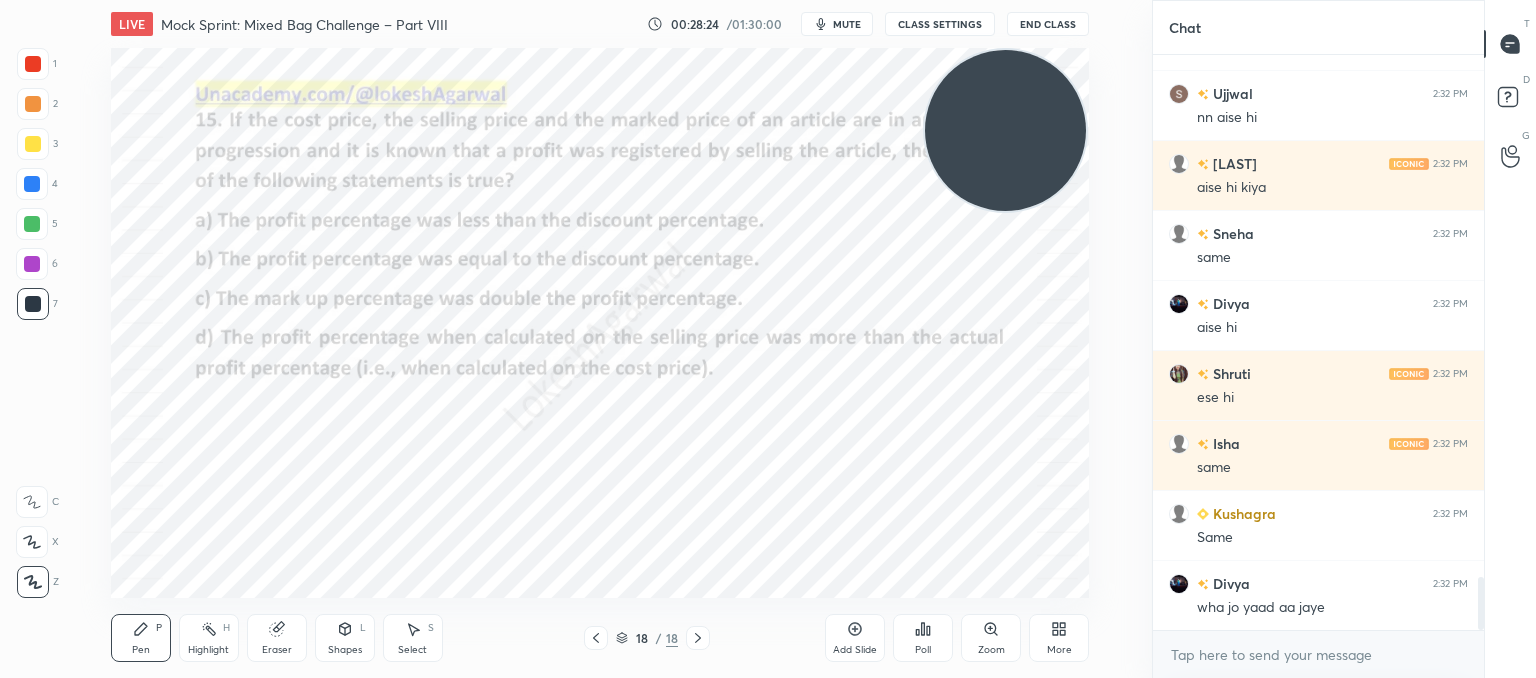 drag, startPoint x: 1024, startPoint y: 125, endPoint x: 0, endPoint y: 724, distance: 1186.3292 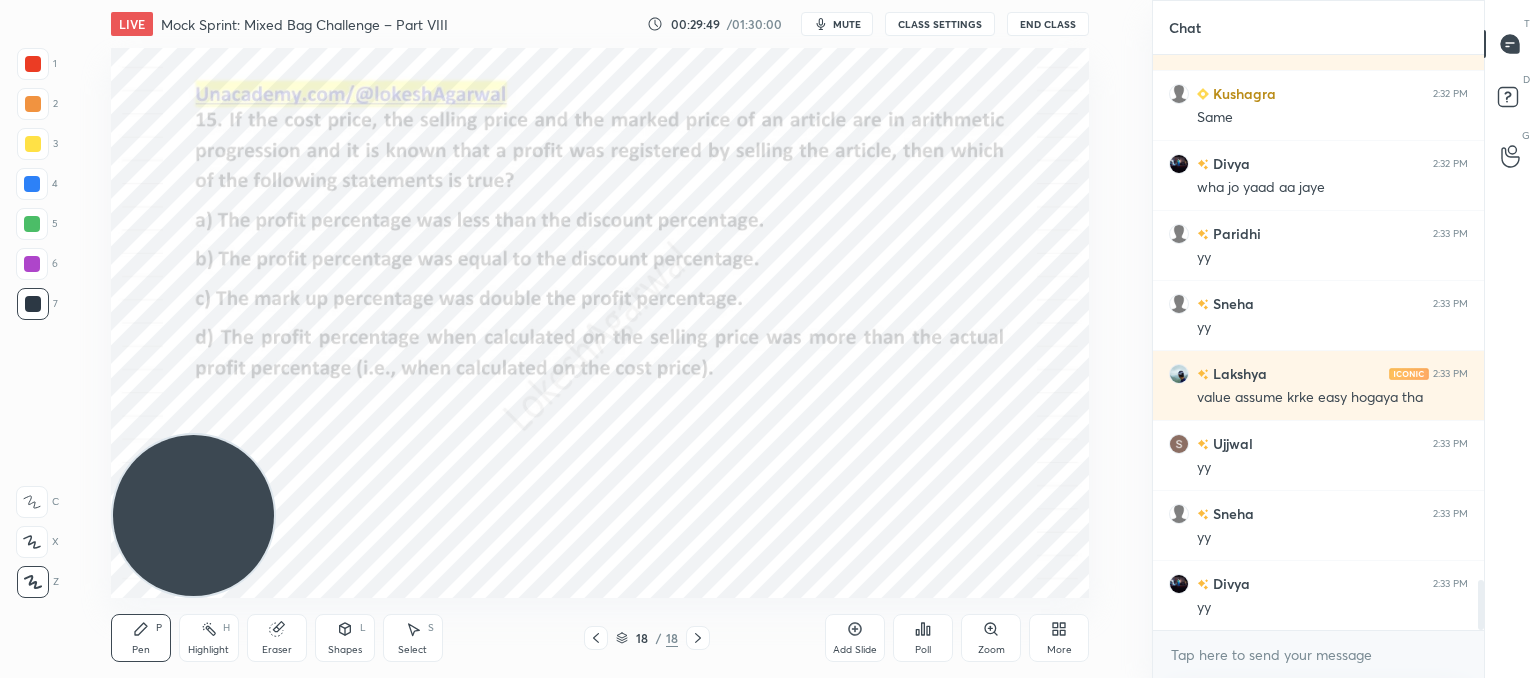 scroll, scrollTop: 6172, scrollLeft: 0, axis: vertical 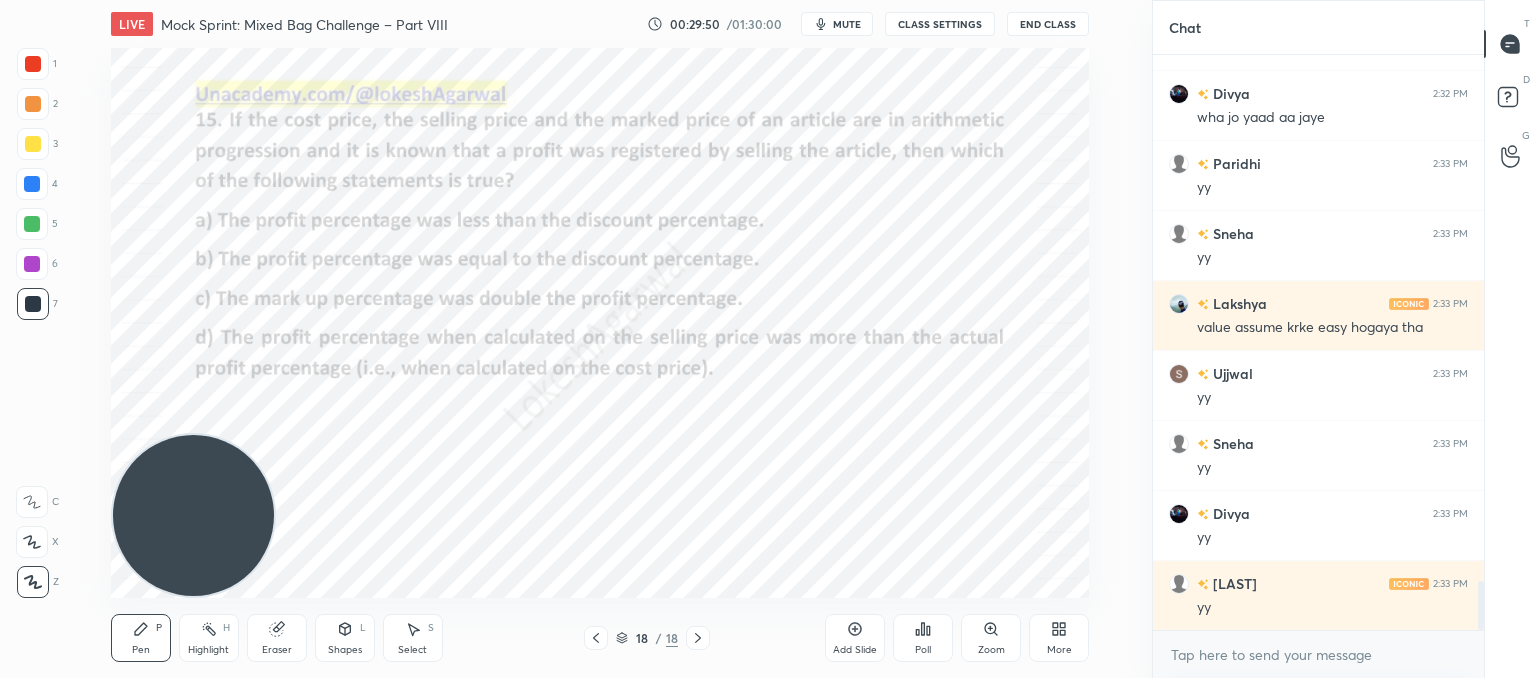 click on "LIVE Mock Sprint: Mixed Bag Challenge – Part VIII 00:29:50 /  01:30:00 mute CLASS SETTINGS End Class Setting up your live class Poll for   secs No correct answer Start poll Back Mock Sprint: Mixed Bag Challenge – Part VIII • L8 of CAT’25: Advanced Quant Practice for 99+%ile [PERSON] Pen P Highlight H Eraser Shapes L Select S 18 / 18 Add Slide Poll Zoom More" at bounding box center [600, 339] 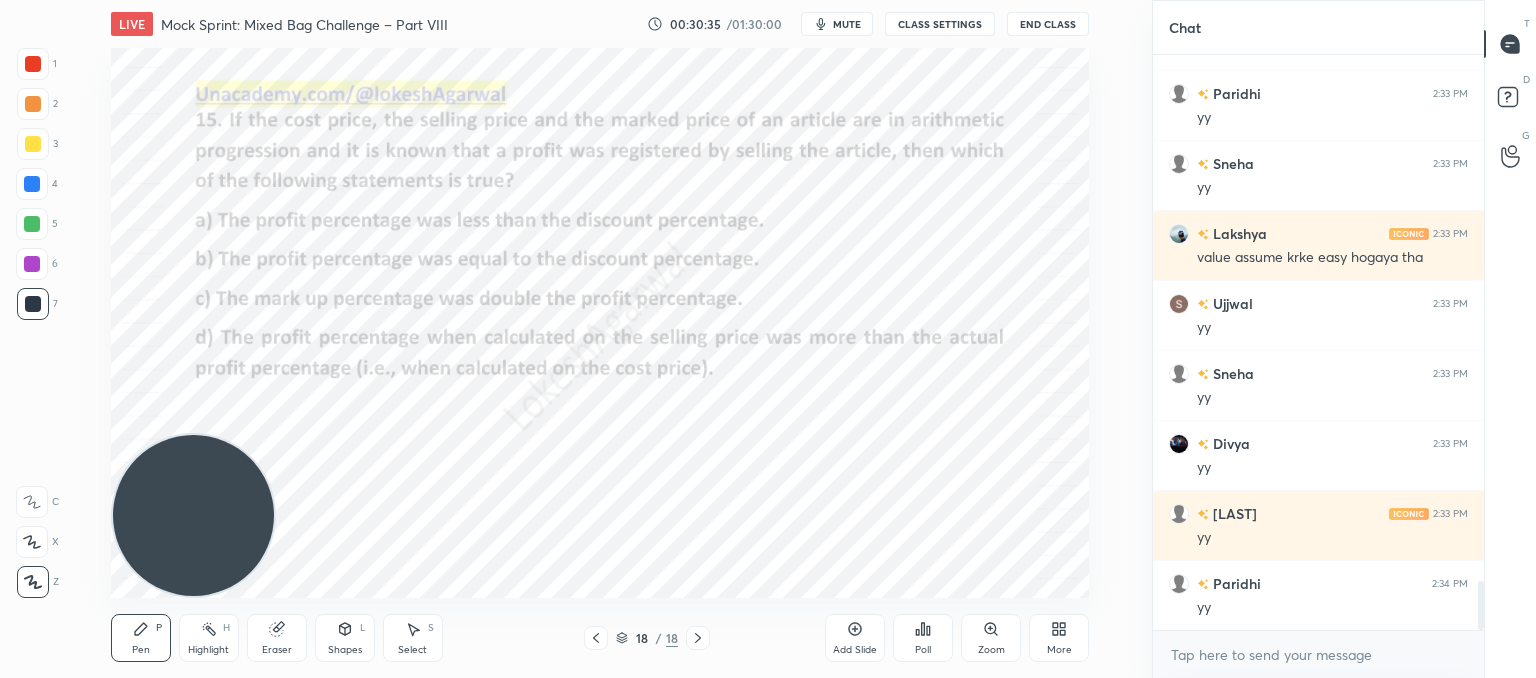scroll, scrollTop: 6312, scrollLeft: 0, axis: vertical 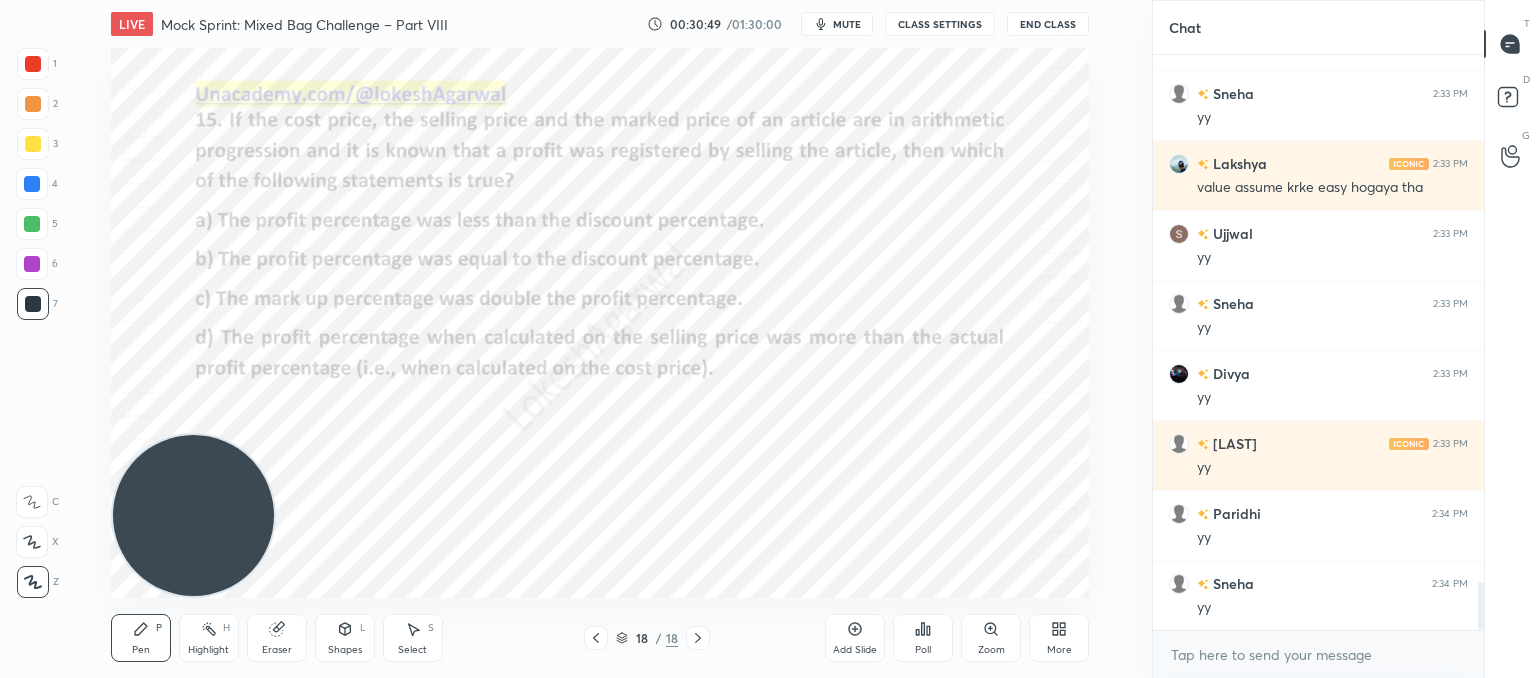 click 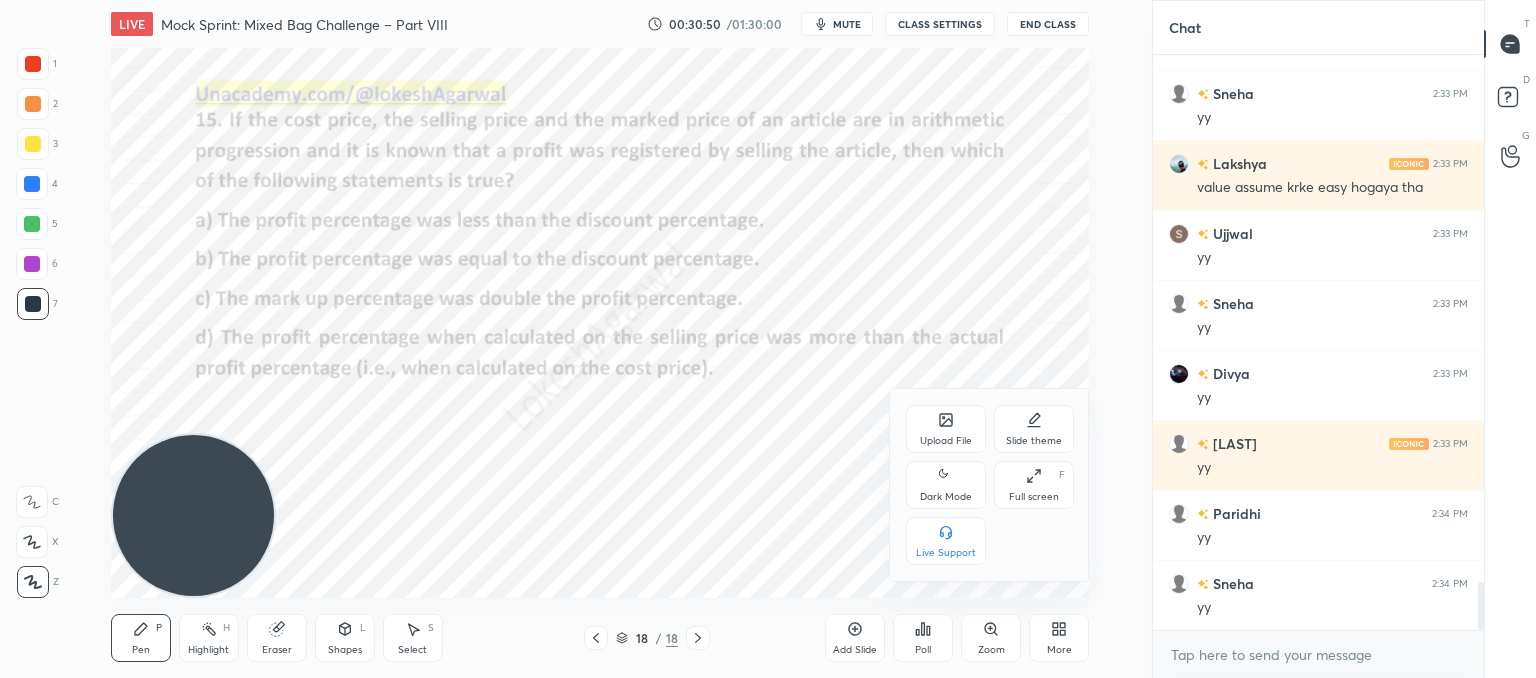 click on "Upload File" at bounding box center [946, 429] 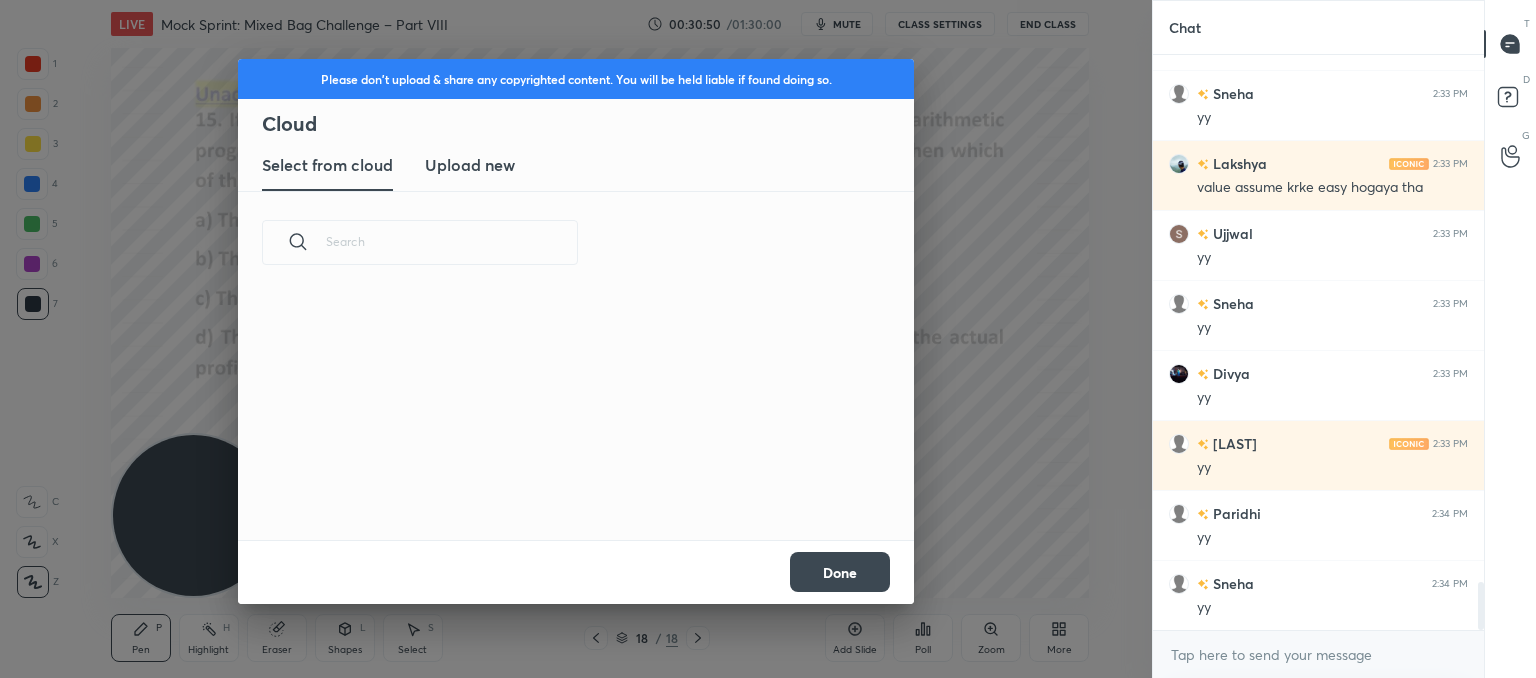 scroll, scrollTop: 5, scrollLeft: 10, axis: both 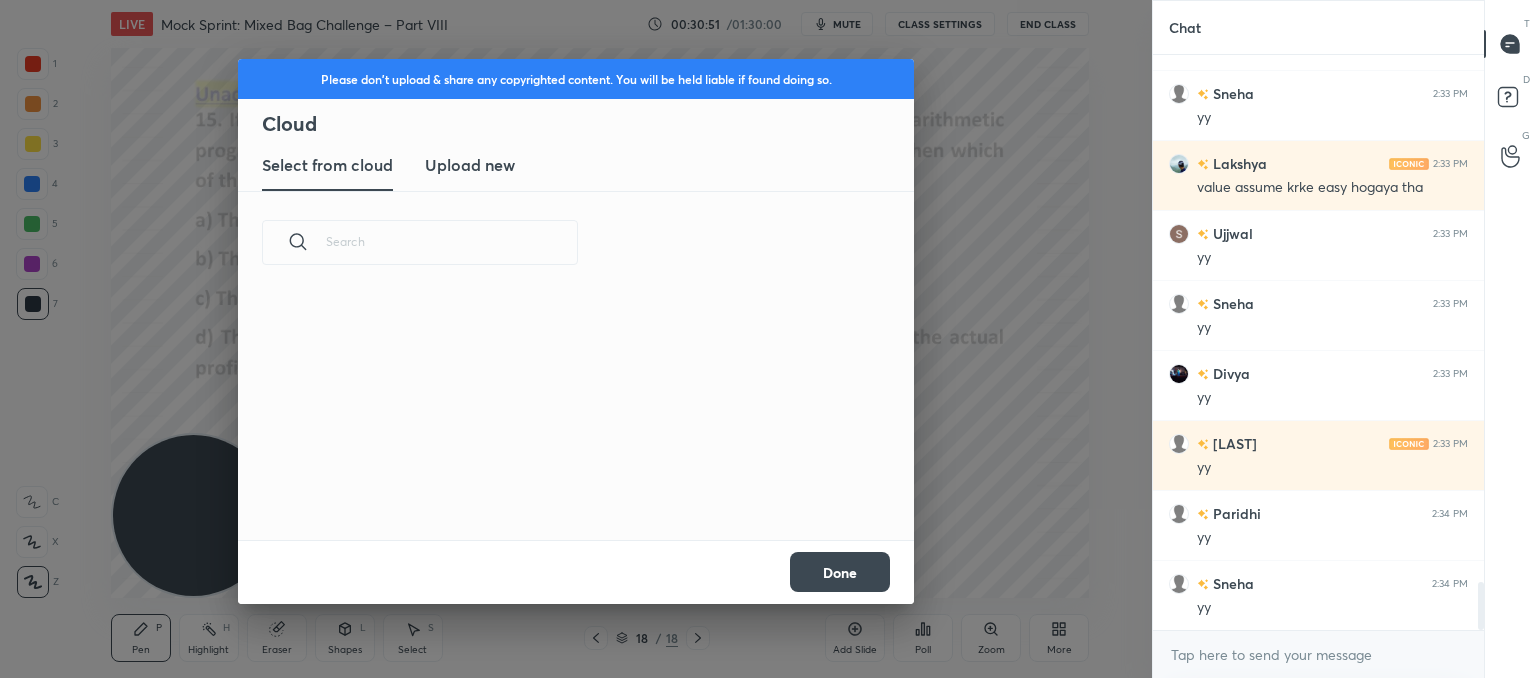 click on "Upload new" at bounding box center (470, 165) 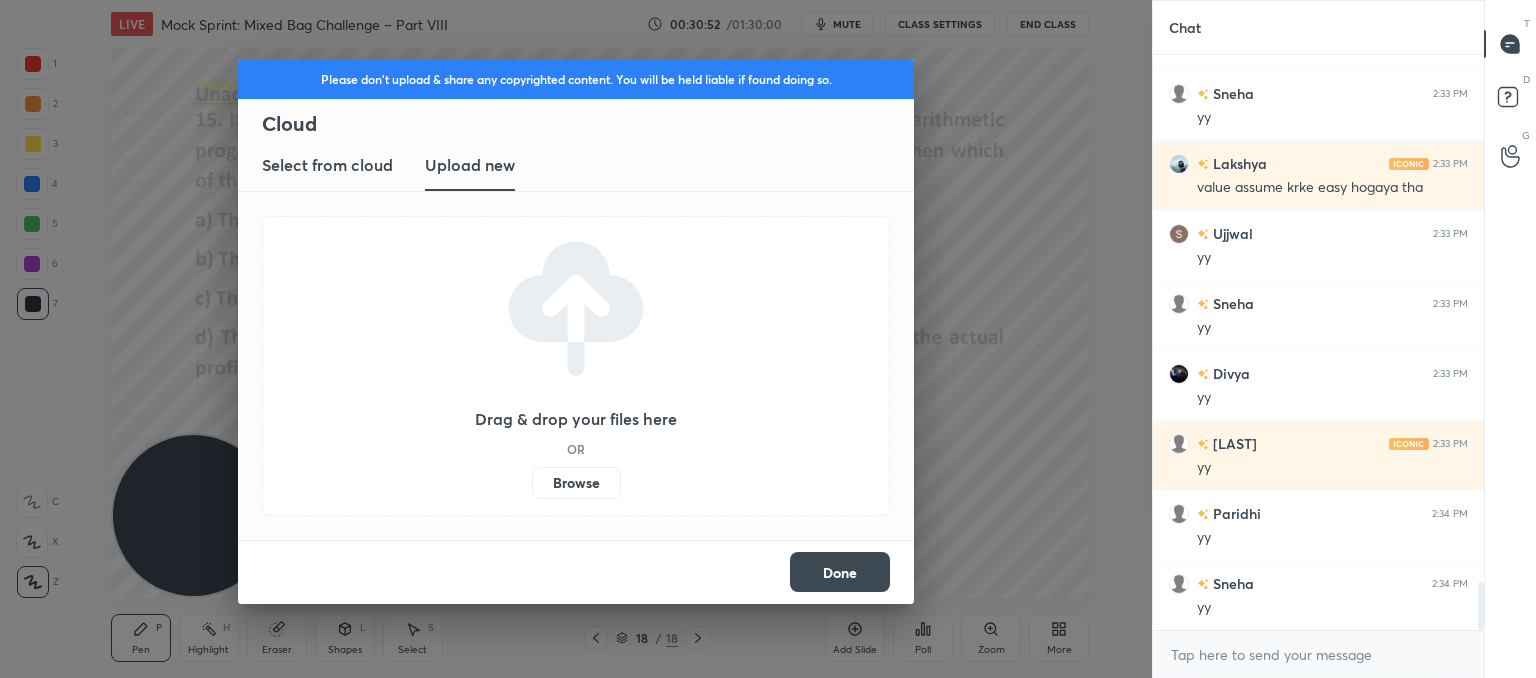 click on "Browse" at bounding box center [576, 483] 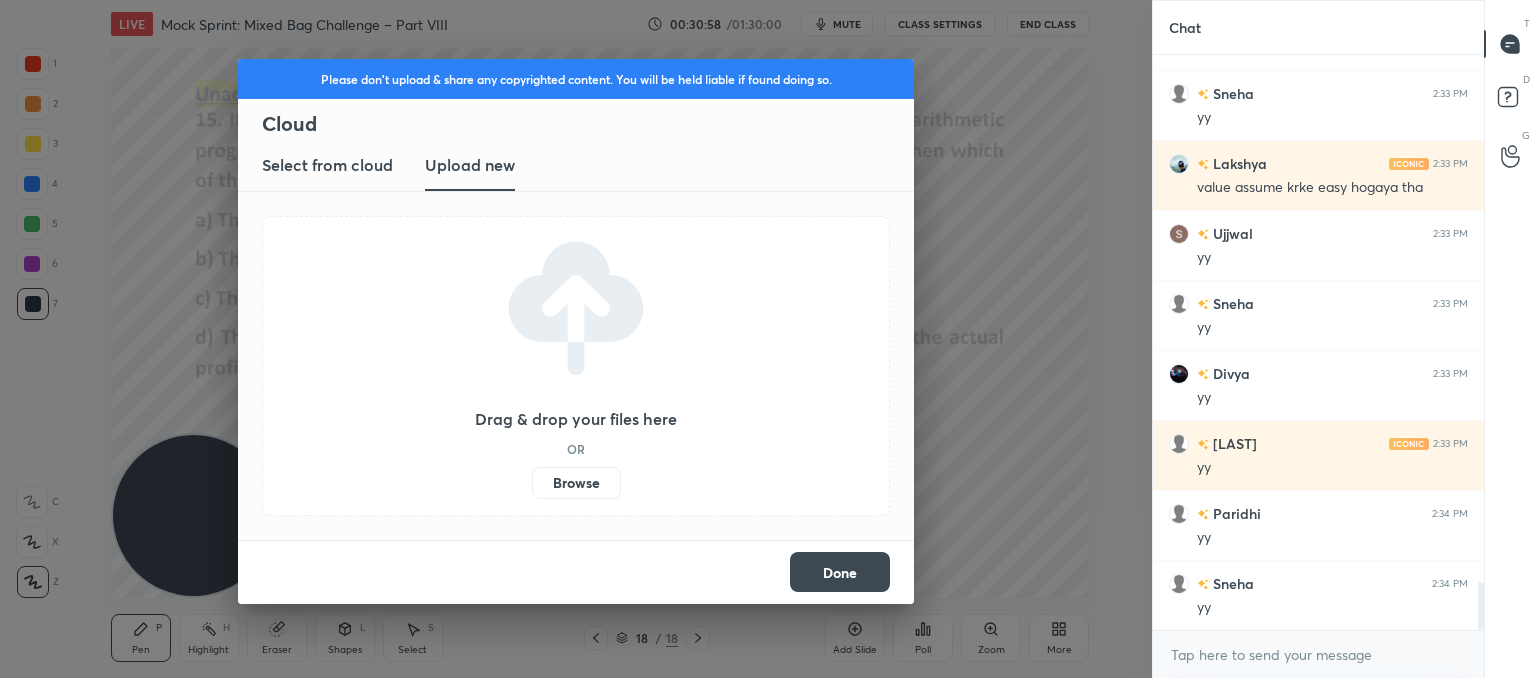 scroll, scrollTop: 6382, scrollLeft: 0, axis: vertical 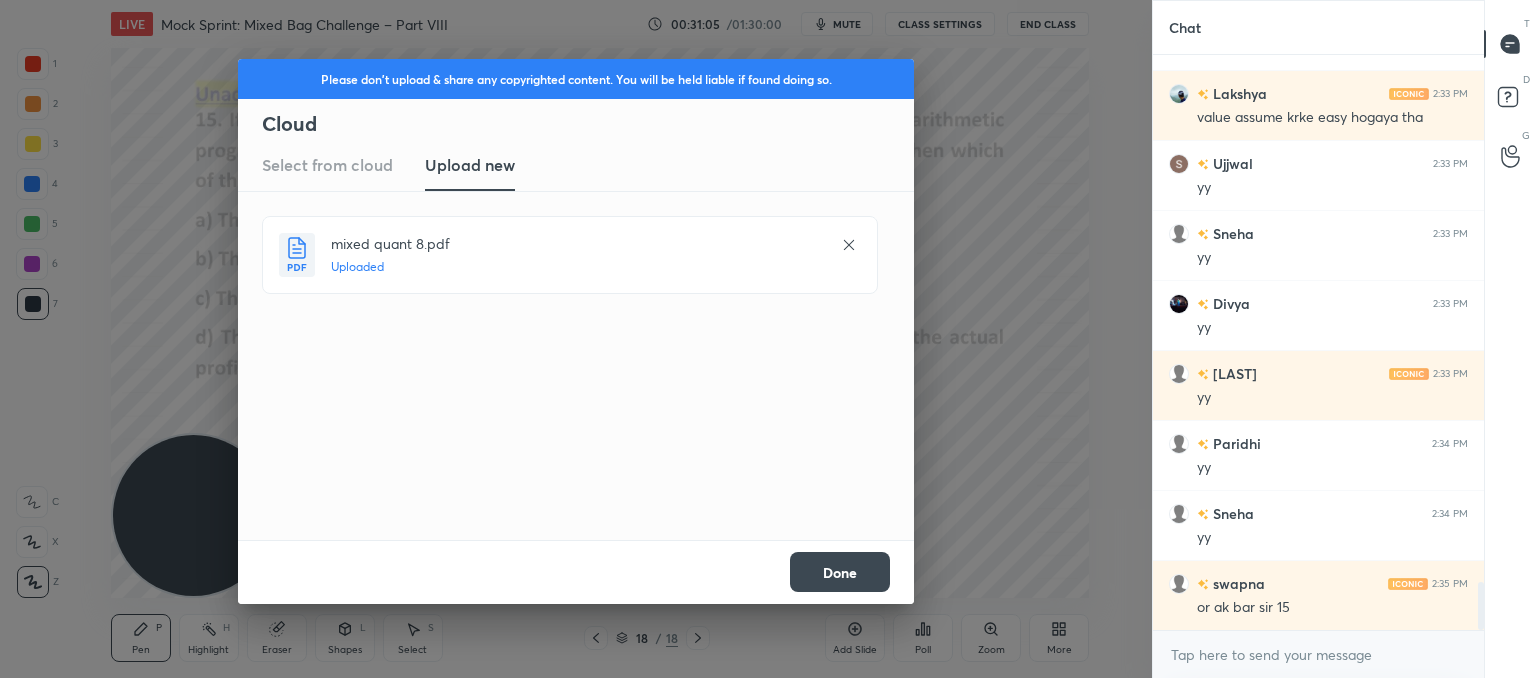 click on "Done" at bounding box center [840, 572] 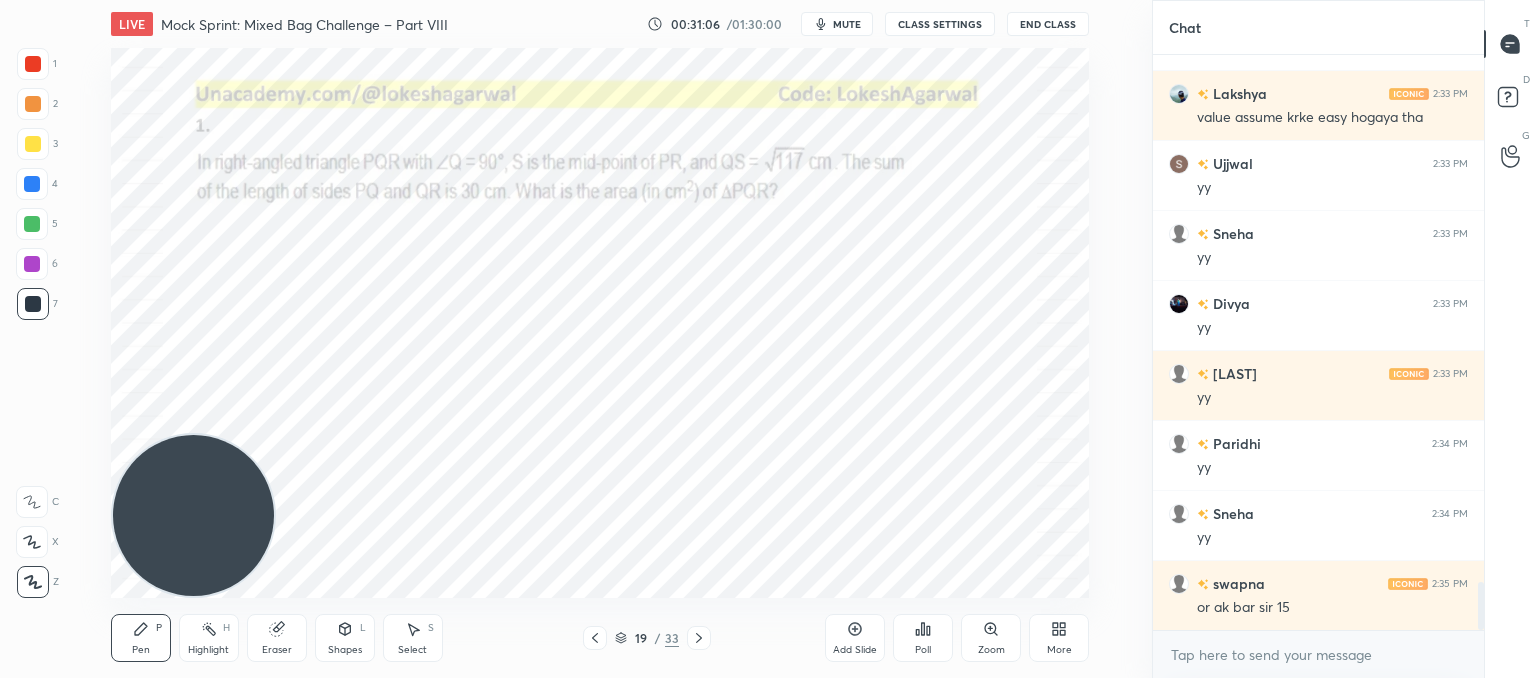 click 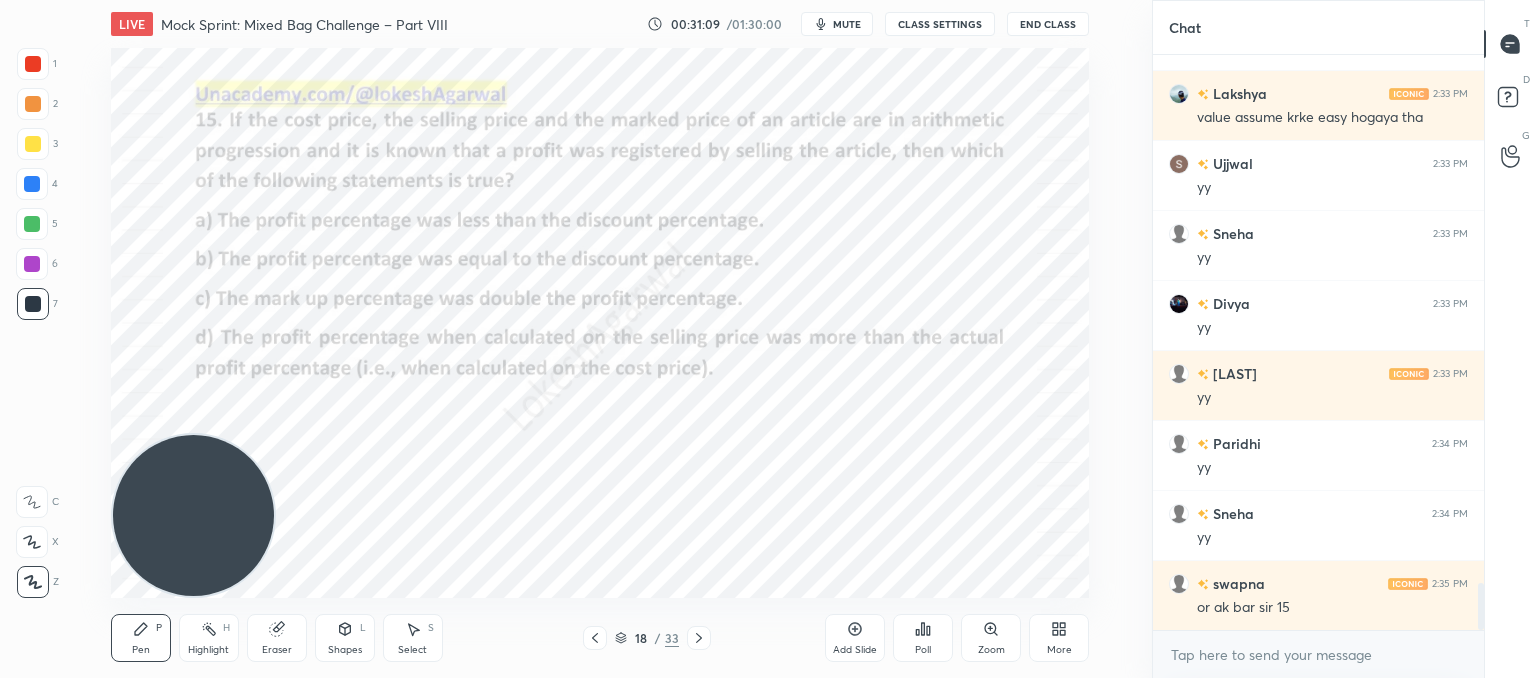 scroll, scrollTop: 6430, scrollLeft: 0, axis: vertical 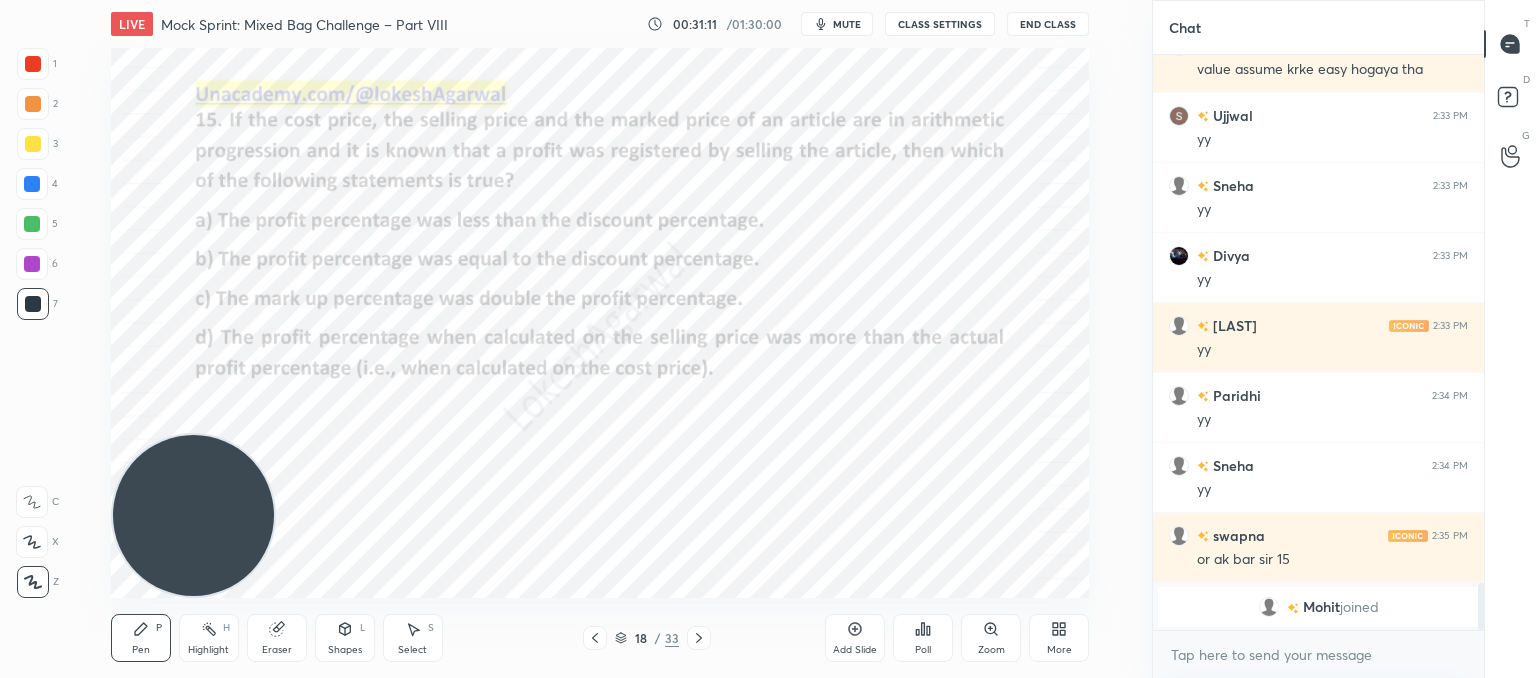 click 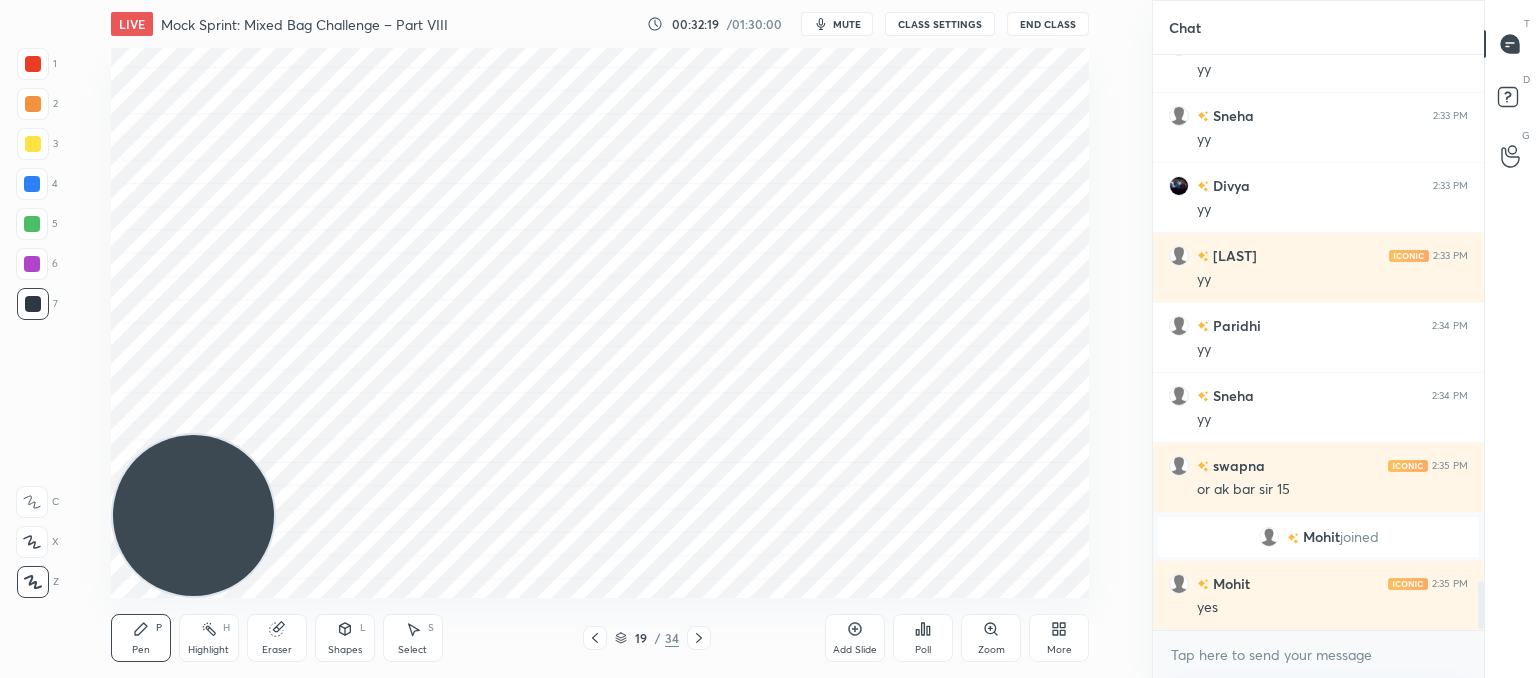 scroll, scrollTop: 6190, scrollLeft: 0, axis: vertical 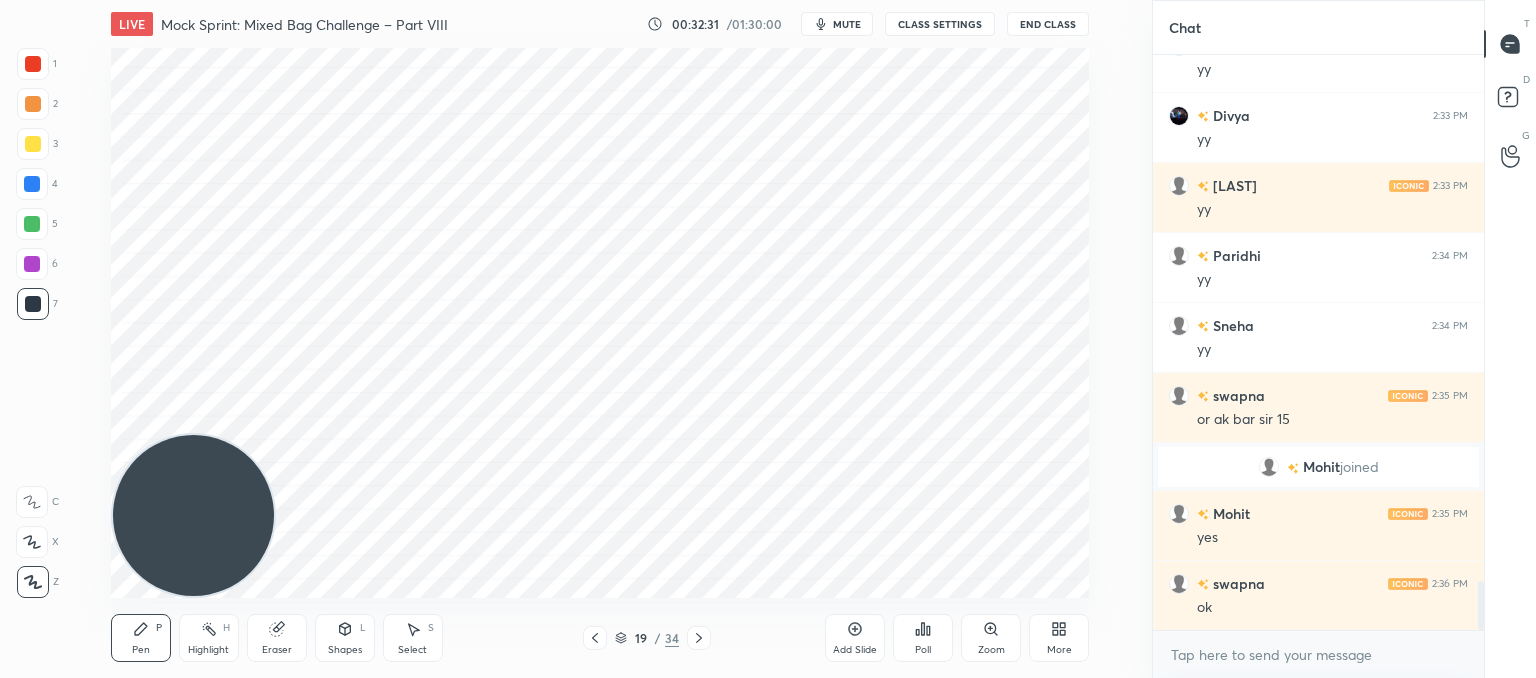 click at bounding box center (699, 638) 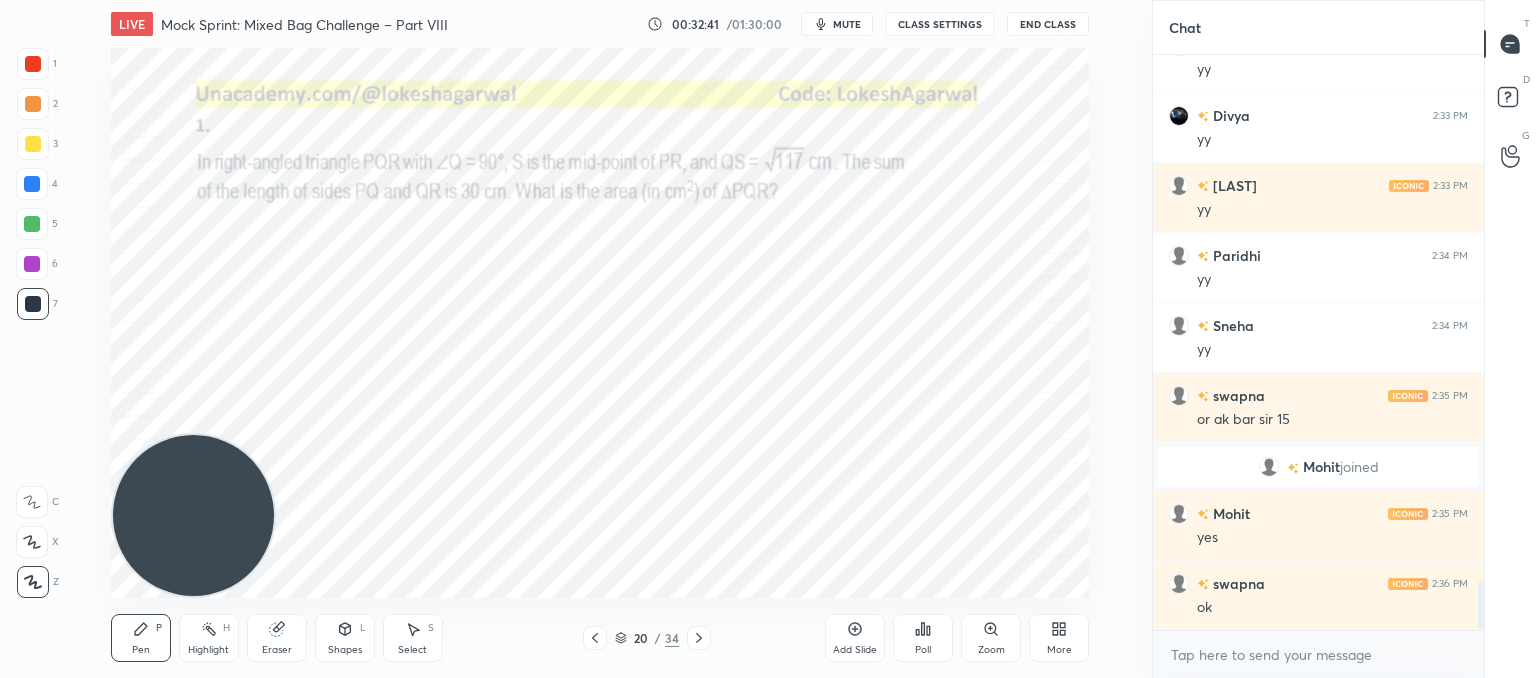 scroll, scrollTop: 6260, scrollLeft: 0, axis: vertical 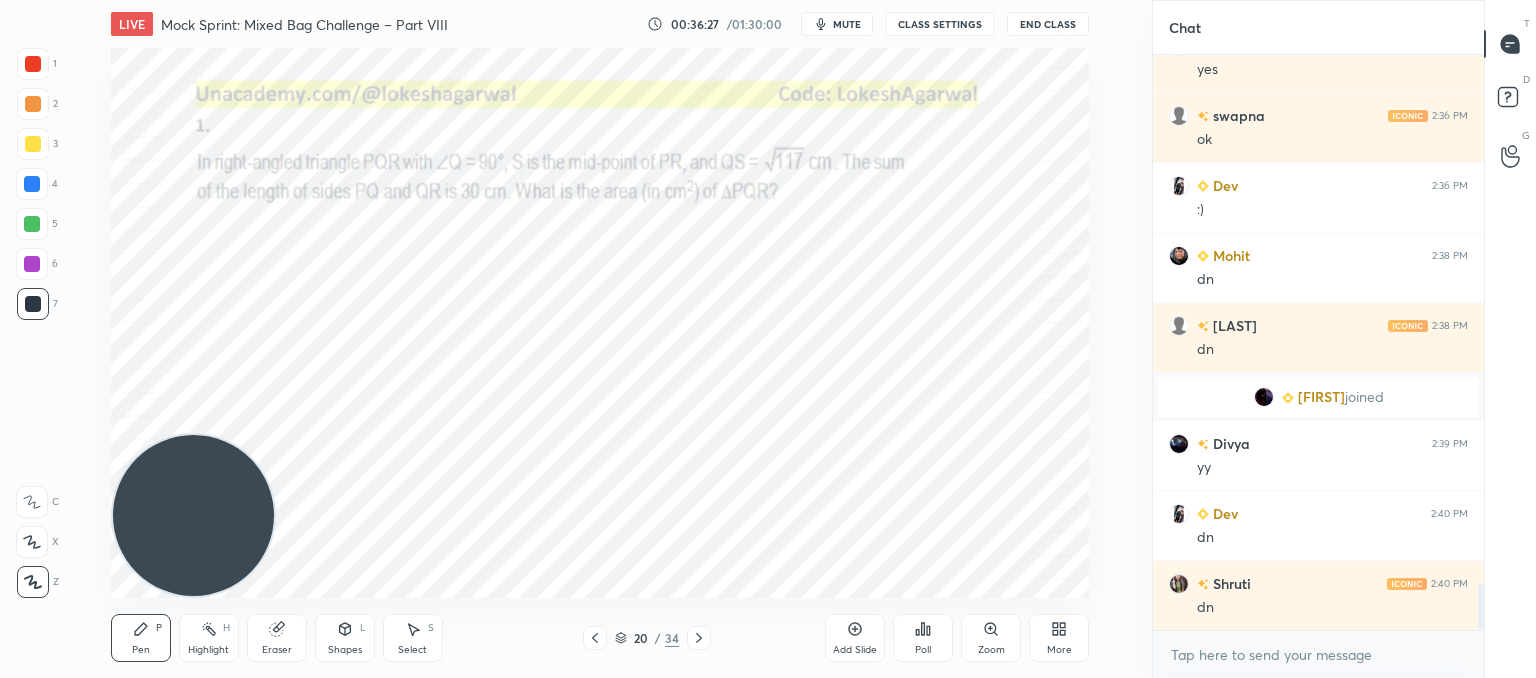 click on "Select S" at bounding box center (413, 638) 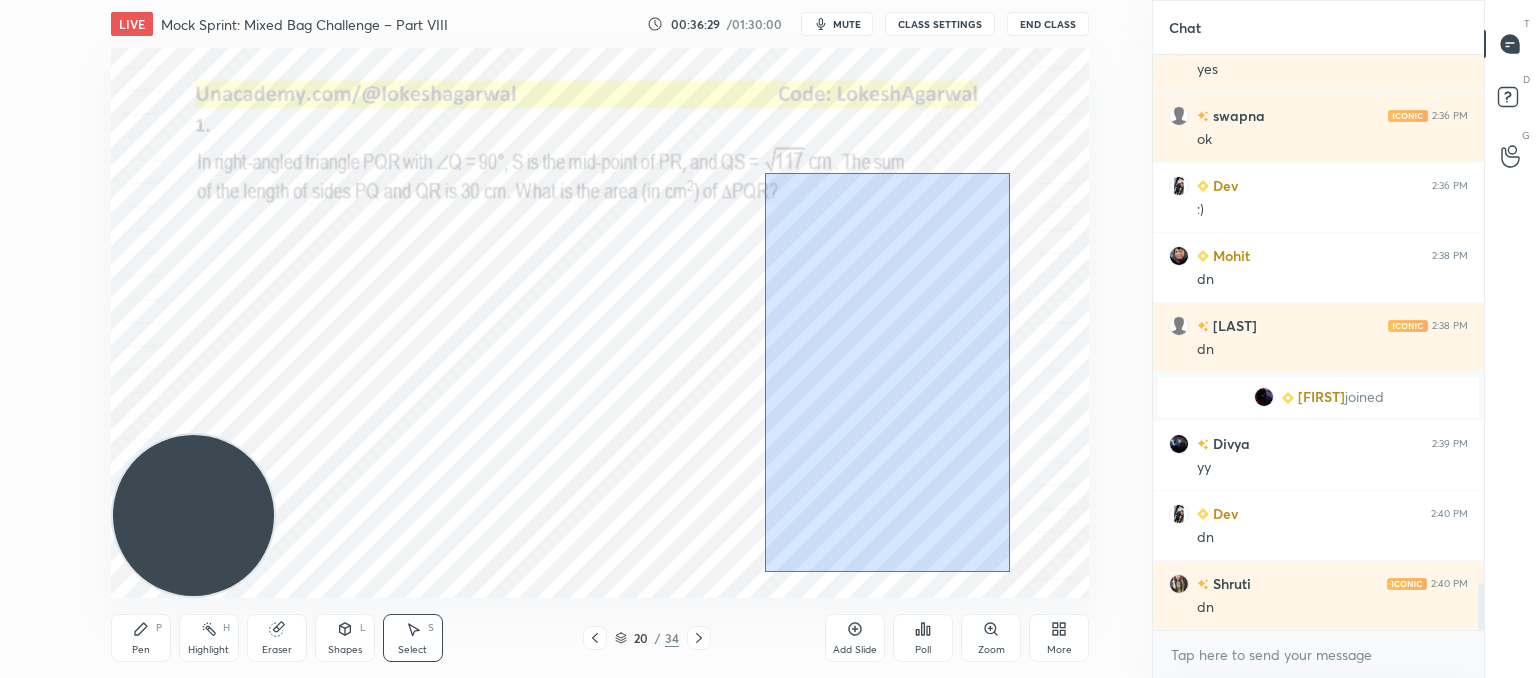 drag, startPoint x: 1009, startPoint y: 572, endPoint x: 916, endPoint y: 346, distance: 244.387 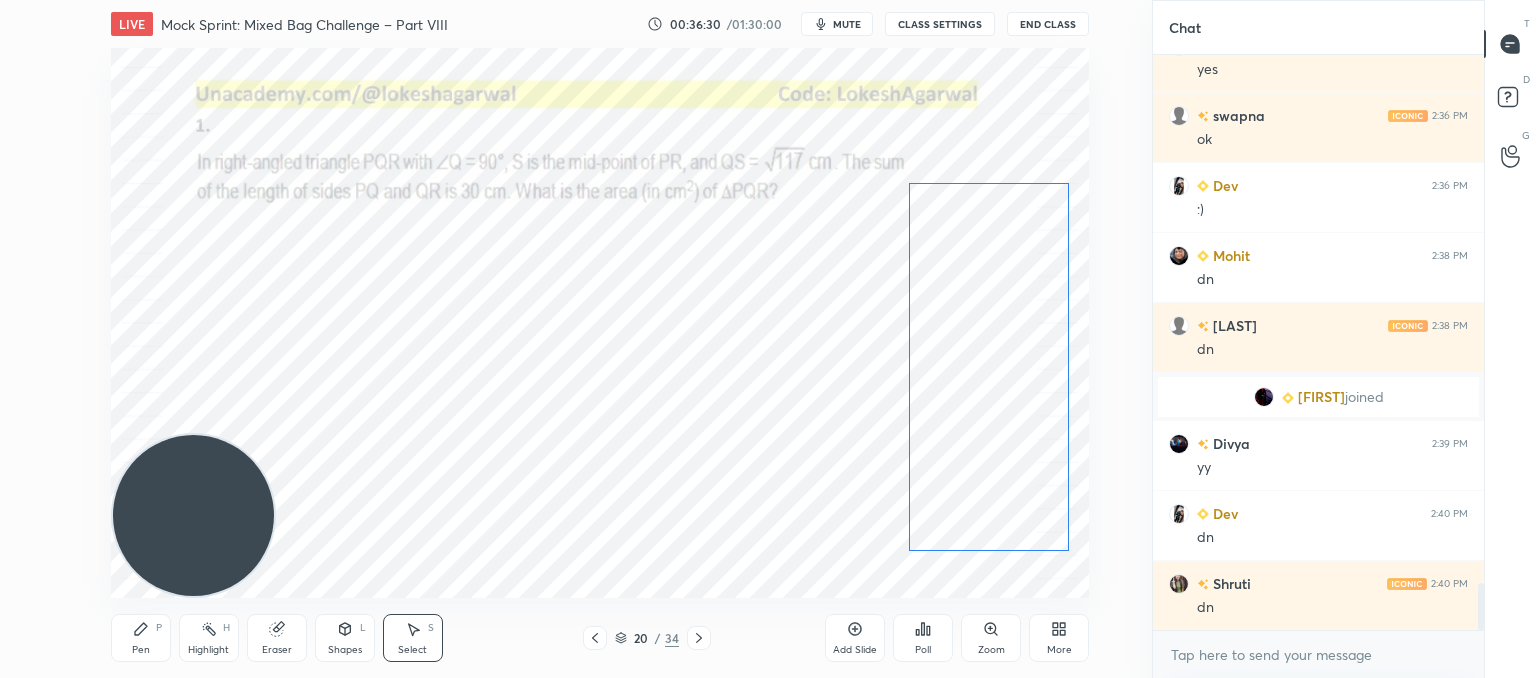drag, startPoint x: 943, startPoint y: 377, endPoint x: 781, endPoint y: 469, distance: 186.30083 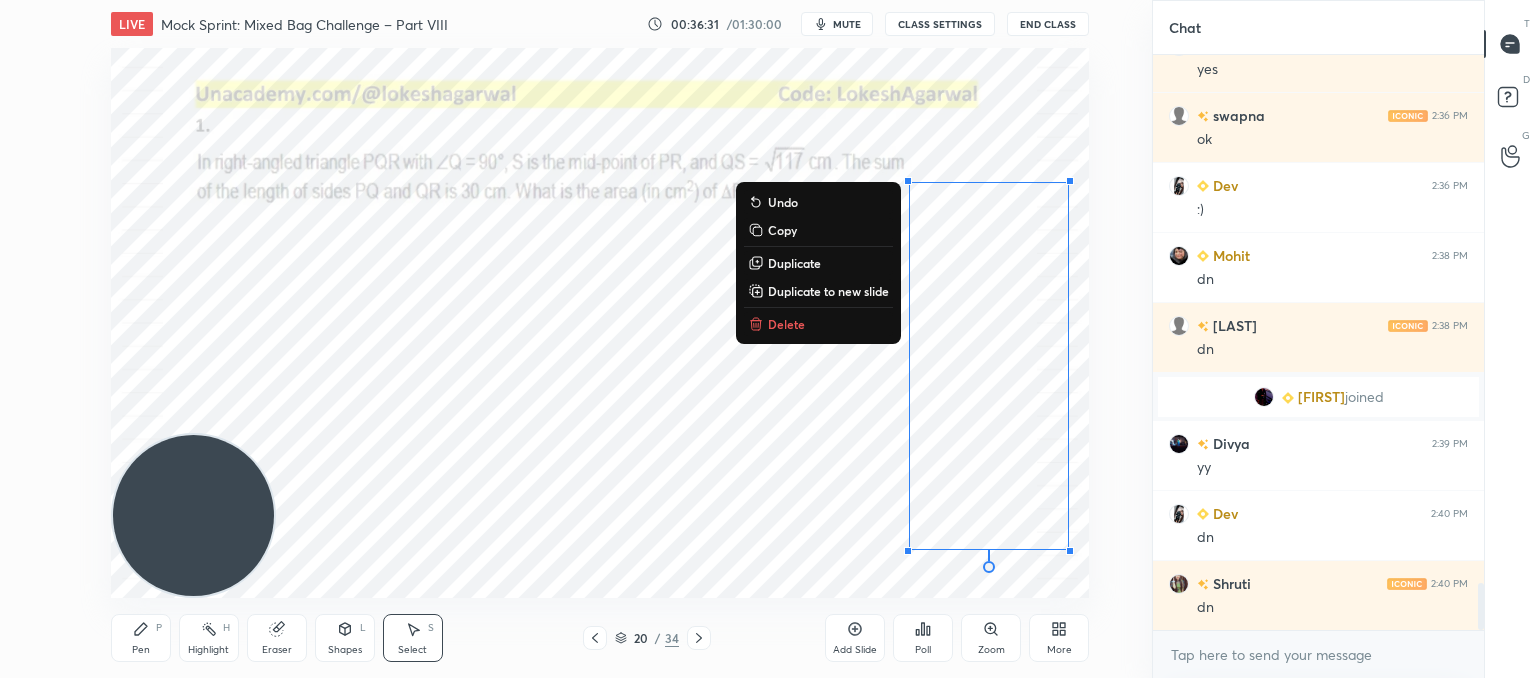click on "0 ° Undo Copy Duplicate Duplicate to new slide Delete" at bounding box center (600, 323) 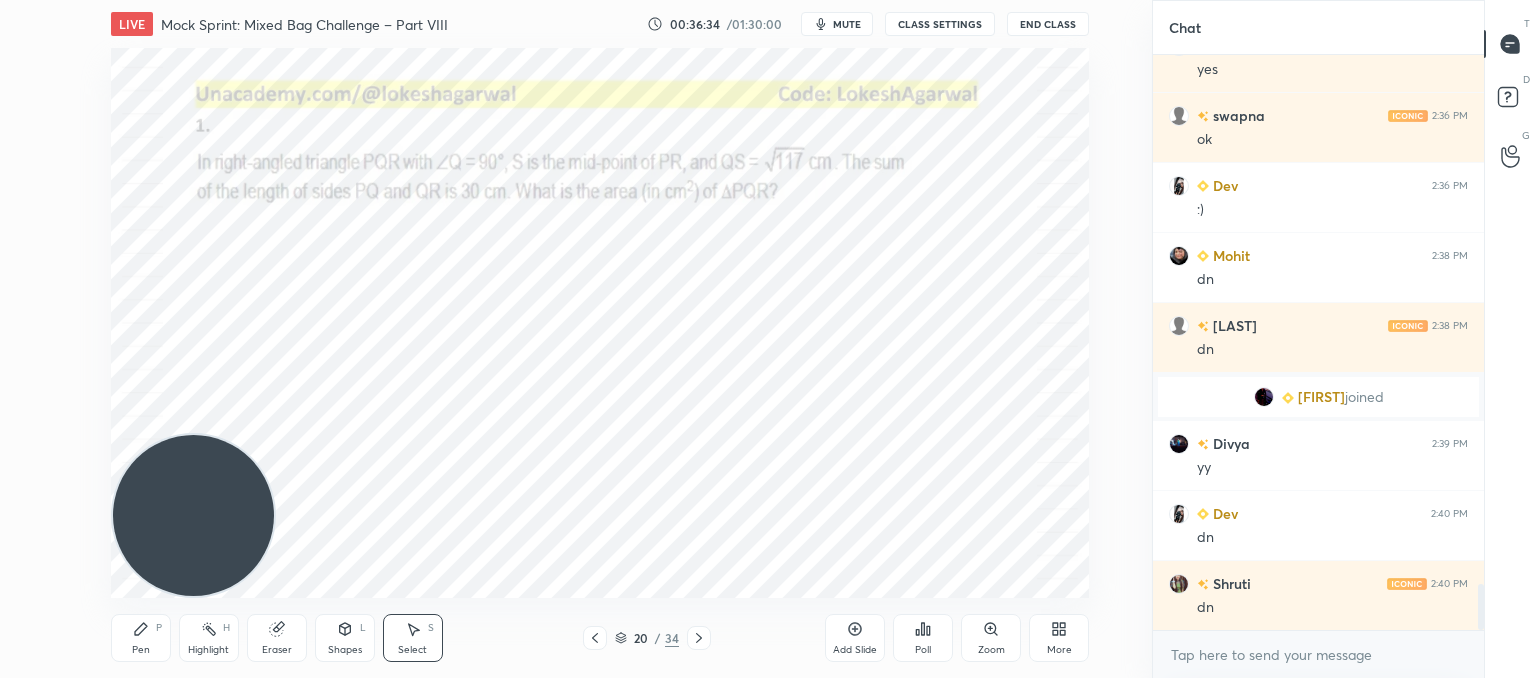 scroll, scrollTop: 6610, scrollLeft: 0, axis: vertical 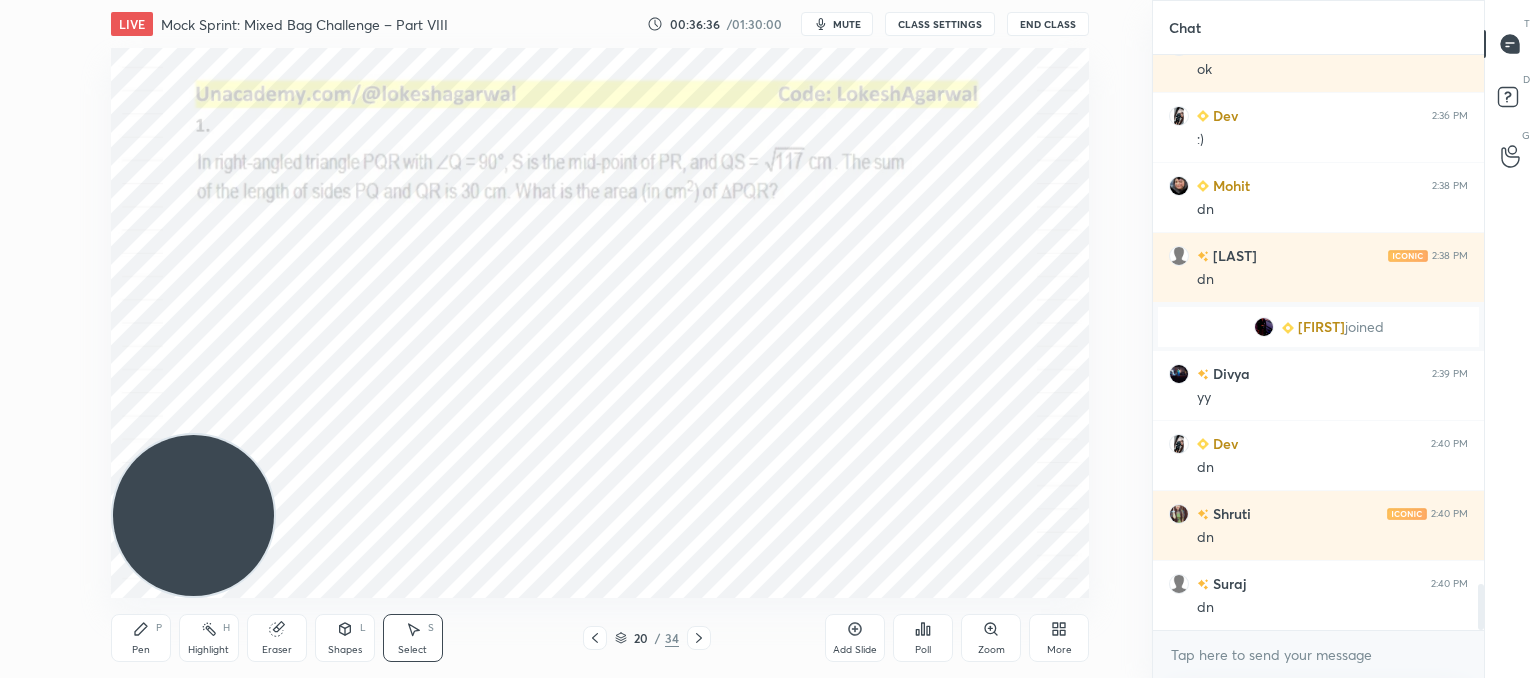 click on "Poll" at bounding box center [923, 650] 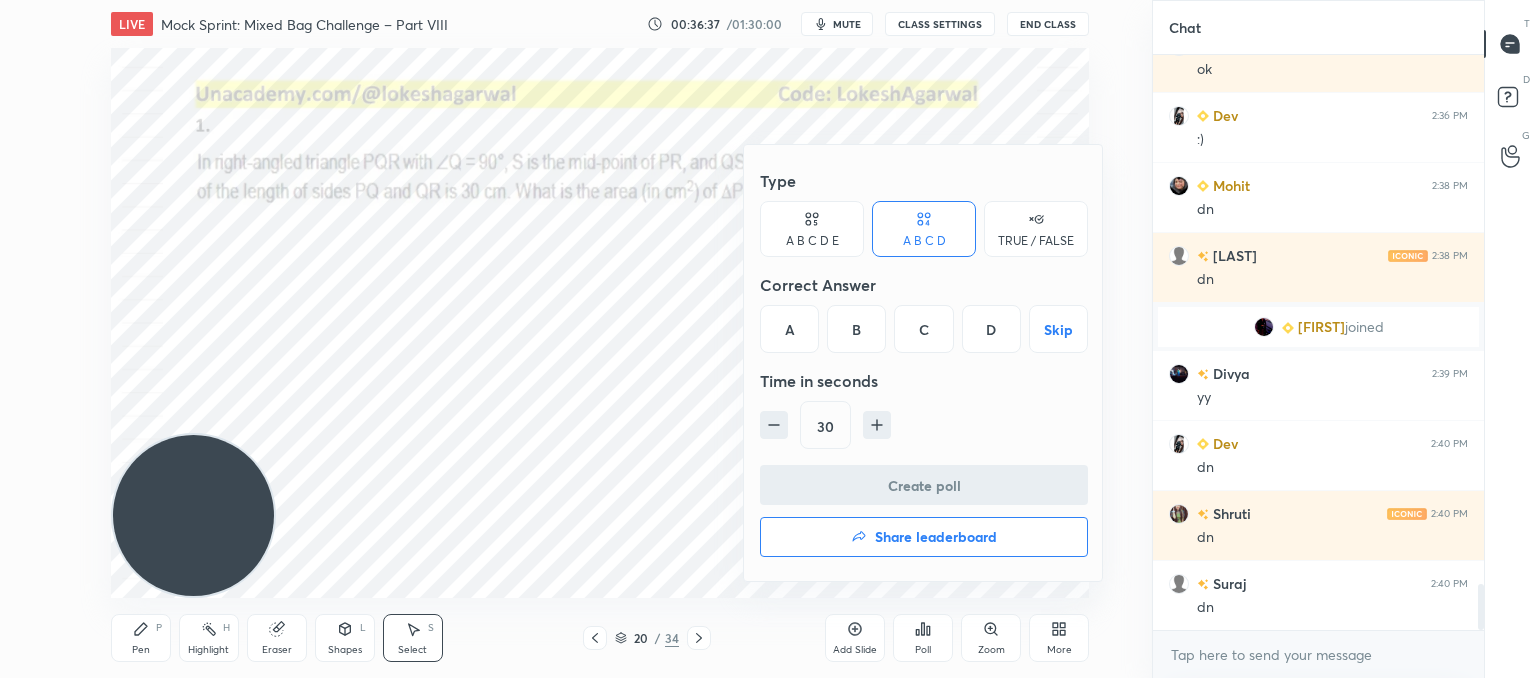 click on "A B C D E" at bounding box center [812, 241] 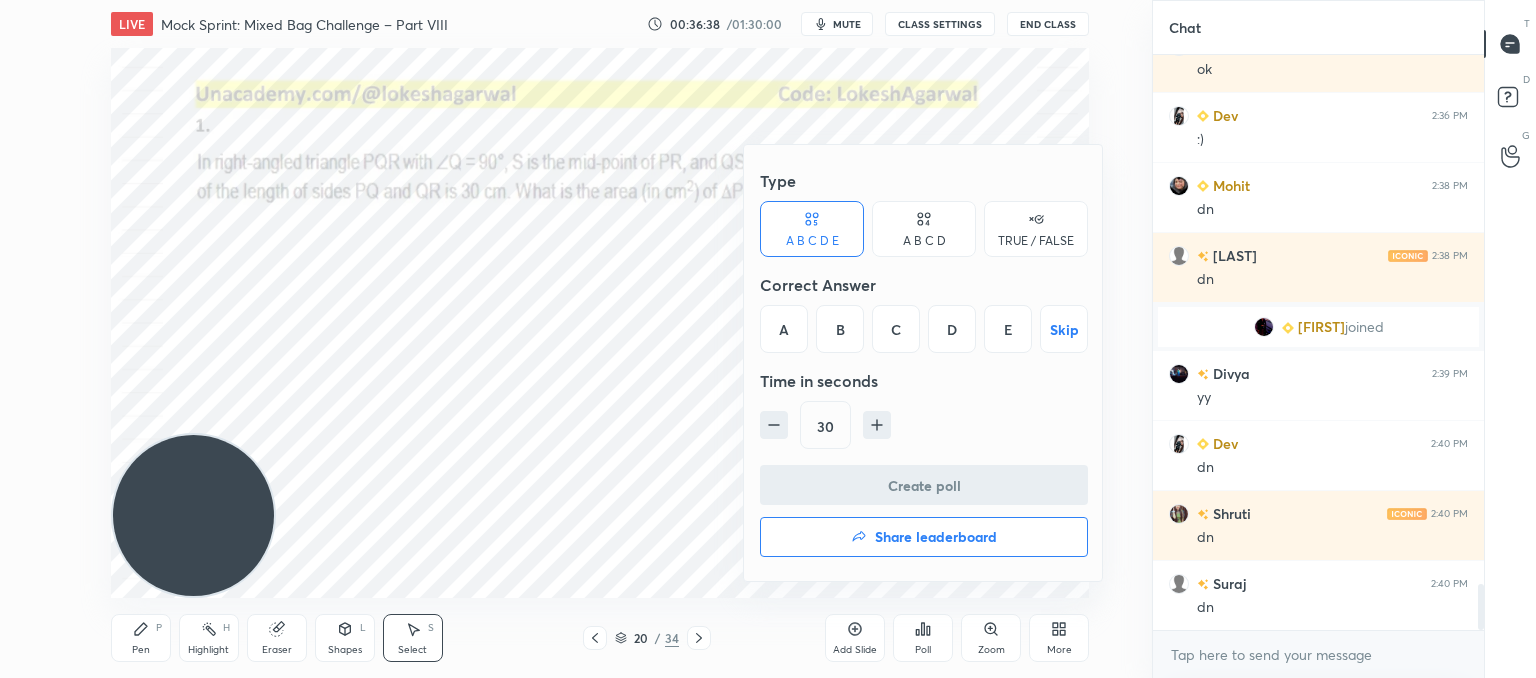 click on "D" at bounding box center [952, 329] 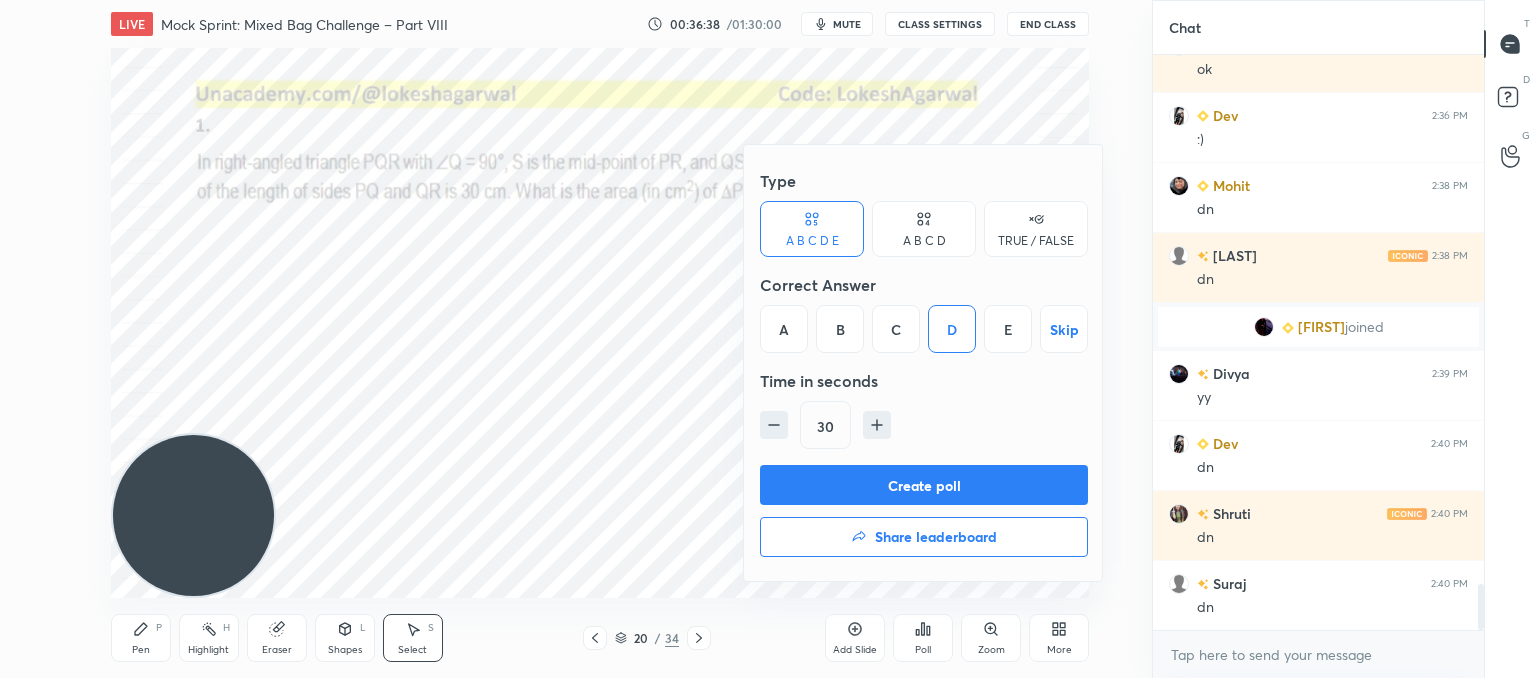 click on "Create poll" at bounding box center [924, 485] 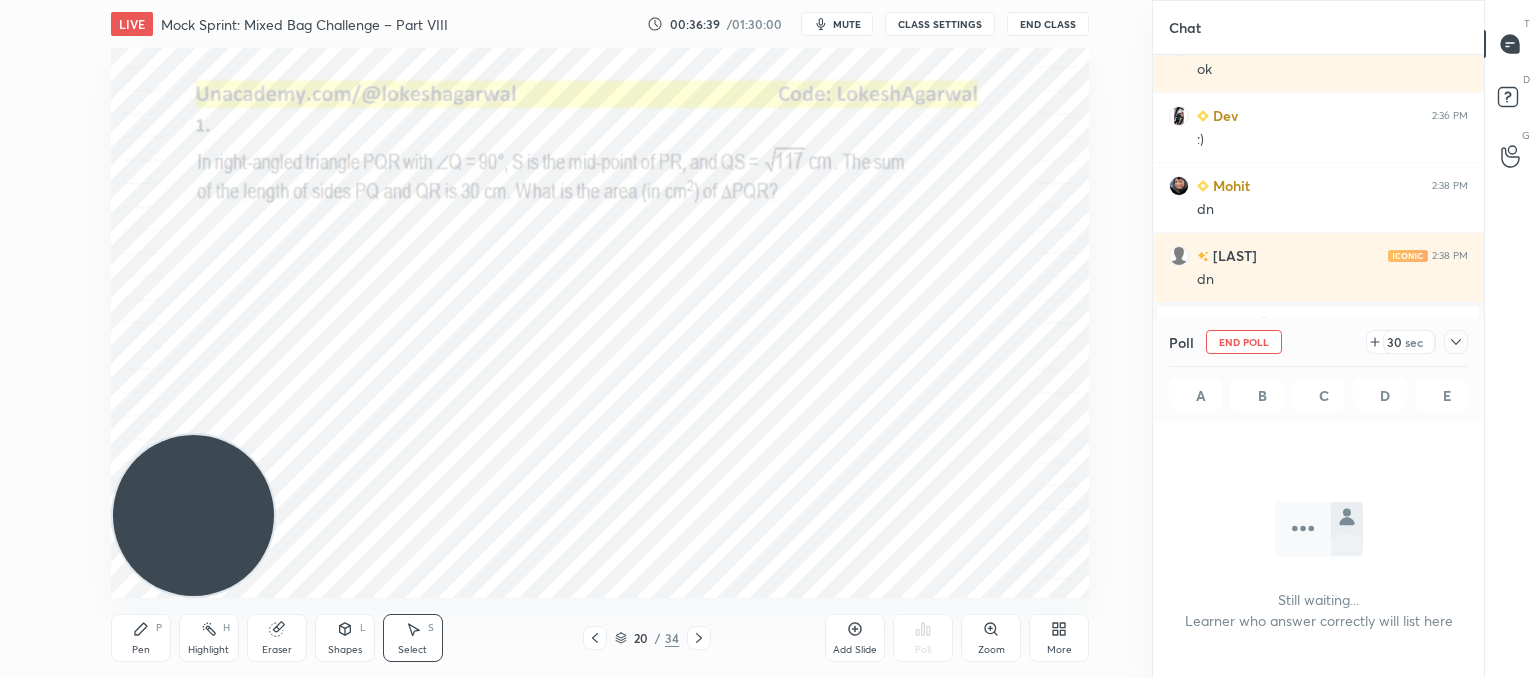 scroll, scrollTop: 472, scrollLeft: 325, axis: both 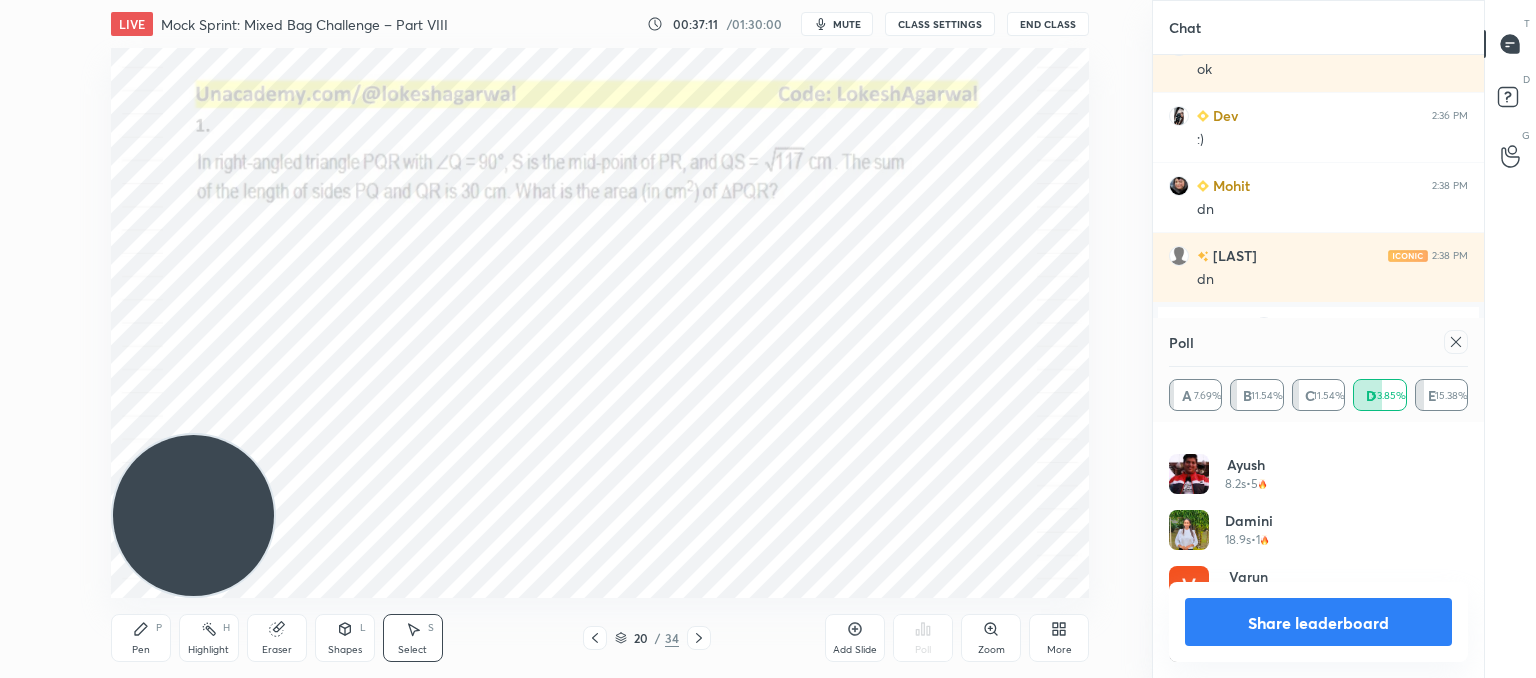click 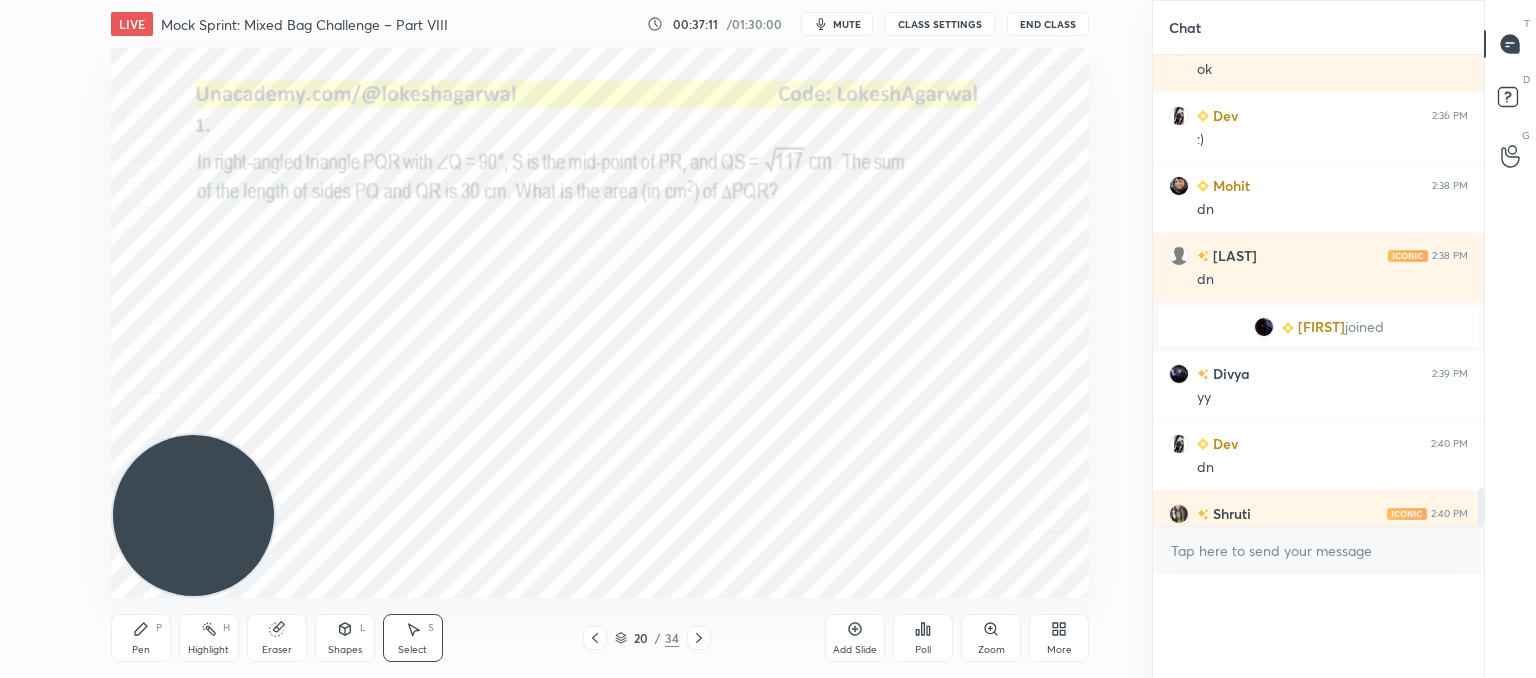 scroll, scrollTop: 0, scrollLeft: 6, axis: horizontal 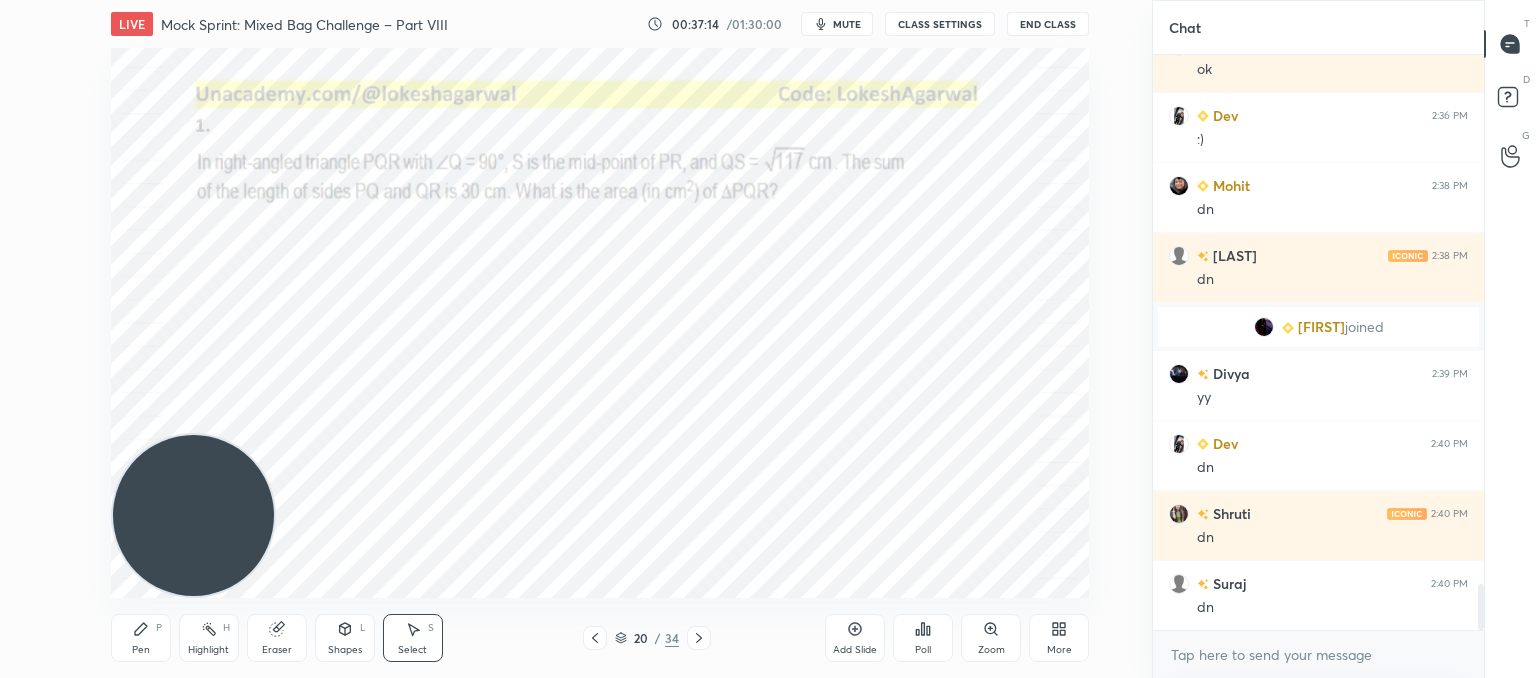 click on "1 2 3 4 5 6 7 C X Z C X Z E E Erase all   H H LIVE Mock Sprint: Mixed Bag Challenge – Part VIII 00:37:14 /  01:30:00 mute CLASS SETTINGS End Class 0 ° Undo Copy Duplicate Duplicate to new slide Delete Setting up your live class Poll for   secs No correct answer Start poll Back Mock Sprint: Mixed Bag Challenge – Part VIII • L8 of CAT’25: Advanced Quant Practice for 99+%ile [NAME] [NAME] Pen P Highlight H Eraser Shapes L Select S 20 / 34 Add Slide Poll Zoom More Chat [NAME] 2:35 PM yes [NAME] 2:36 PM ok [NAME] 2:36 PM :) [NAME] 2:38 PM dn [NAME] 2:38 PM dn [NAME]  joined [NAME] 2:39 PM yy [NAME] 2:40 PM dn [NAME] 2:40 PM dn [NAME] 2:40 PM dn JUMP TO LATEST Enable hand raising Enable raise hand to speak to learners. Once enabled, chat will be turned off temporarily. Enable x   introducing Raise a hand with a doubt Now learners can raise their hand along with a doubt  How it works? Doubts asked by learners will show up here NEW DOUBTS ASKED No one has raised a hand yet Can't raise hand Got it T Messages (T)" at bounding box center [768, 339] 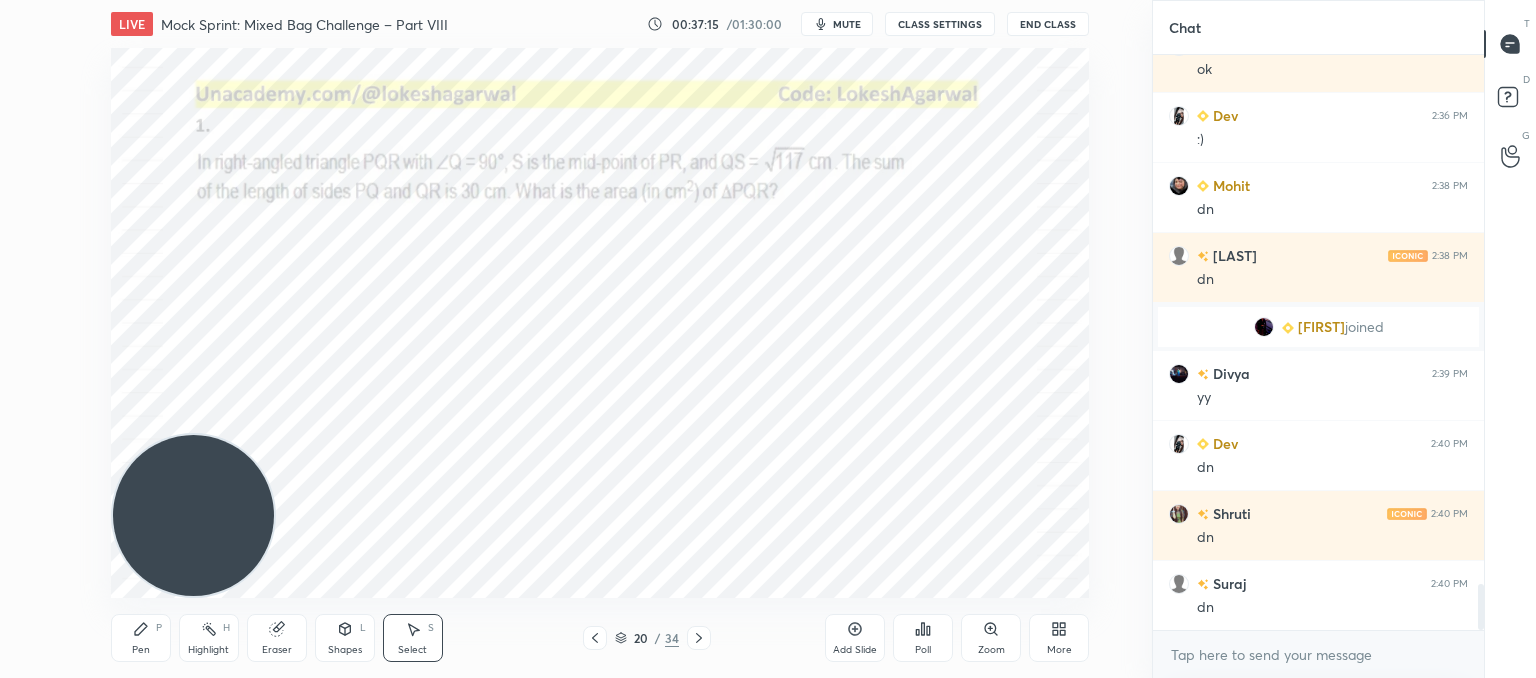 drag, startPoint x: 852, startPoint y: 634, endPoint x: 840, endPoint y: 617, distance: 20.808653 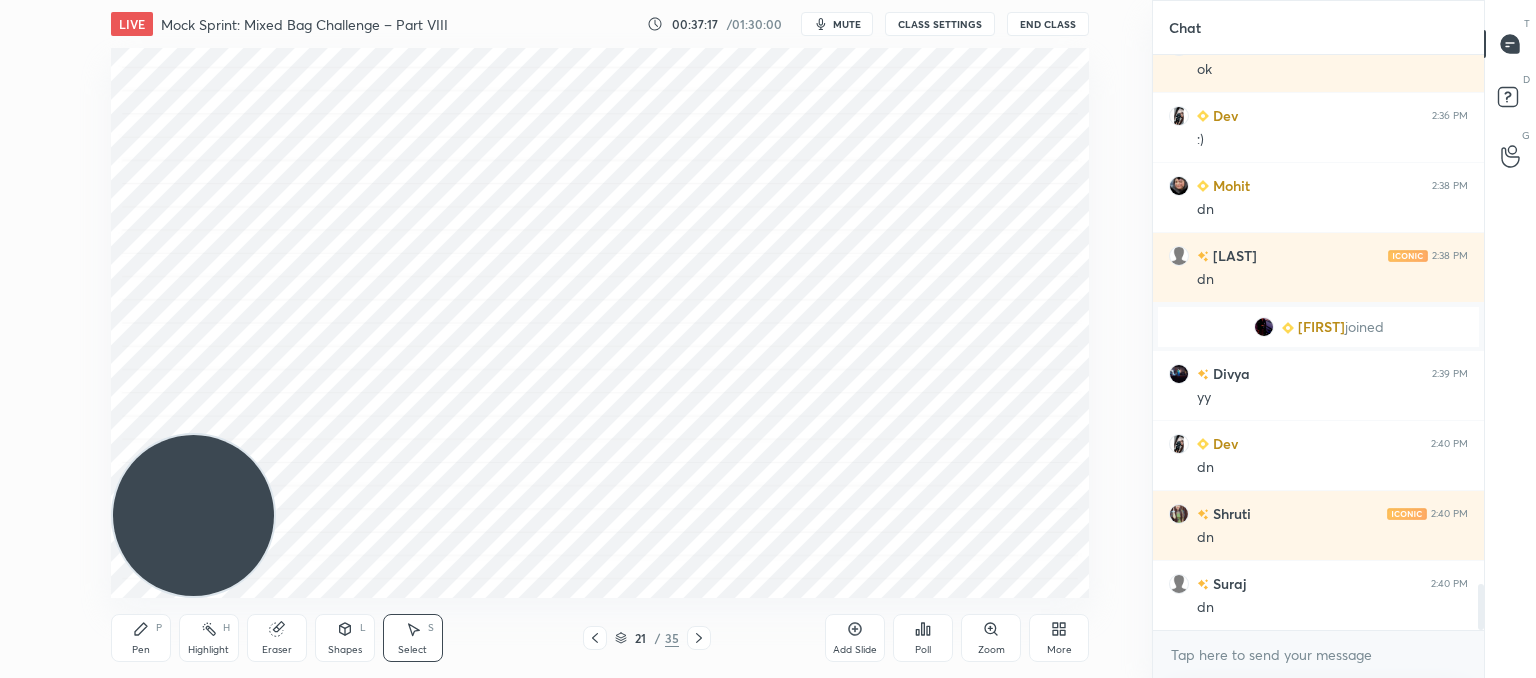 drag, startPoint x: 151, startPoint y: 647, endPoint x: 153, endPoint y: 618, distance: 29.068884 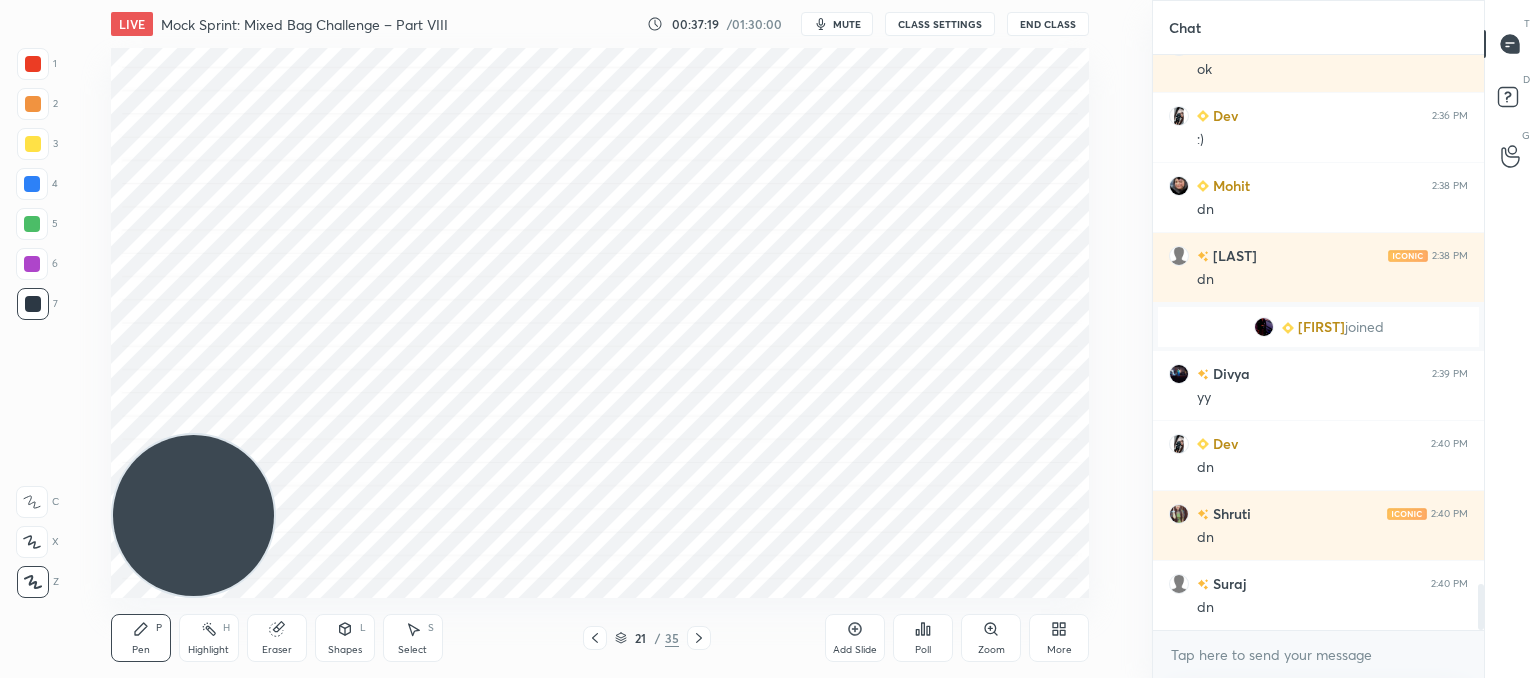 click 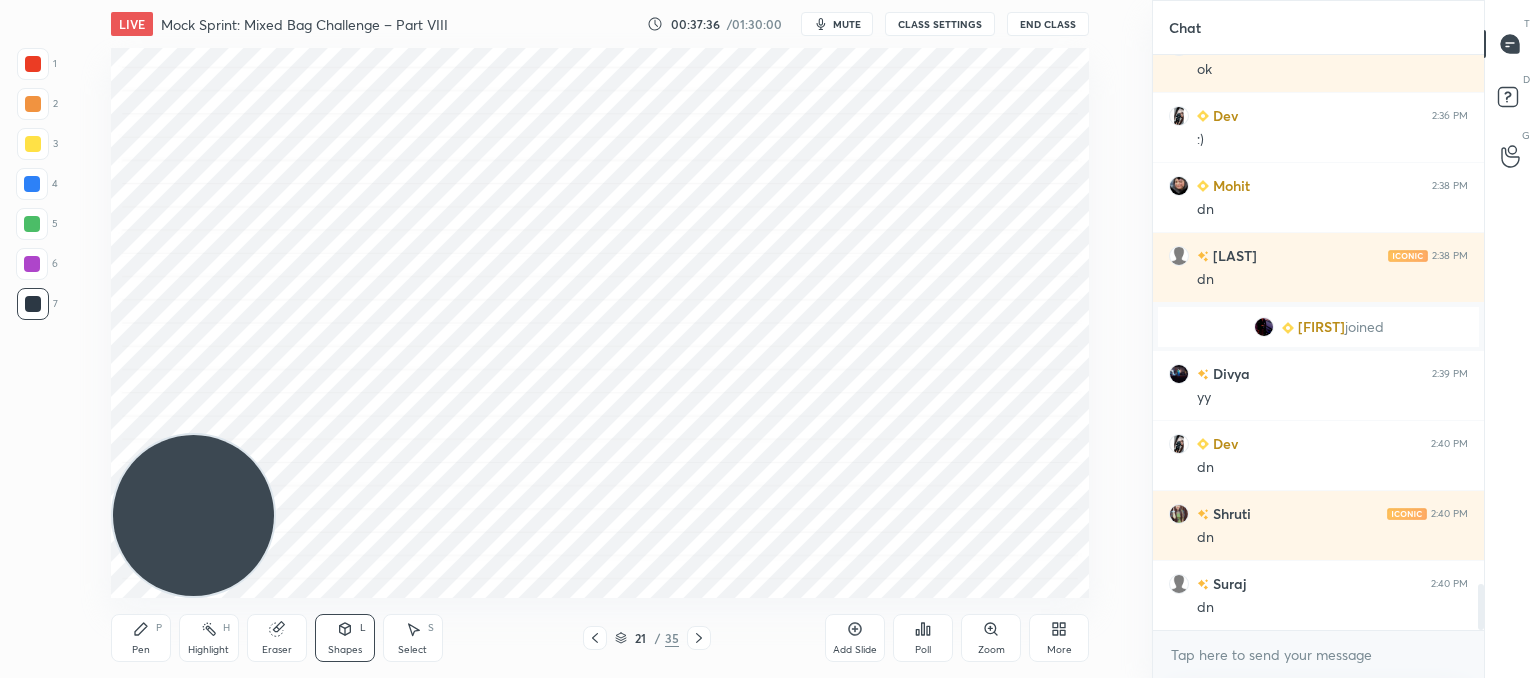 click on "Pen P" at bounding box center [141, 638] 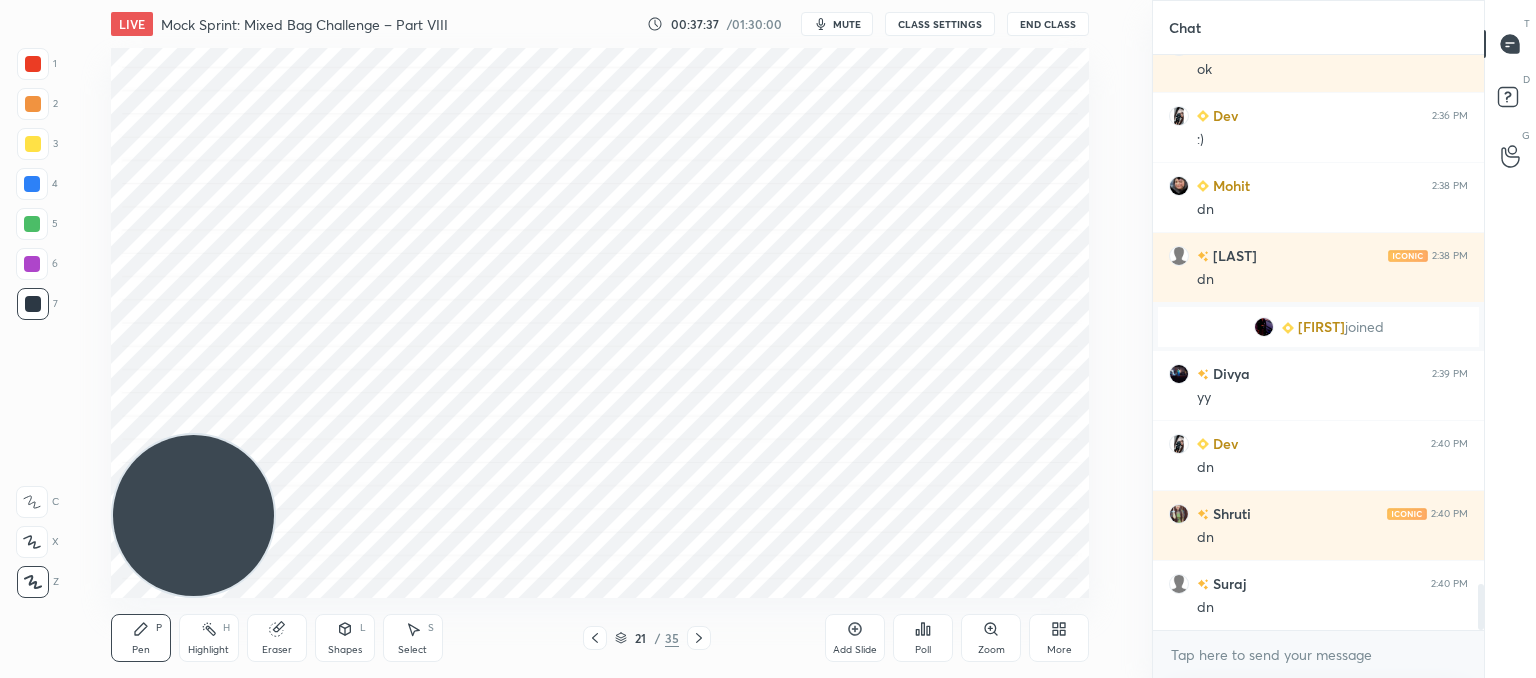click 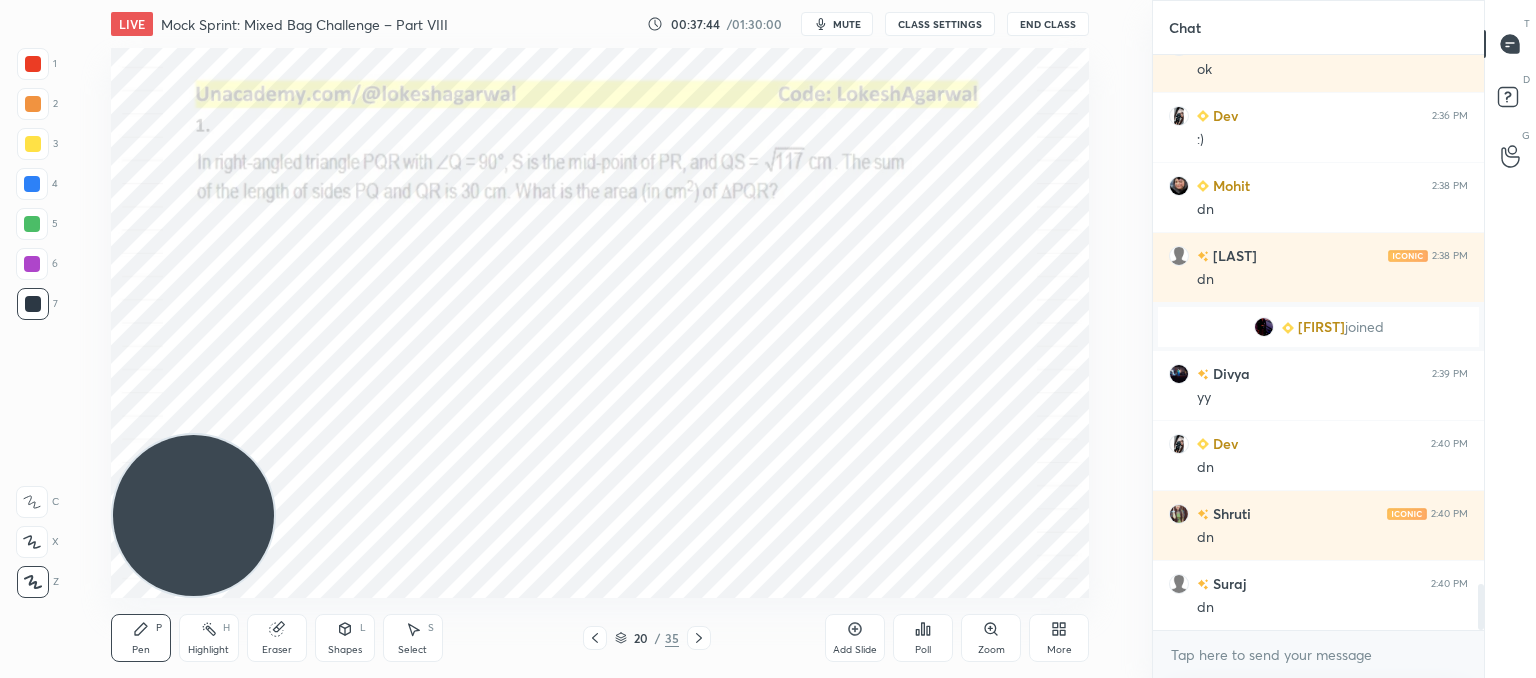 click 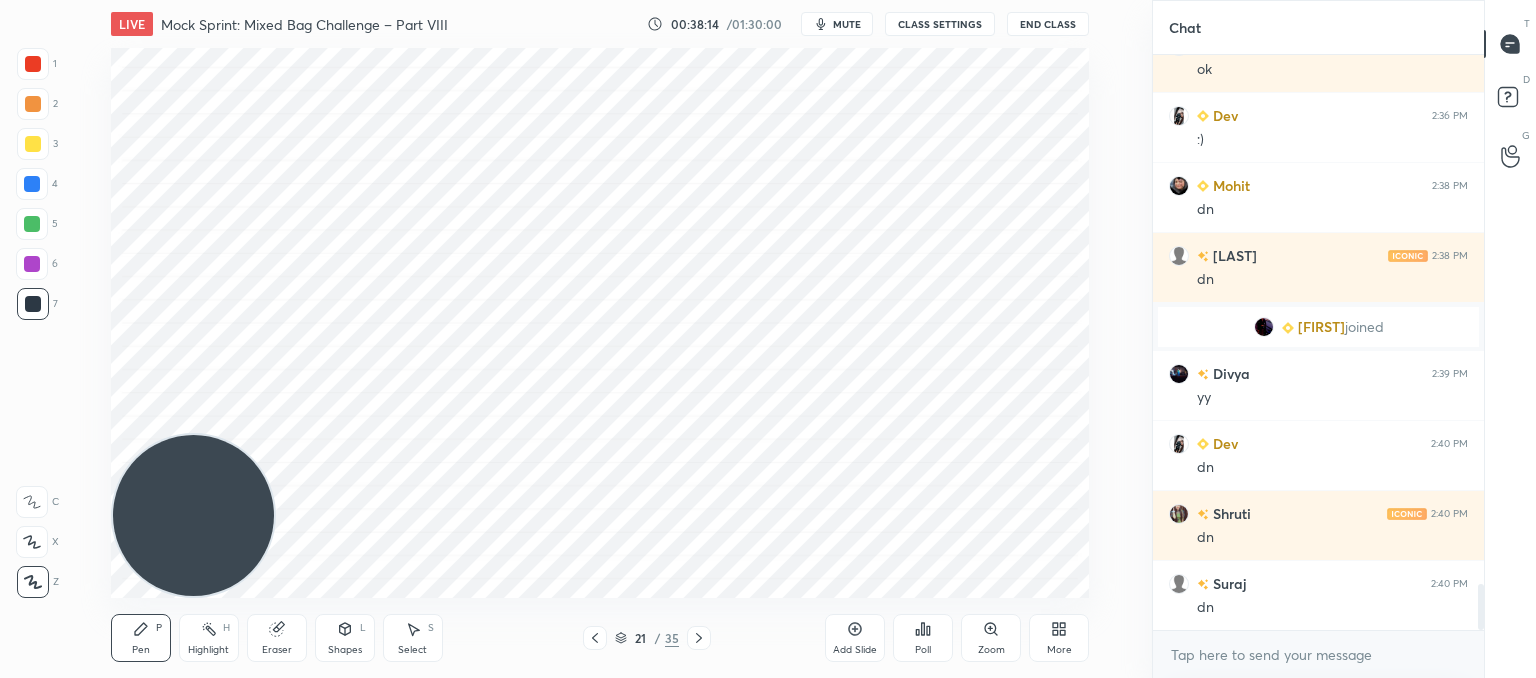 scroll, scrollTop: 6680, scrollLeft: 0, axis: vertical 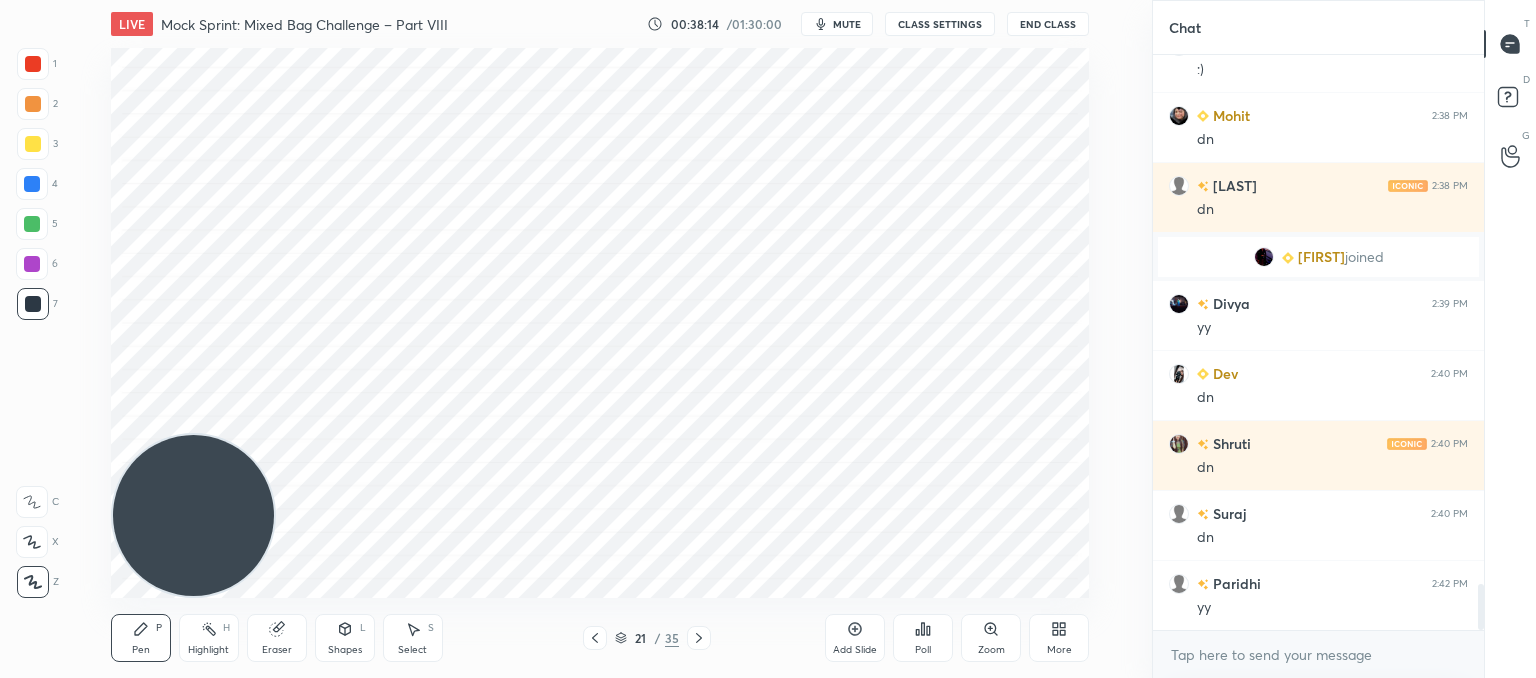click 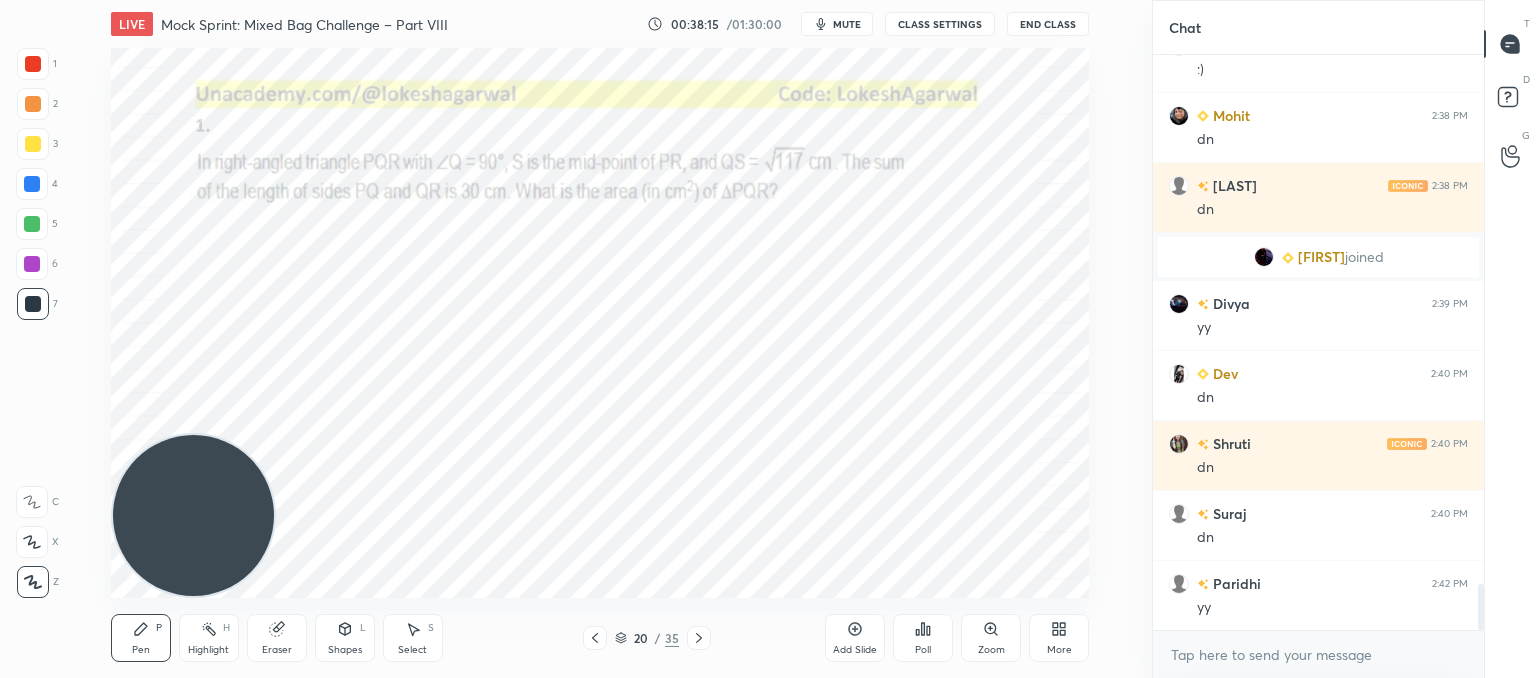 click 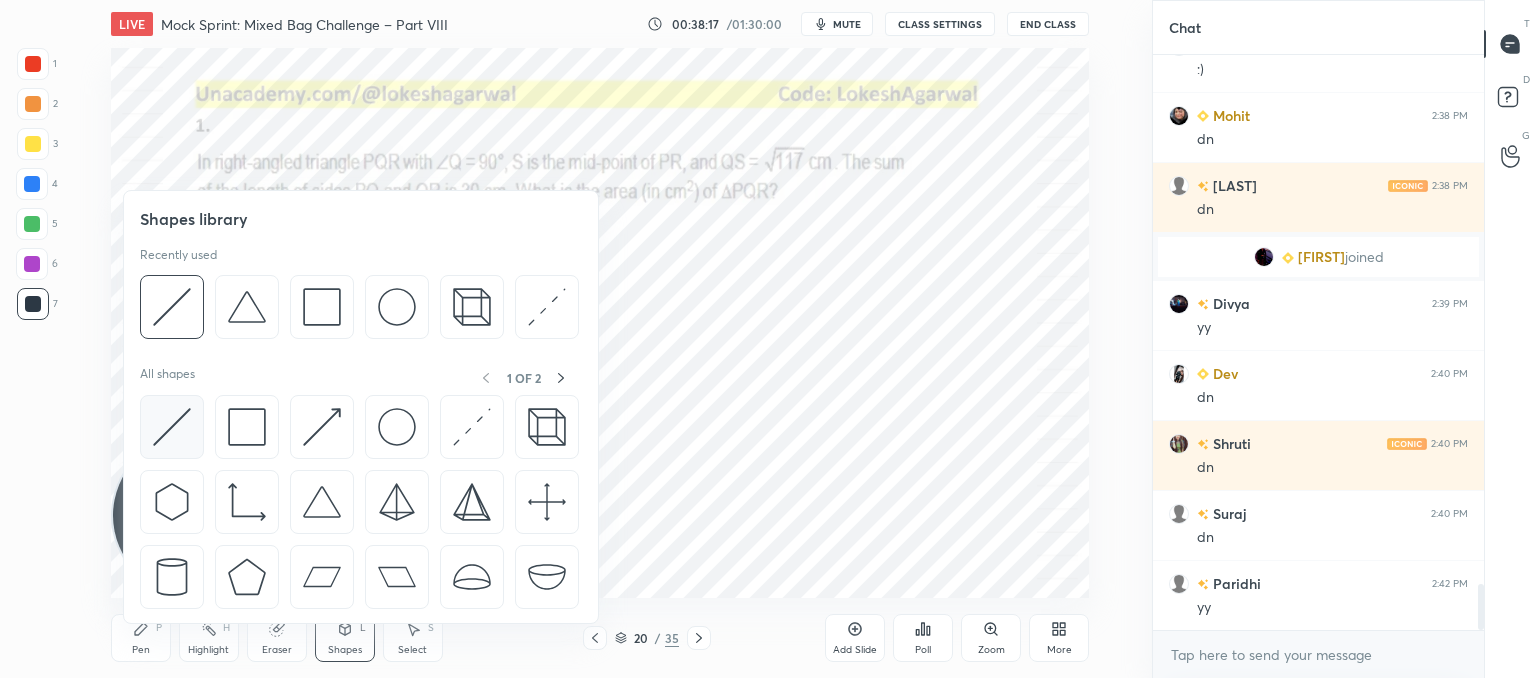 click at bounding box center (172, 427) 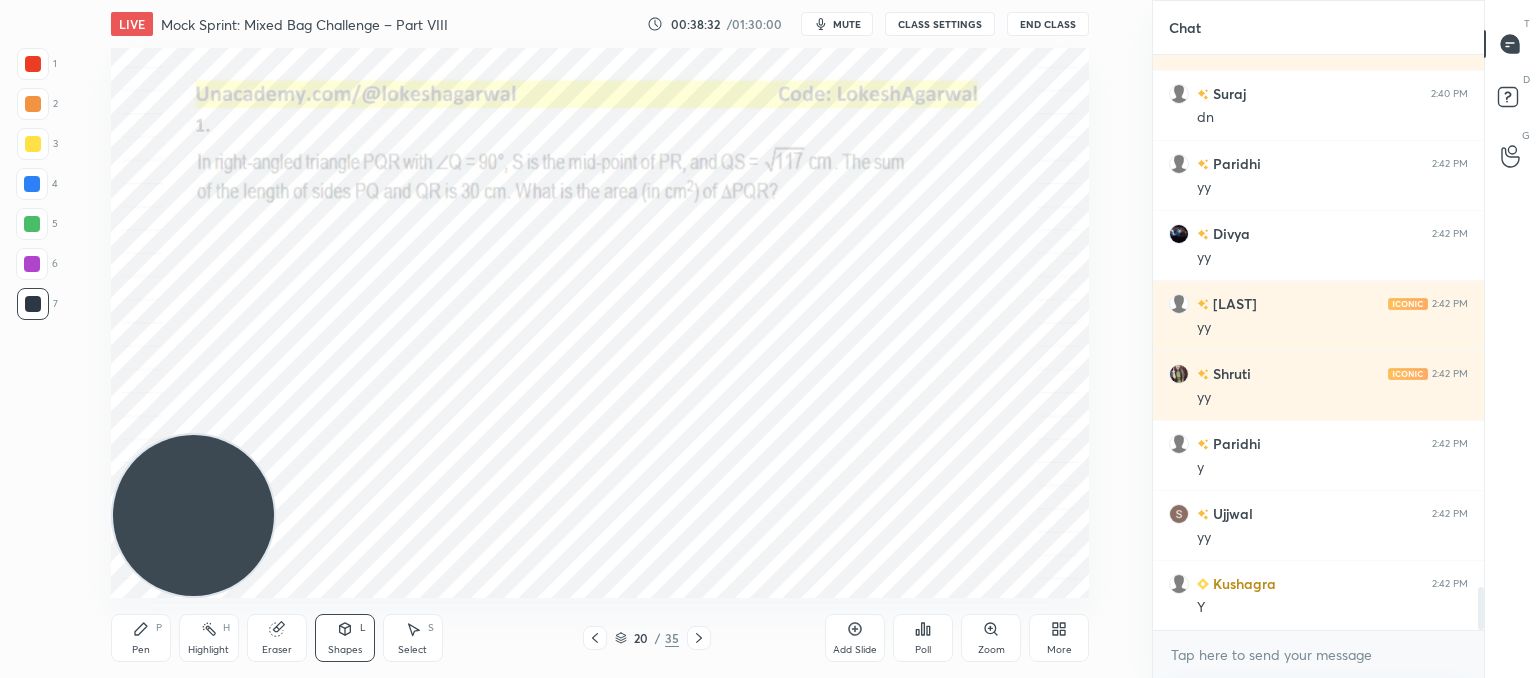 scroll, scrollTop: 7148, scrollLeft: 0, axis: vertical 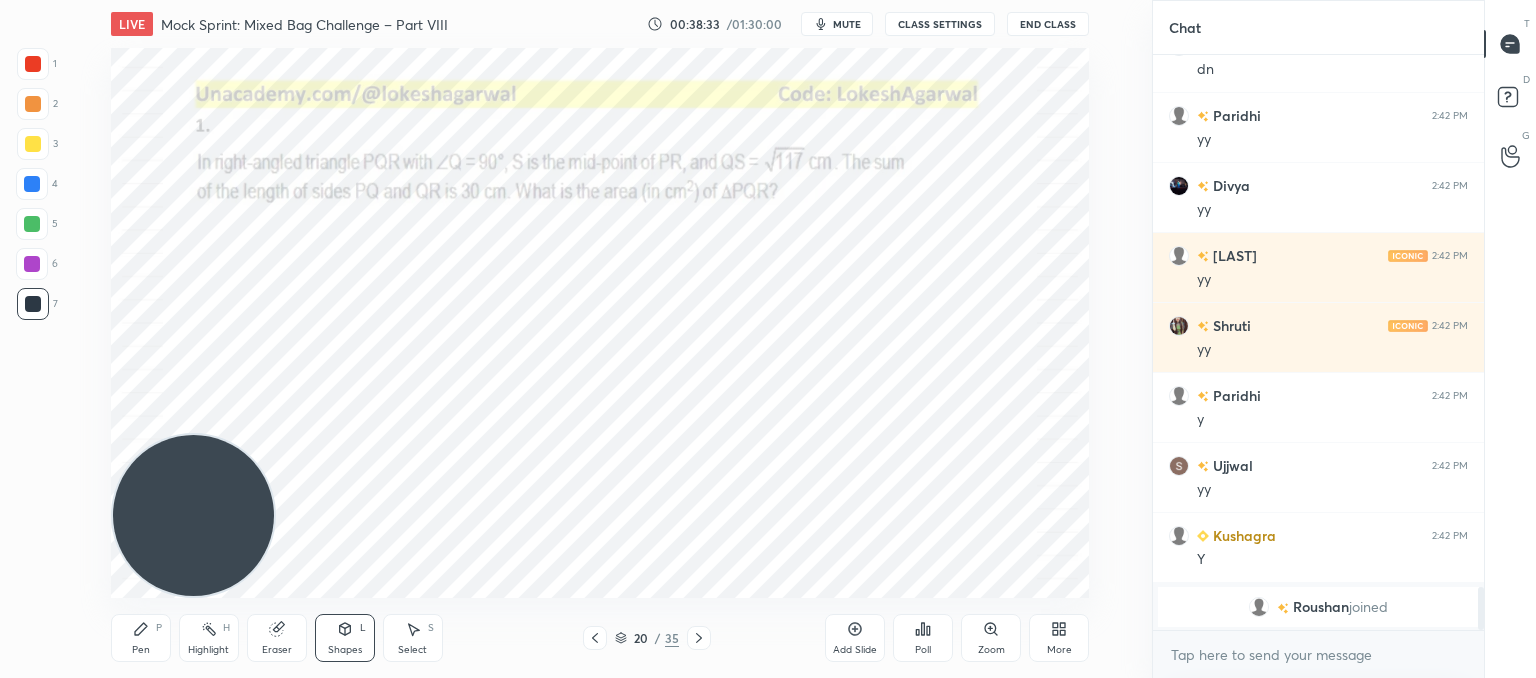 drag, startPoint x: 137, startPoint y: 643, endPoint x: 221, endPoint y: 541, distance: 132.13629 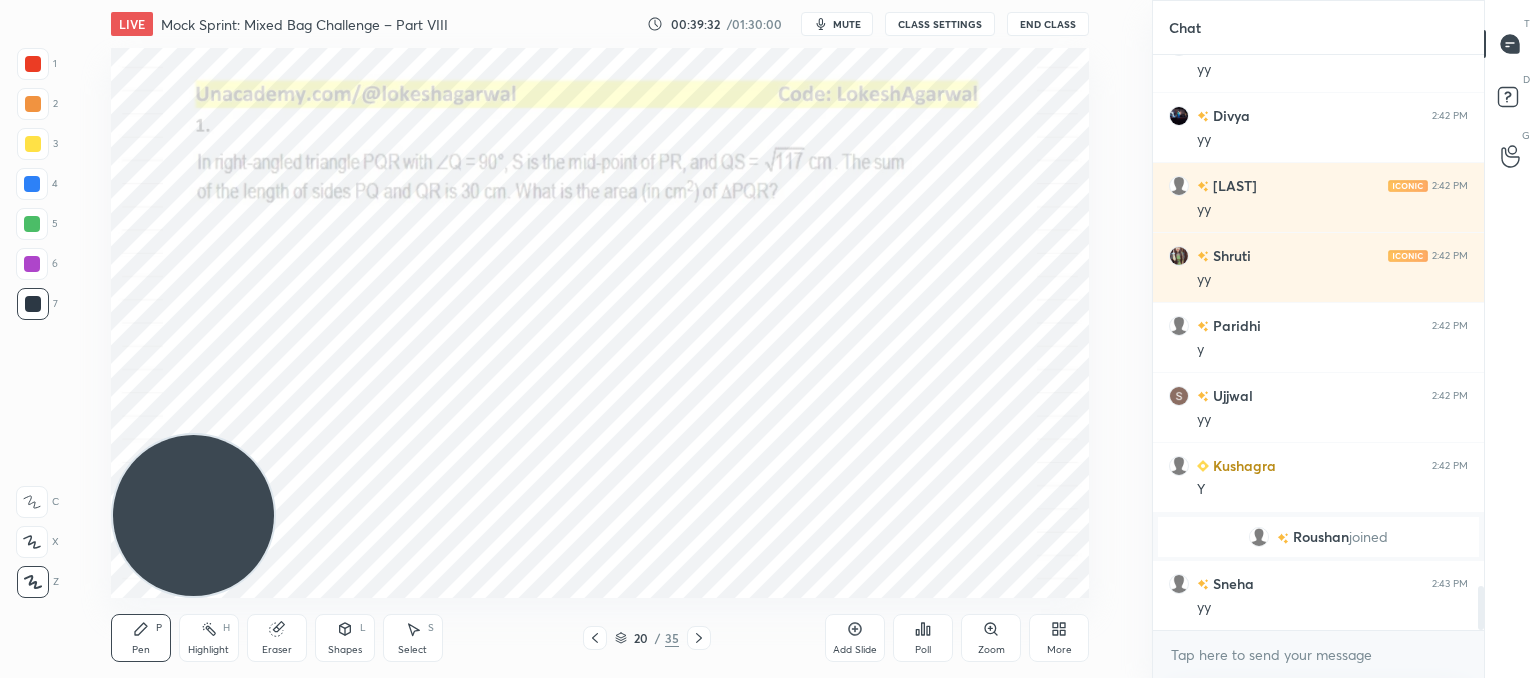 scroll, scrollTop: 6978, scrollLeft: 0, axis: vertical 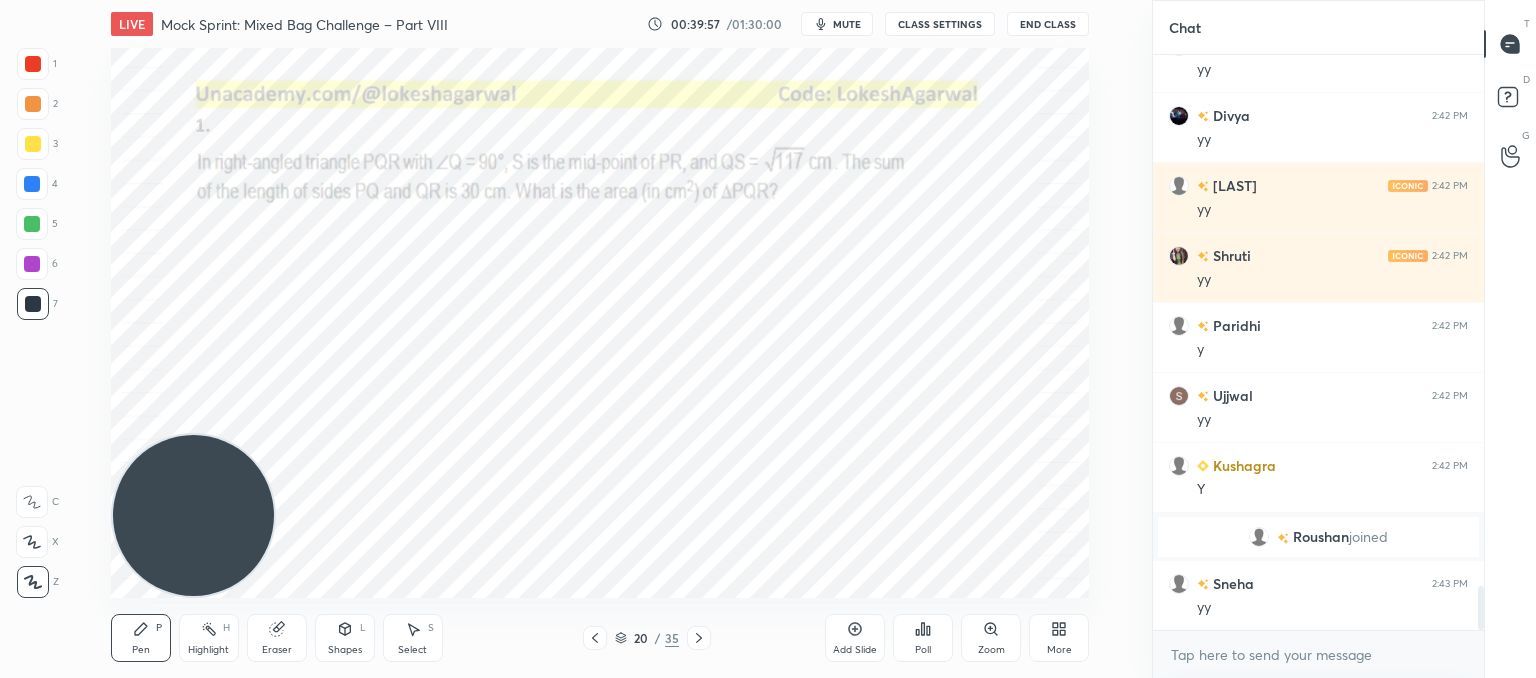 click on "LIVE Mock Sprint: Mixed Bag Challenge – Part VIII 00:39:57 /  01:30:00 mute CLASS SETTINGS End Class Setting up your live class Poll for   secs No correct answer Start poll Back Mock Sprint: Mixed Bag Challenge – Part VIII • L8 of CAT’25: Advanced Quant Practice for 99+%ile [NAME] [NAME] Pen P Highlight H Eraser Shapes L Select S 20 / 35 Add Slide Poll Zoom More" at bounding box center (600, 339) 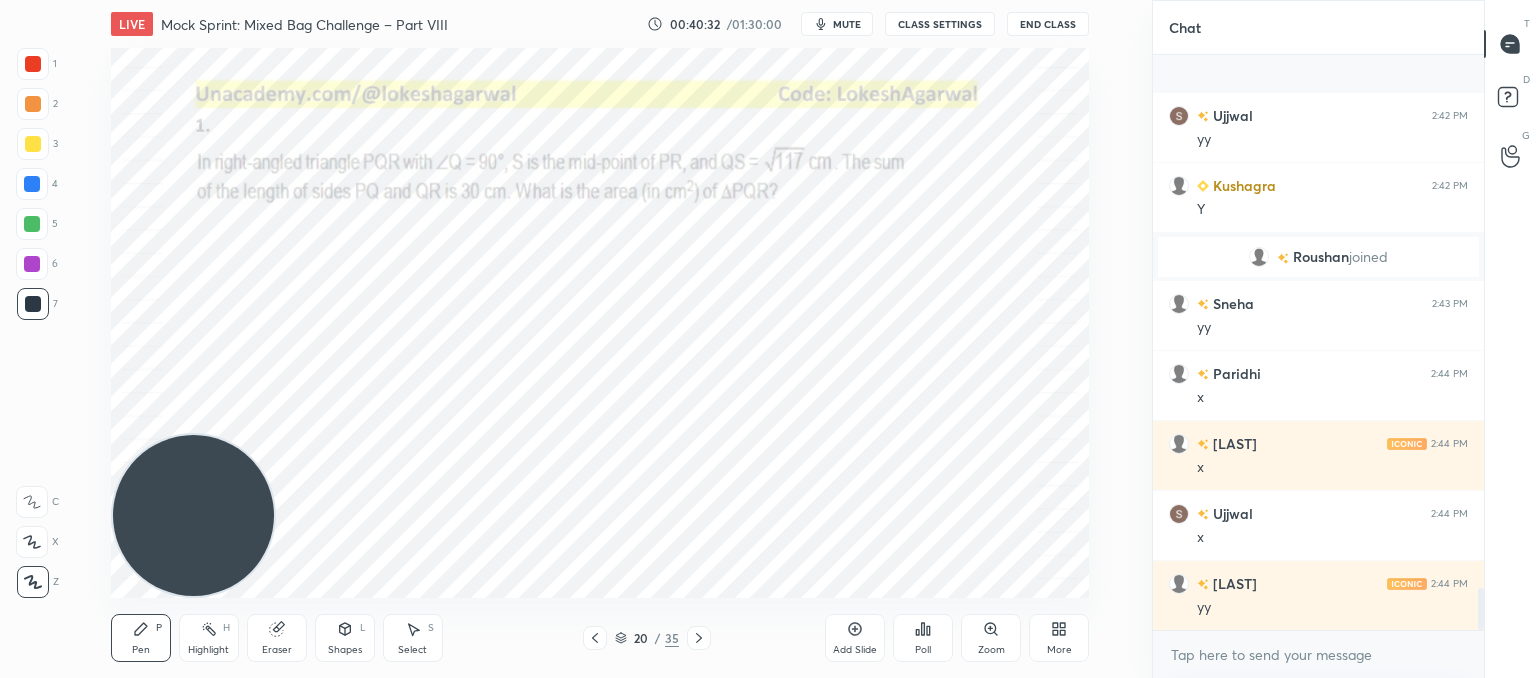 scroll, scrollTop: 7398, scrollLeft: 0, axis: vertical 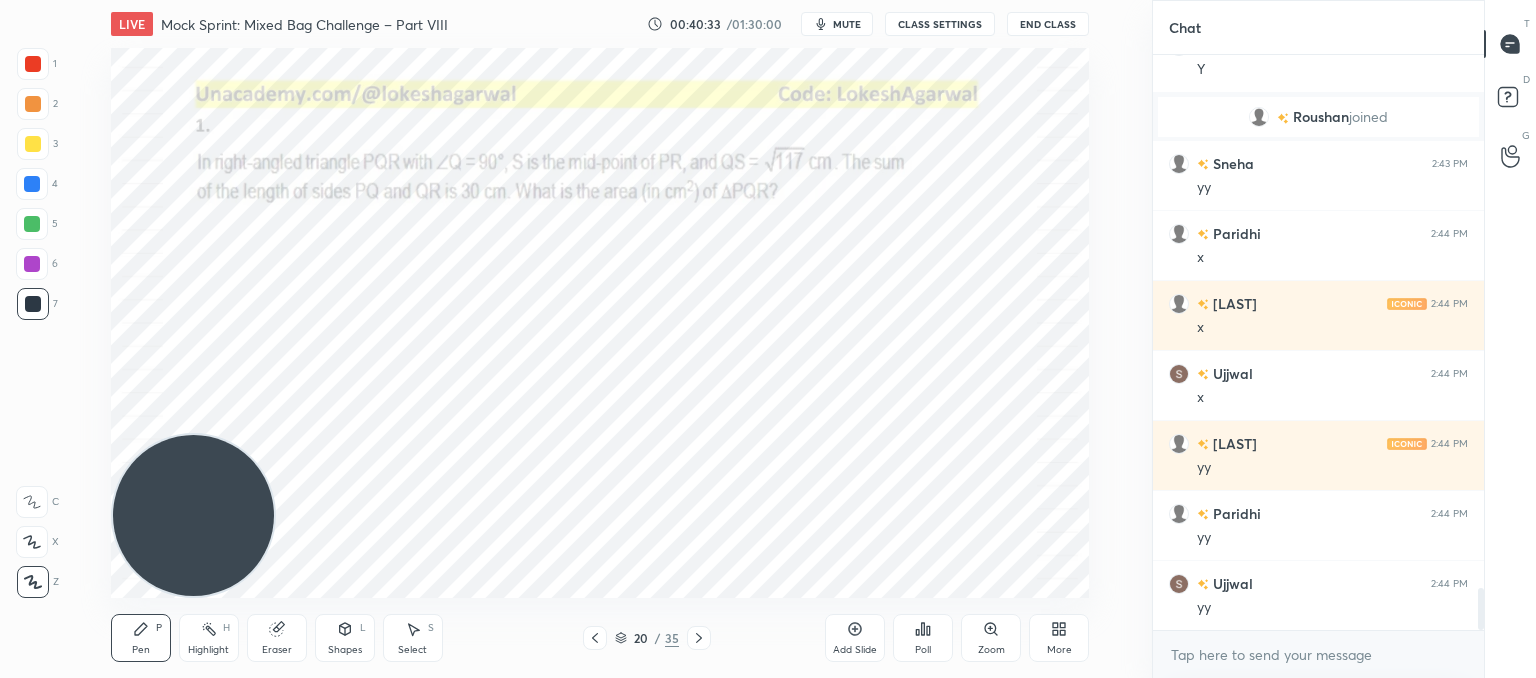 drag, startPoint x: 846, startPoint y: 582, endPoint x: 957, endPoint y: 581, distance: 111.0045 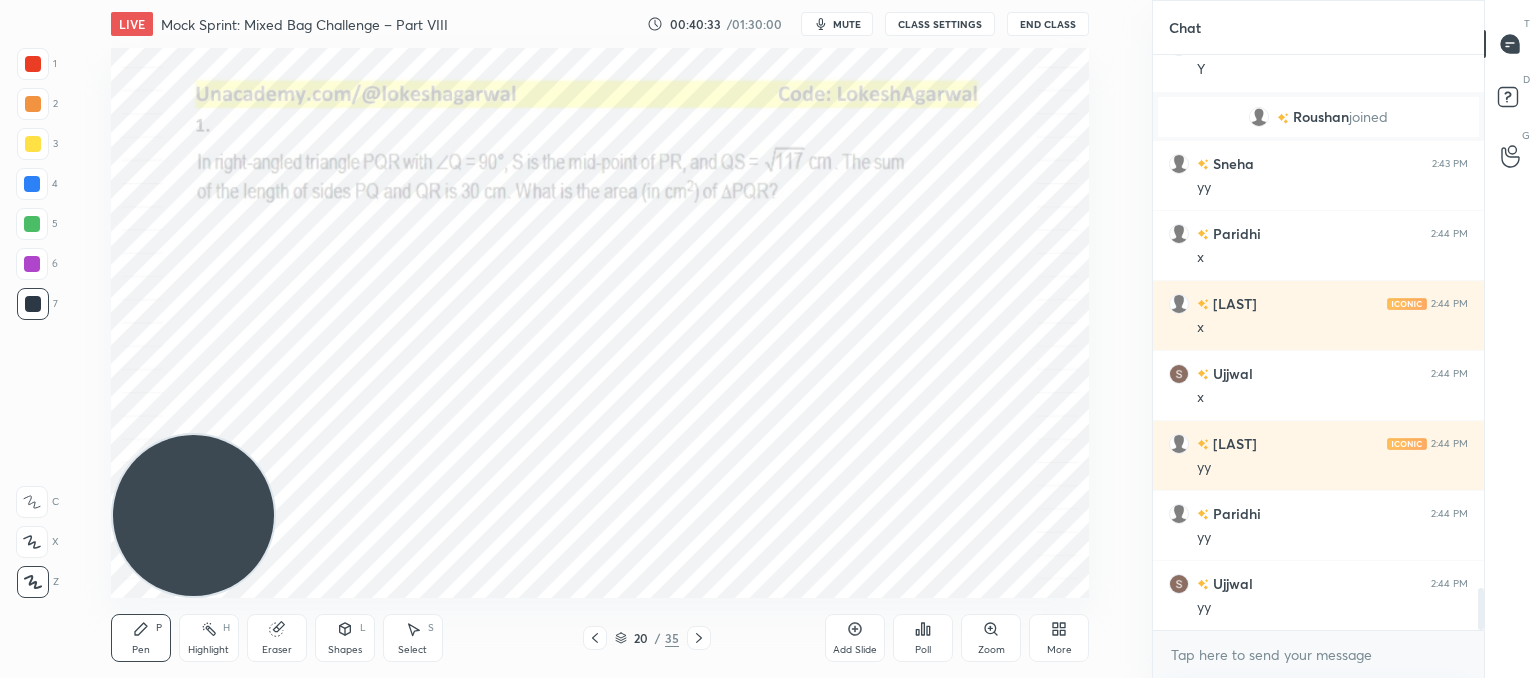 click on "LIVE Mock Sprint: Mixed Bag Challenge – Part VIII 00:40:33 /  01:30:00 mute CLASS SETTINGS End Class Setting up your live class Poll for   secs No correct answer Start poll Back Mock Sprint: Mixed Bag Challenge – Part VIII • L8 of CAT’25: Advanced Quant Practice for 99+%ile Lokesh Agarwal Pen P Highlight H Eraser Shapes L Select S 20 / 35 Add Slide Poll Zoom More" at bounding box center (600, 339) 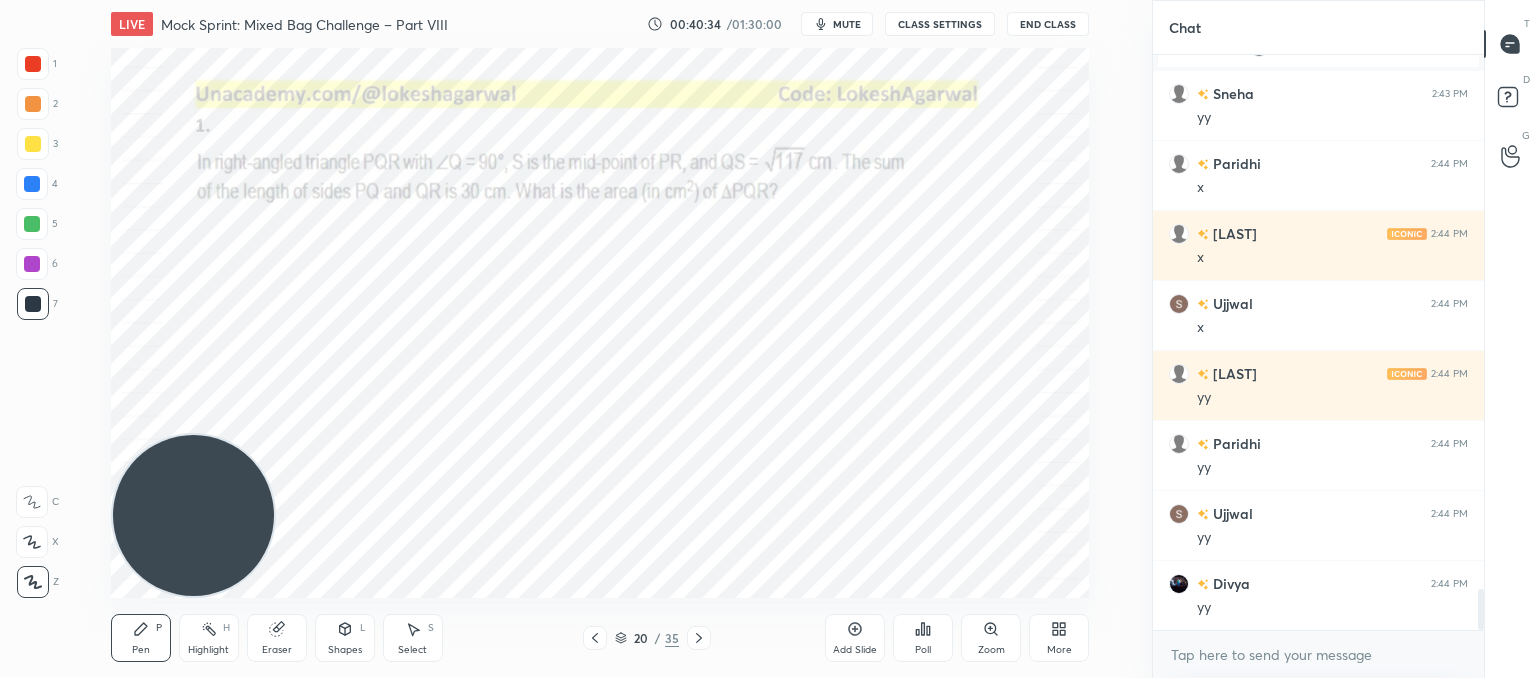 scroll, scrollTop: 7538, scrollLeft: 0, axis: vertical 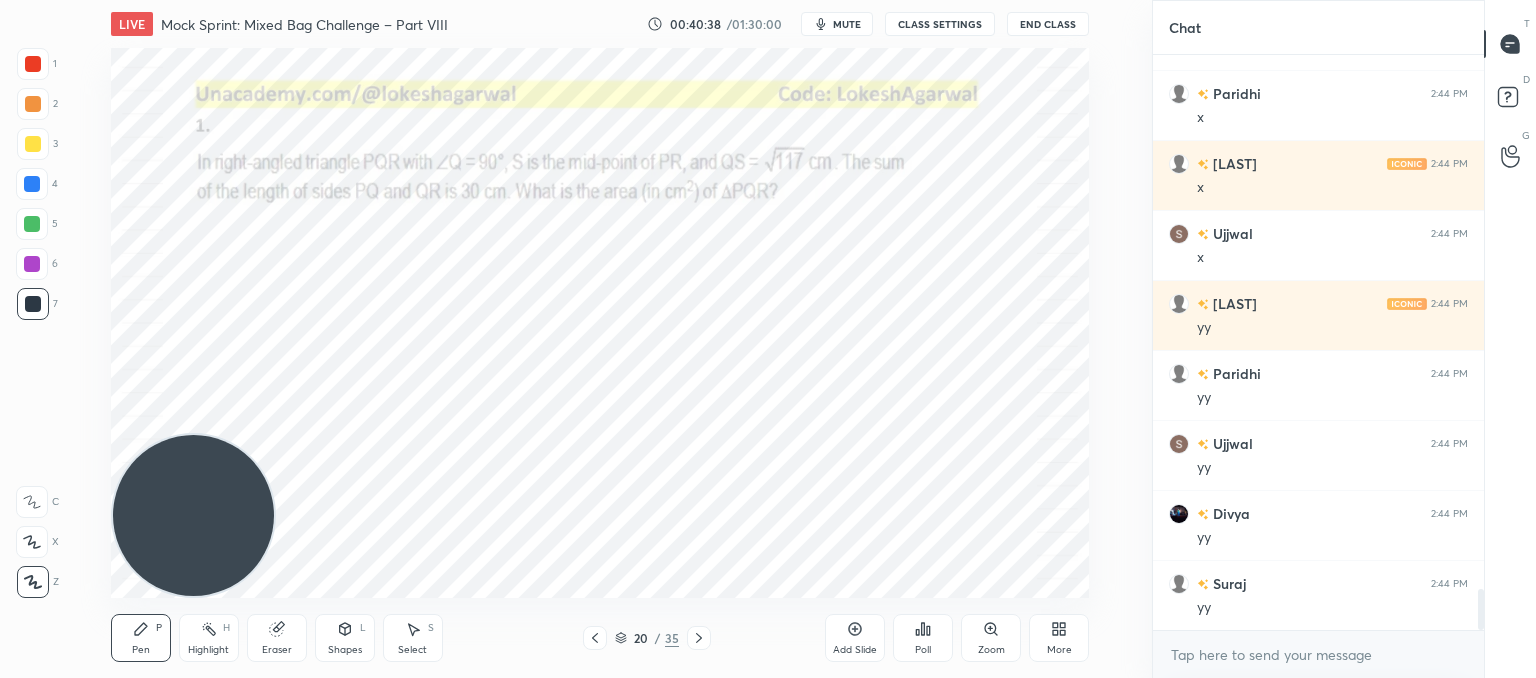 drag, startPoint x: 830, startPoint y: 592, endPoint x: 968, endPoint y: 592, distance: 138 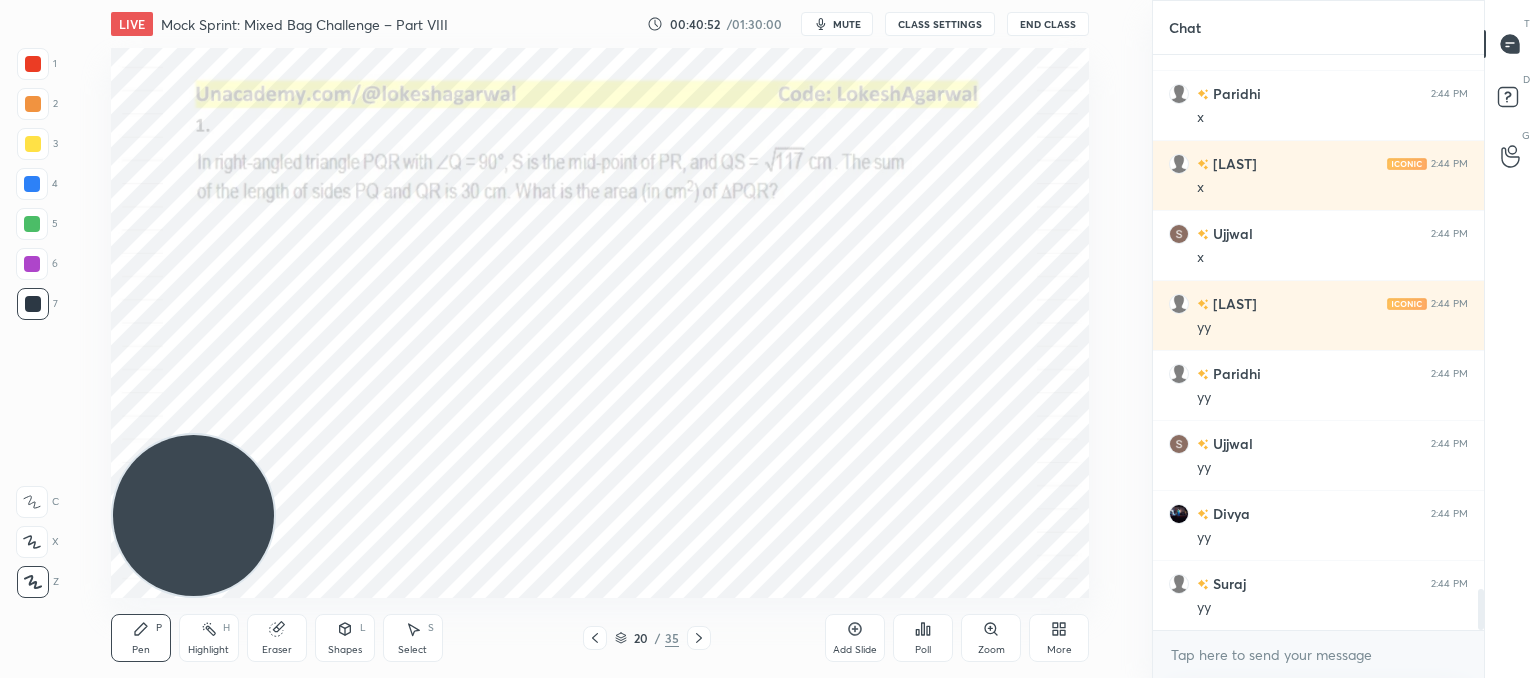 click 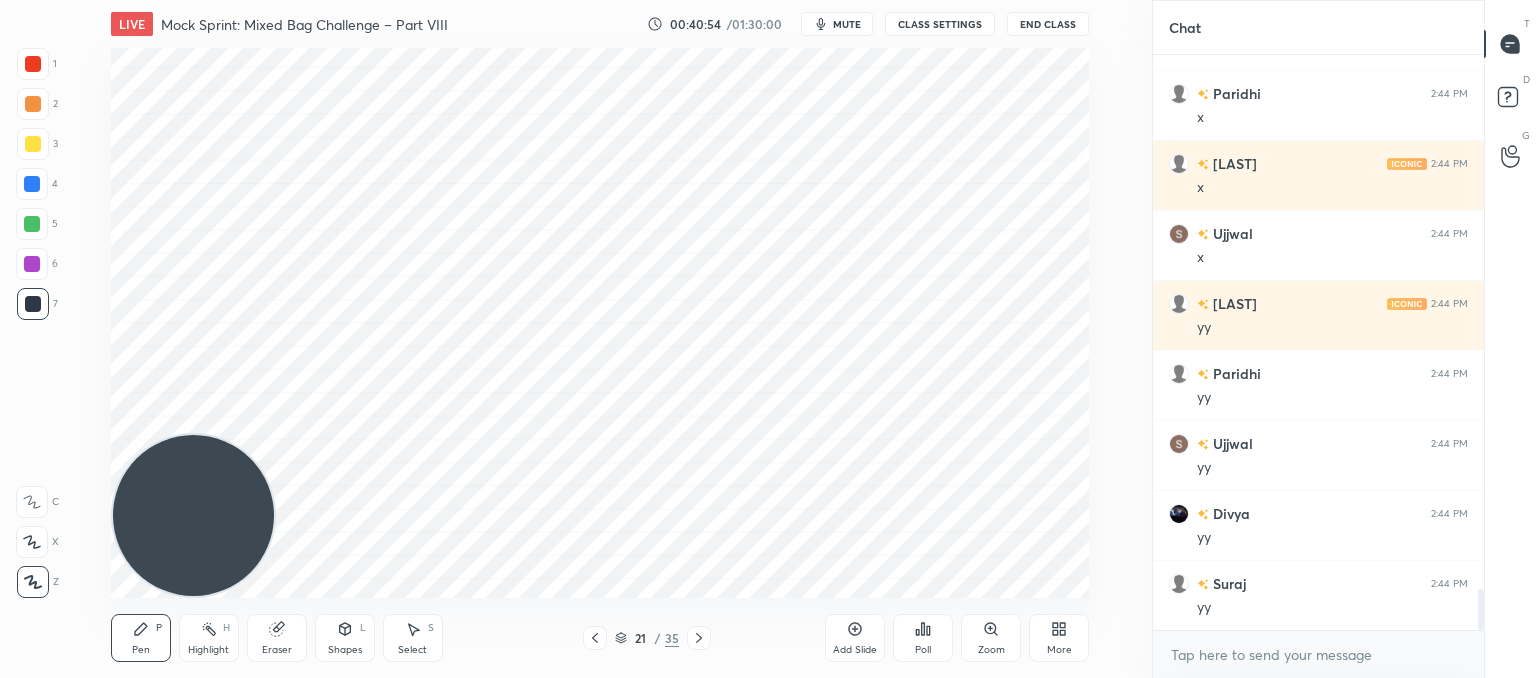 click 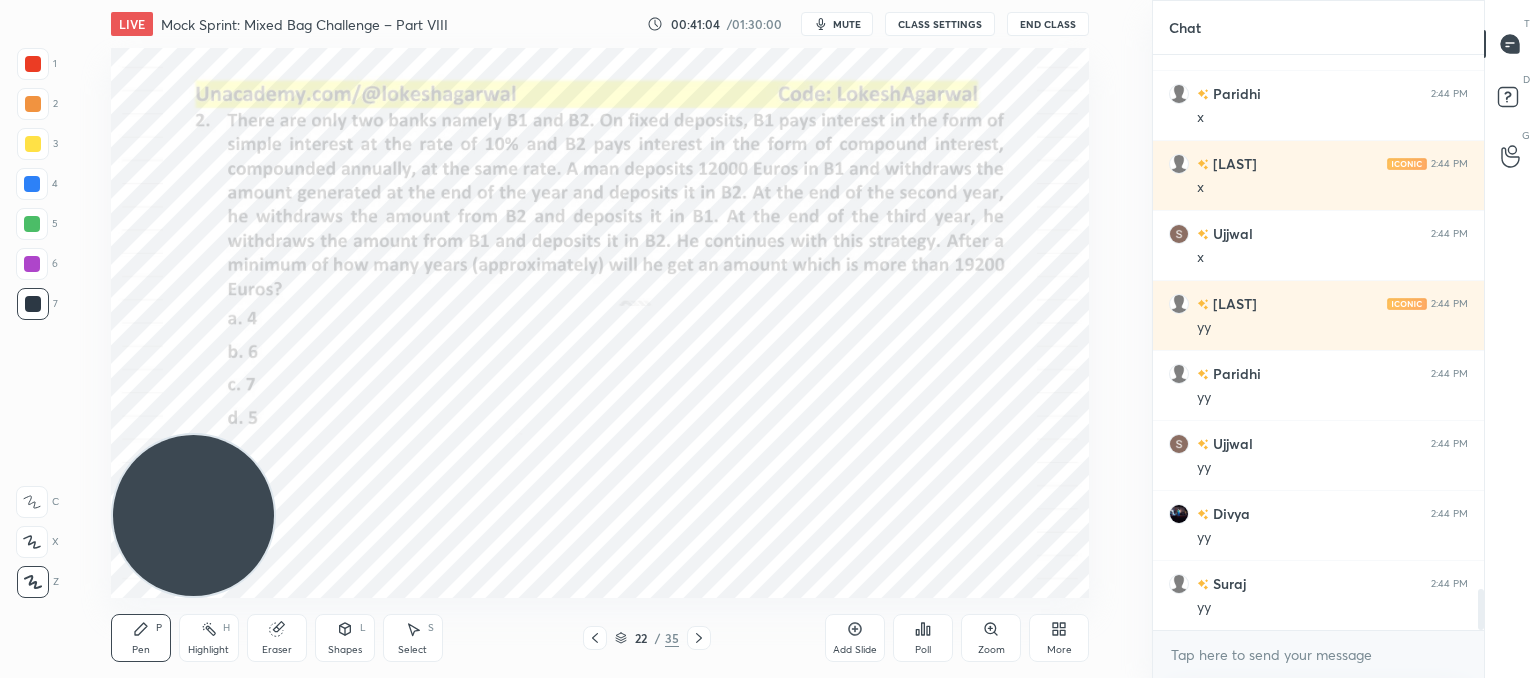 click on "Eraser" at bounding box center (277, 650) 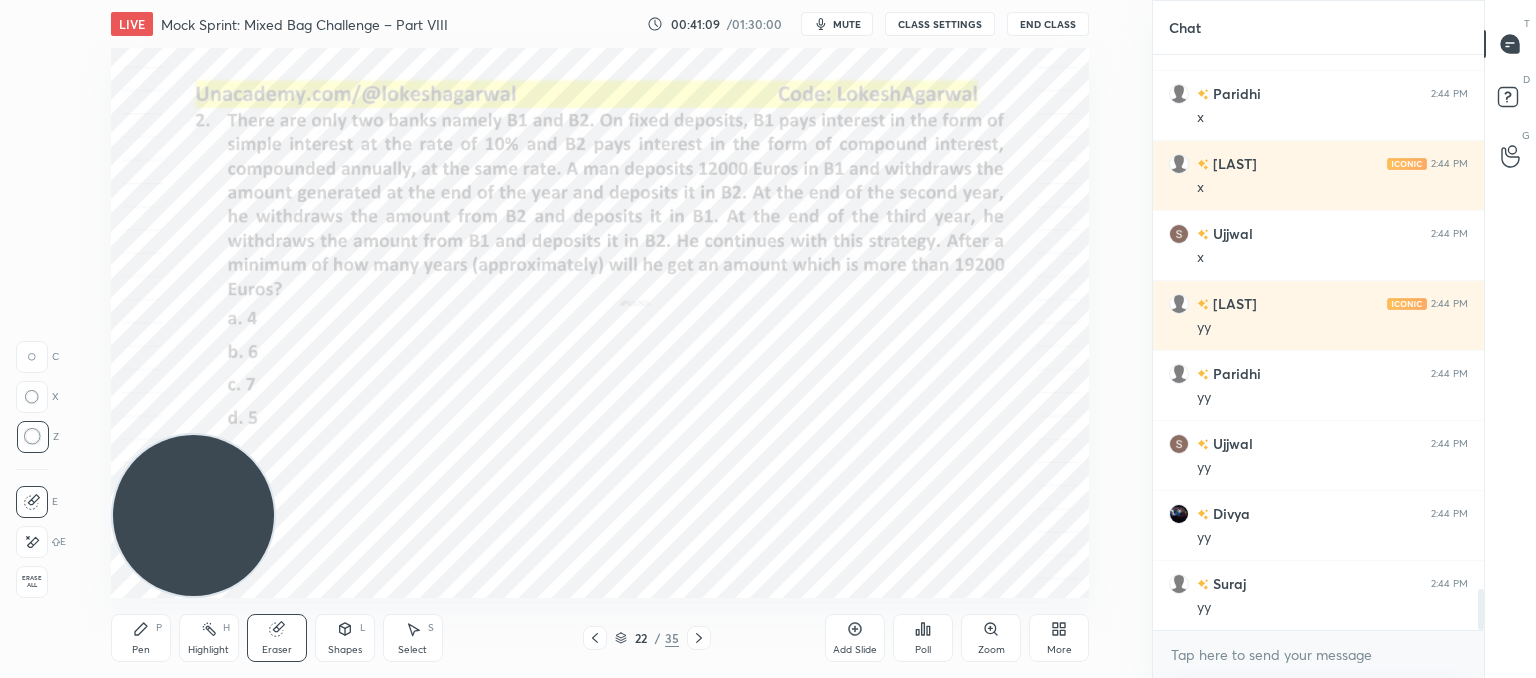 drag, startPoint x: 855, startPoint y: 29, endPoint x: 845, endPoint y: 33, distance: 10.770329 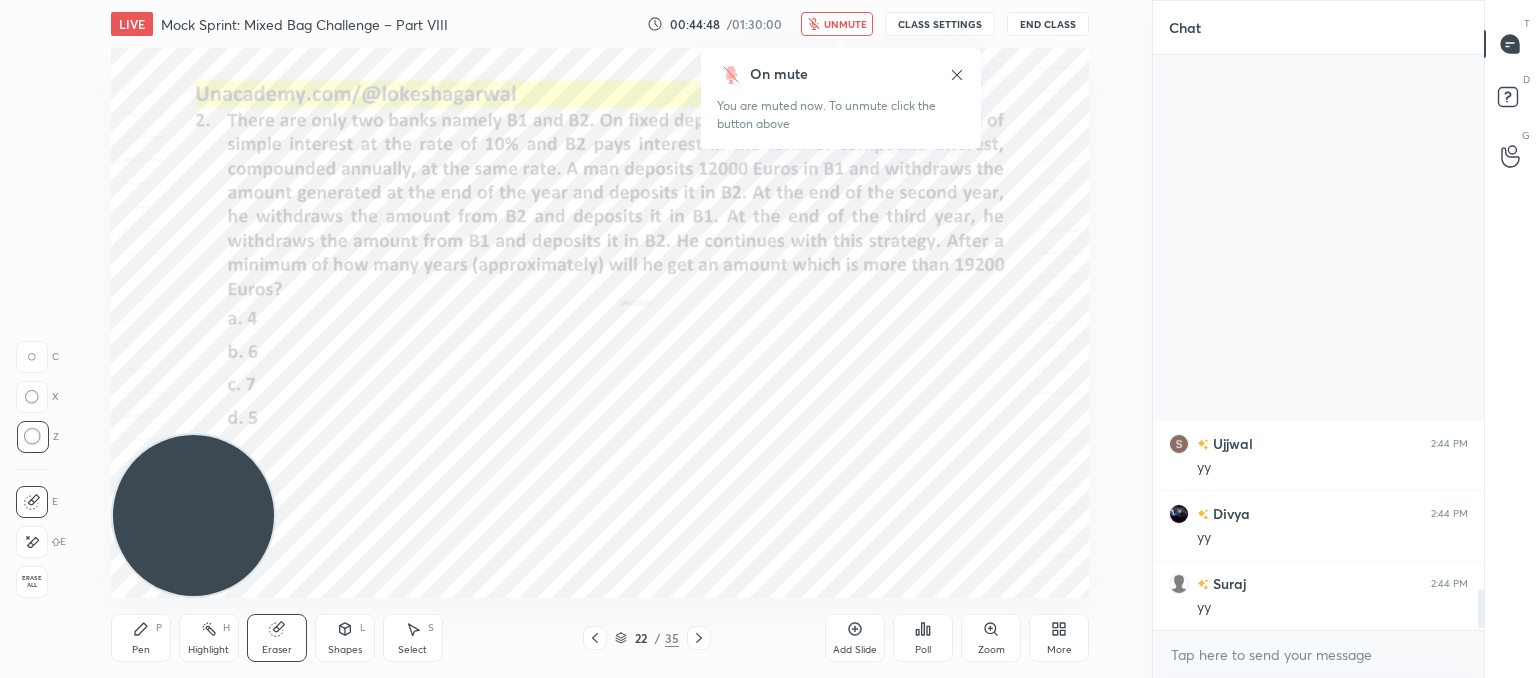 scroll, scrollTop: 8028, scrollLeft: 0, axis: vertical 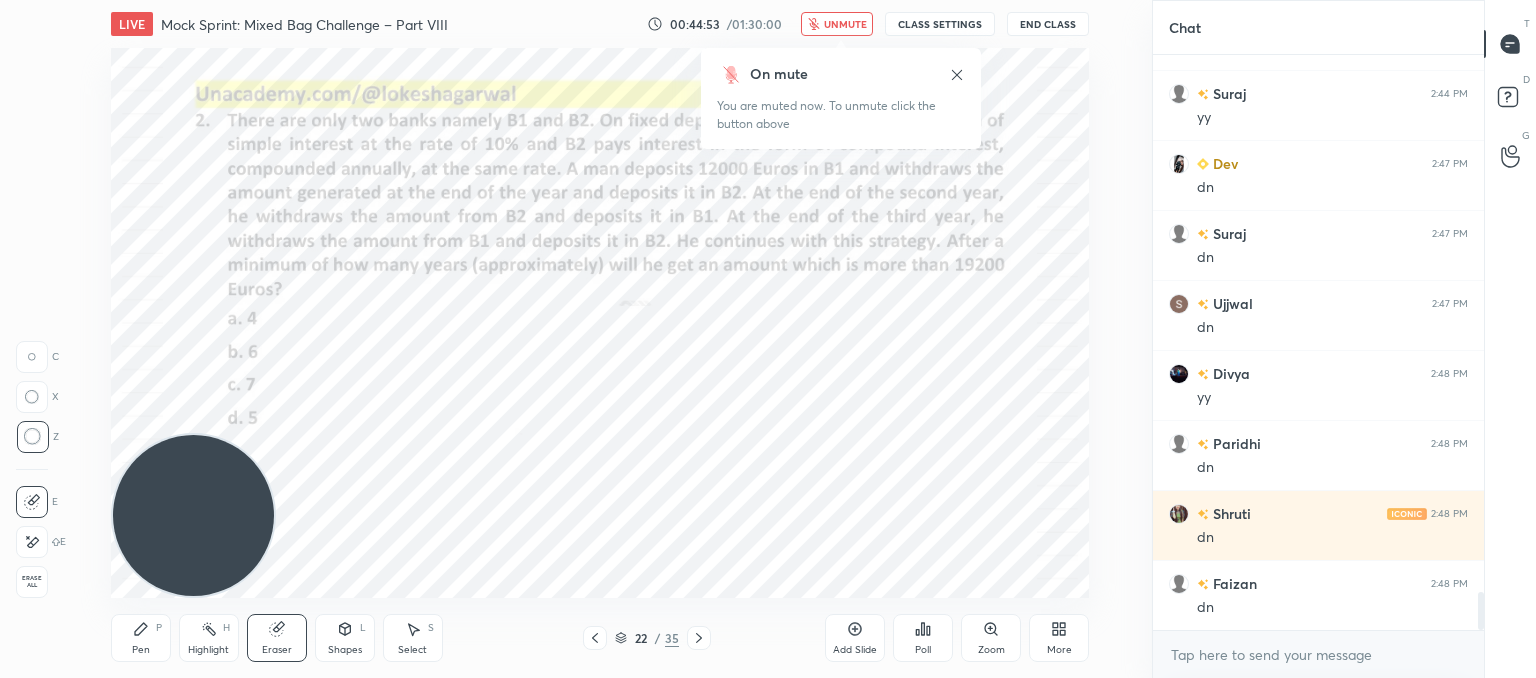 drag, startPoint x: 960, startPoint y: 74, endPoint x: 866, endPoint y: 12, distance: 112.60551 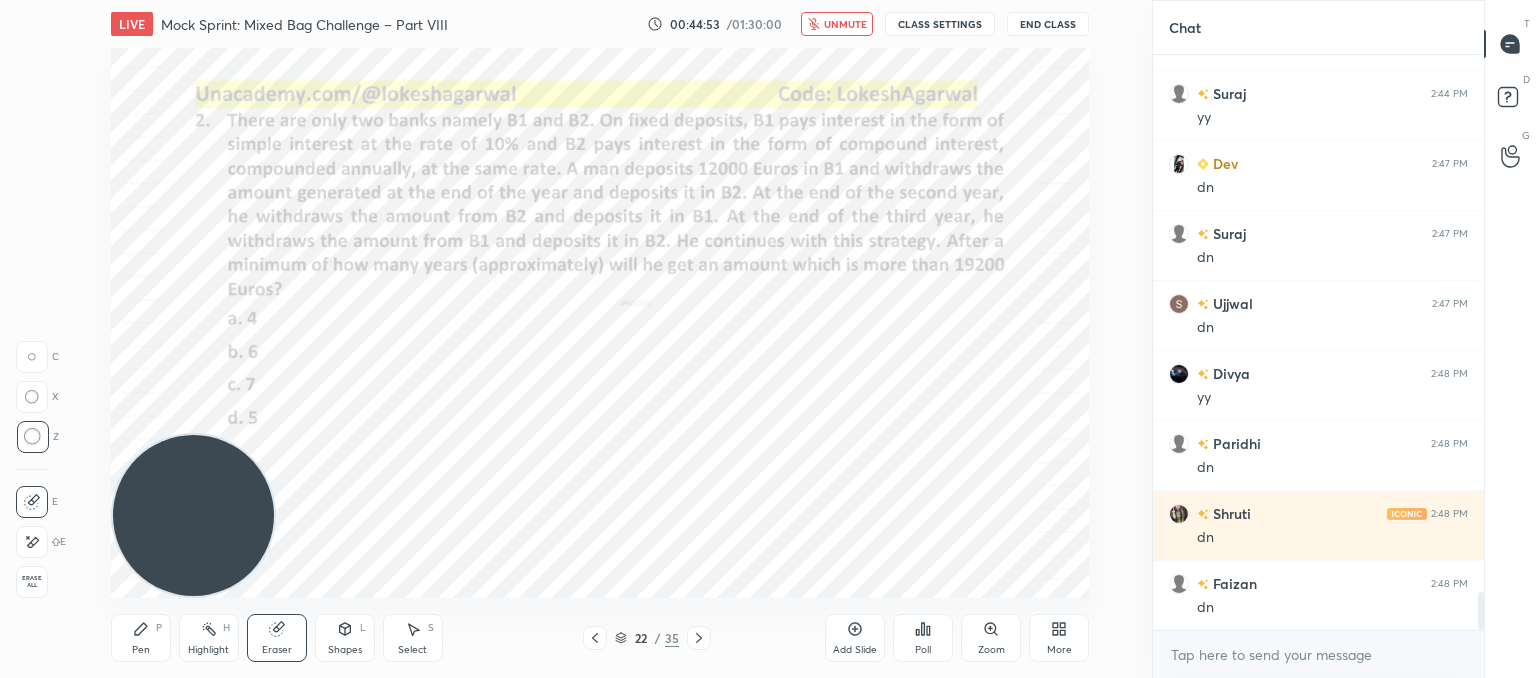 scroll, scrollTop: 8098, scrollLeft: 0, axis: vertical 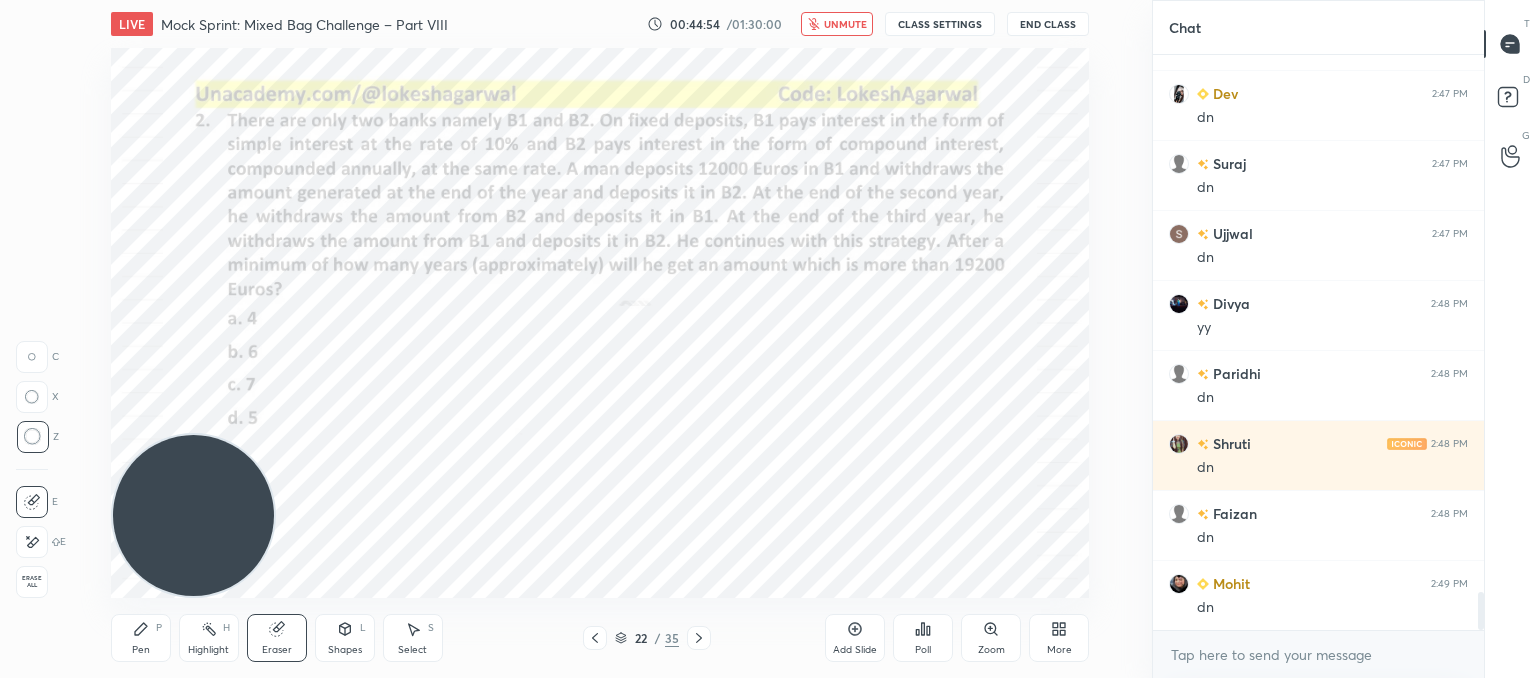 click on "unmute" at bounding box center [837, 24] 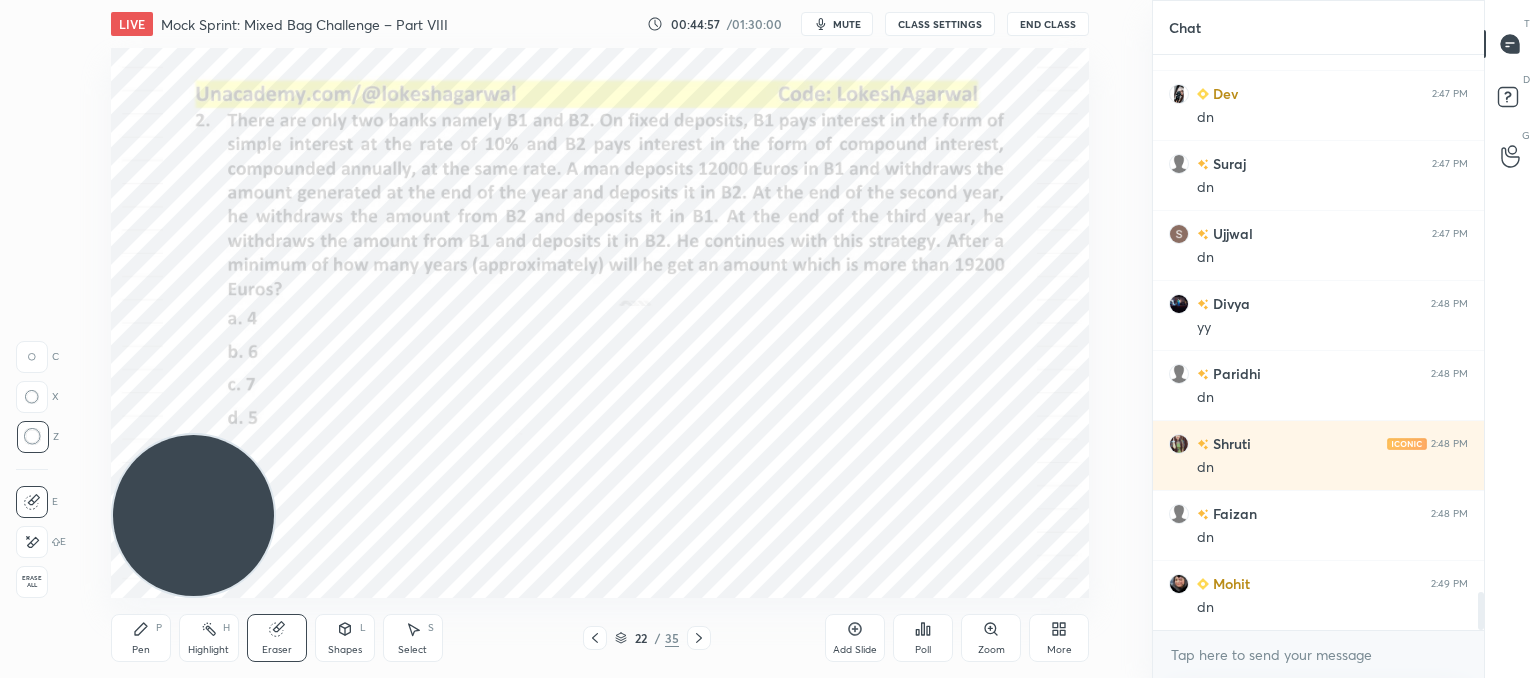 click on "Poll" at bounding box center [923, 638] 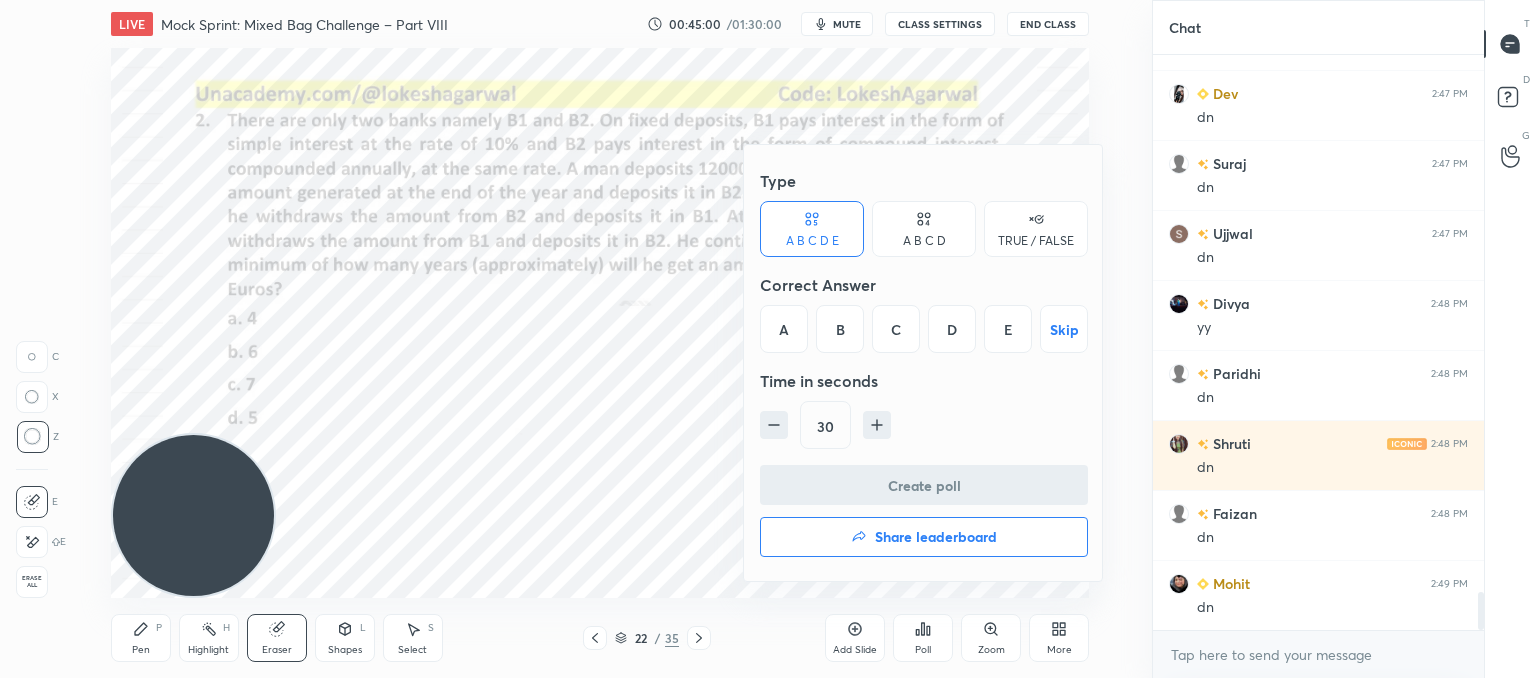 drag, startPoint x: 936, startPoint y: 247, endPoint x: 991, endPoint y: 317, distance: 89.02247 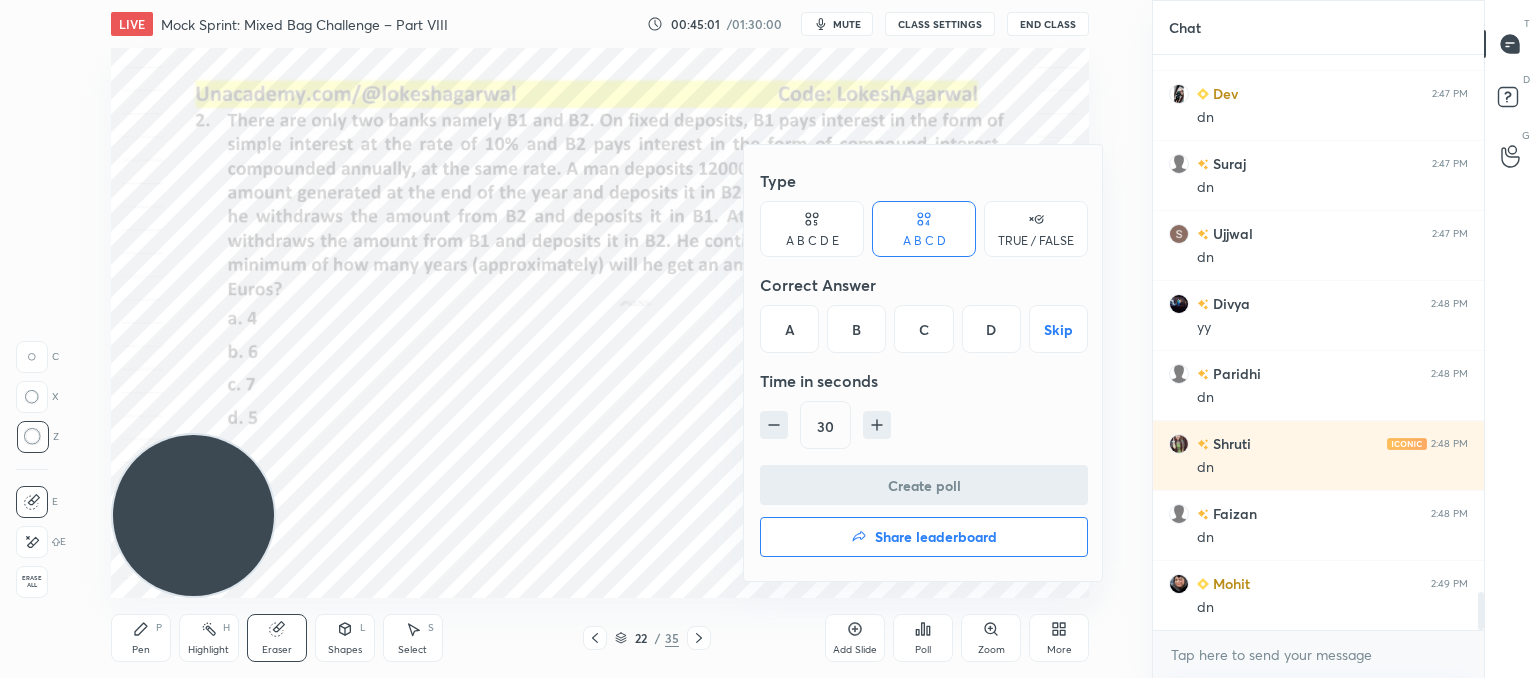 scroll, scrollTop: 8168, scrollLeft: 0, axis: vertical 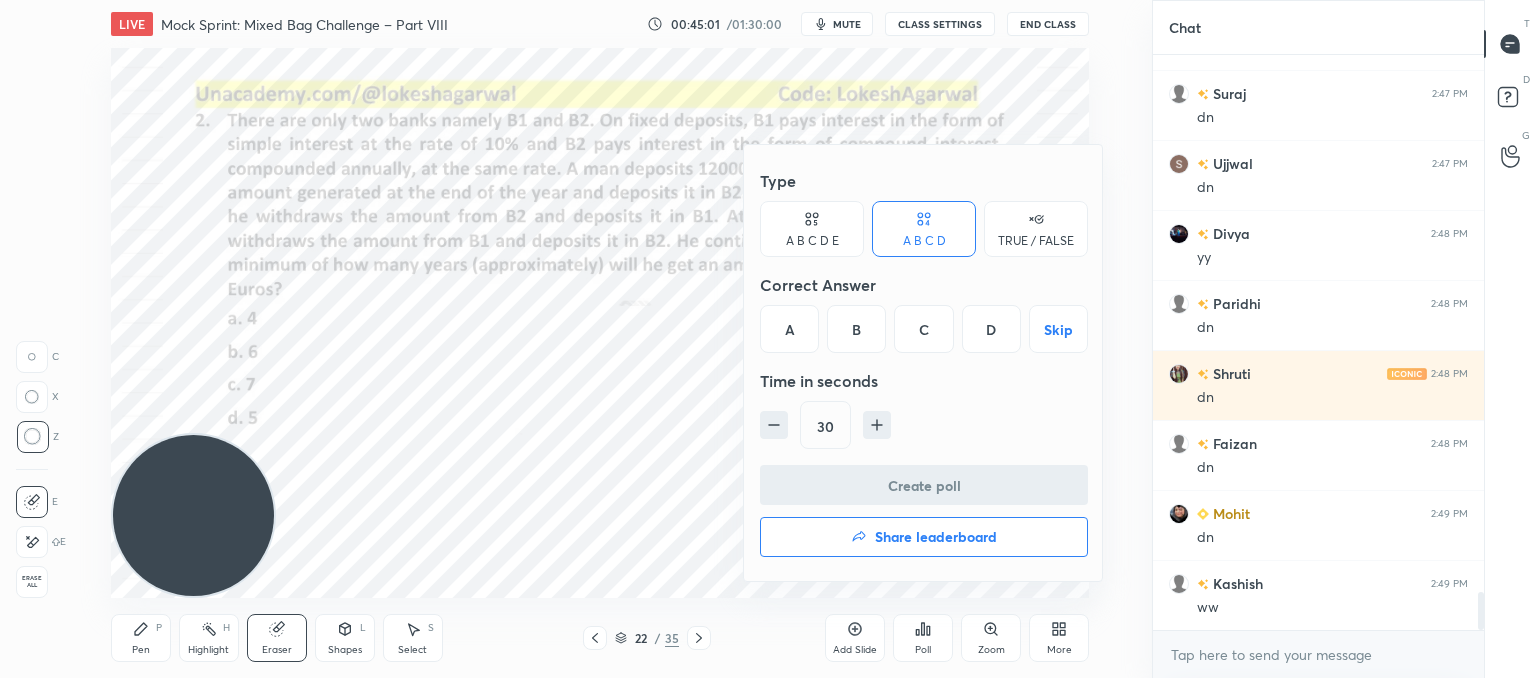 click on "D" at bounding box center [991, 329] 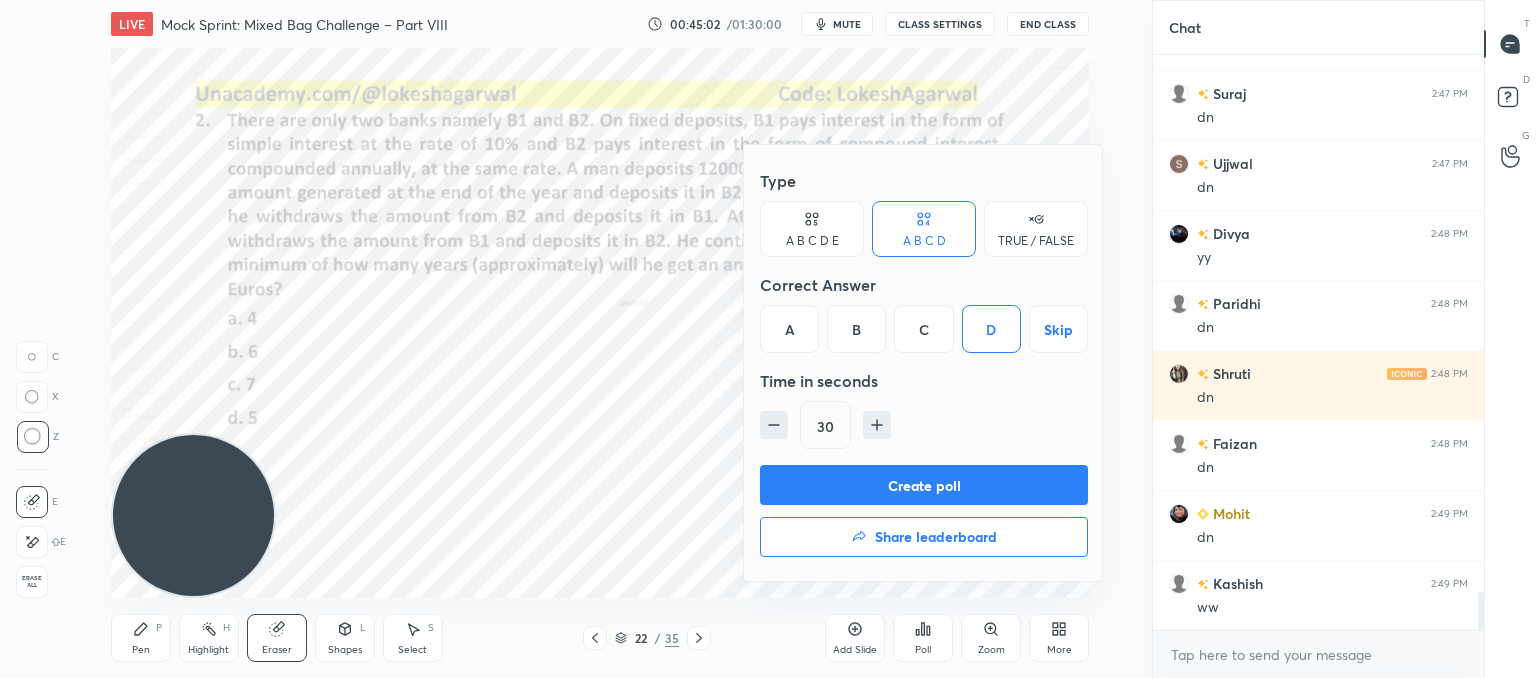 click on "Create poll" at bounding box center (924, 485) 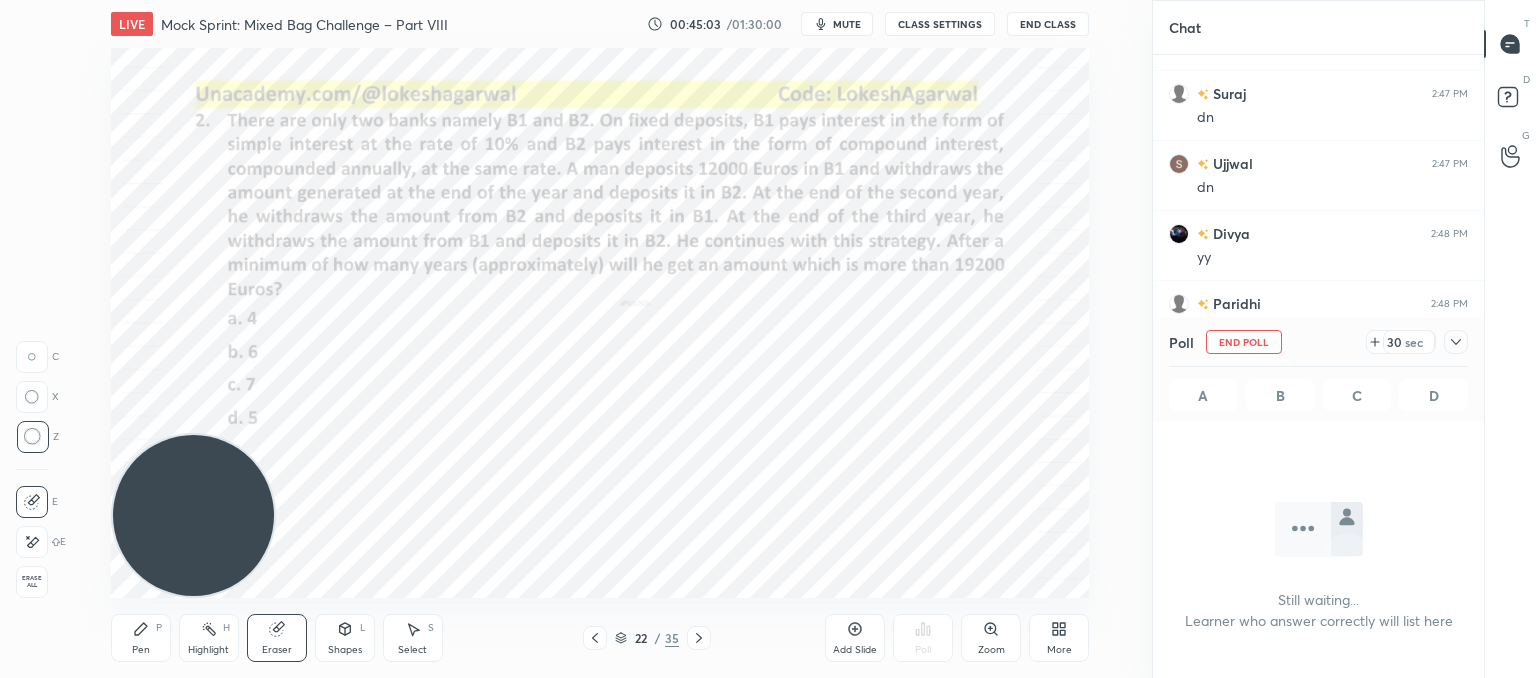 scroll, scrollTop: 536, scrollLeft: 325, axis: both 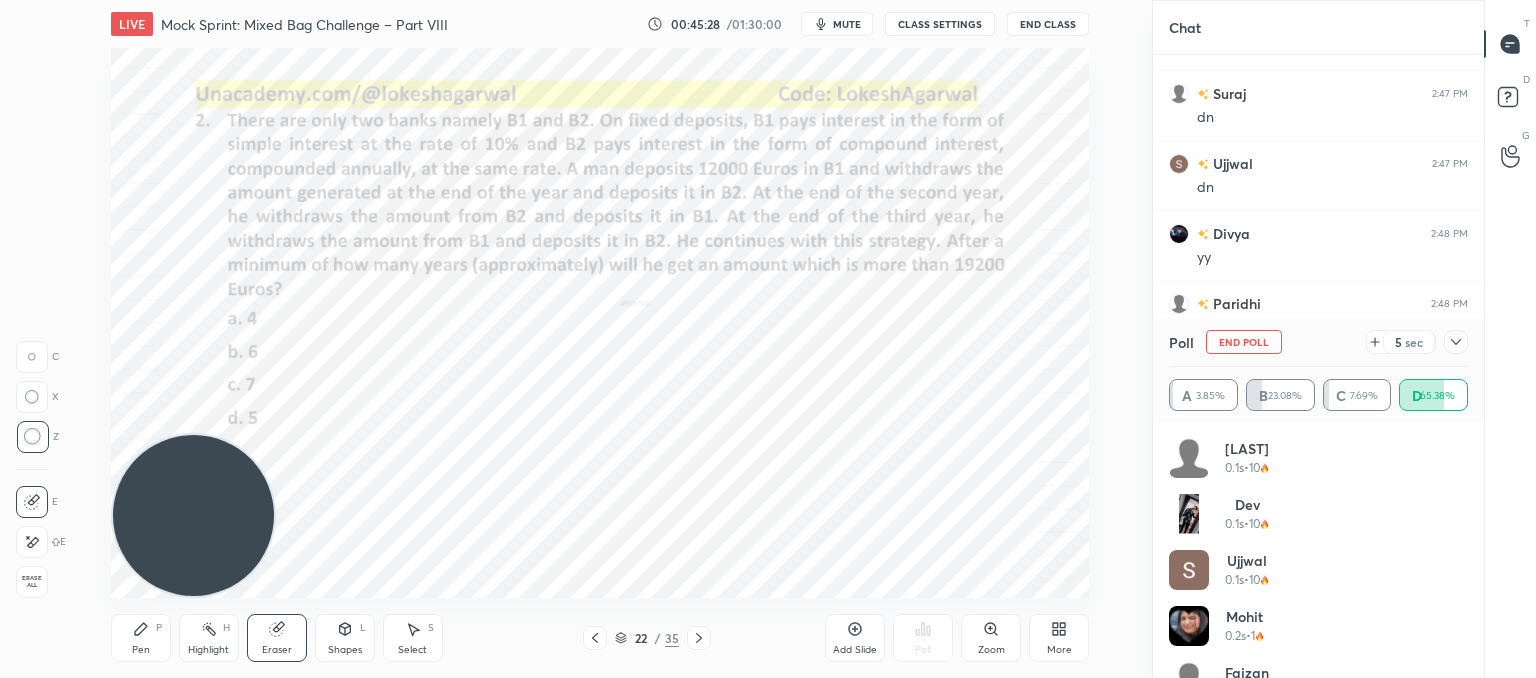 click 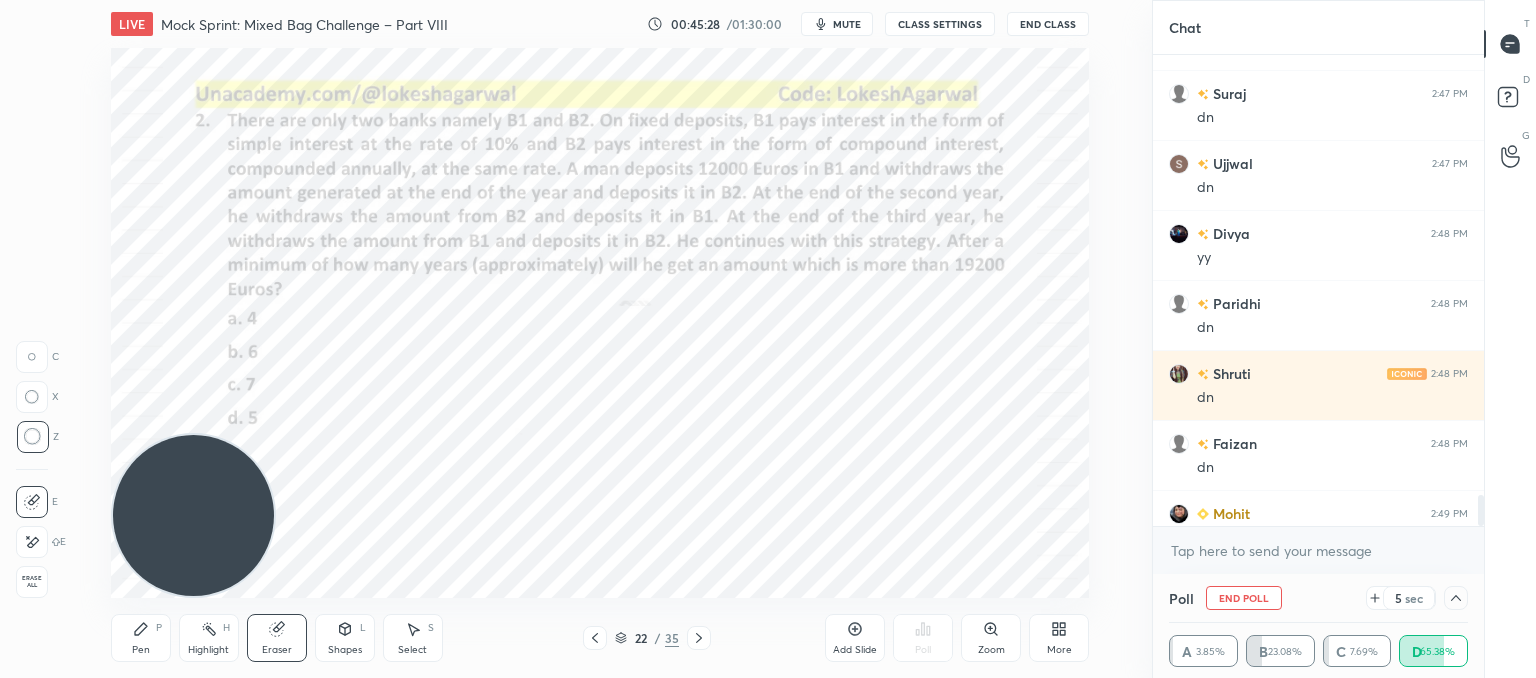 scroll, scrollTop: 154, scrollLeft: 293, axis: both 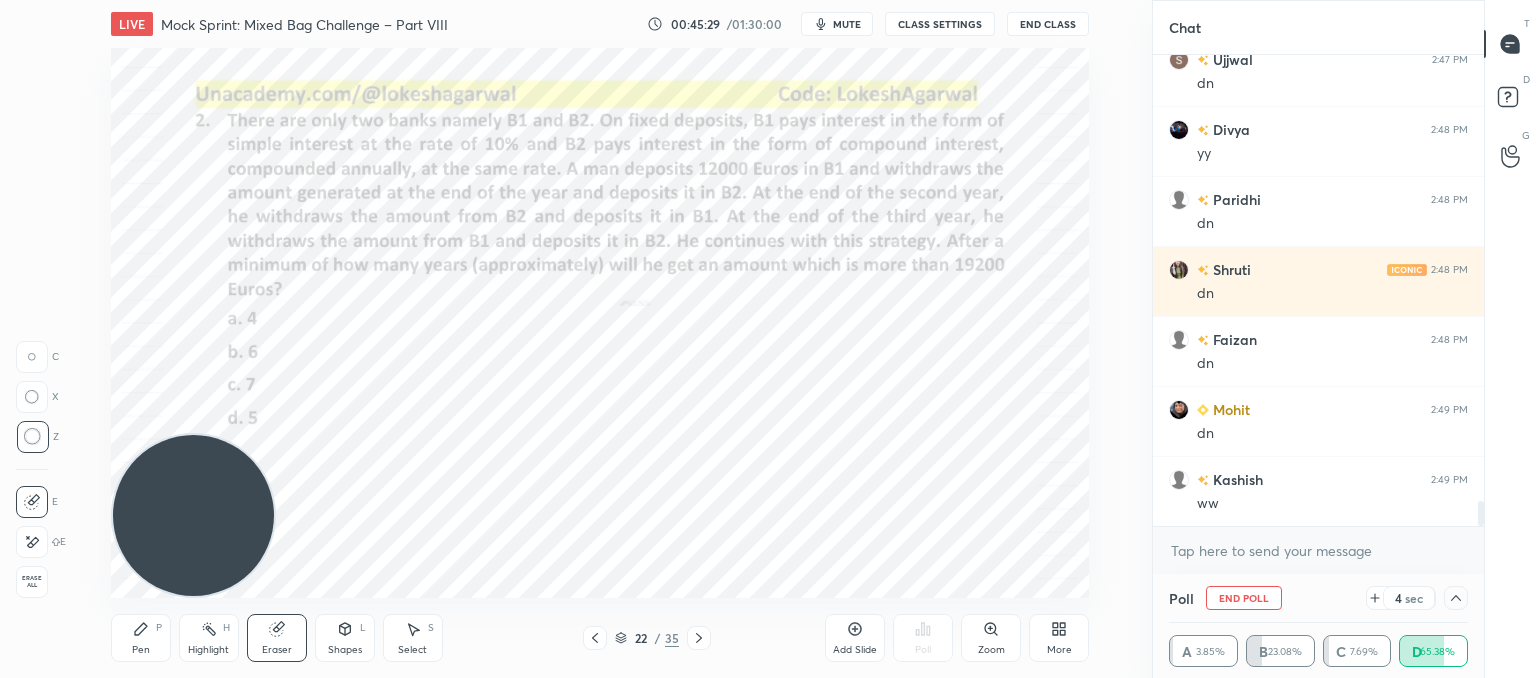 click on "x" at bounding box center (1318, 550) 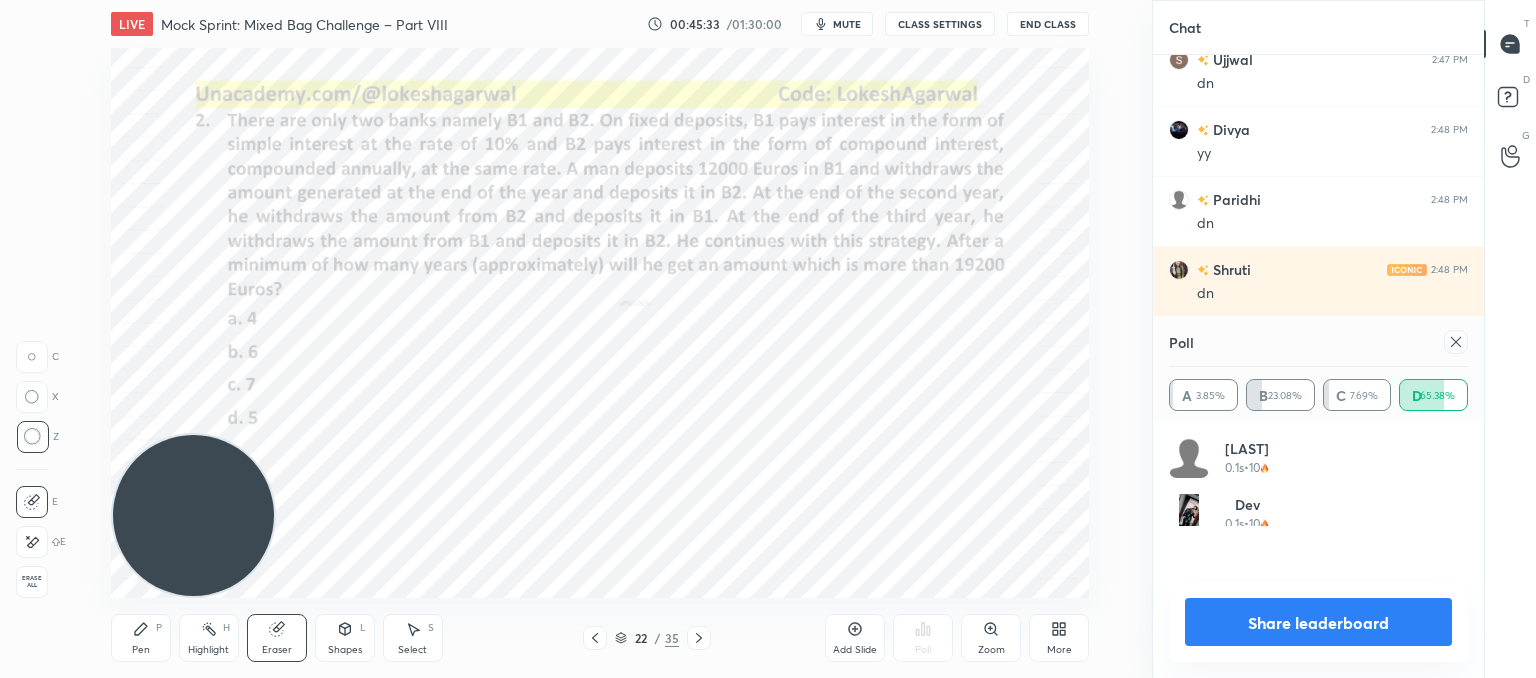 scroll, scrollTop: 6, scrollLeft: 6, axis: both 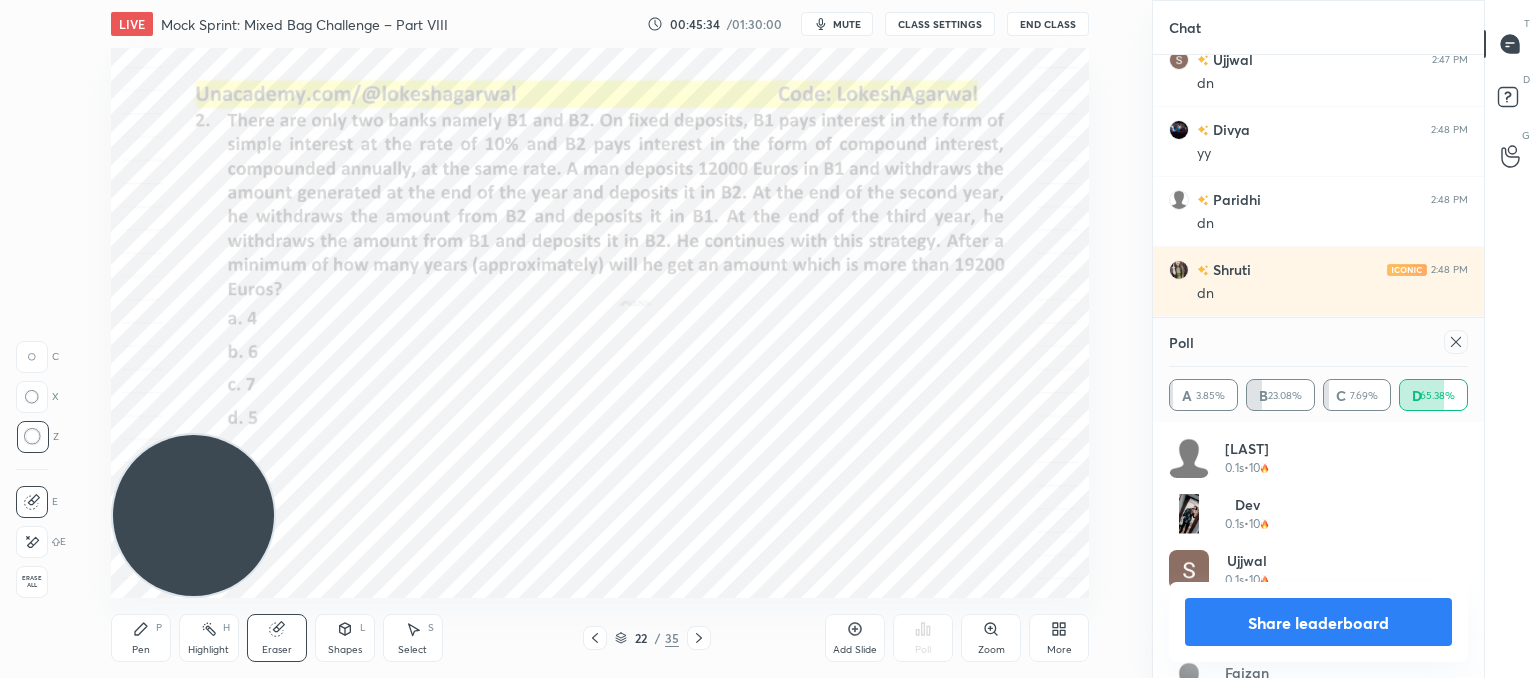 drag, startPoint x: 1464, startPoint y: 343, endPoint x: 1196, endPoint y: 363, distance: 268.74524 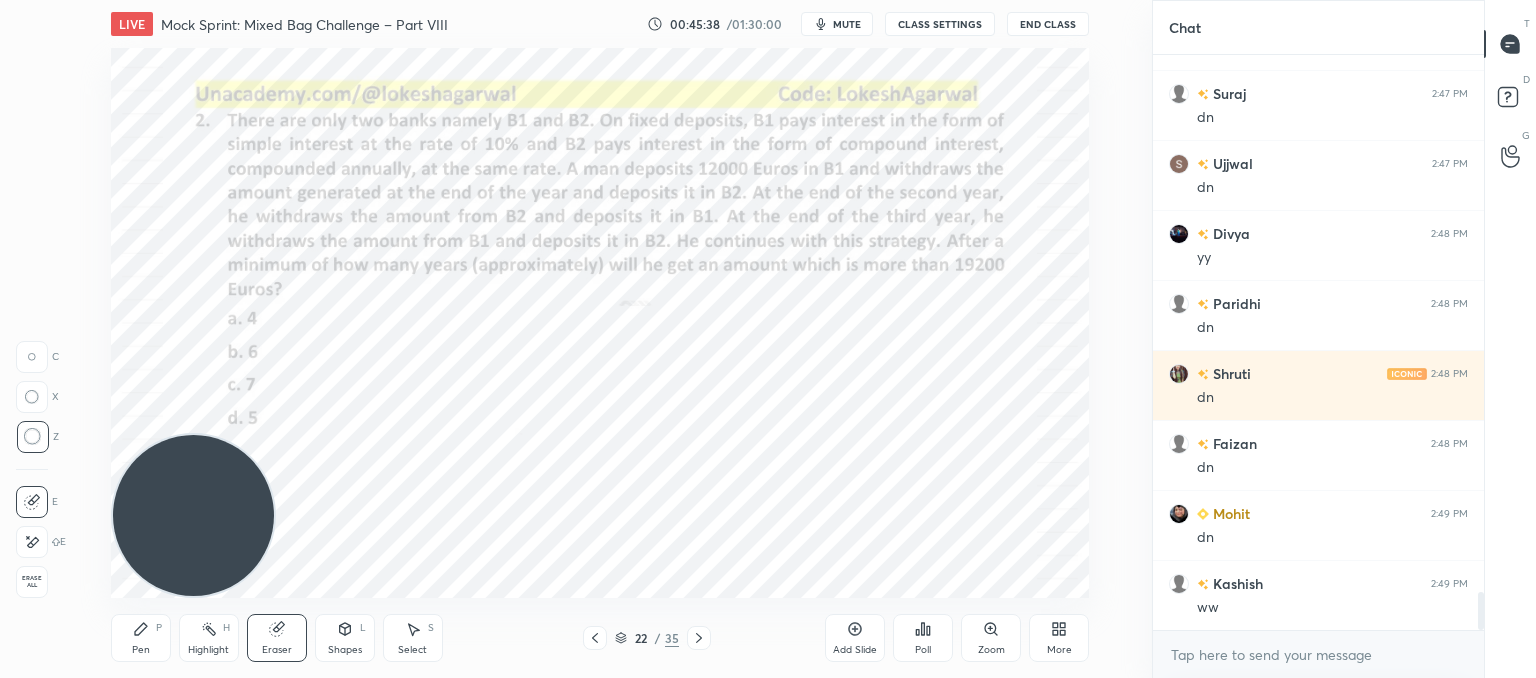 click 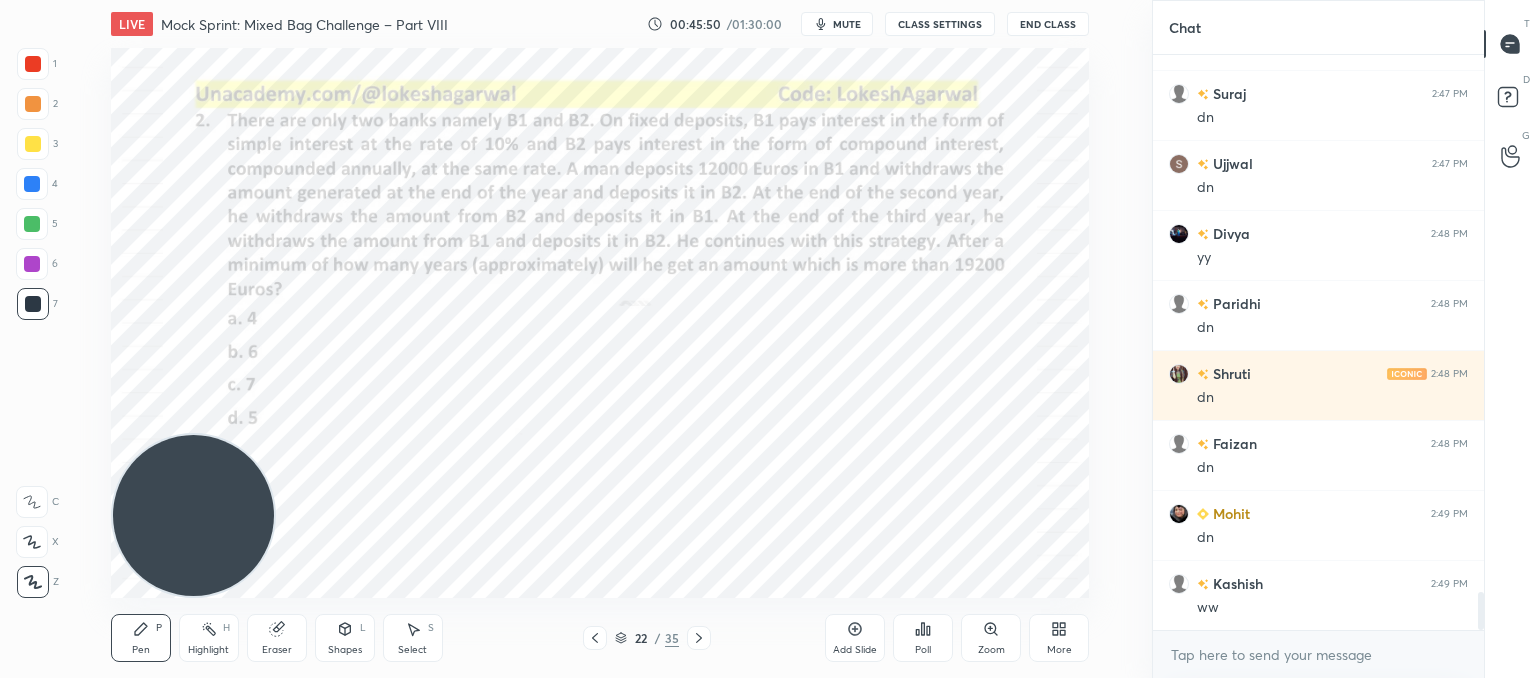 click on "Select S" at bounding box center [413, 638] 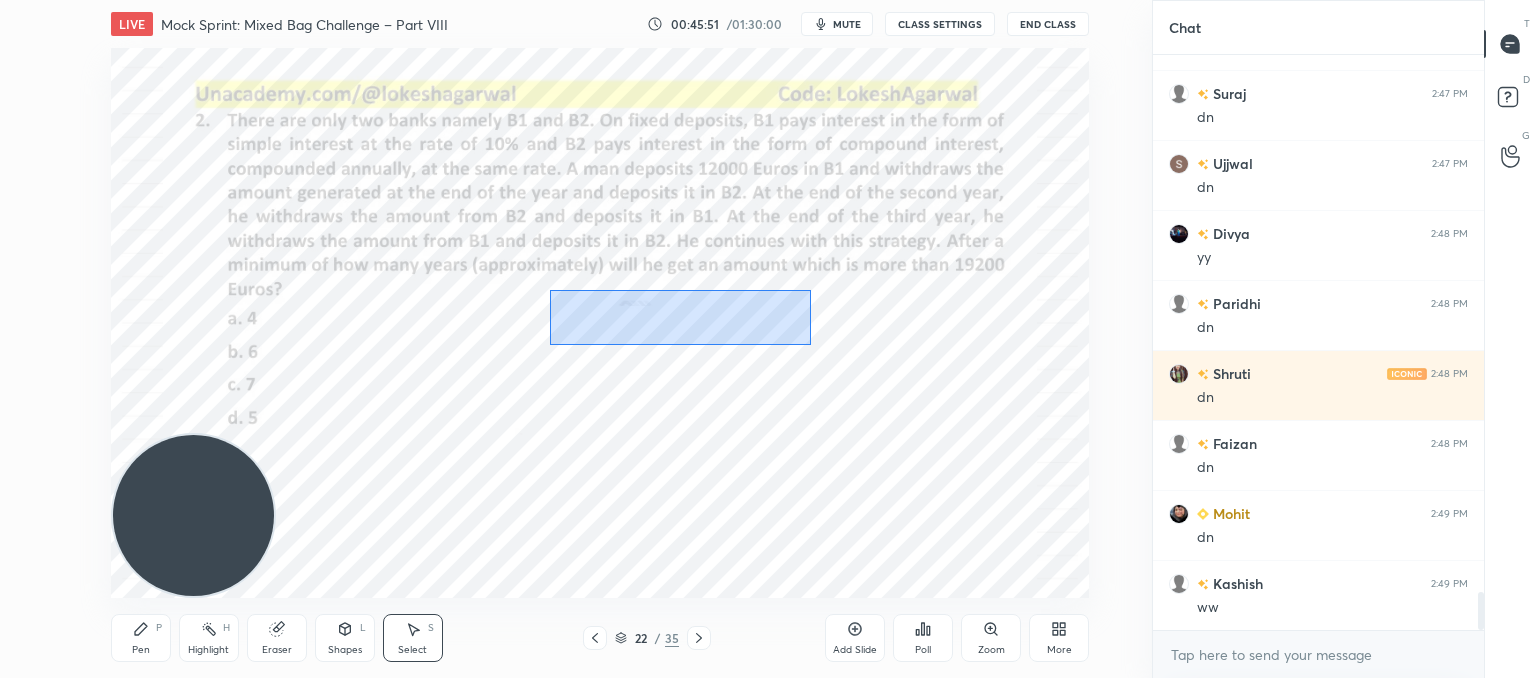 drag, startPoint x: 548, startPoint y: 288, endPoint x: 997, endPoint y: 384, distance: 459.14813 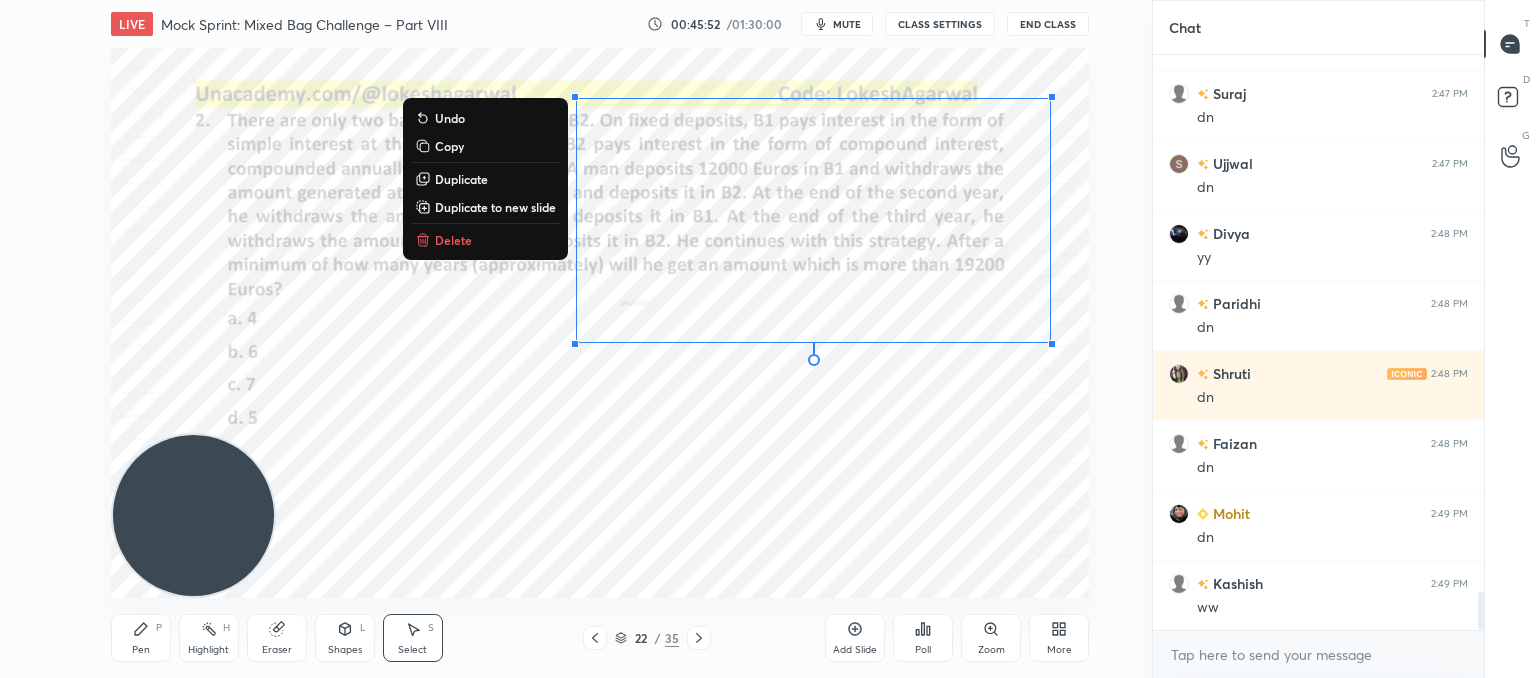 click on "Delete" at bounding box center (485, 240) 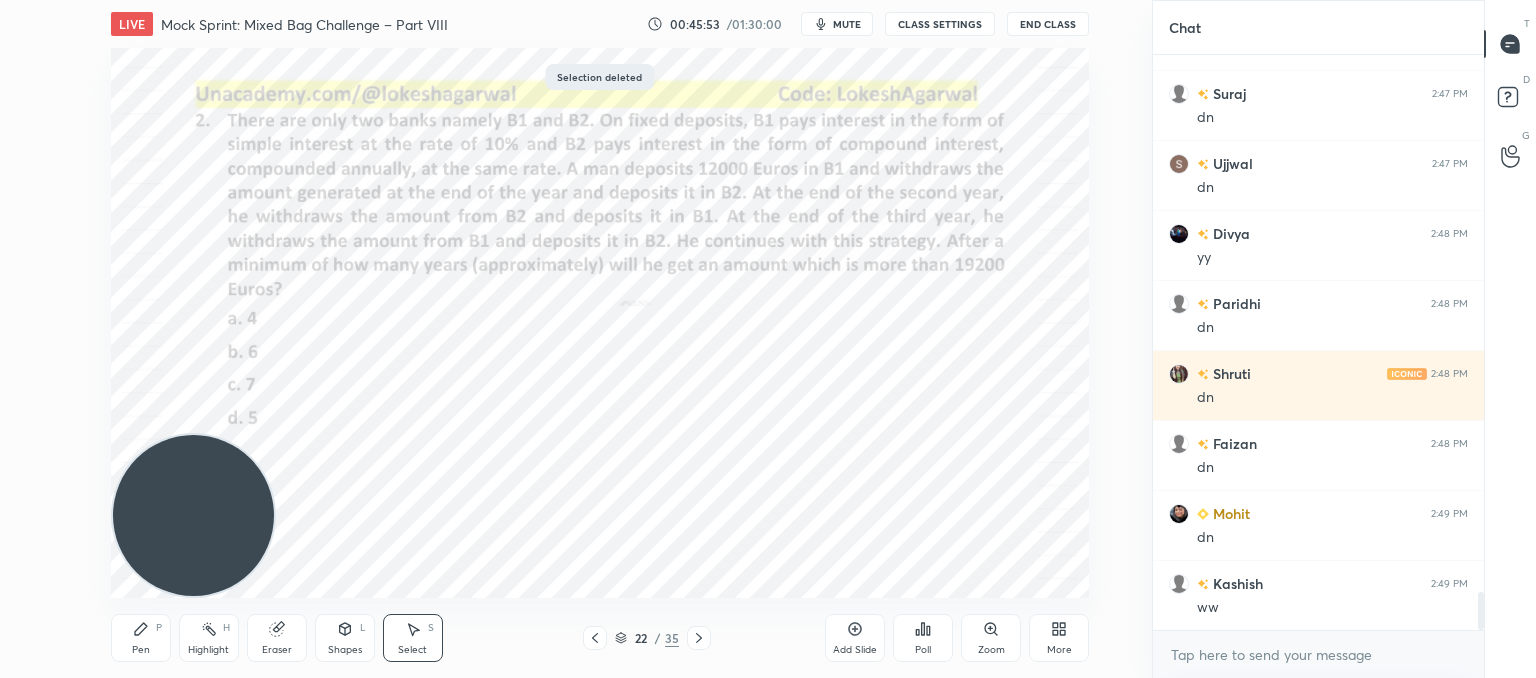 drag, startPoint x: 152, startPoint y: 644, endPoint x: 187, endPoint y: 625, distance: 39.824615 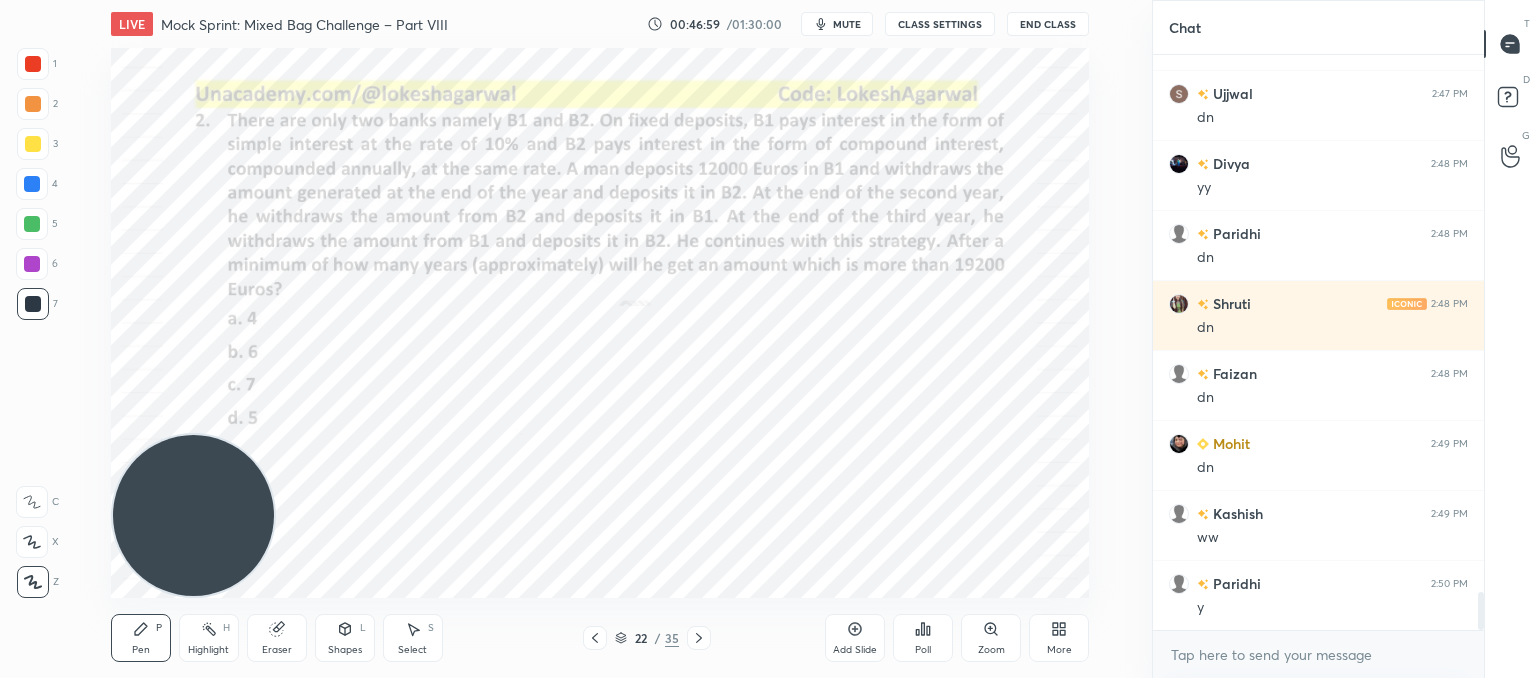 scroll, scrollTop: 8308, scrollLeft: 0, axis: vertical 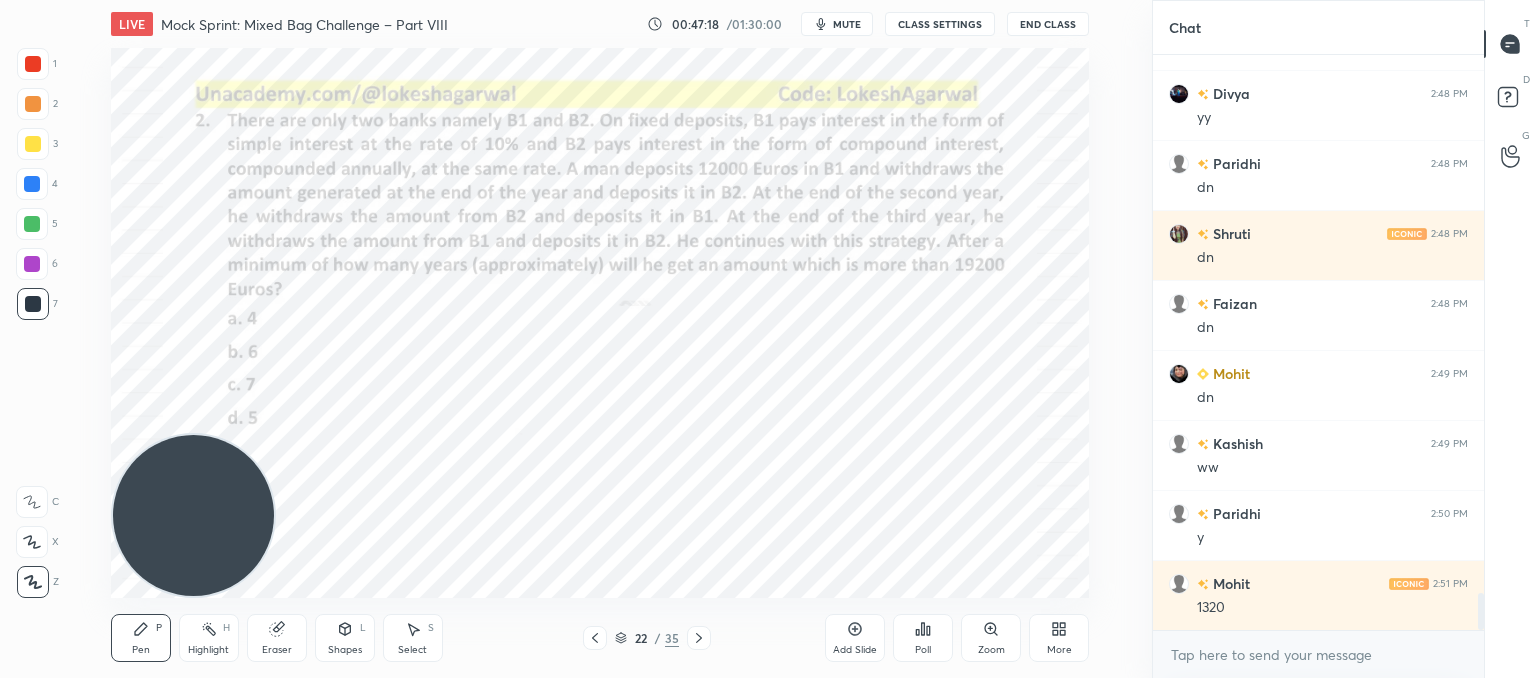 drag, startPoint x: 285, startPoint y: 639, endPoint x: 342, endPoint y: 598, distance: 70.21396 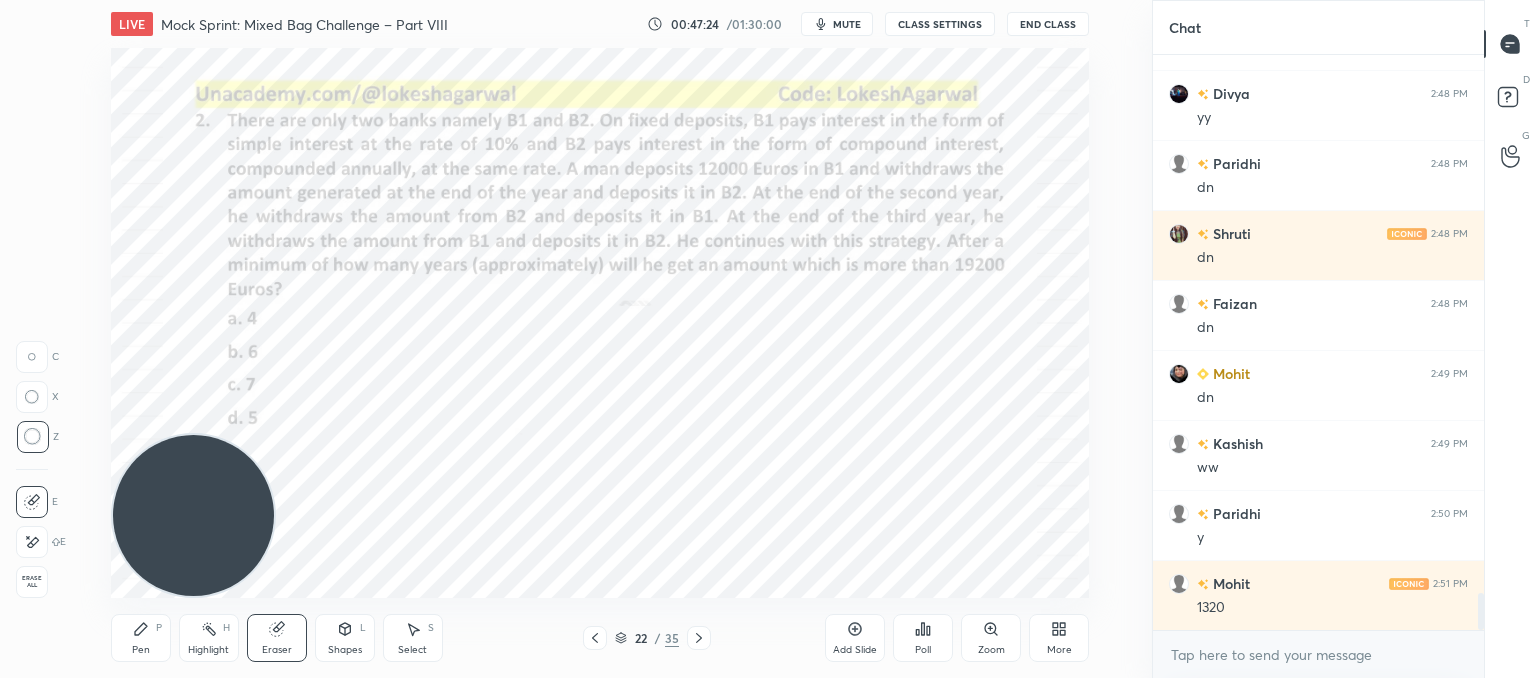 scroll, scrollTop: 8328, scrollLeft: 0, axis: vertical 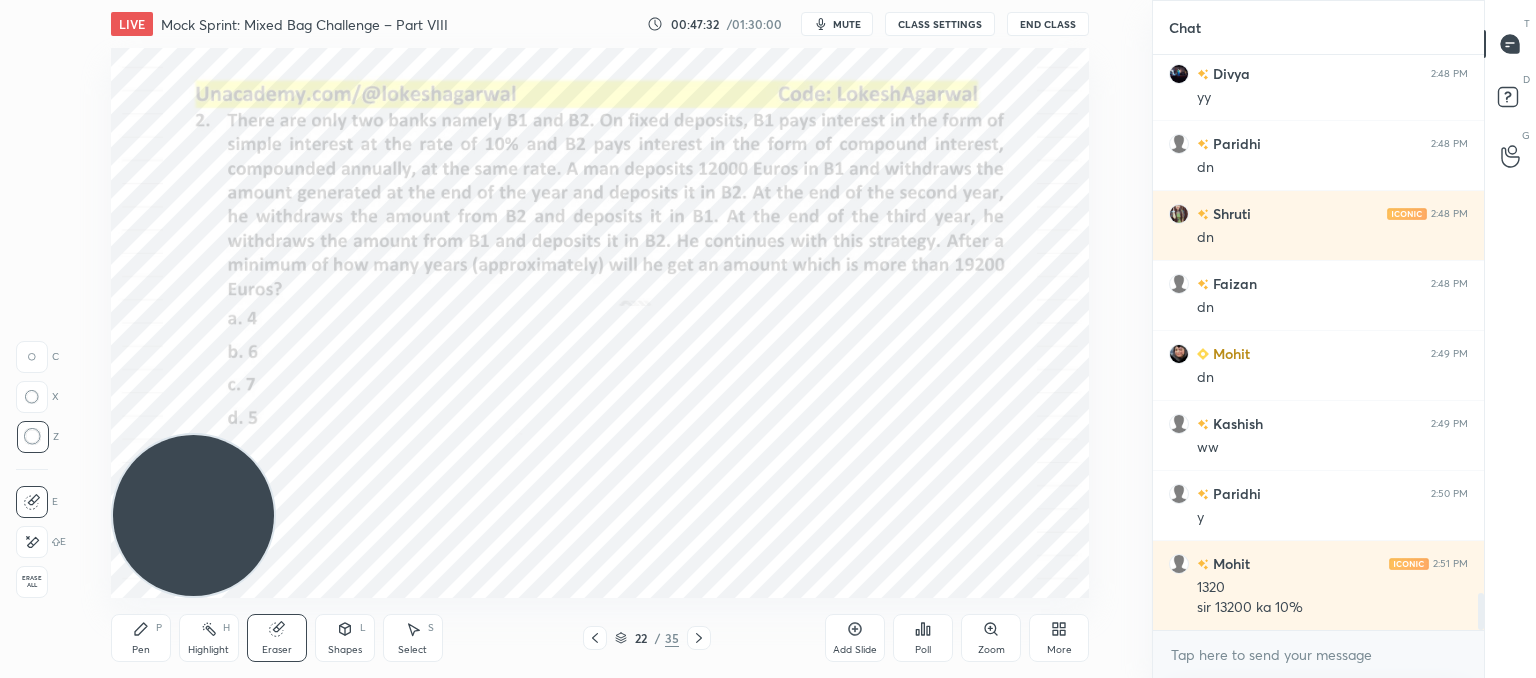 click on "Pen P" at bounding box center [141, 638] 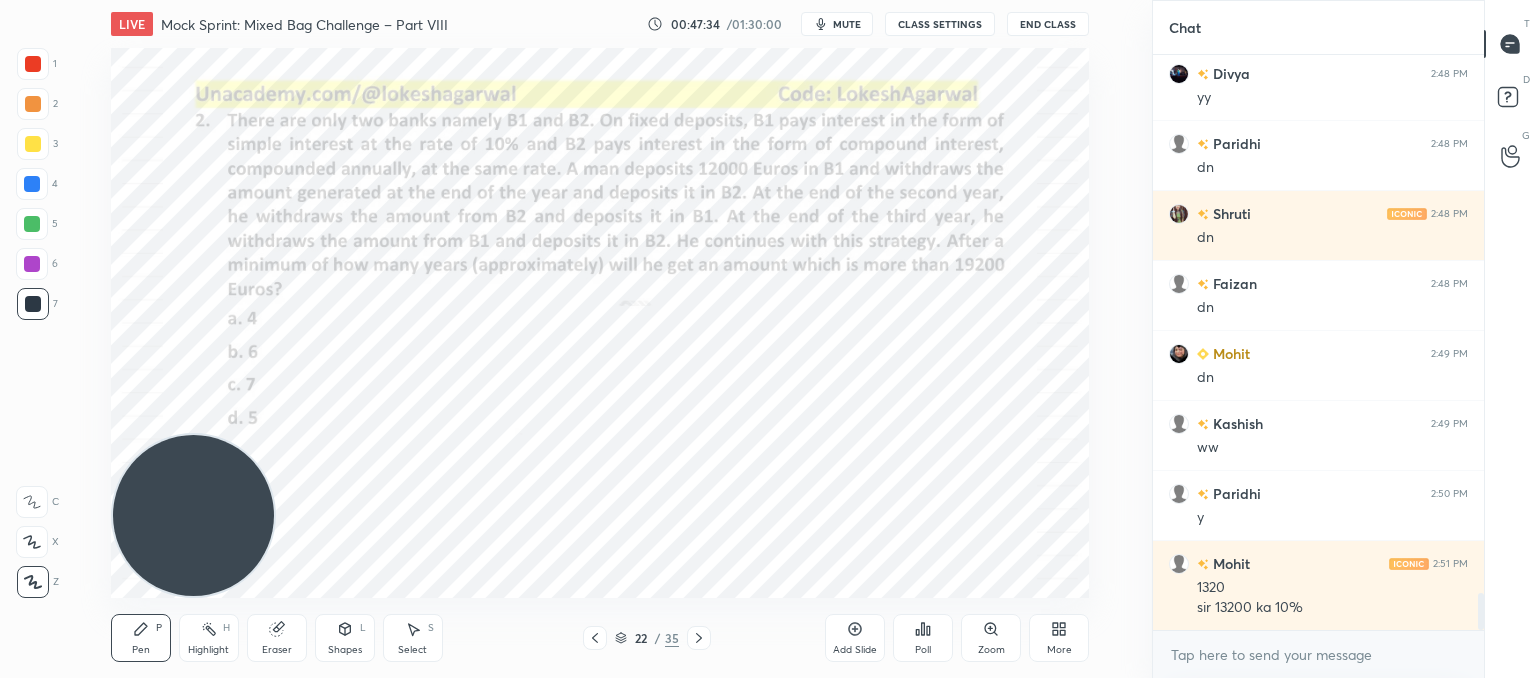 scroll, scrollTop: 8348, scrollLeft: 0, axis: vertical 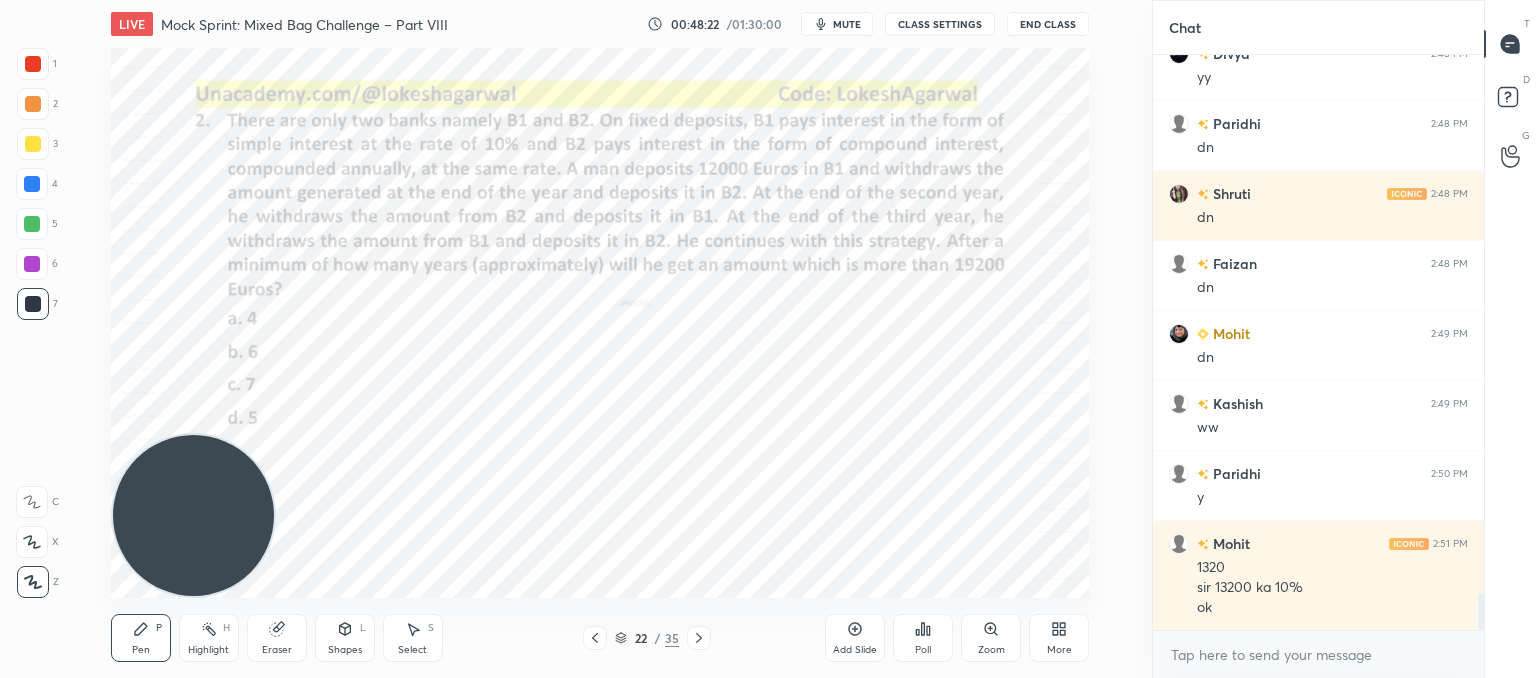 drag, startPoint x: 284, startPoint y: 639, endPoint x: 415, endPoint y: 598, distance: 137.26616 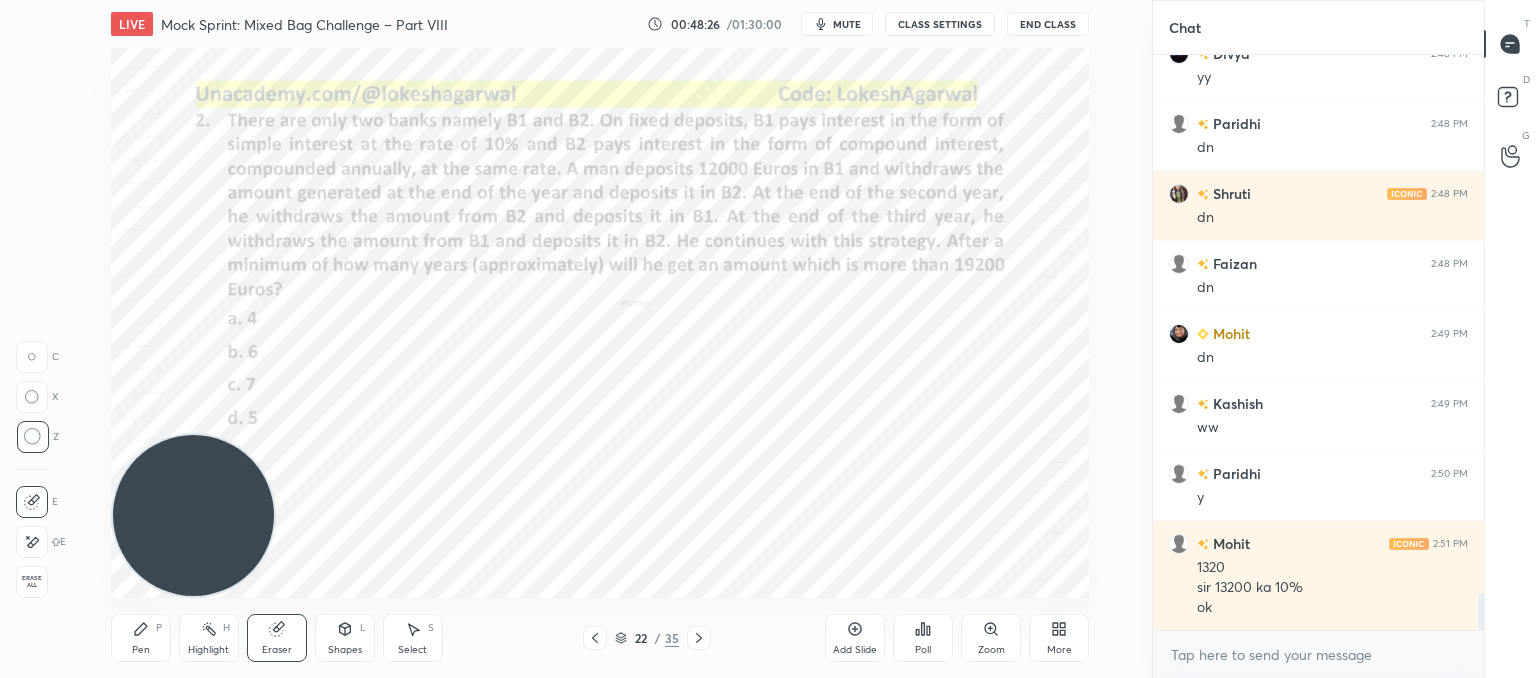 drag, startPoint x: 150, startPoint y: 633, endPoint x: 163, endPoint y: 627, distance: 14.3178215 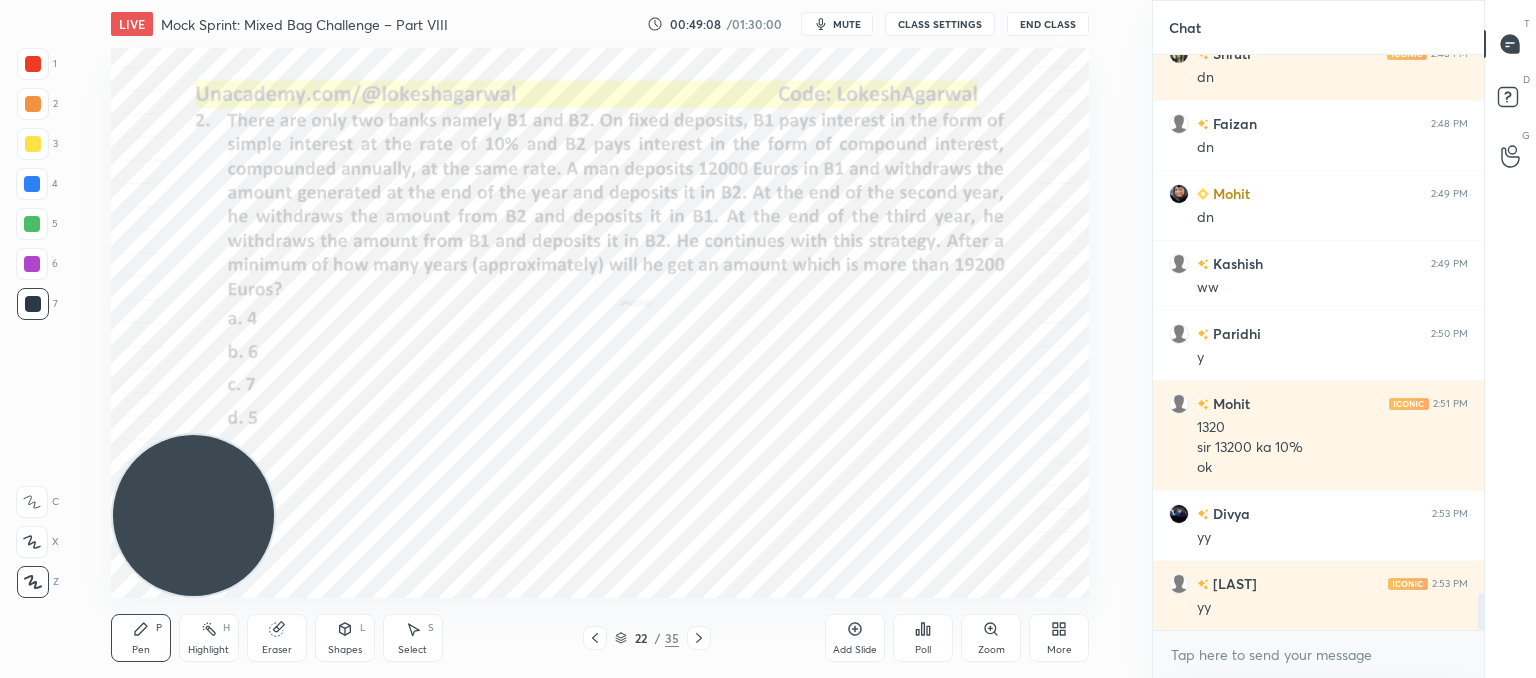 scroll, scrollTop: 8558, scrollLeft: 0, axis: vertical 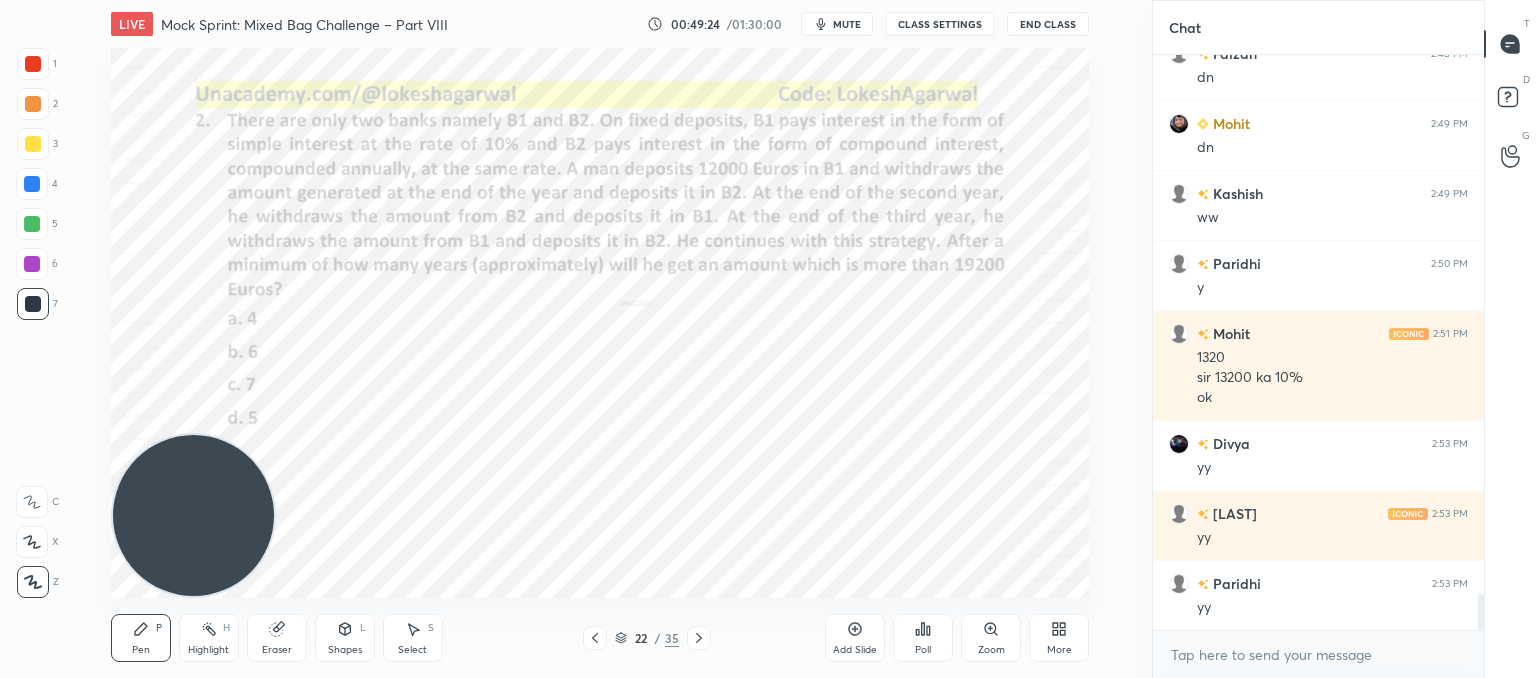 click at bounding box center [699, 638] 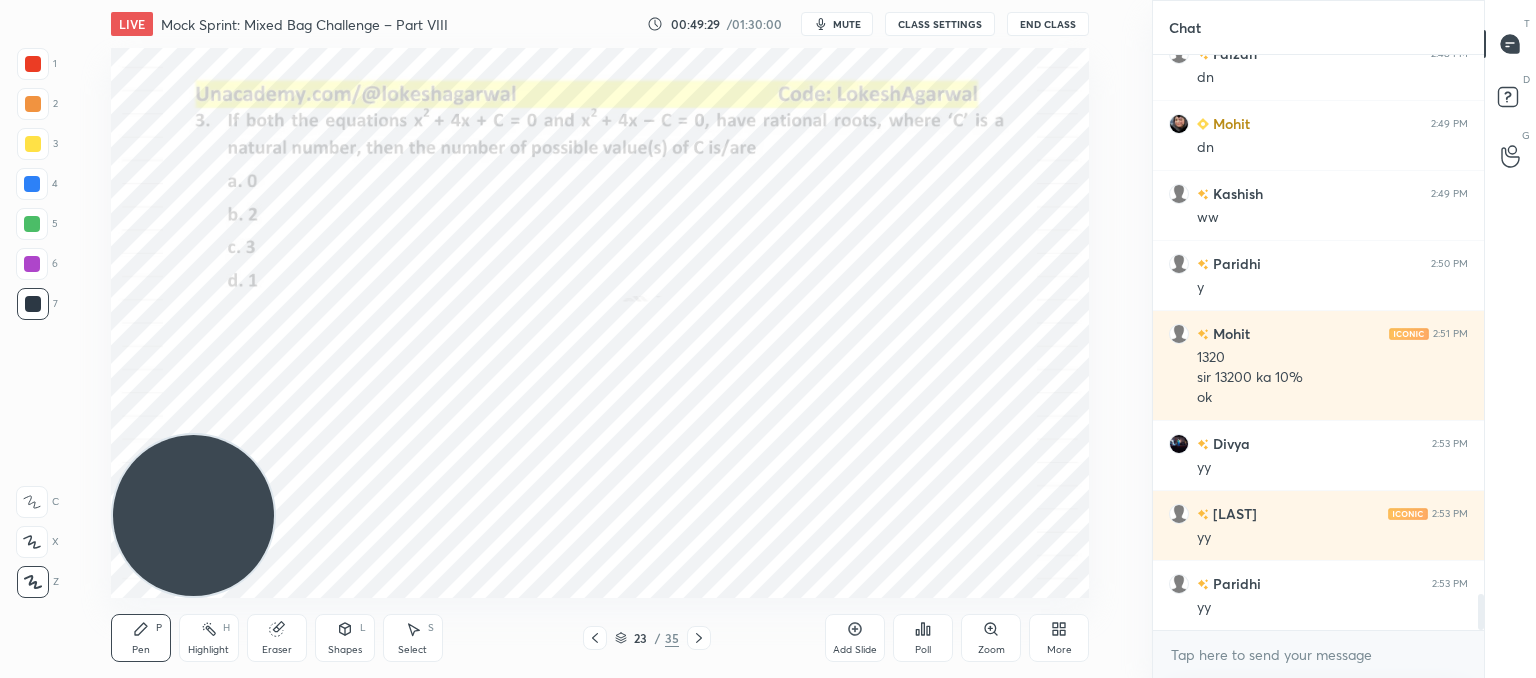 click on "mute" at bounding box center [837, 24] 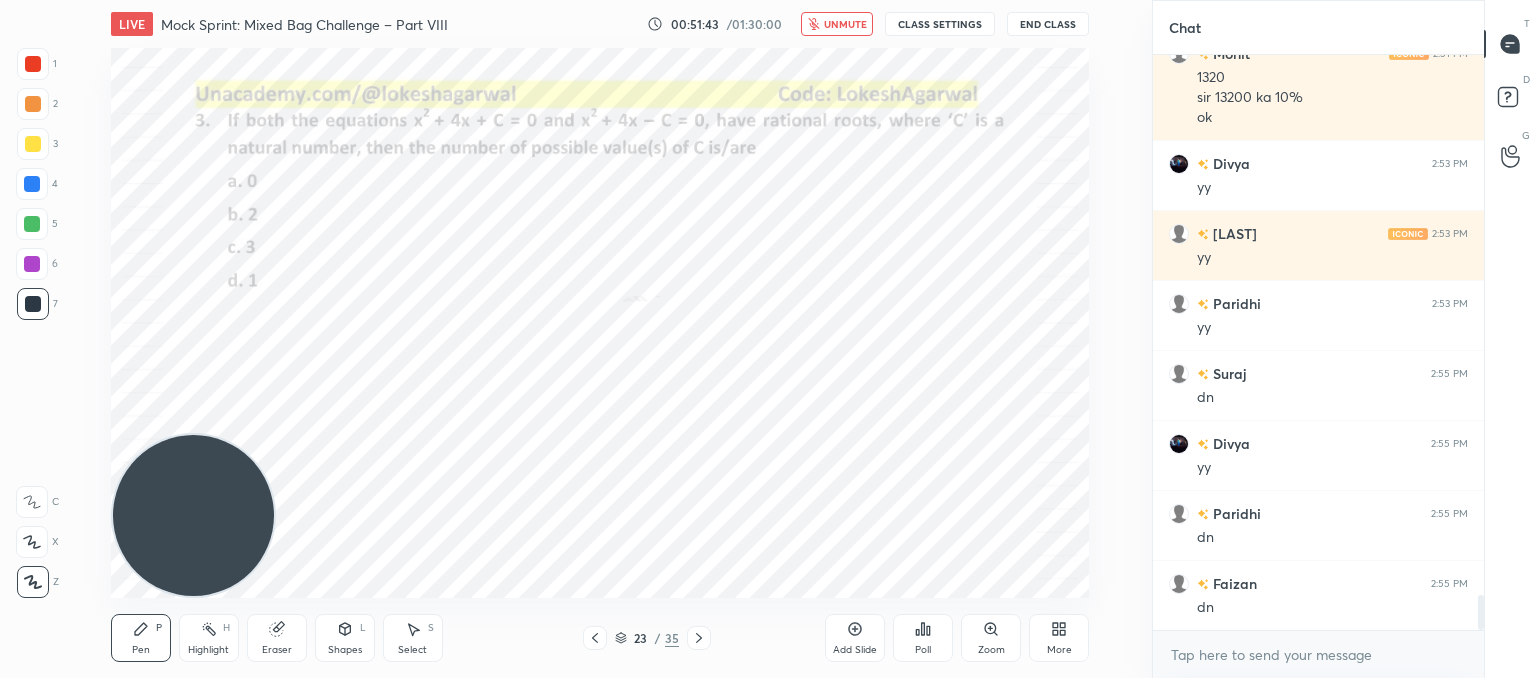 scroll, scrollTop: 8908, scrollLeft: 0, axis: vertical 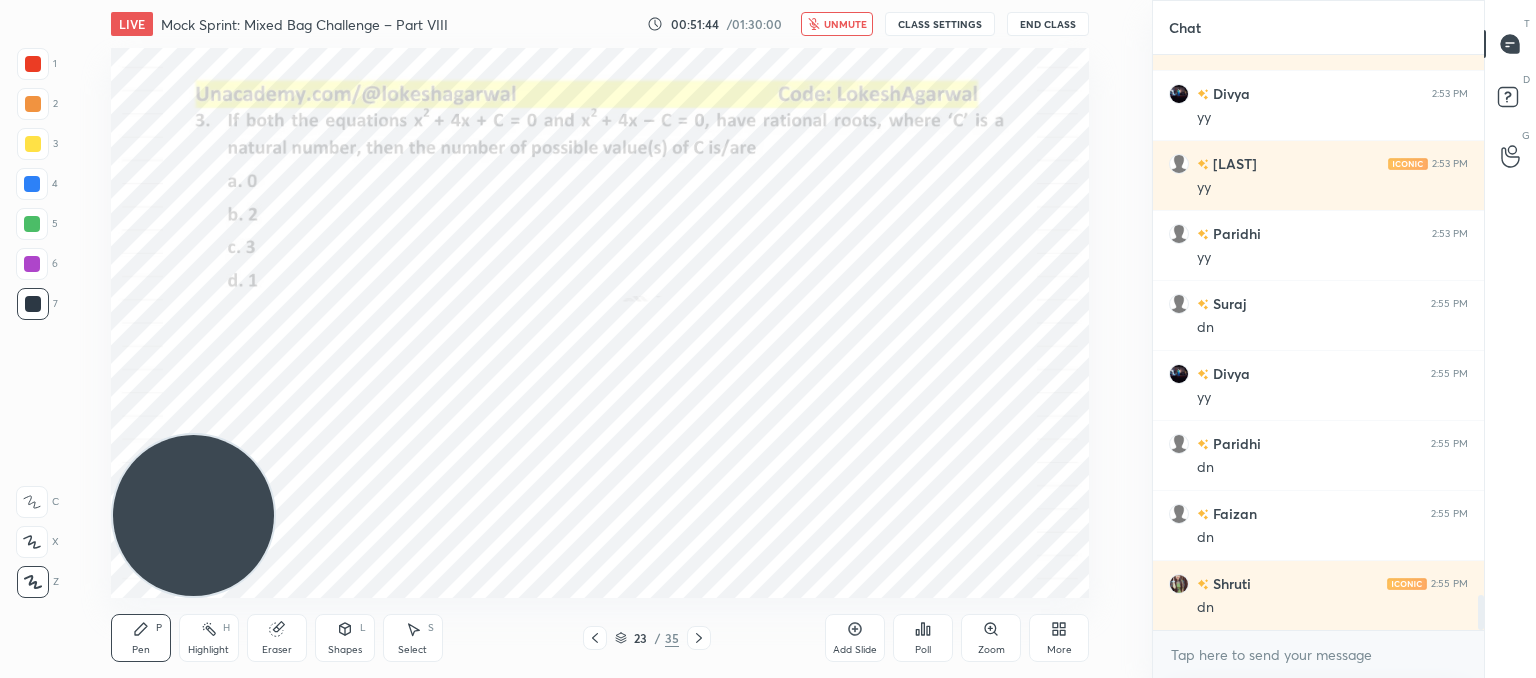 click on "Poll" at bounding box center (923, 650) 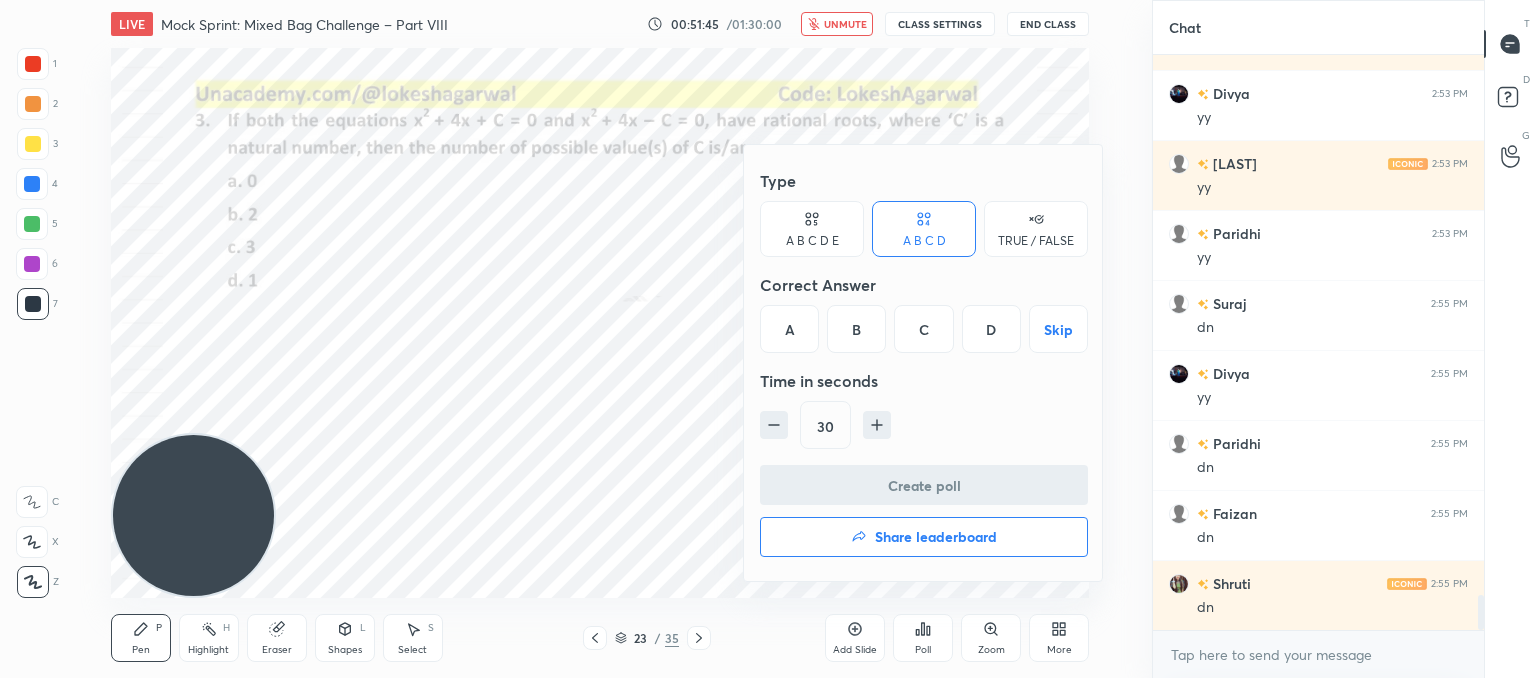 click on "A" at bounding box center (789, 329) 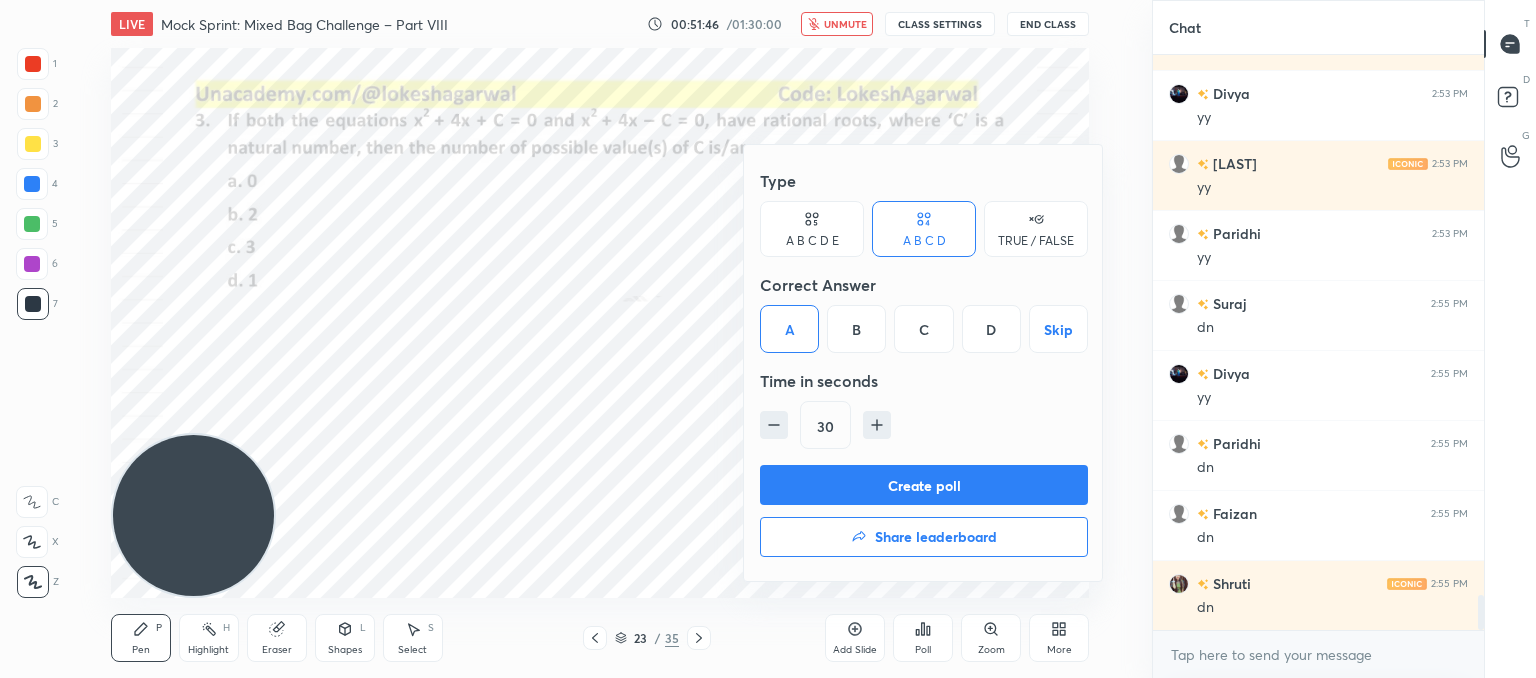 click on "Create poll" at bounding box center (924, 485) 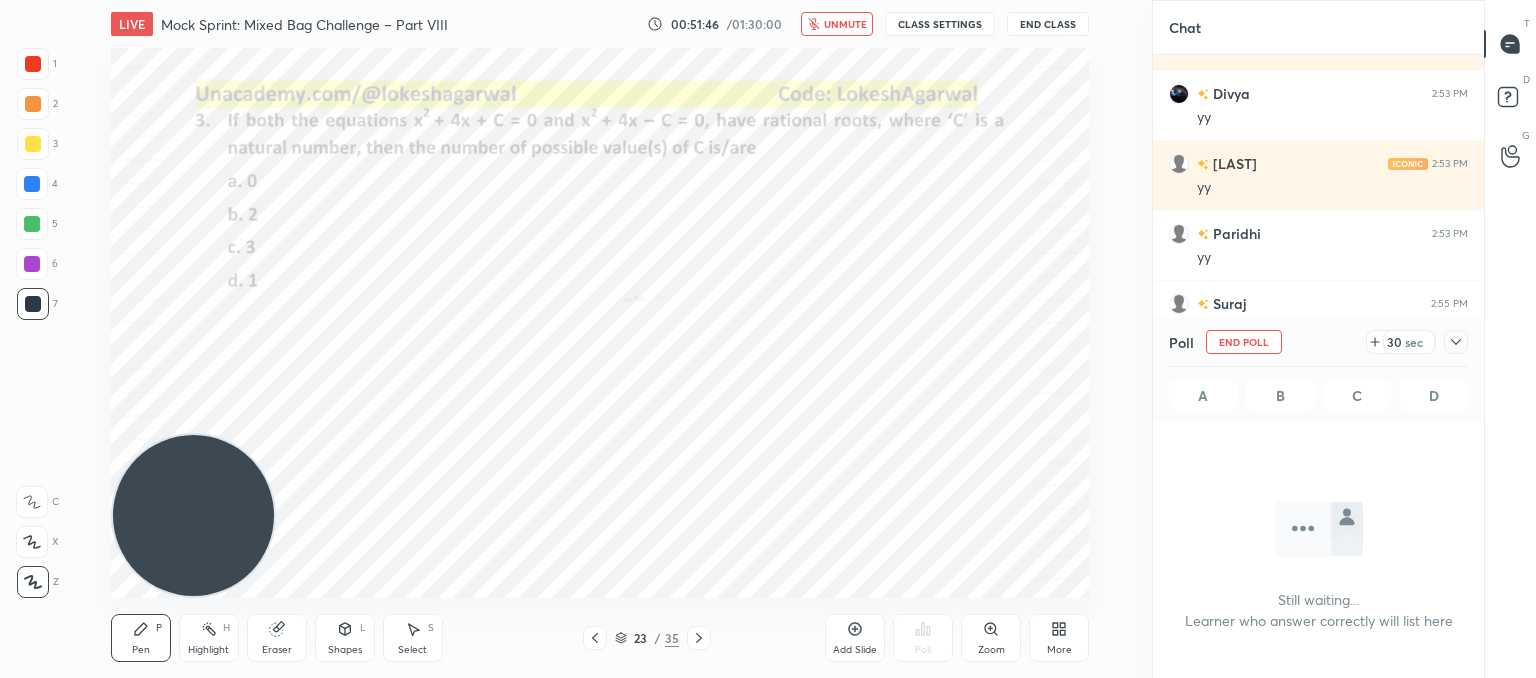 scroll, scrollTop: 472, scrollLeft: 325, axis: both 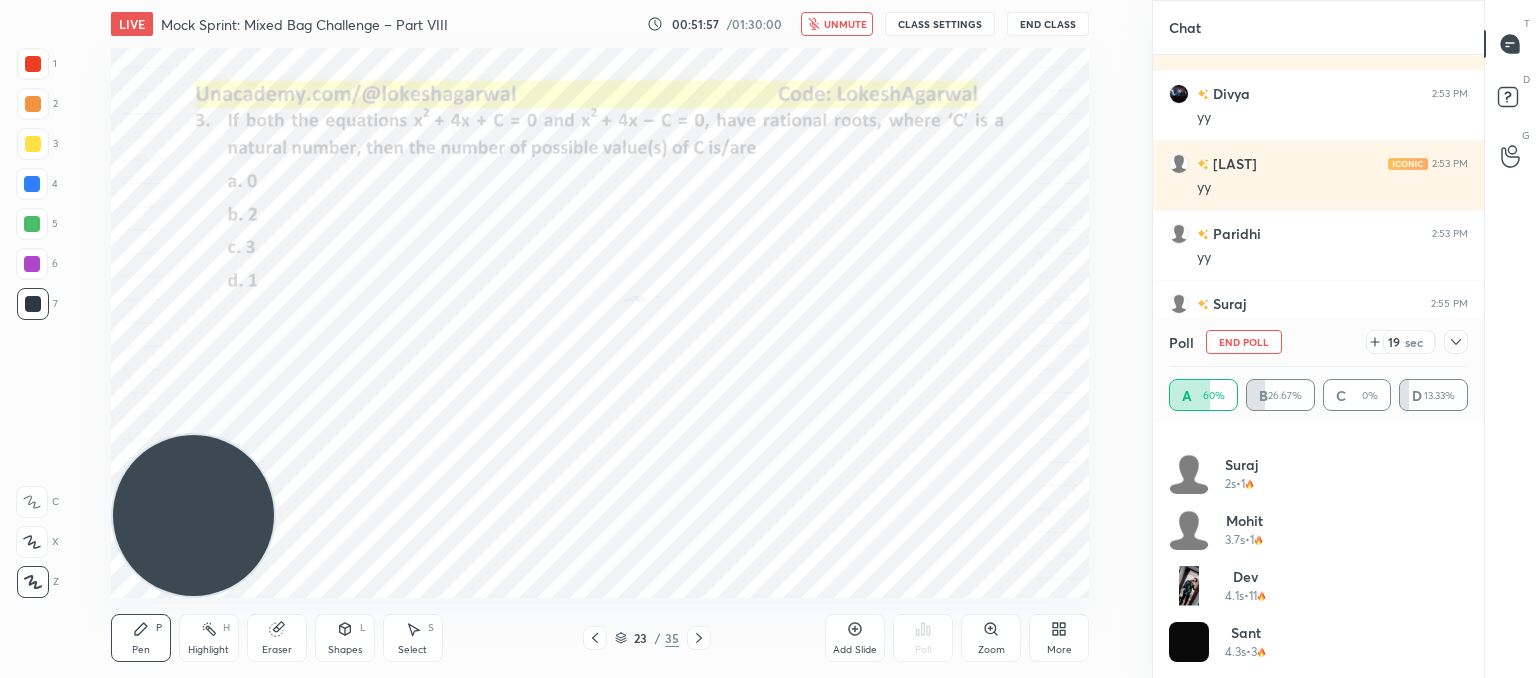 click on "unmute" at bounding box center (837, 24) 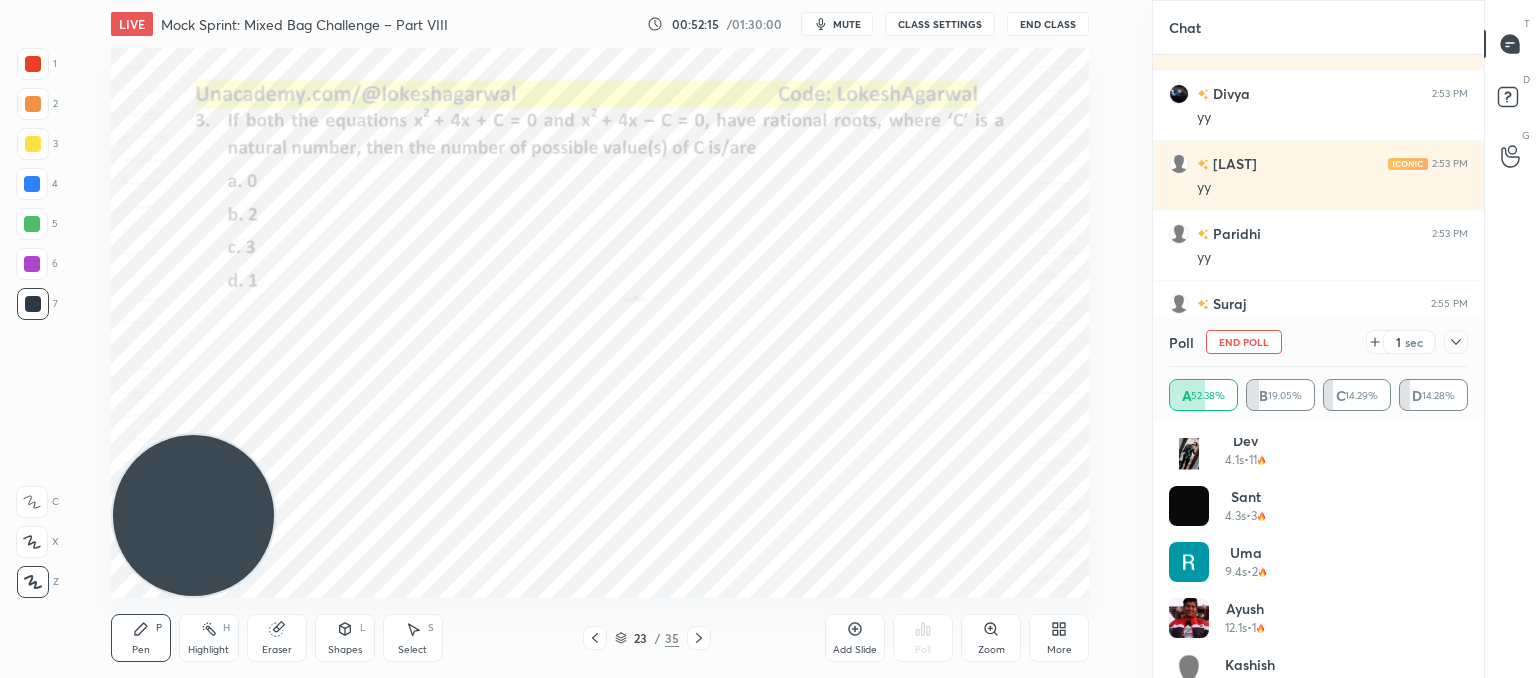 scroll, scrollTop: 432, scrollLeft: 0, axis: vertical 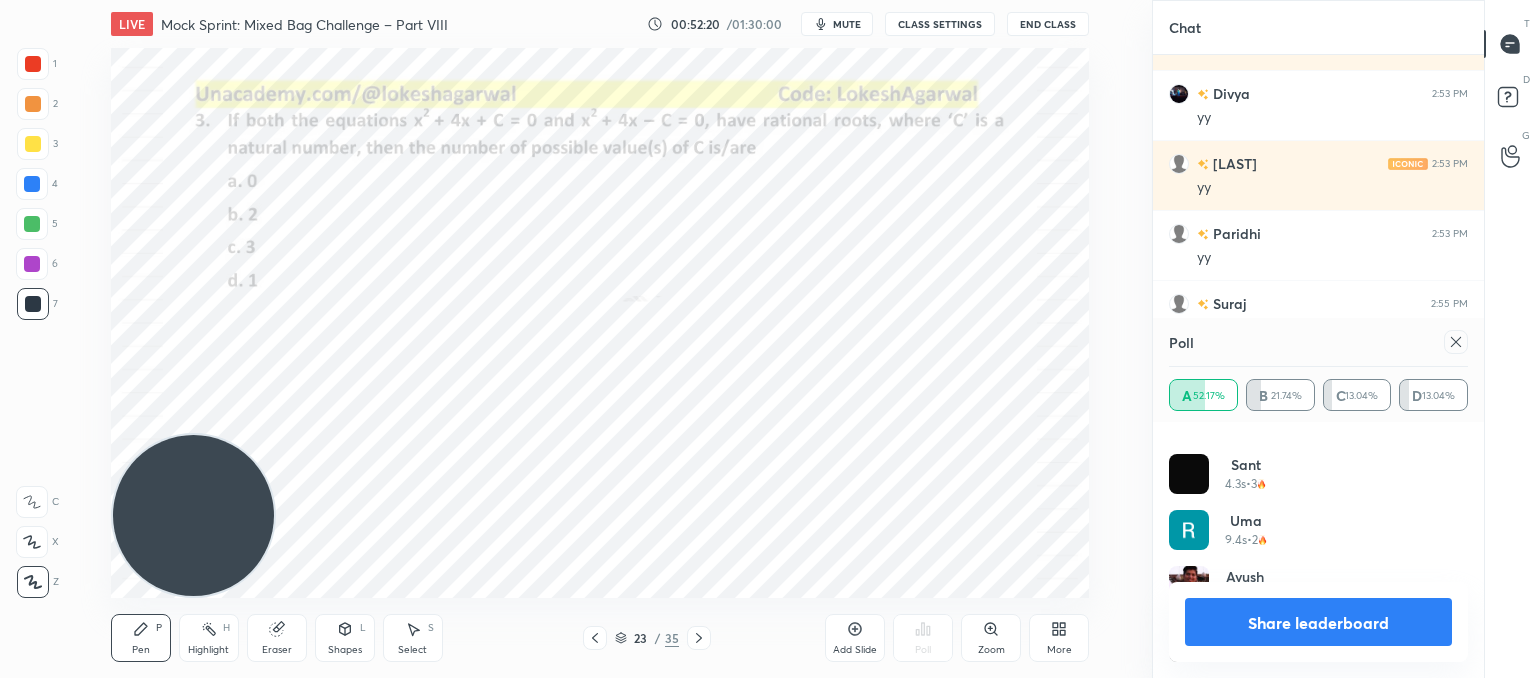 click 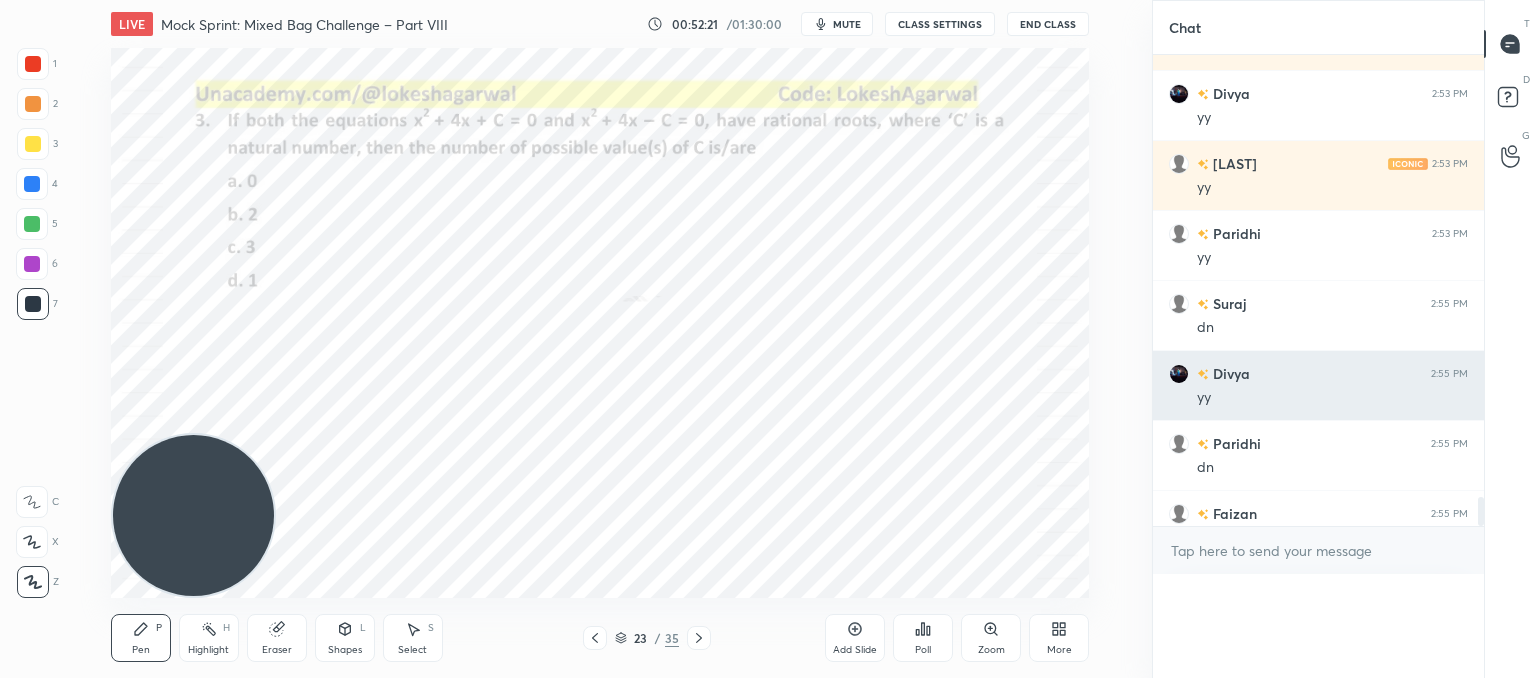 scroll, scrollTop: 0, scrollLeft: 0, axis: both 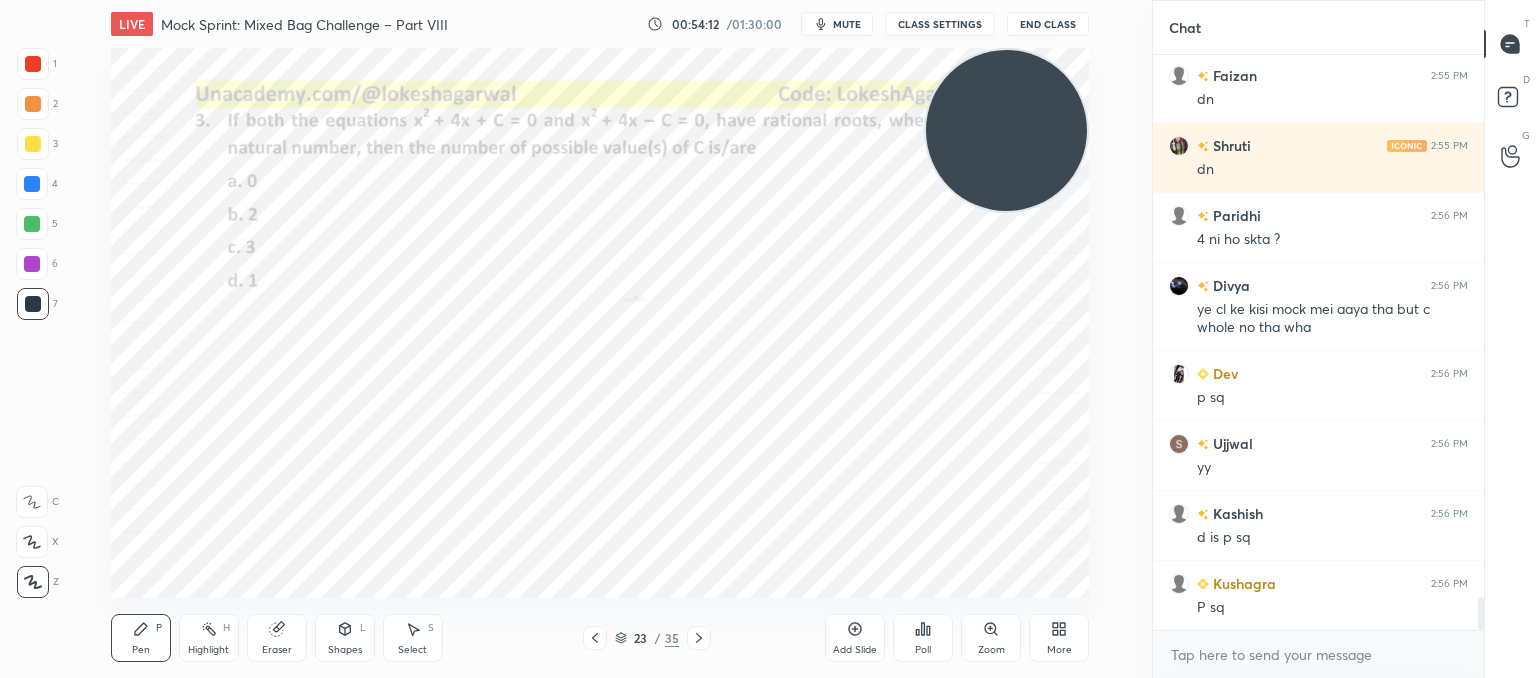 drag, startPoint x: 211, startPoint y: 478, endPoint x: 1059, endPoint y: 123, distance: 919.30896 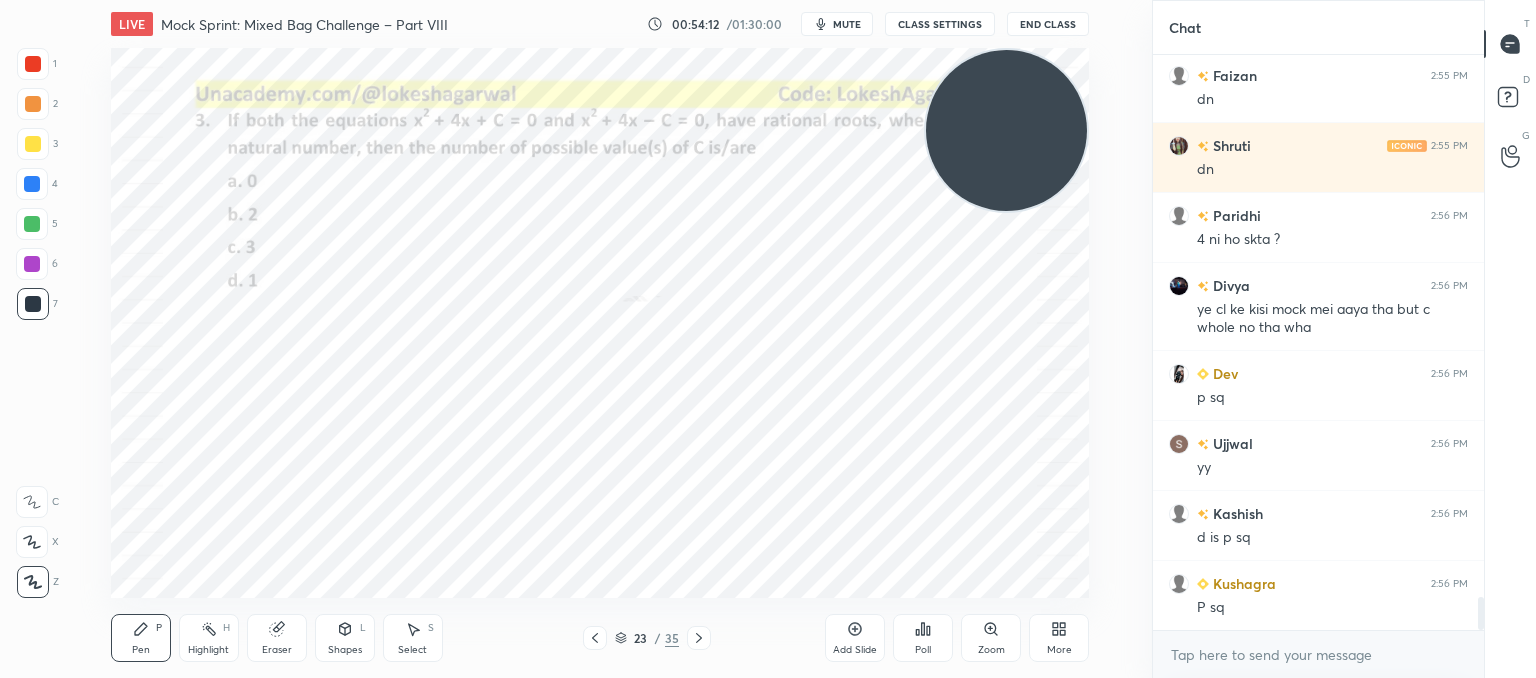 click at bounding box center (1006, 130) 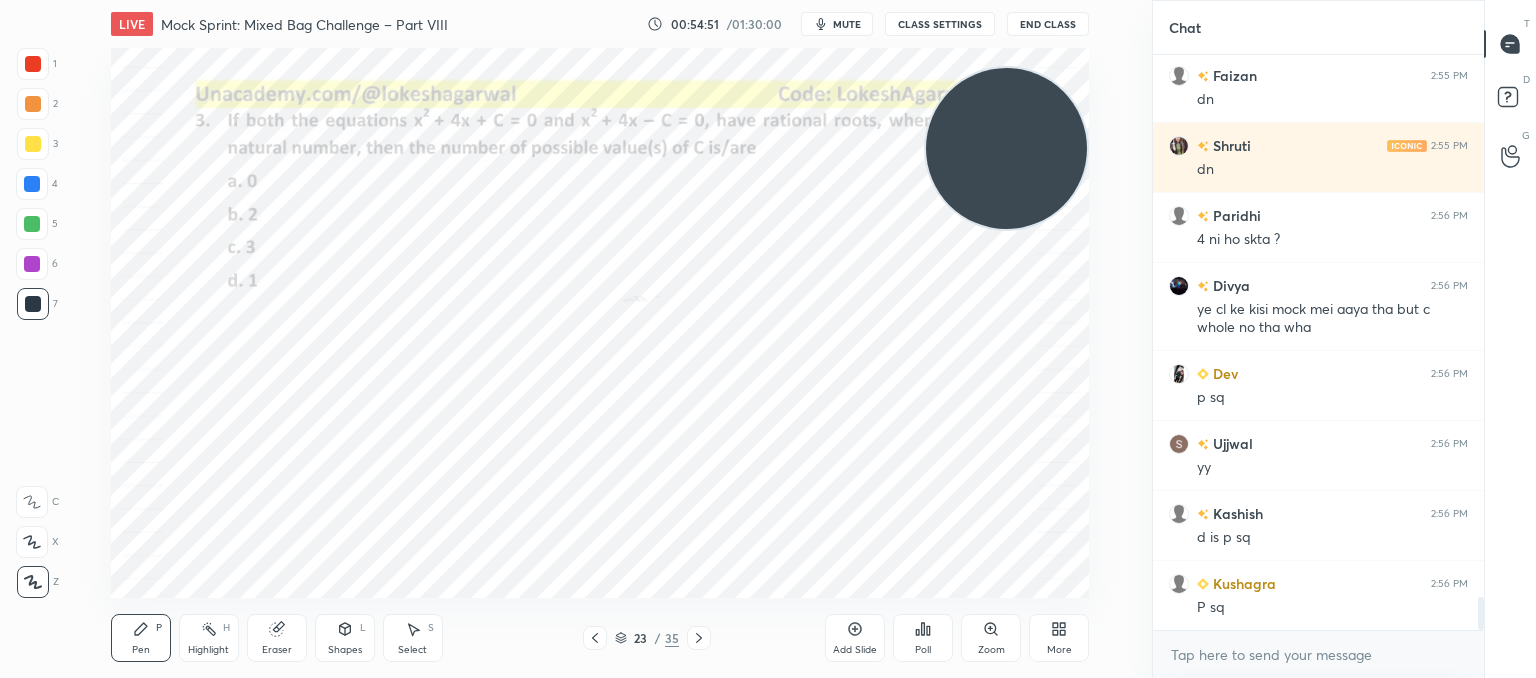 scroll, scrollTop: 9416, scrollLeft: 0, axis: vertical 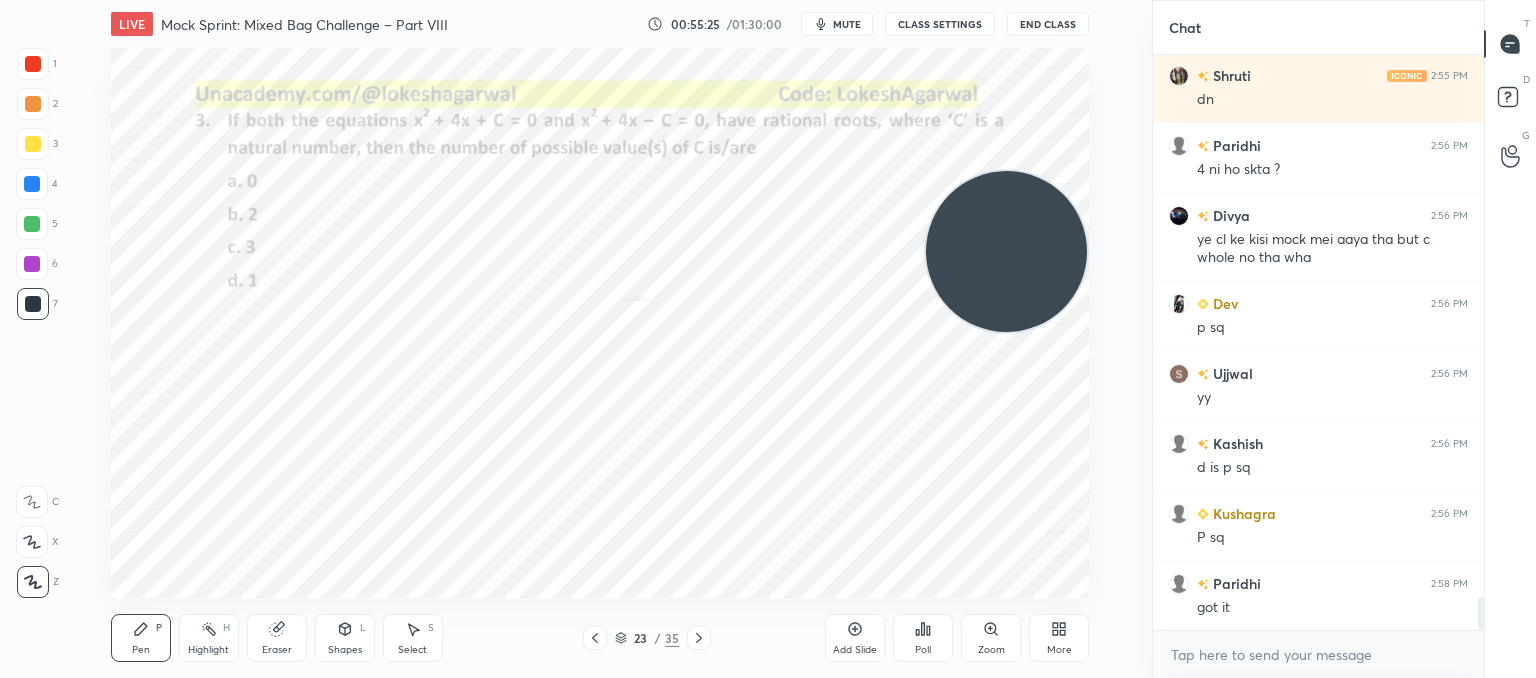 drag, startPoint x: 996, startPoint y: 162, endPoint x: 989, endPoint y: 213, distance: 51.47815 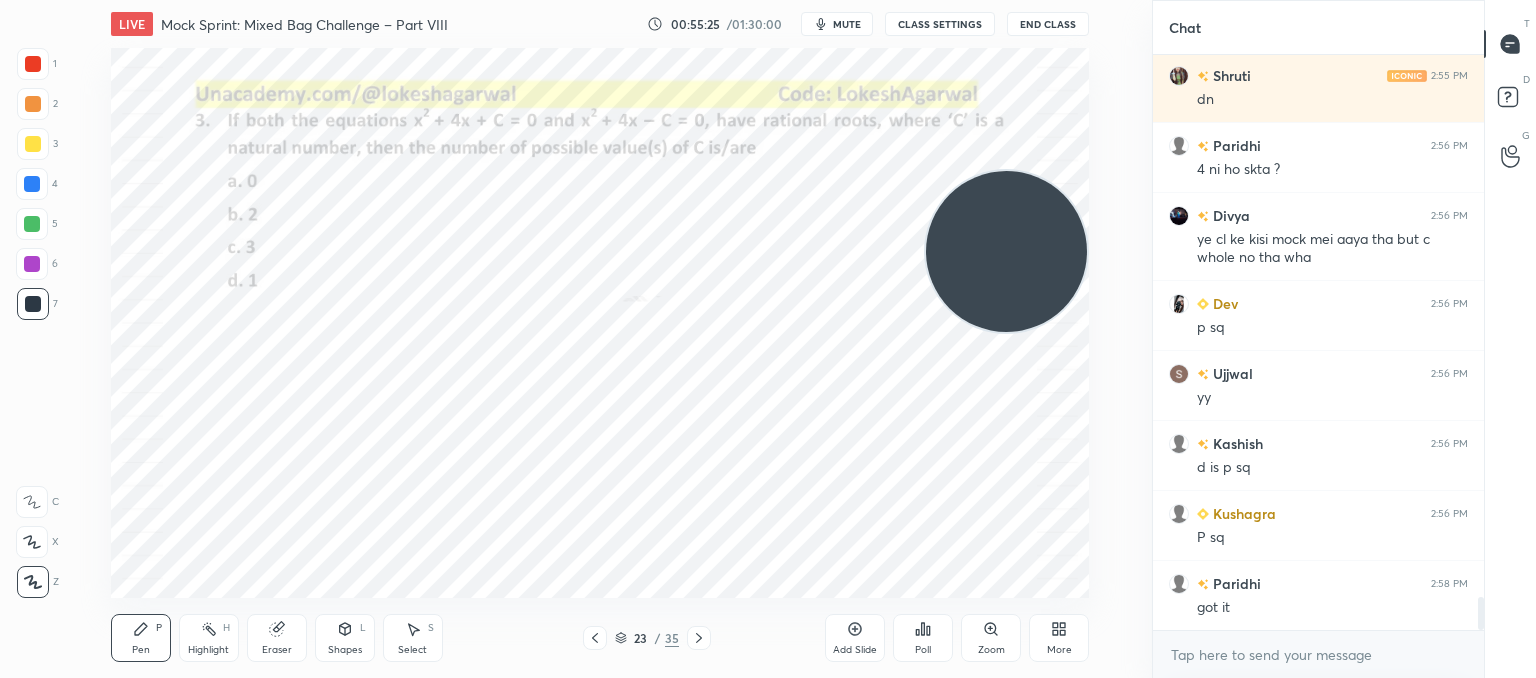 click at bounding box center [1006, 251] 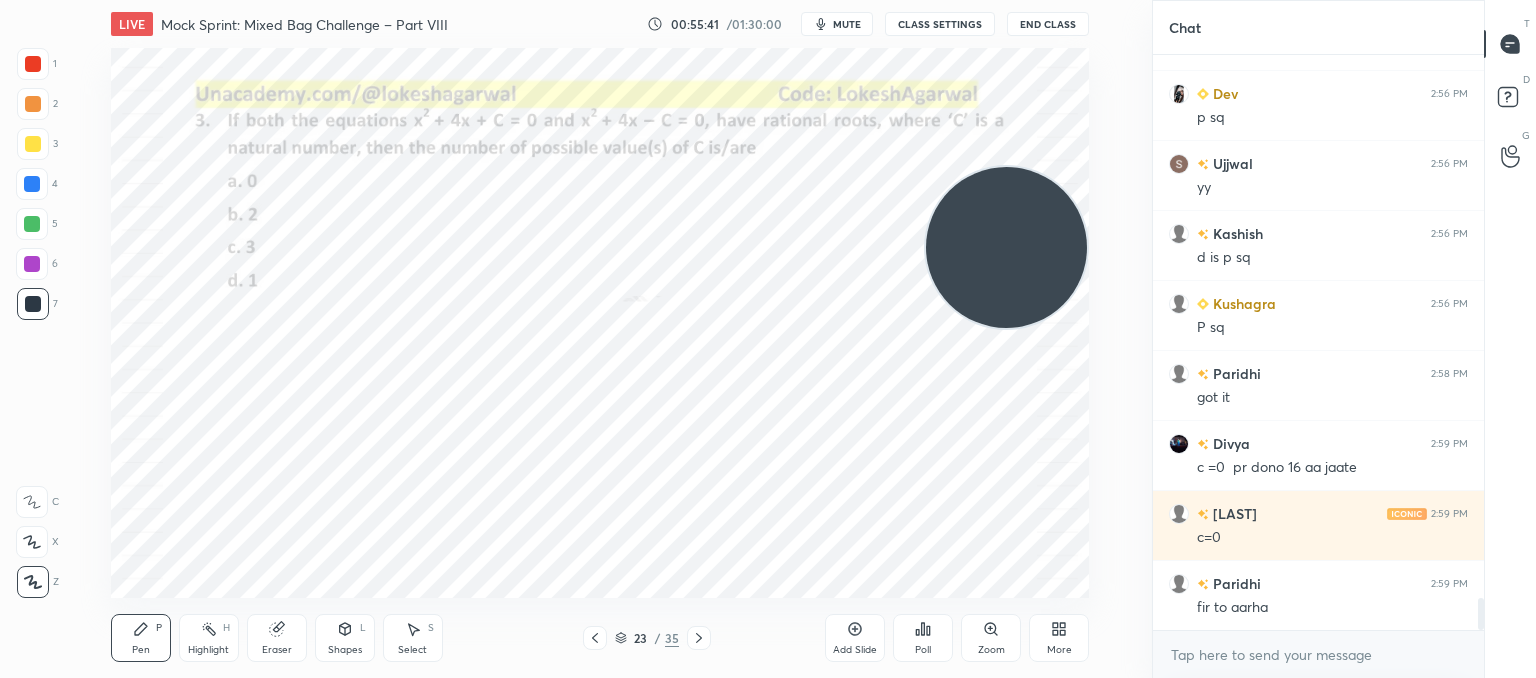 scroll, scrollTop: 9696, scrollLeft: 0, axis: vertical 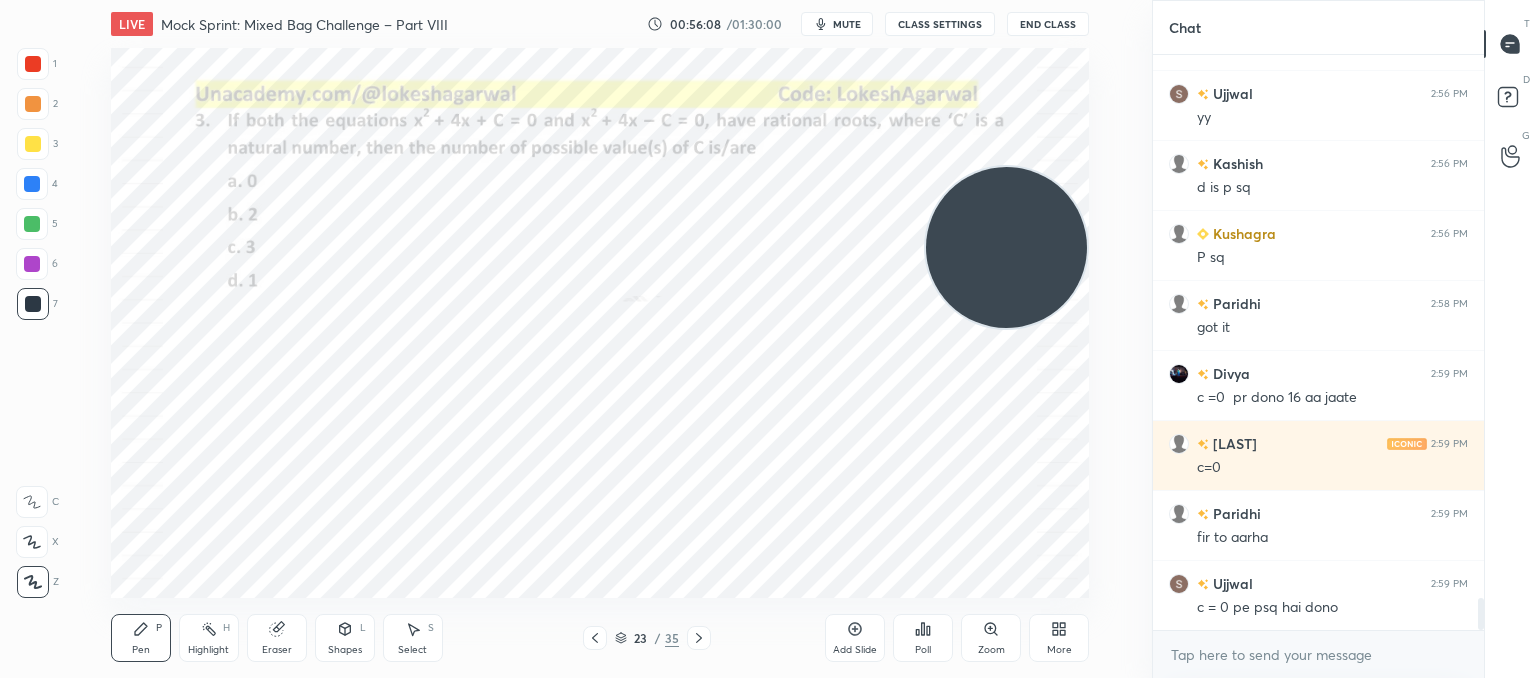 click 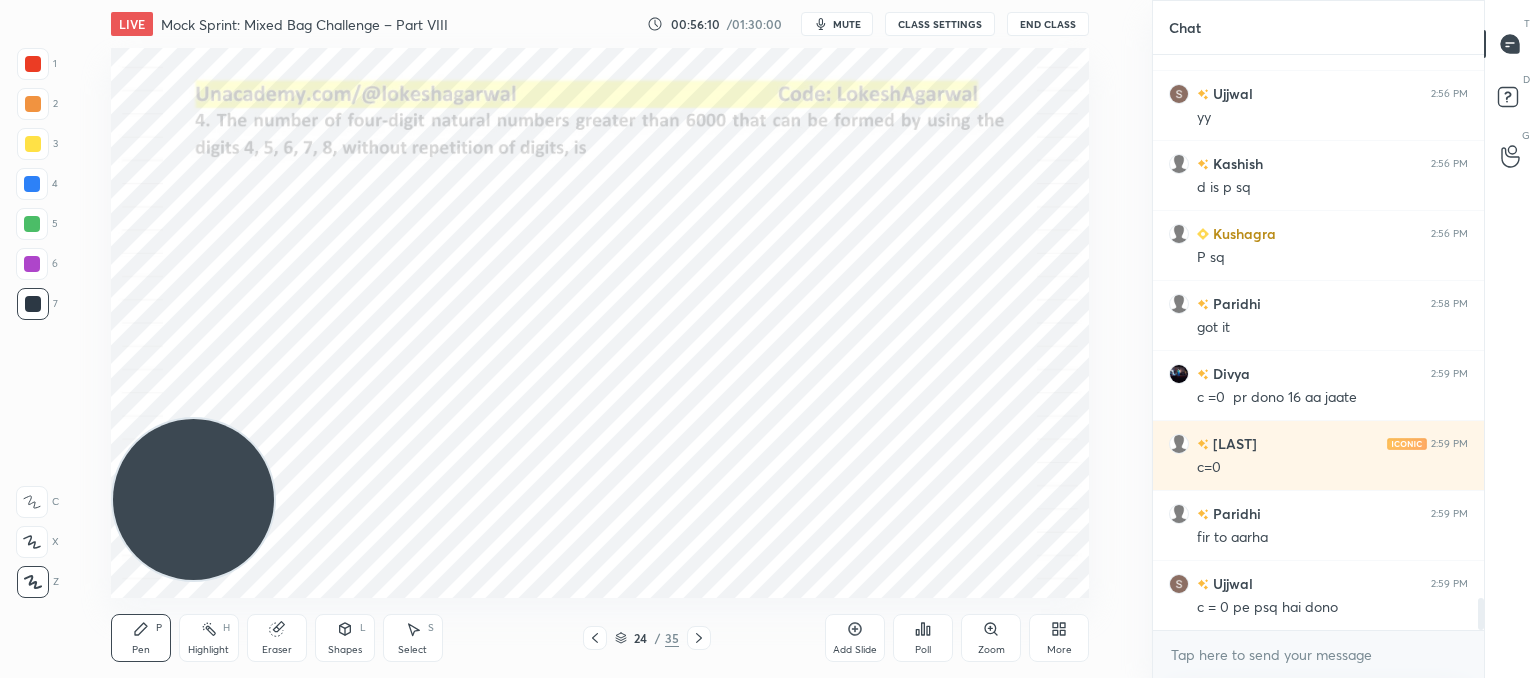 drag, startPoint x: 967, startPoint y: 228, endPoint x: 26, endPoint y: 620, distance: 1019.38464 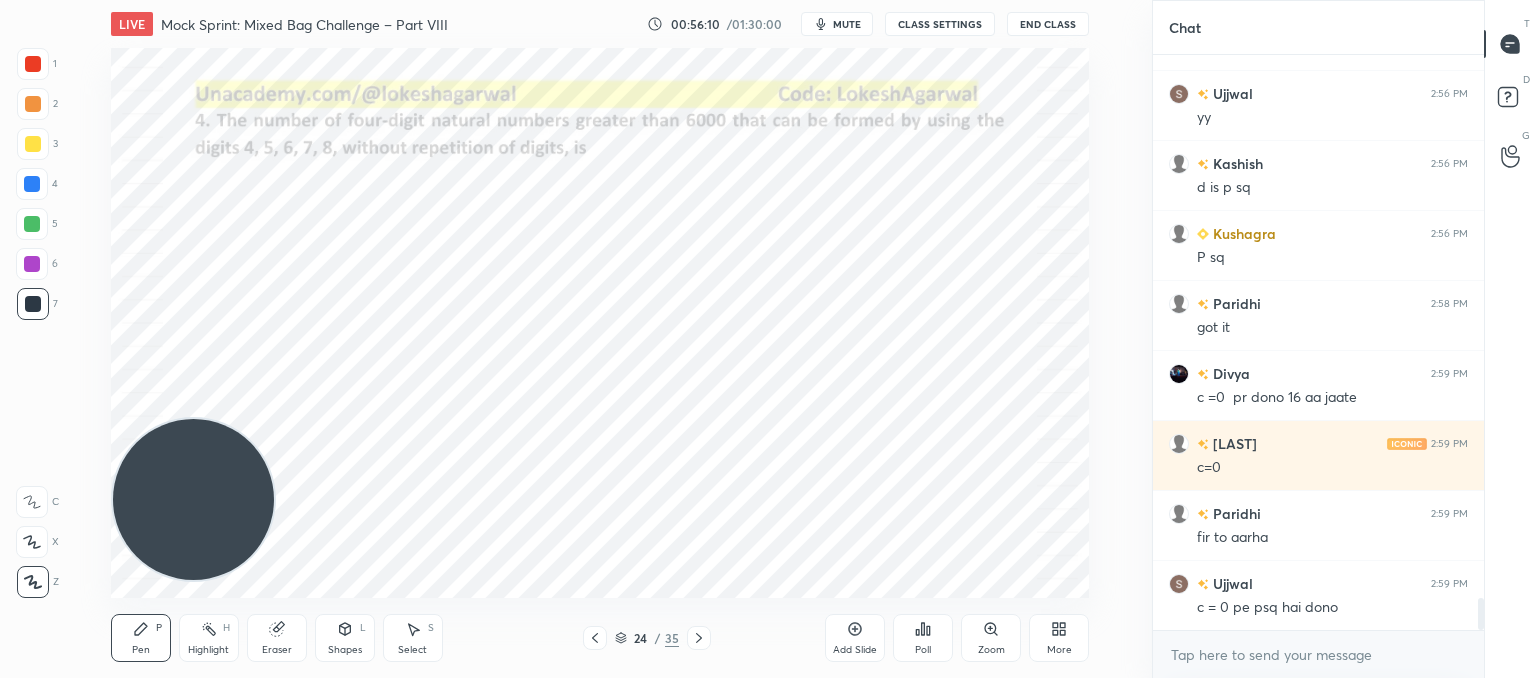 click on "1 2 3 4 5 6 7 C X Z C X Z E E Erase all   H H LIVE Mock Sprint: Mixed Bag Challenge – Part VIII 00:56:10 /  01:30:00 mute CLASS SETTINGS End Class Setting up your live class Poll for   secs No correct answer Start poll Back Mock Sprint: Mixed Bag Challenge – Part VIII • L8 of CAT’25: Advanced Quant Practice for 99+%ile Lokesh Agarwal Pen P Highlight H Eraser Shapes L Select S 24 / 35 Add Slide Poll Zoom More" at bounding box center [568, 339] 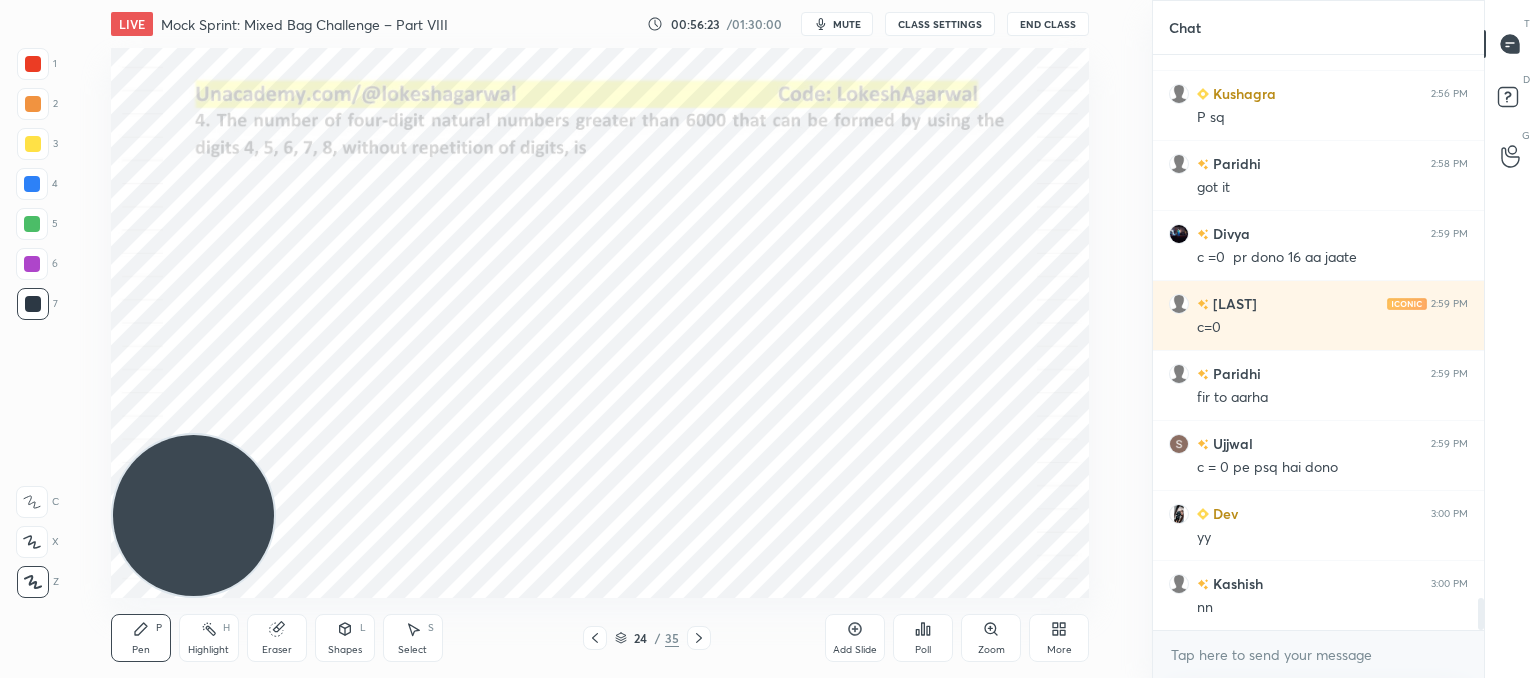 scroll, scrollTop: 9906, scrollLeft: 0, axis: vertical 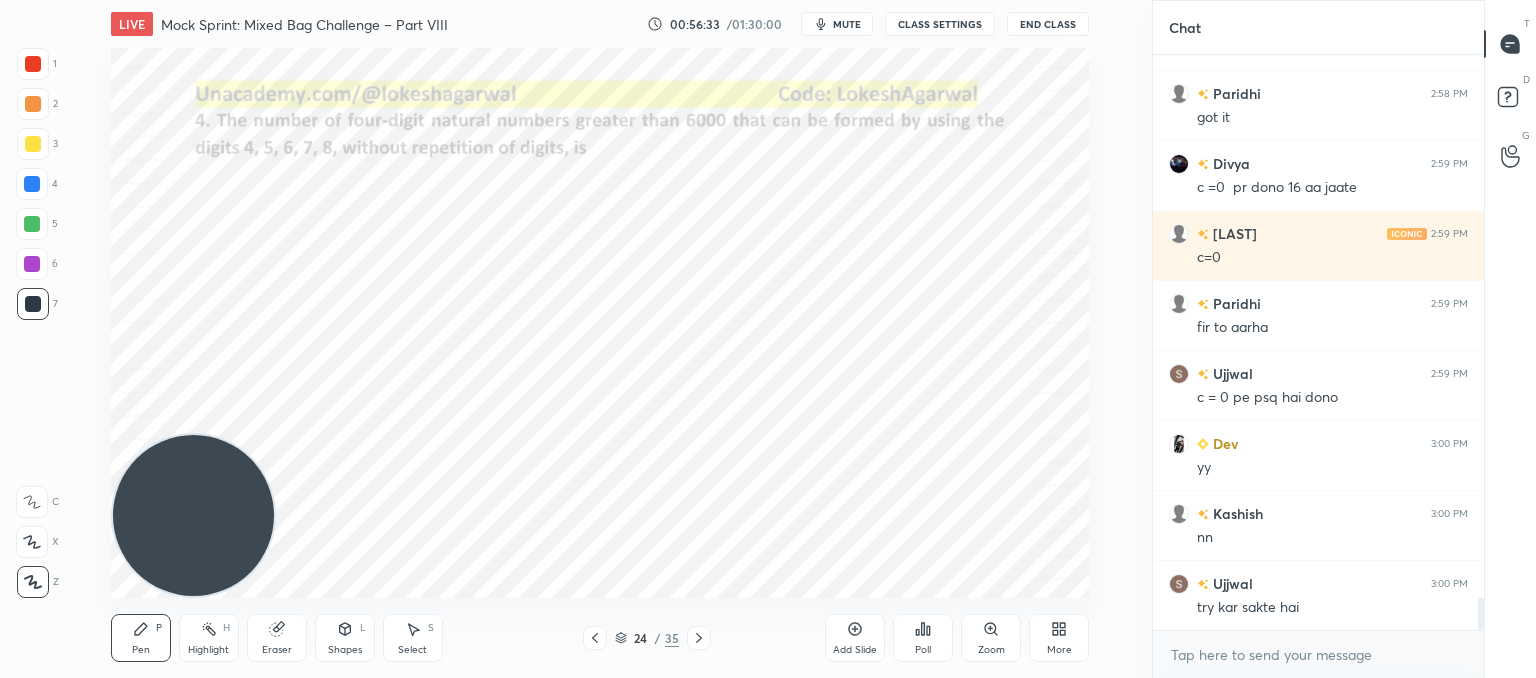 click on "Add Slide" at bounding box center [855, 638] 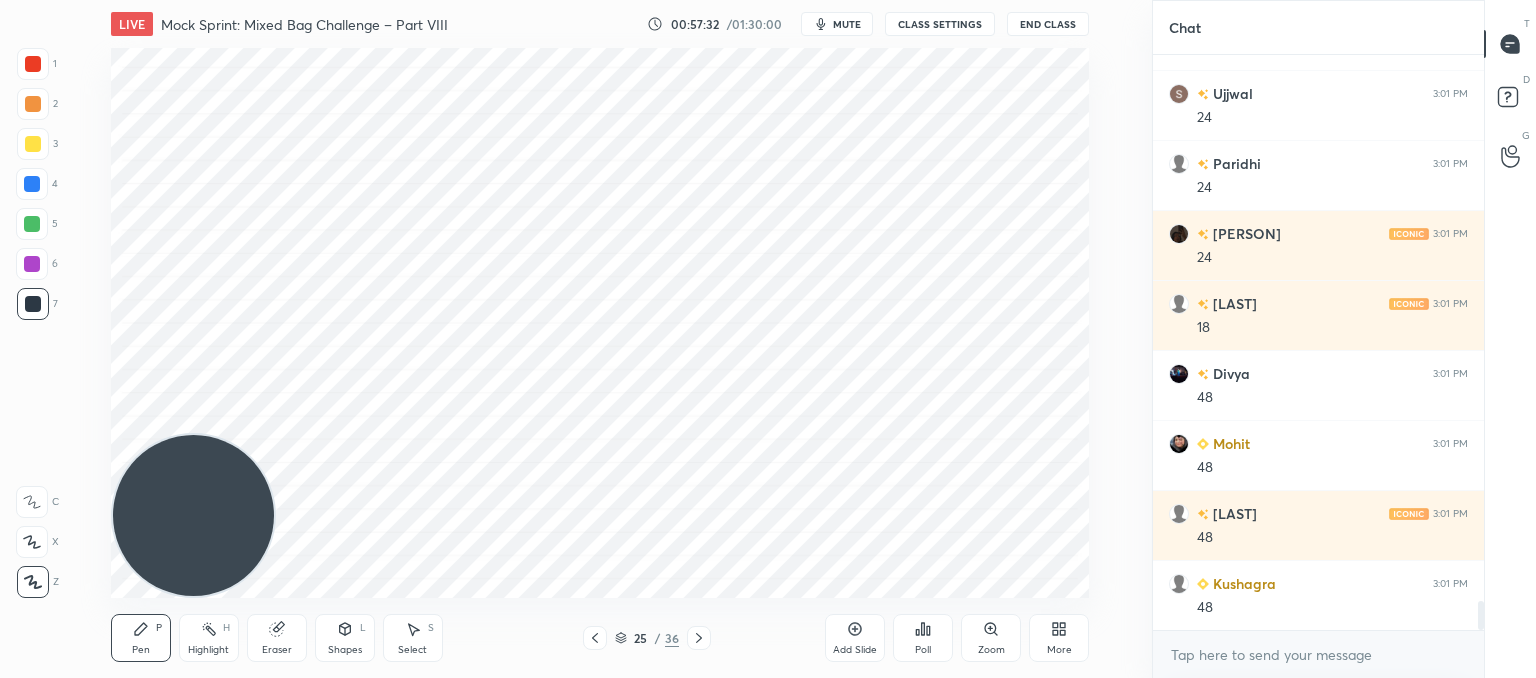 scroll, scrollTop: 10676, scrollLeft: 0, axis: vertical 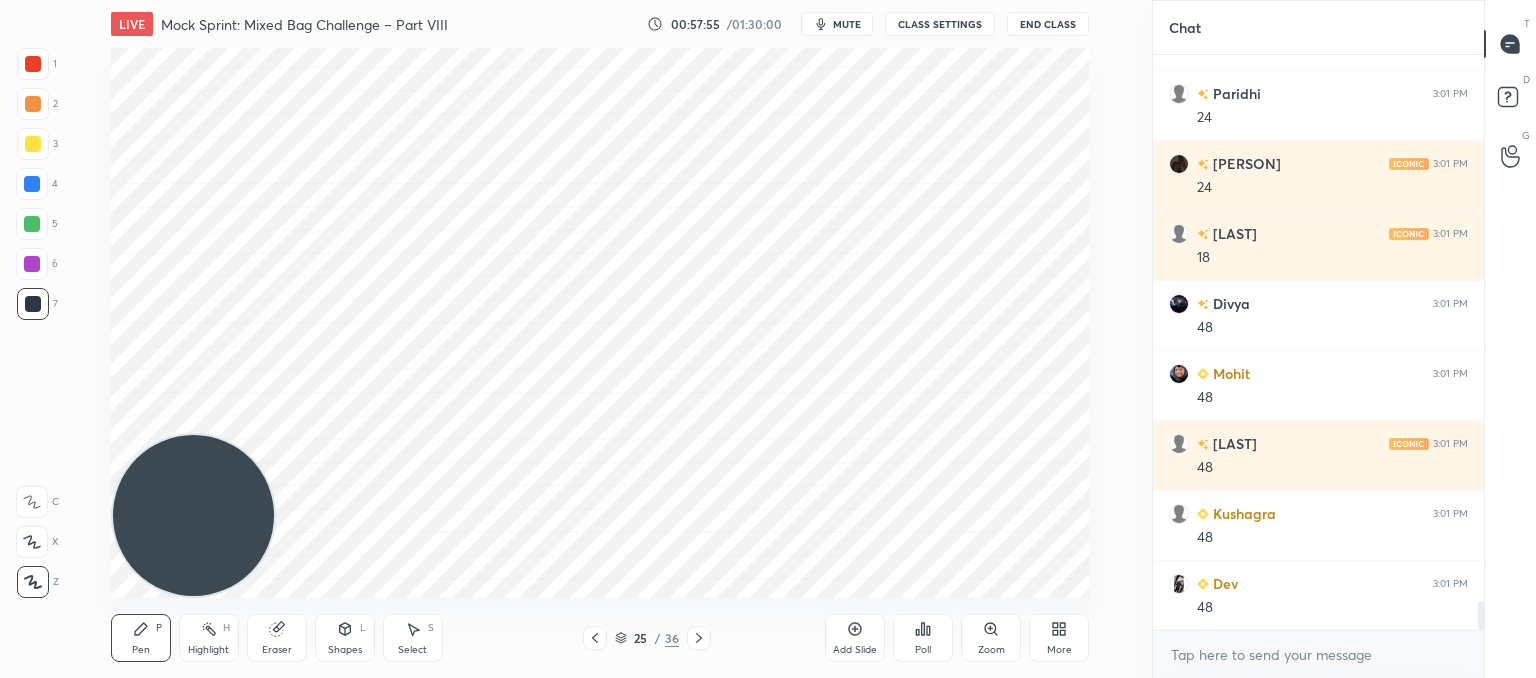 click 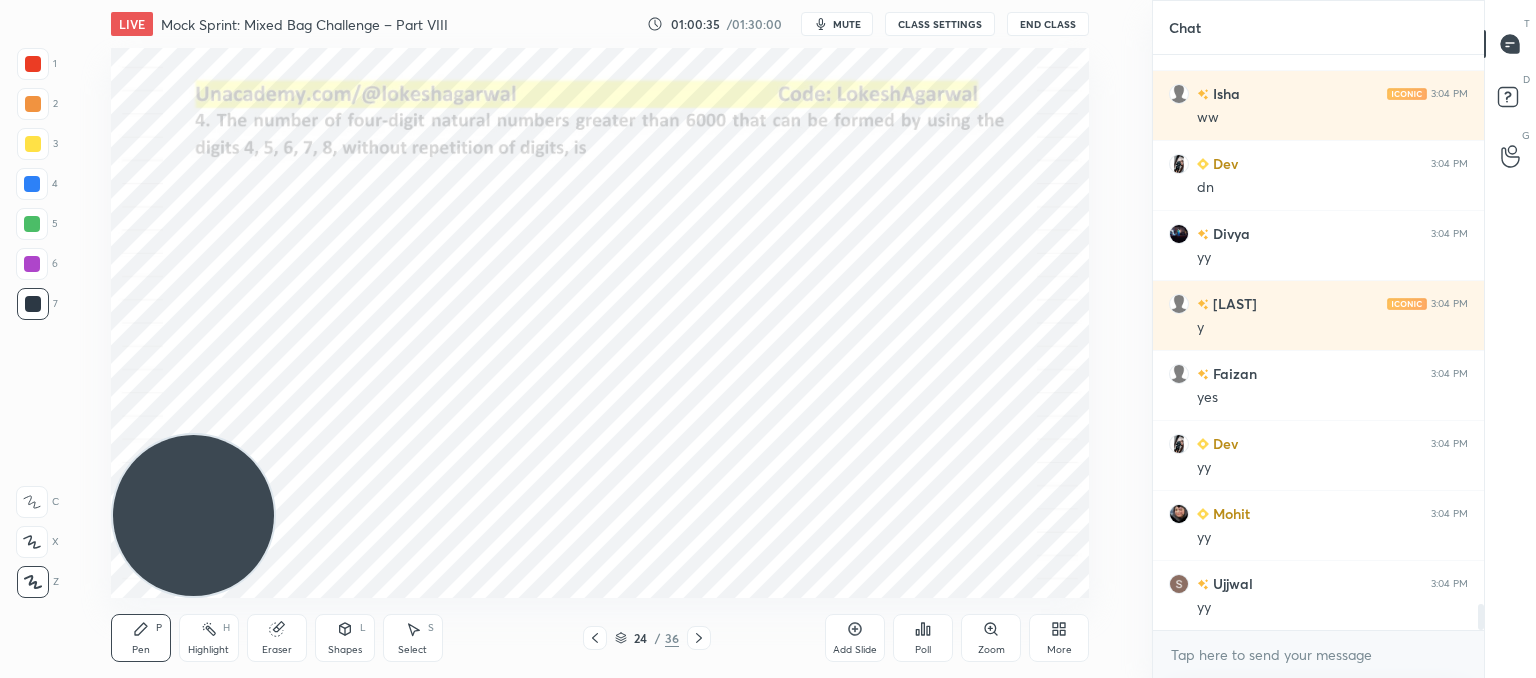 scroll, scrollTop: 12076, scrollLeft: 0, axis: vertical 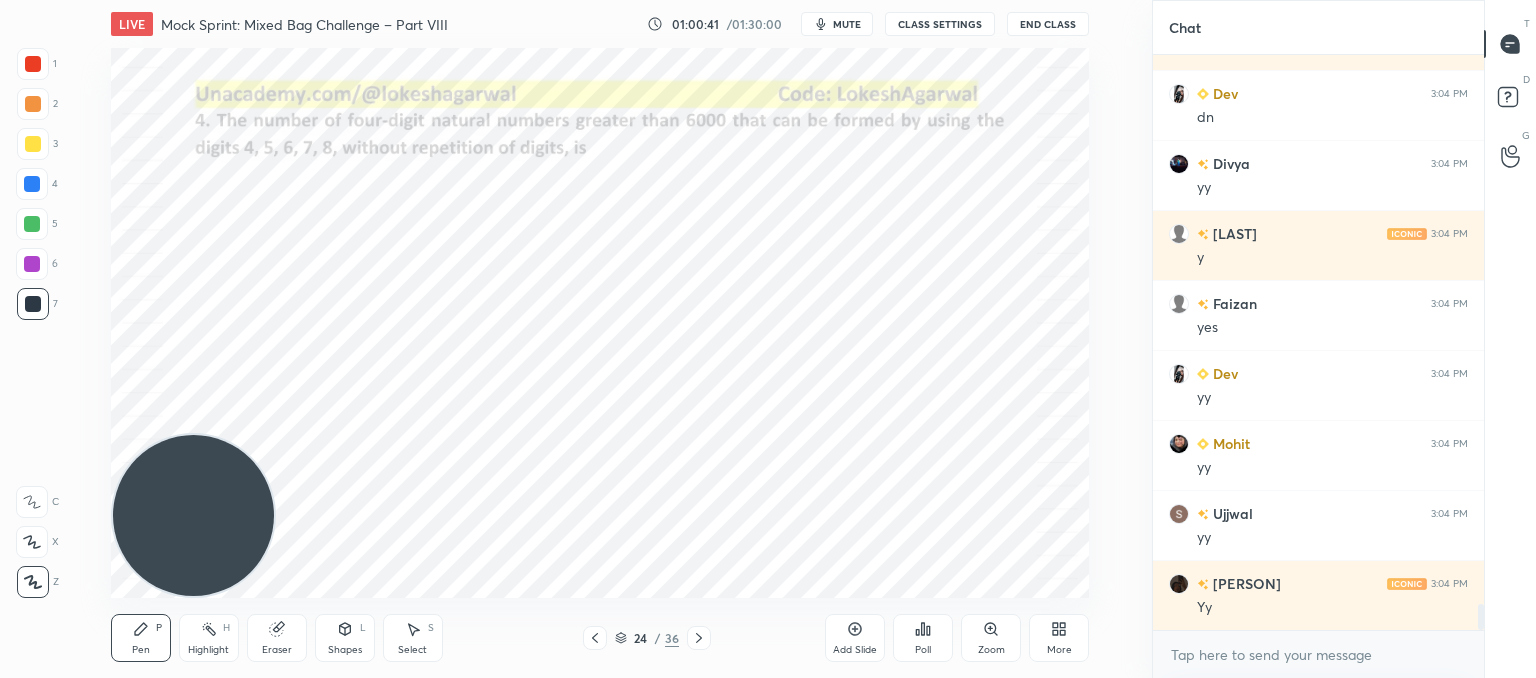 click on "Poll" at bounding box center [923, 638] 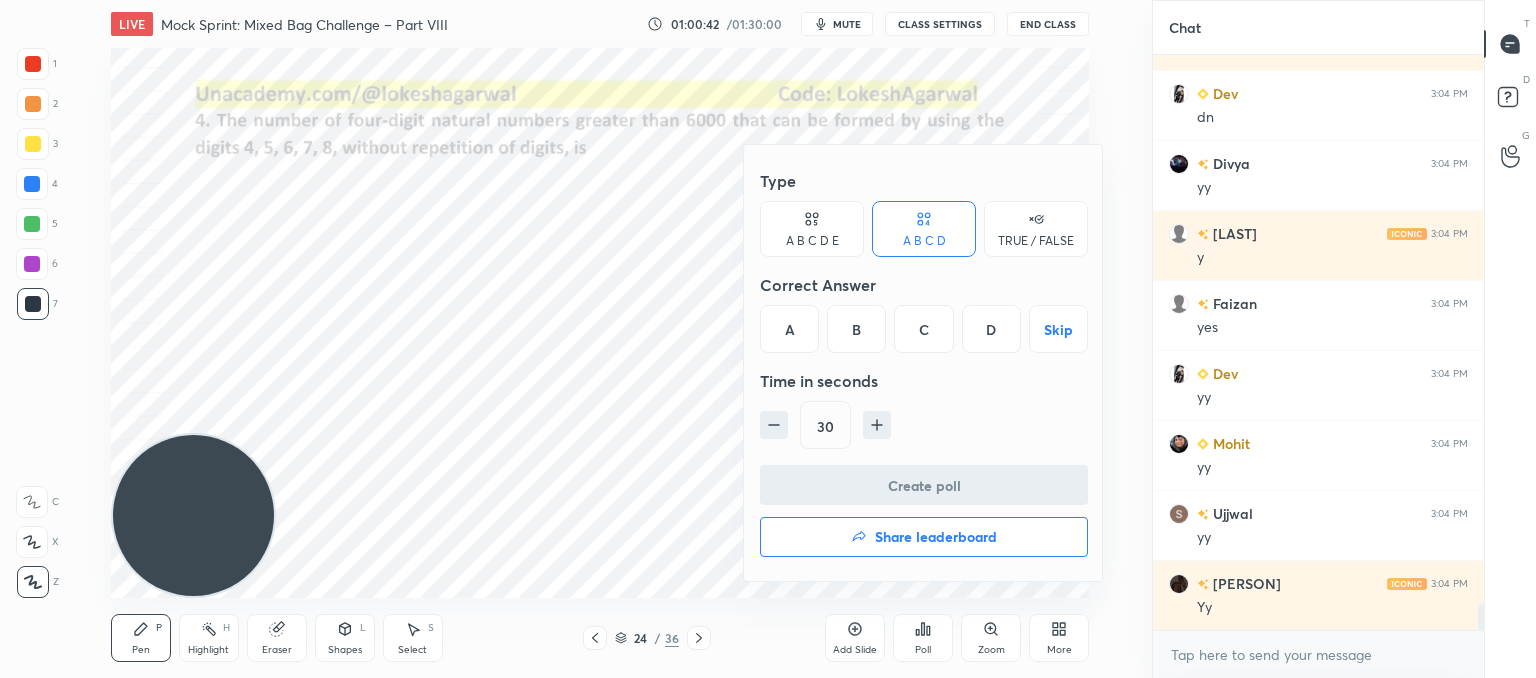 click 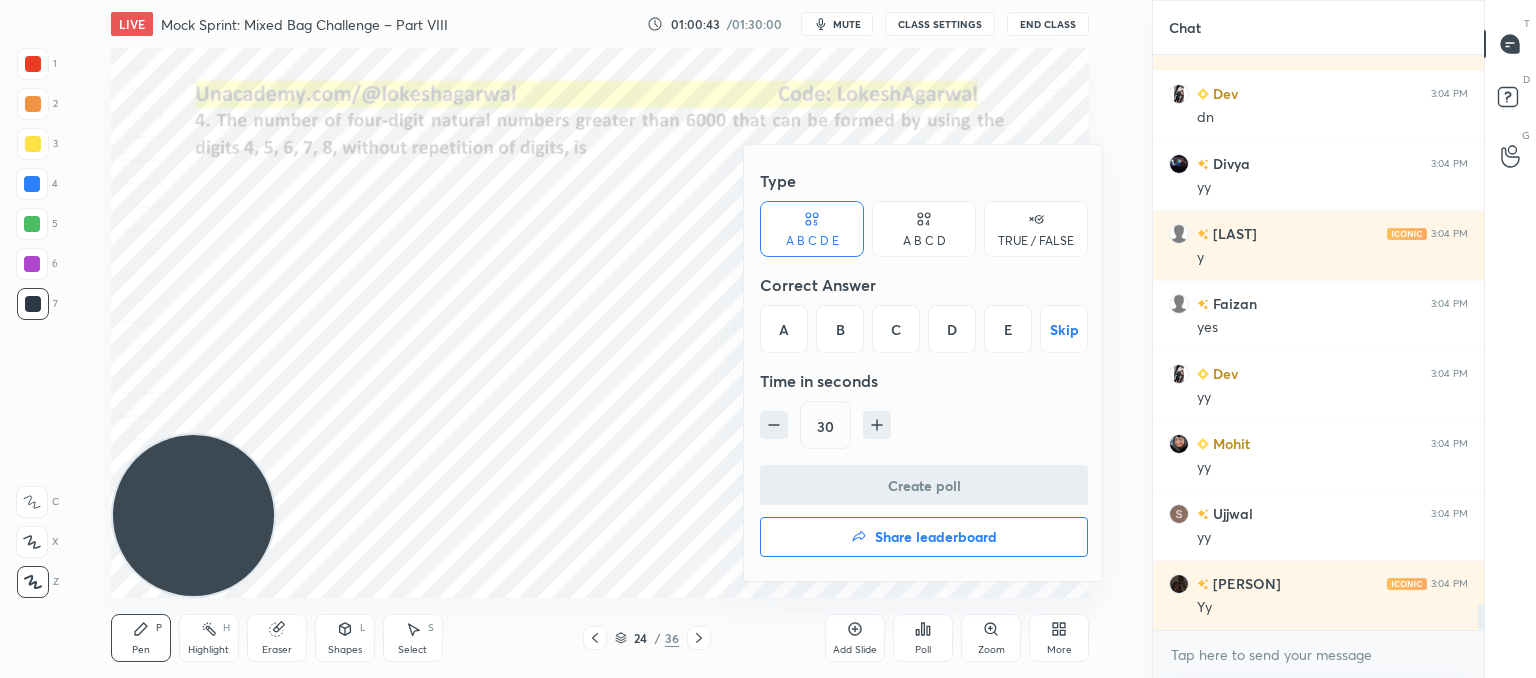 click on "E" at bounding box center (1008, 329) 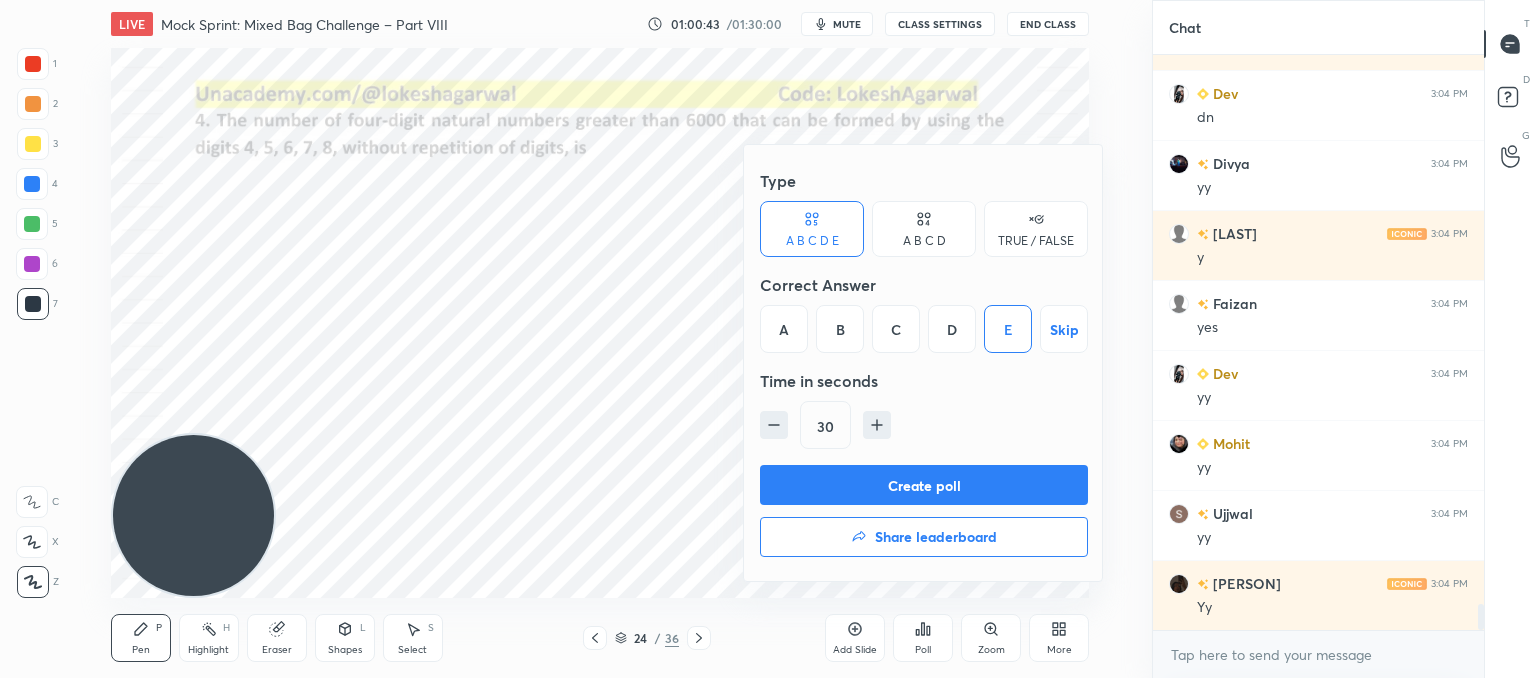 click at bounding box center (877, 425) 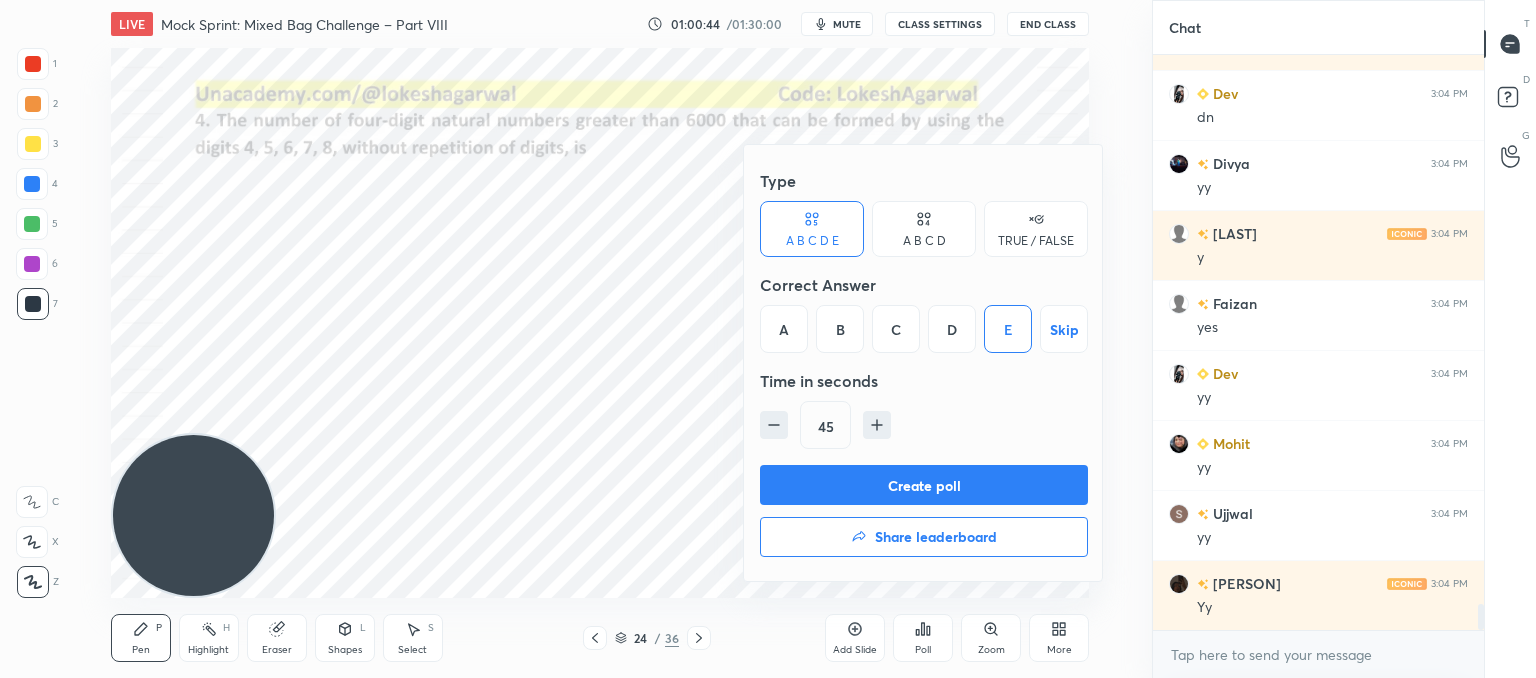 click at bounding box center [877, 425] 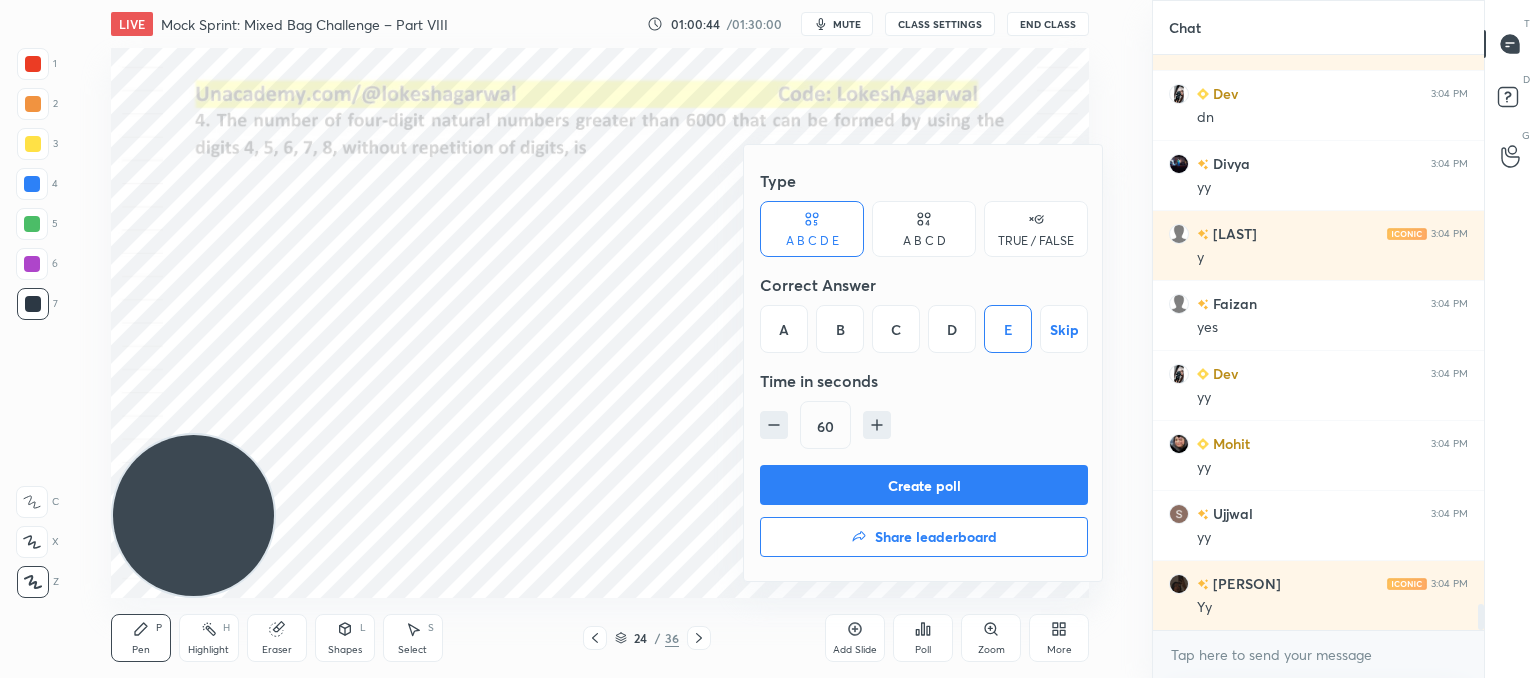 click on "Create poll" at bounding box center [924, 485] 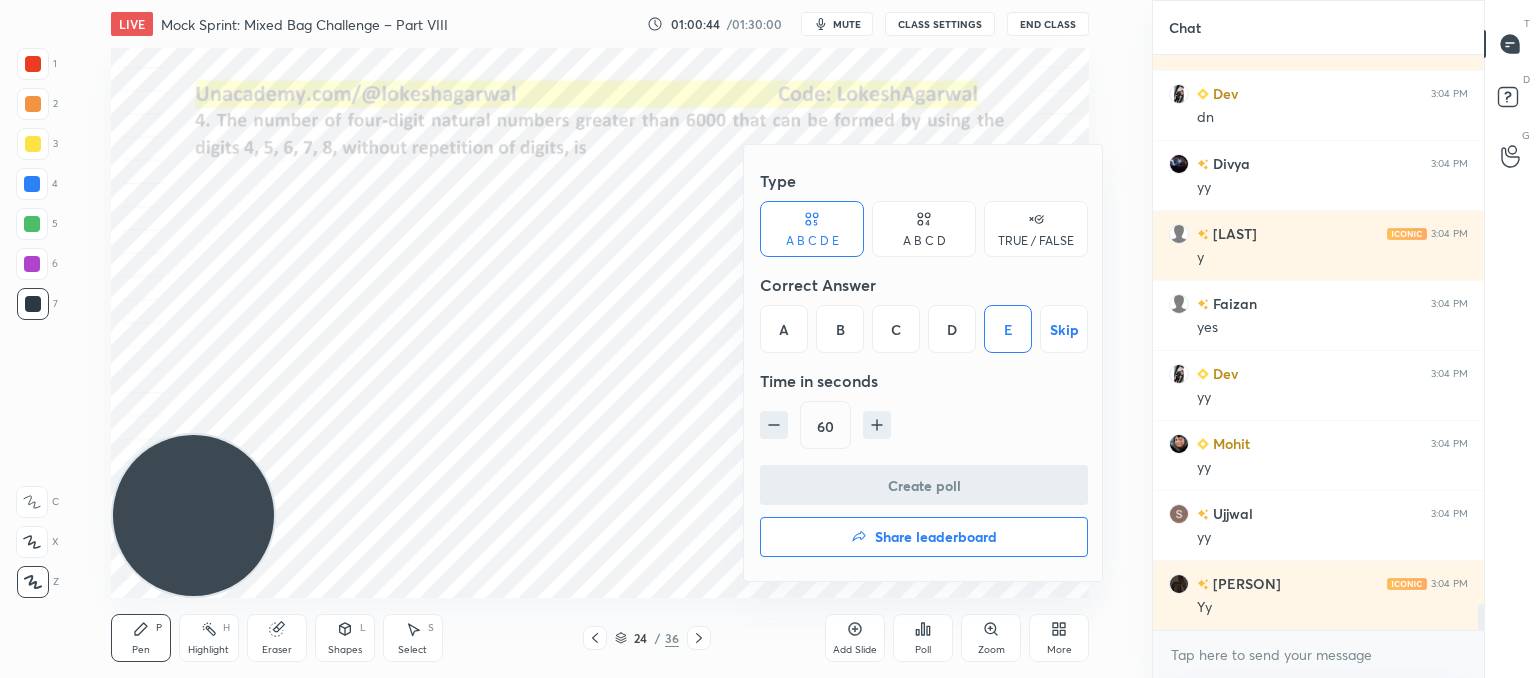 scroll, scrollTop: 536, scrollLeft: 325, axis: both 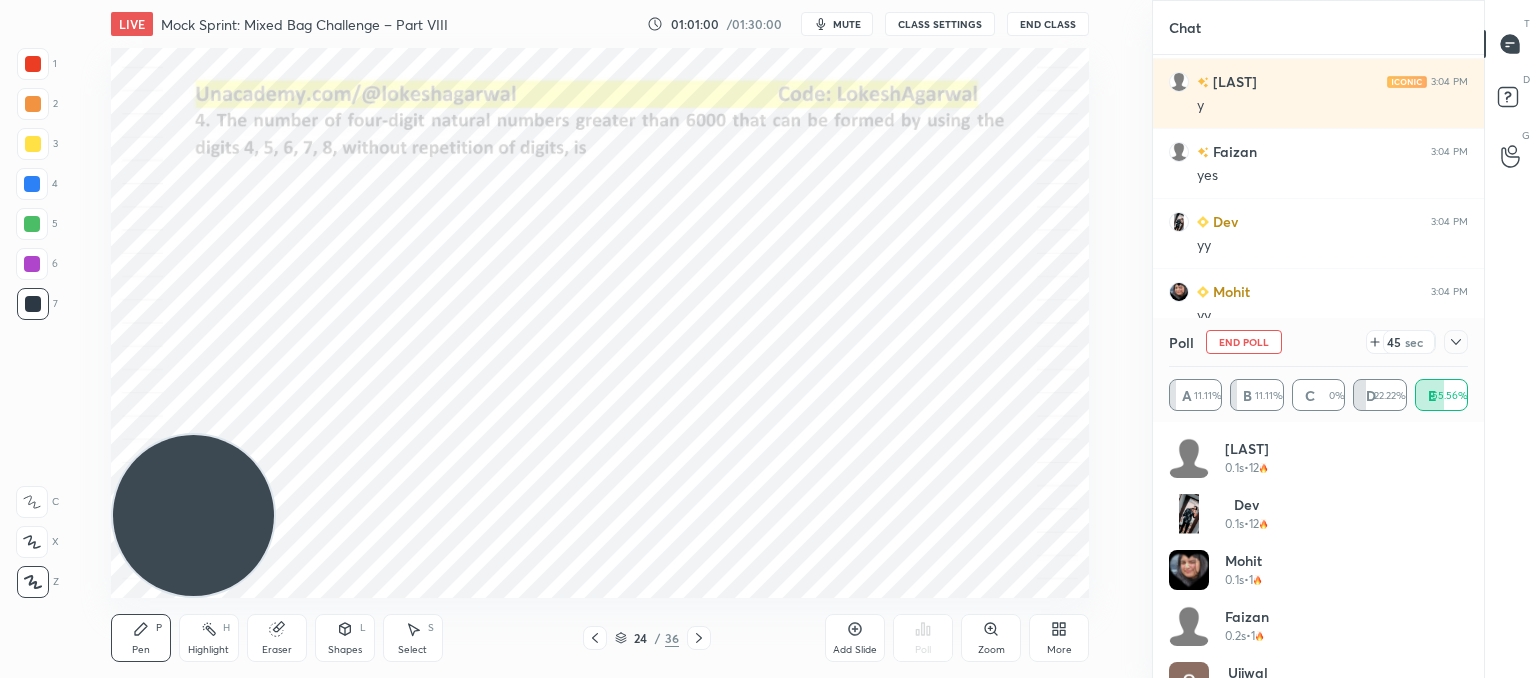 click at bounding box center [1456, 342] 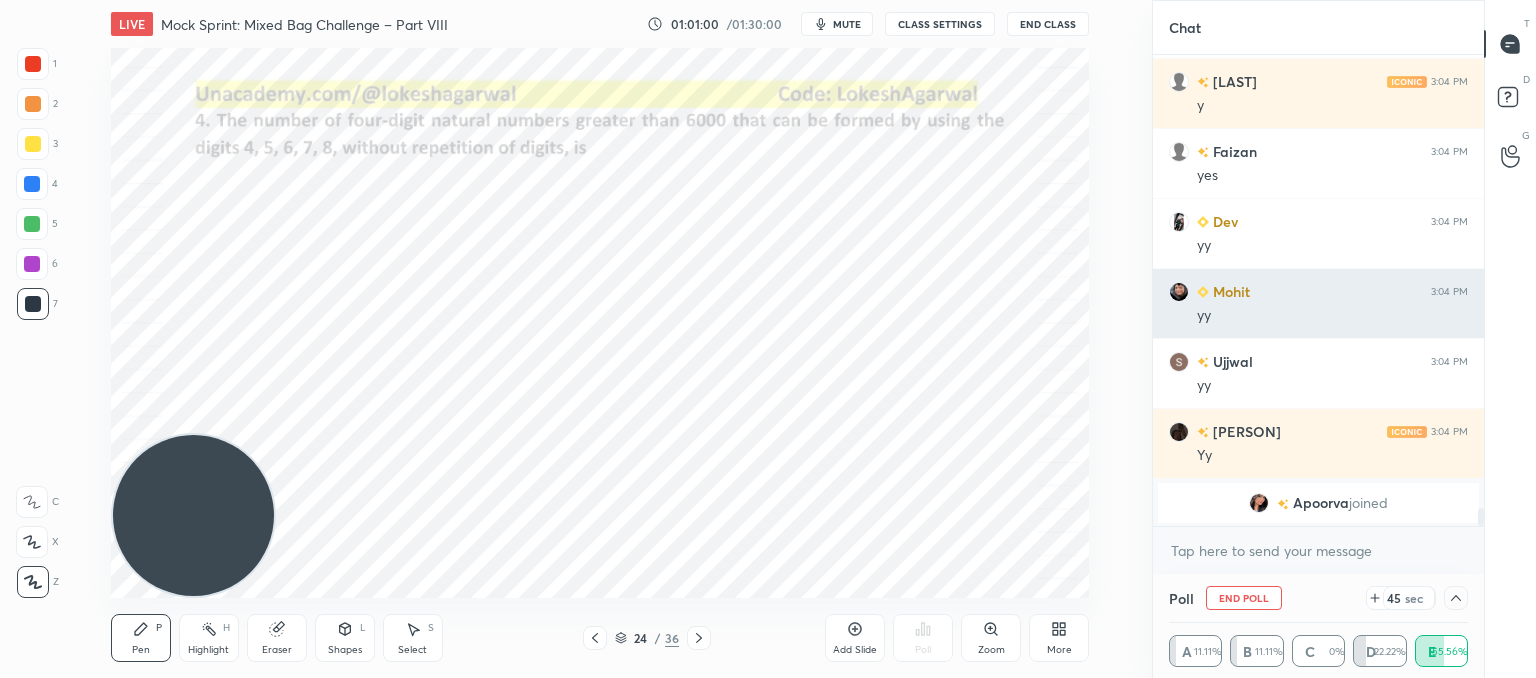 scroll, scrollTop: 20, scrollLeft: 293, axis: both 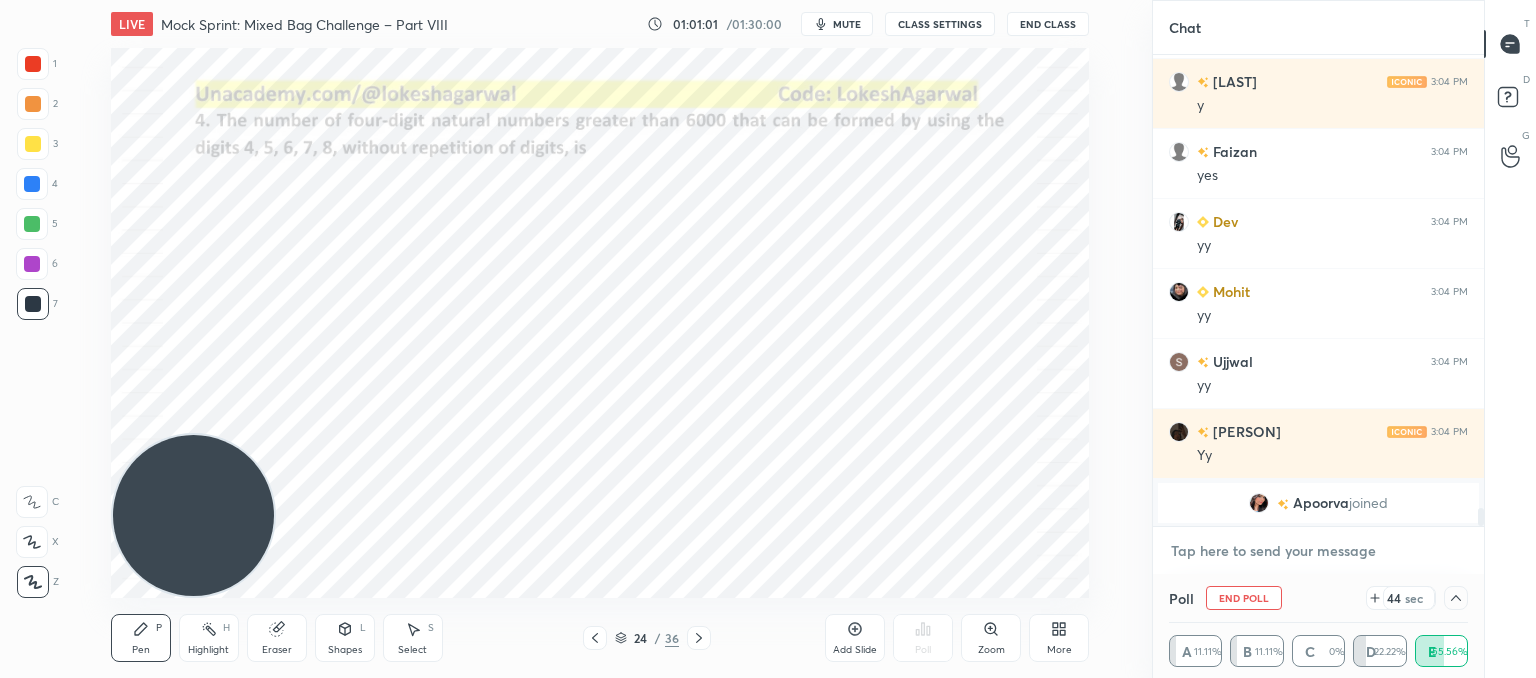 click at bounding box center (1318, 551) 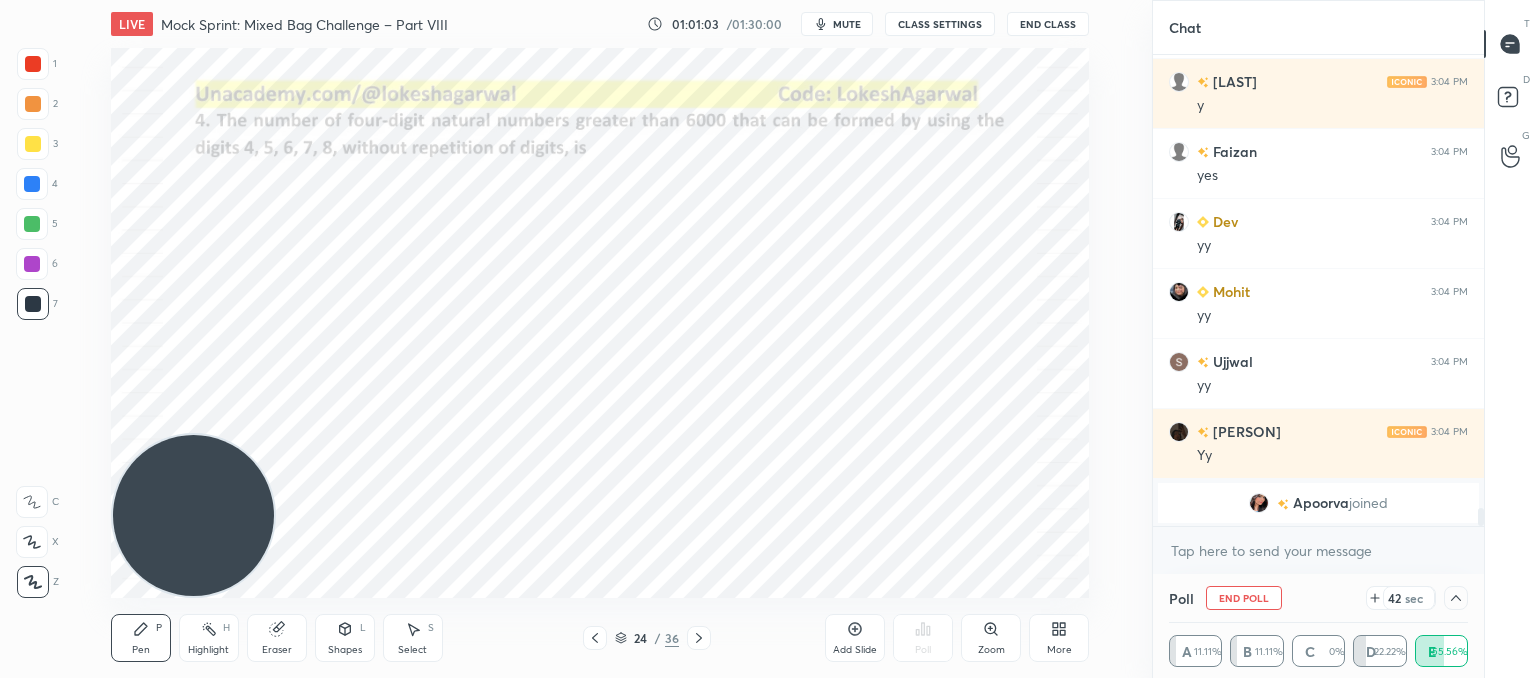 click on "Apoorva" at bounding box center [1321, 503] 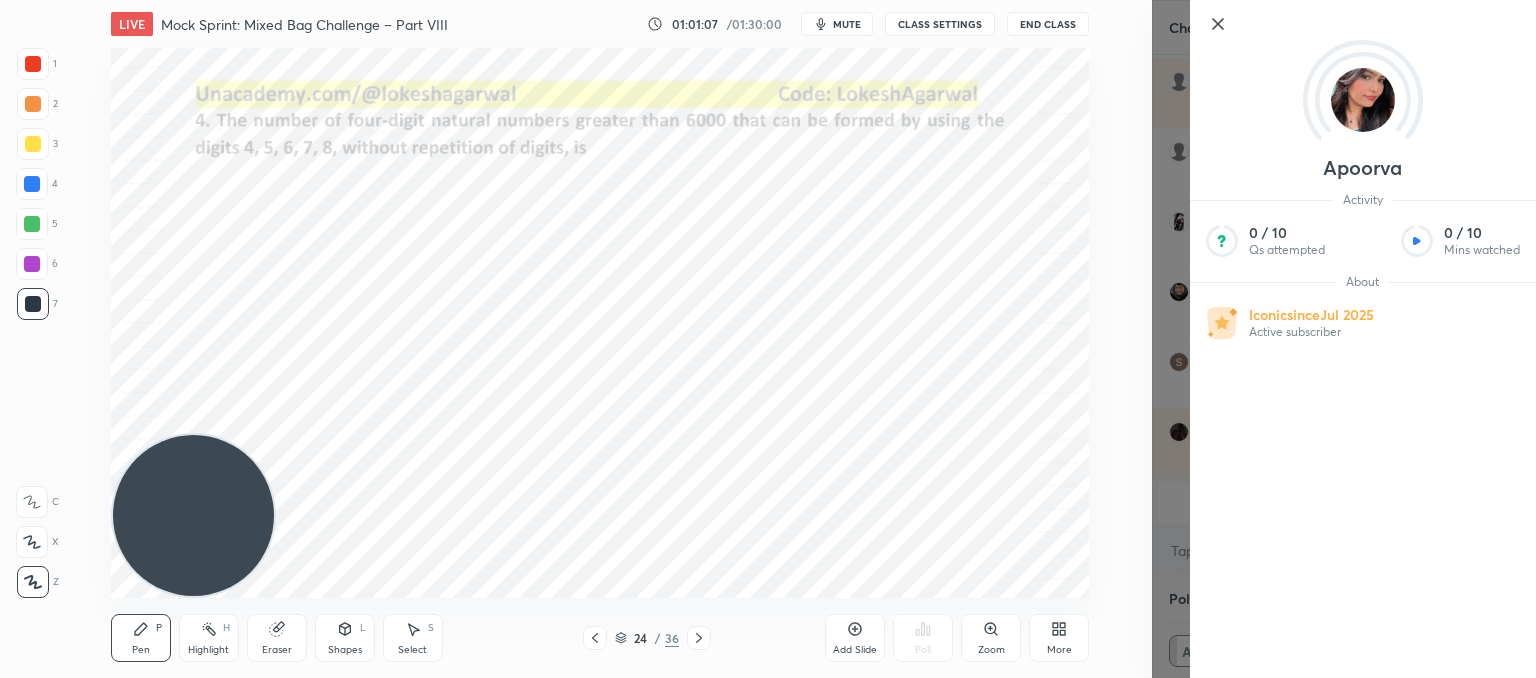 click at bounding box center (1363, 100) 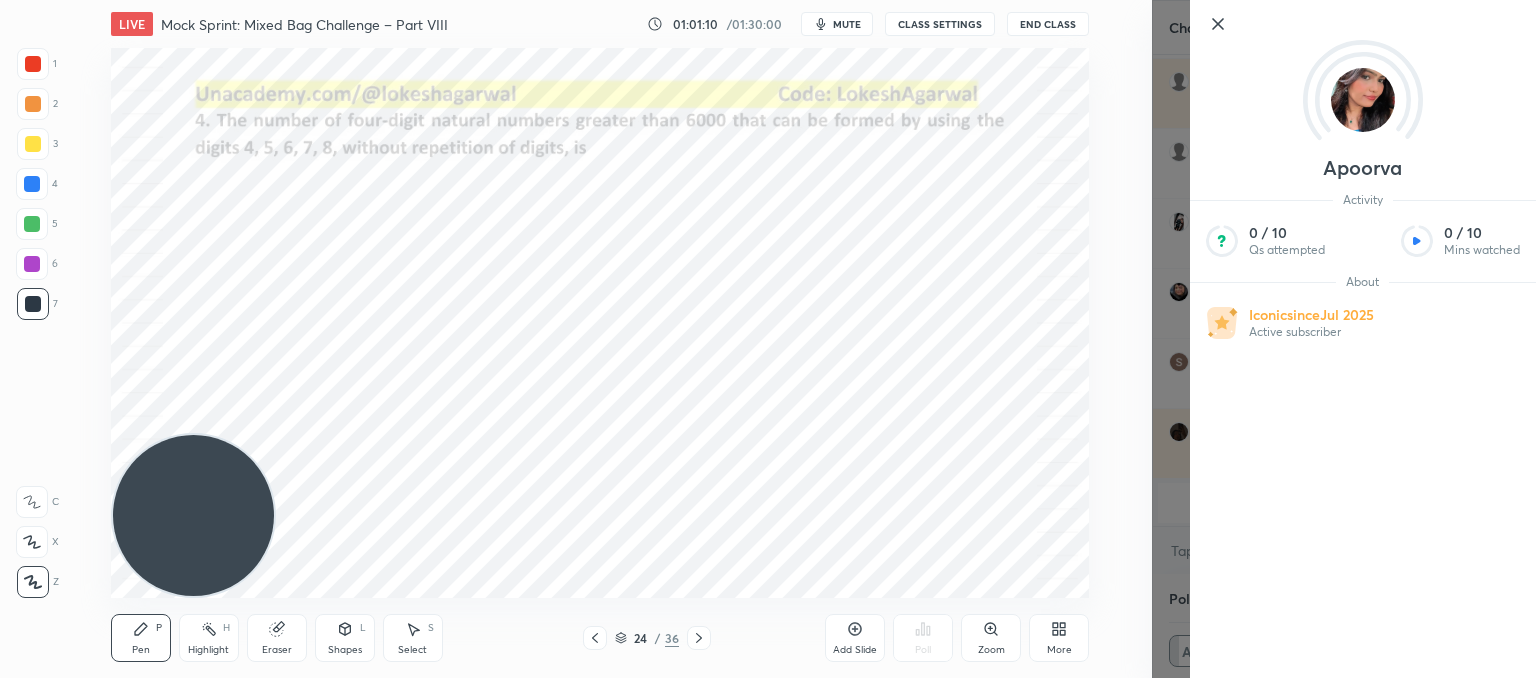 click on "Setting up your live class Poll for   secs No correct answer Start poll" at bounding box center (600, 323) 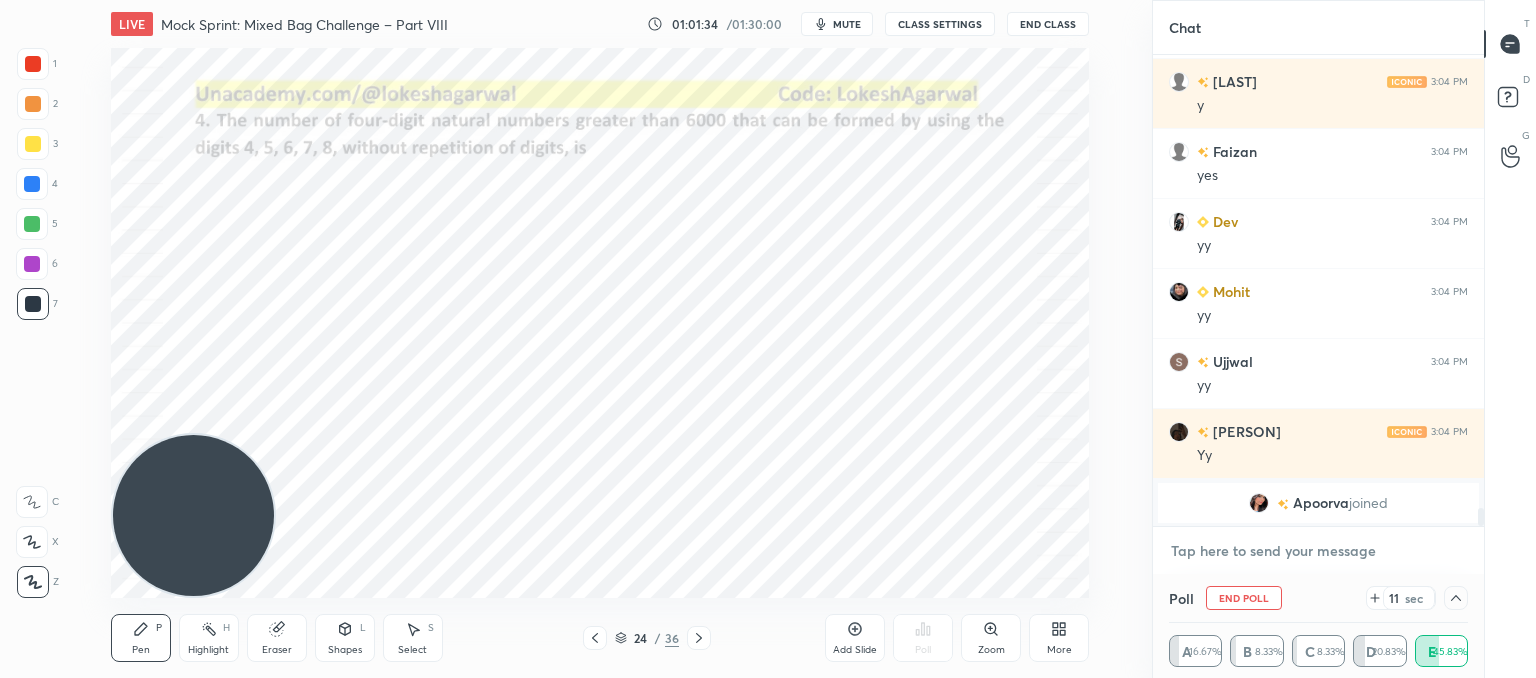 type on "x" 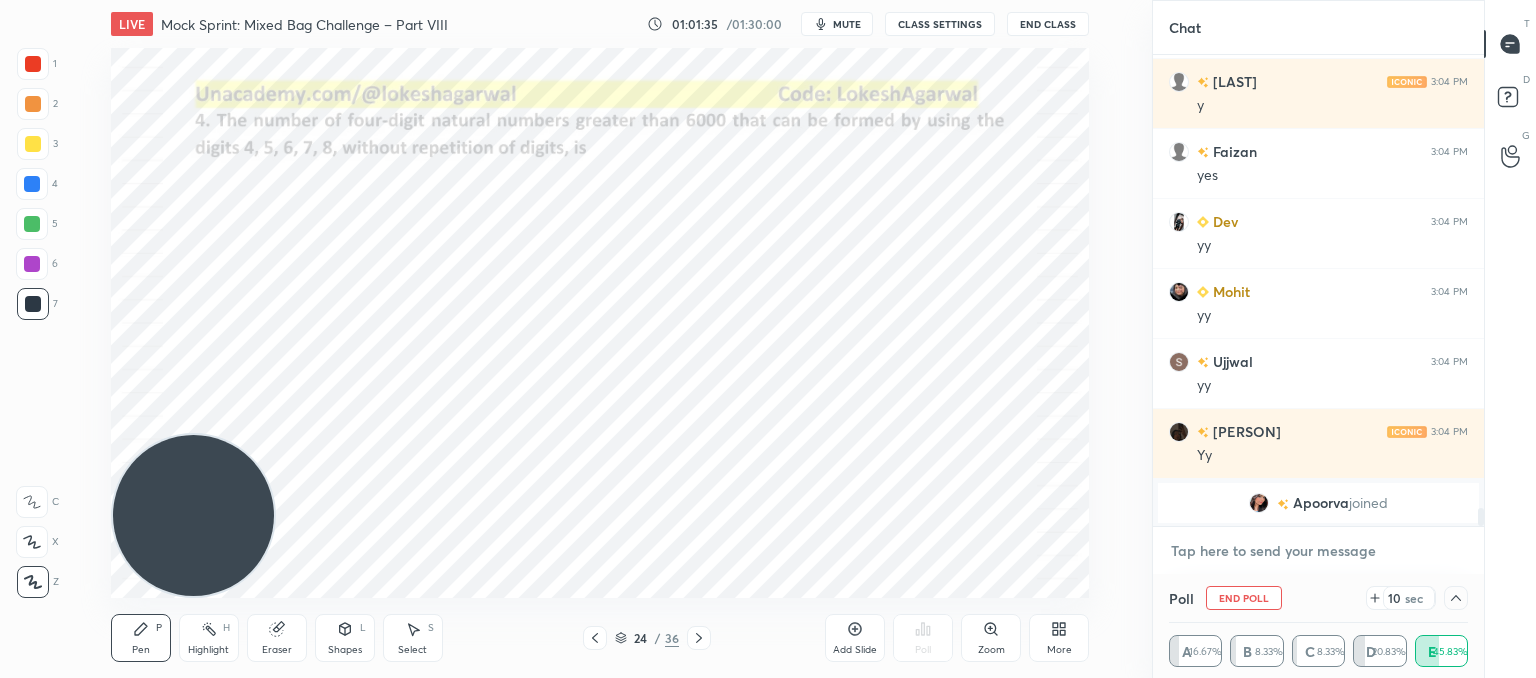 paste on "https://t.me/+Z_IYIO5ily43ZTRl" 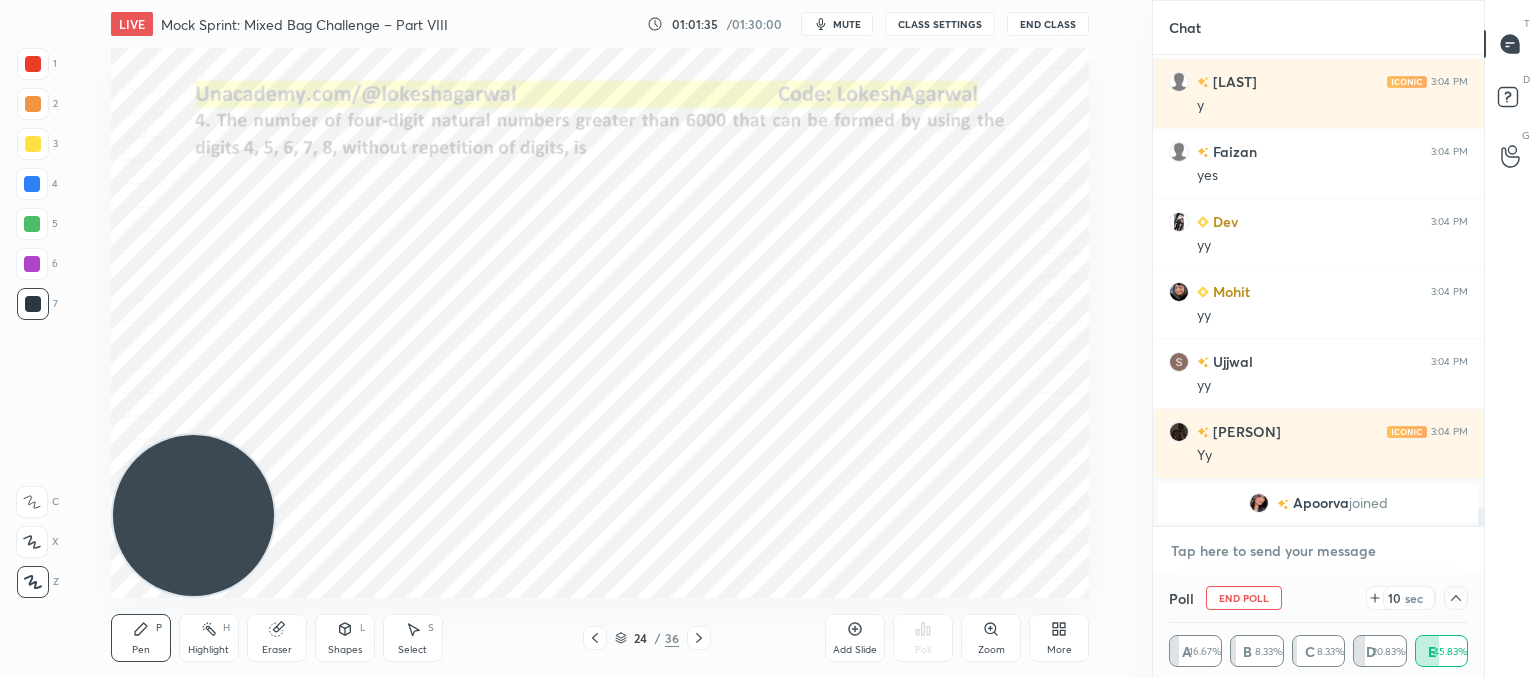 type on "https://t.me/+Z_IYIO5ily43ZTRl" 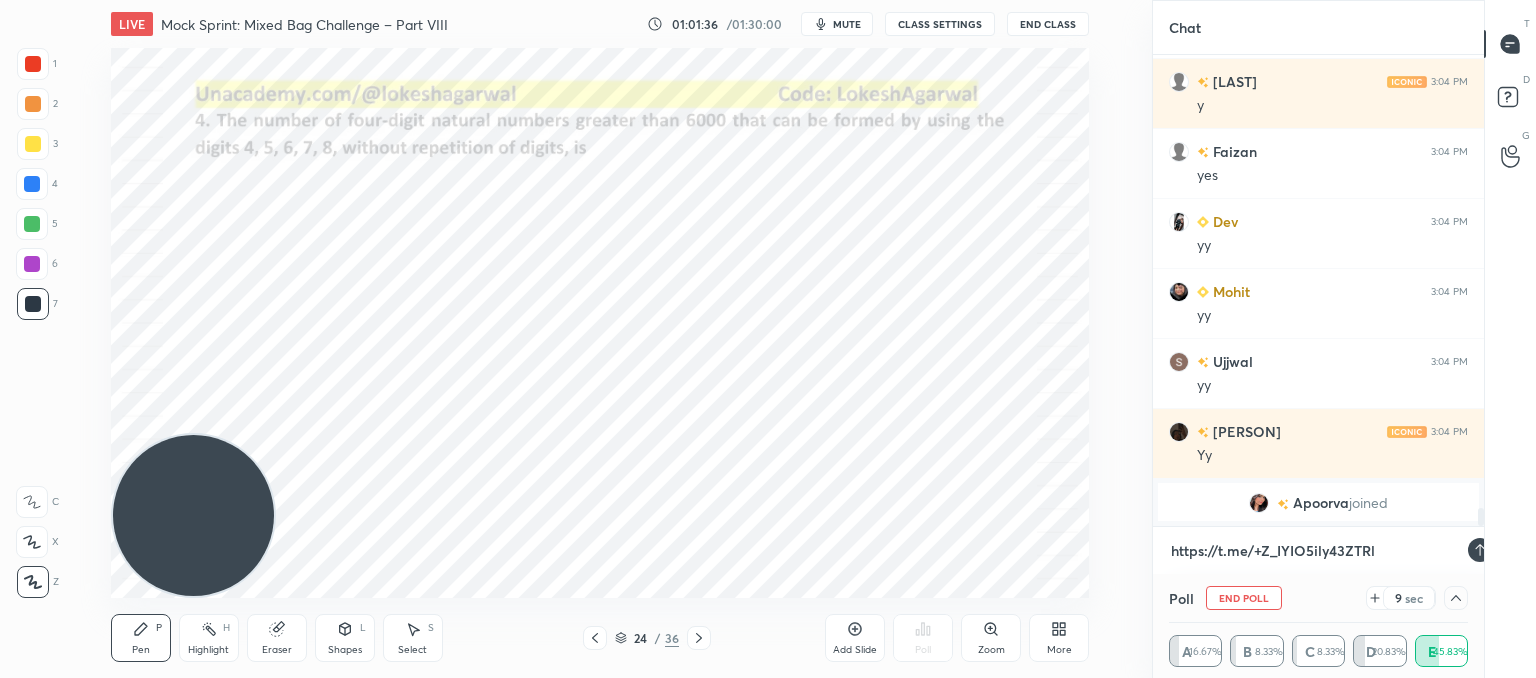 scroll, scrollTop: 460, scrollLeft: 325, axis: both 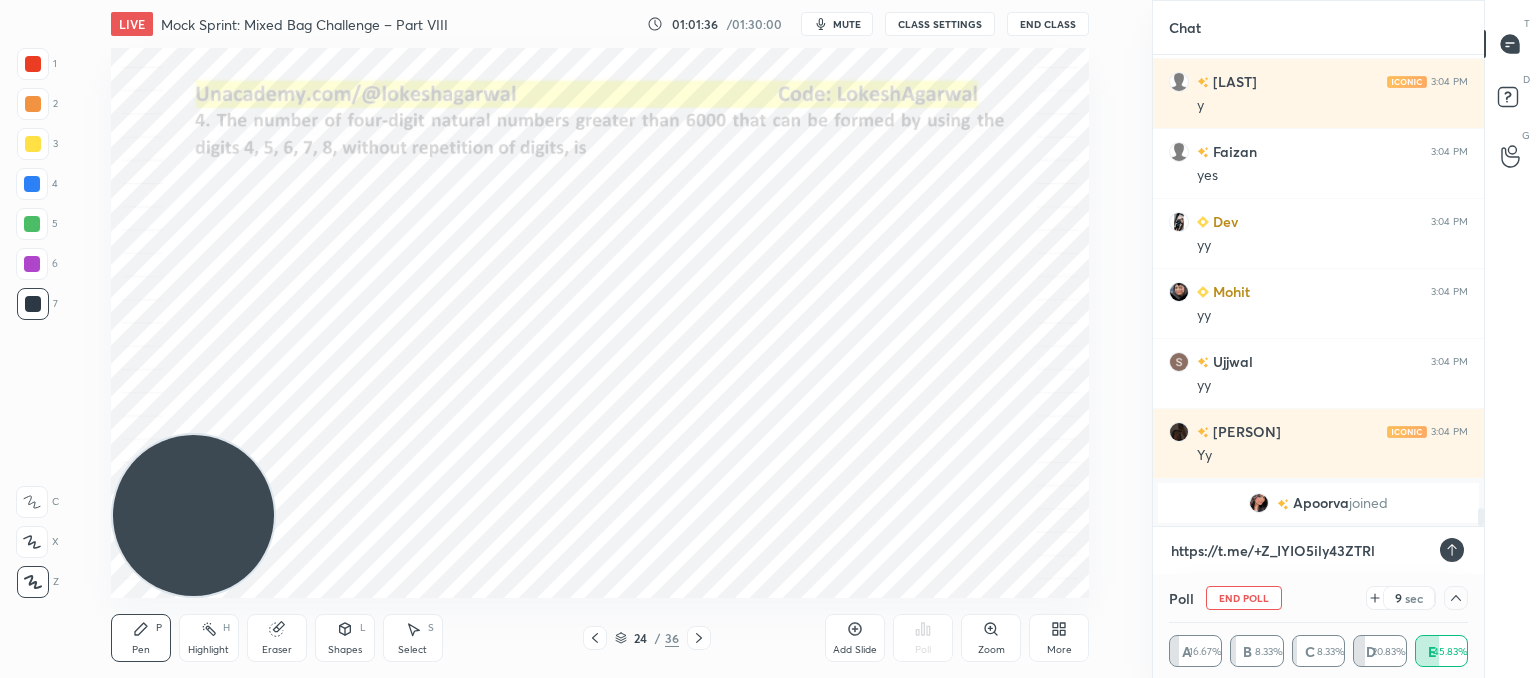 type 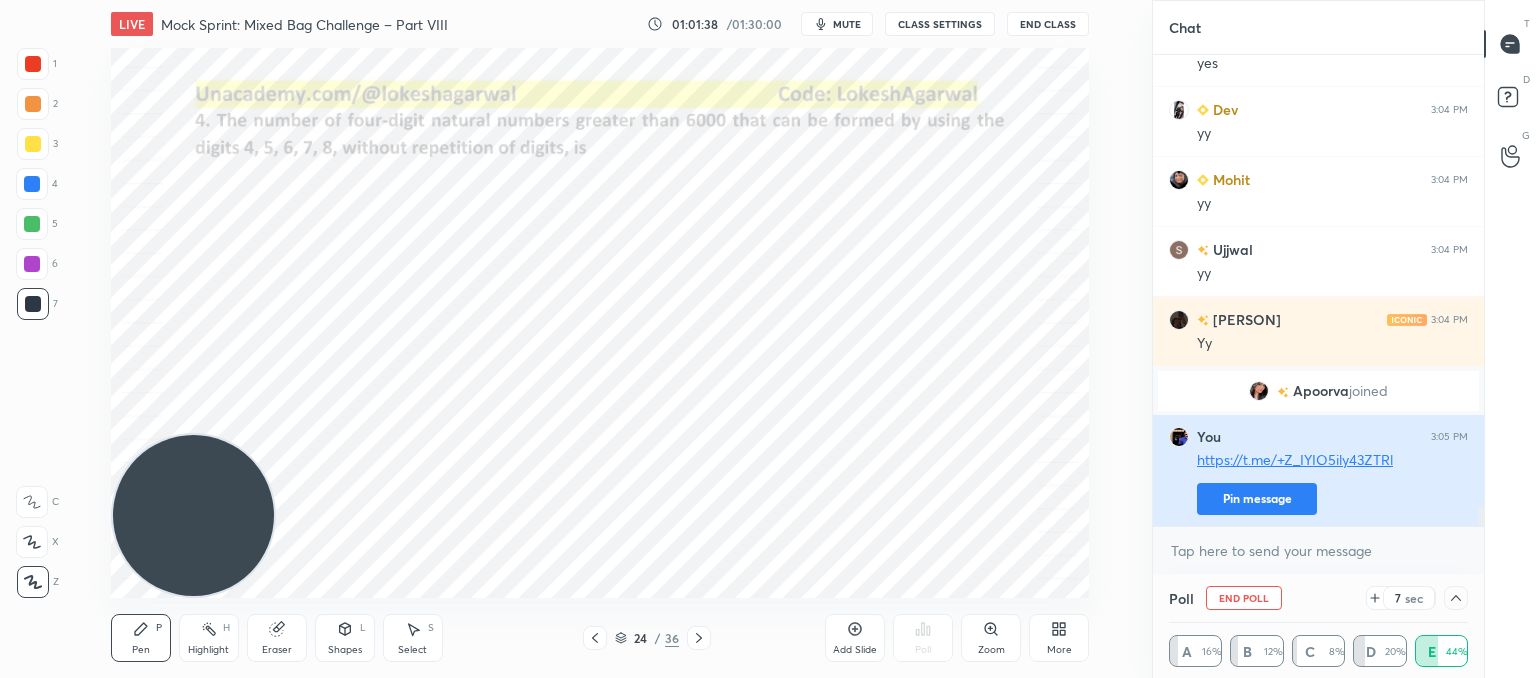 click on "Pin message" at bounding box center [1257, 499] 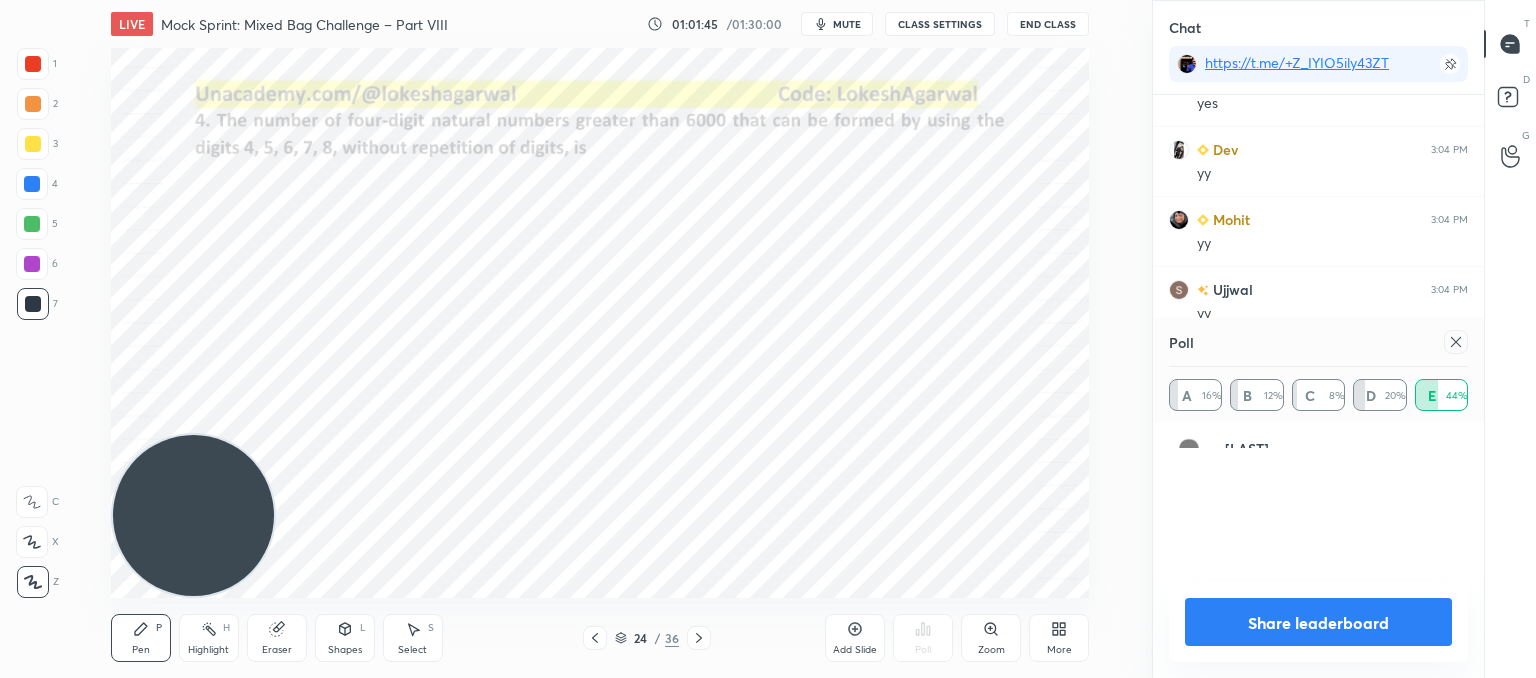 scroll, scrollTop: 6, scrollLeft: 6, axis: both 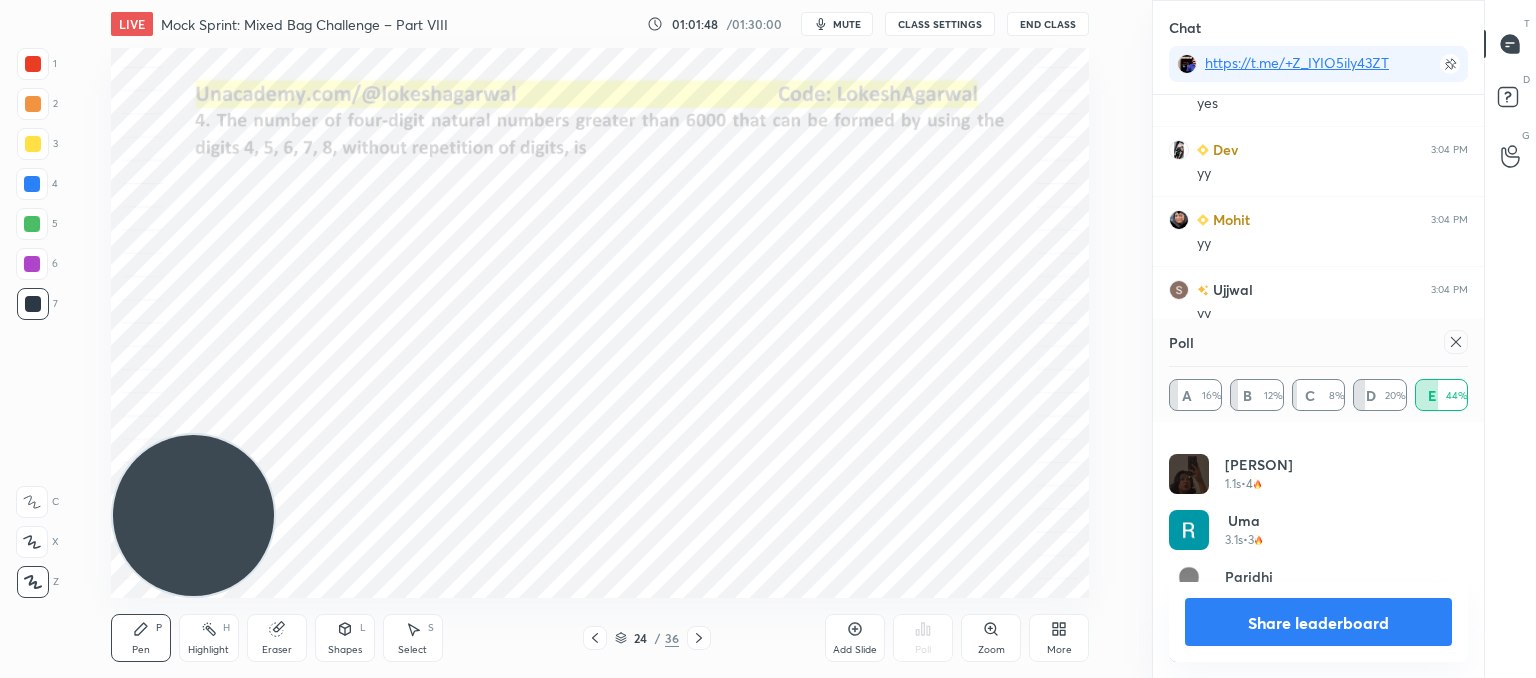 click 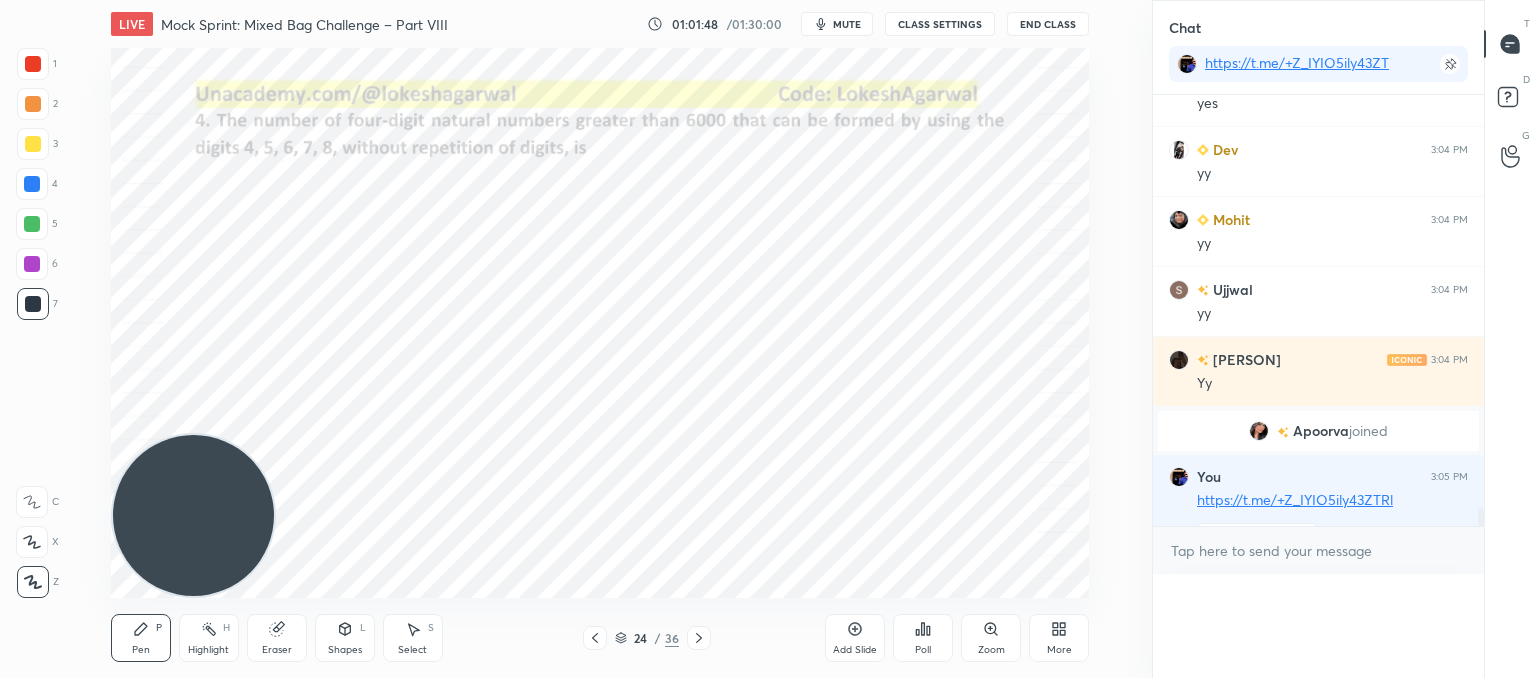 scroll, scrollTop: 176, scrollLeft: 293, axis: both 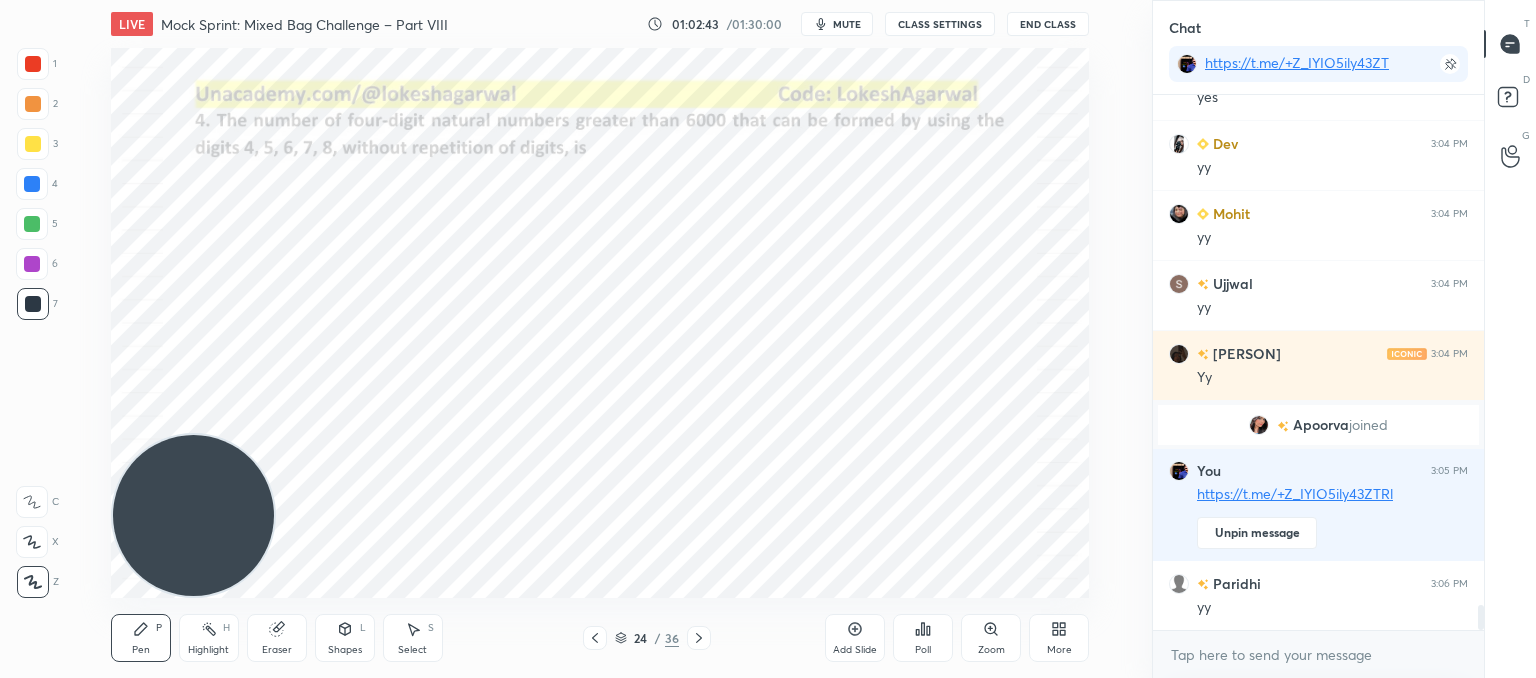 drag, startPoint x: 281, startPoint y: 634, endPoint x: 306, endPoint y: 610, distance: 34.655445 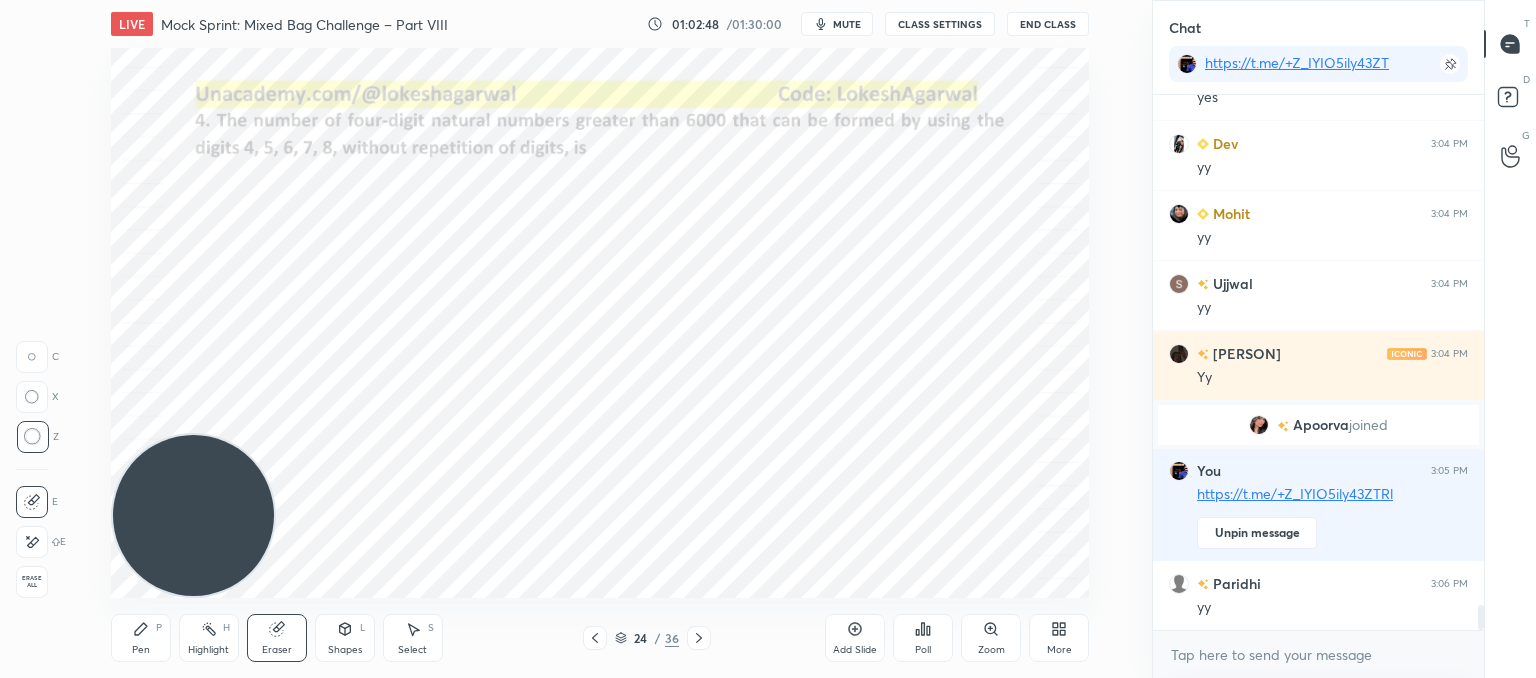 drag, startPoint x: 145, startPoint y: 635, endPoint x: 261, endPoint y: 556, distance: 140.34601 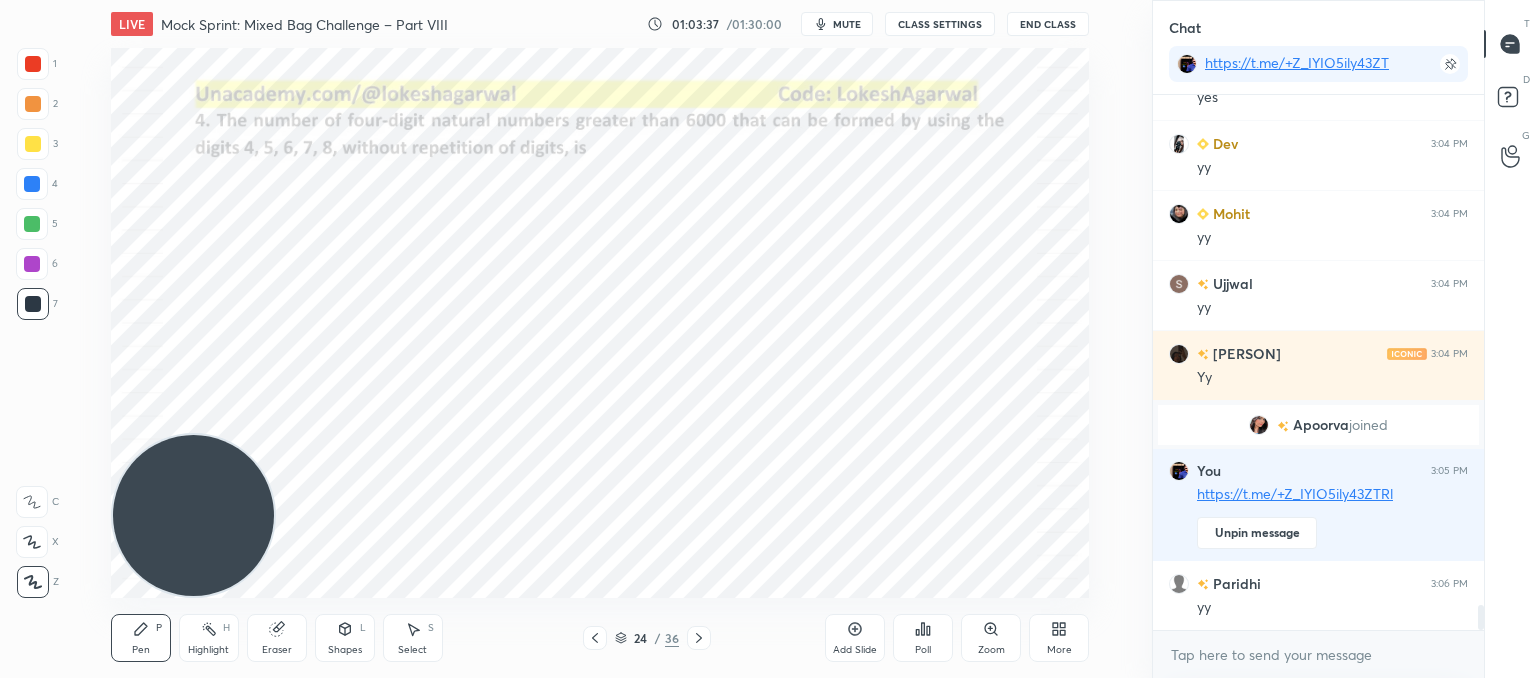 click 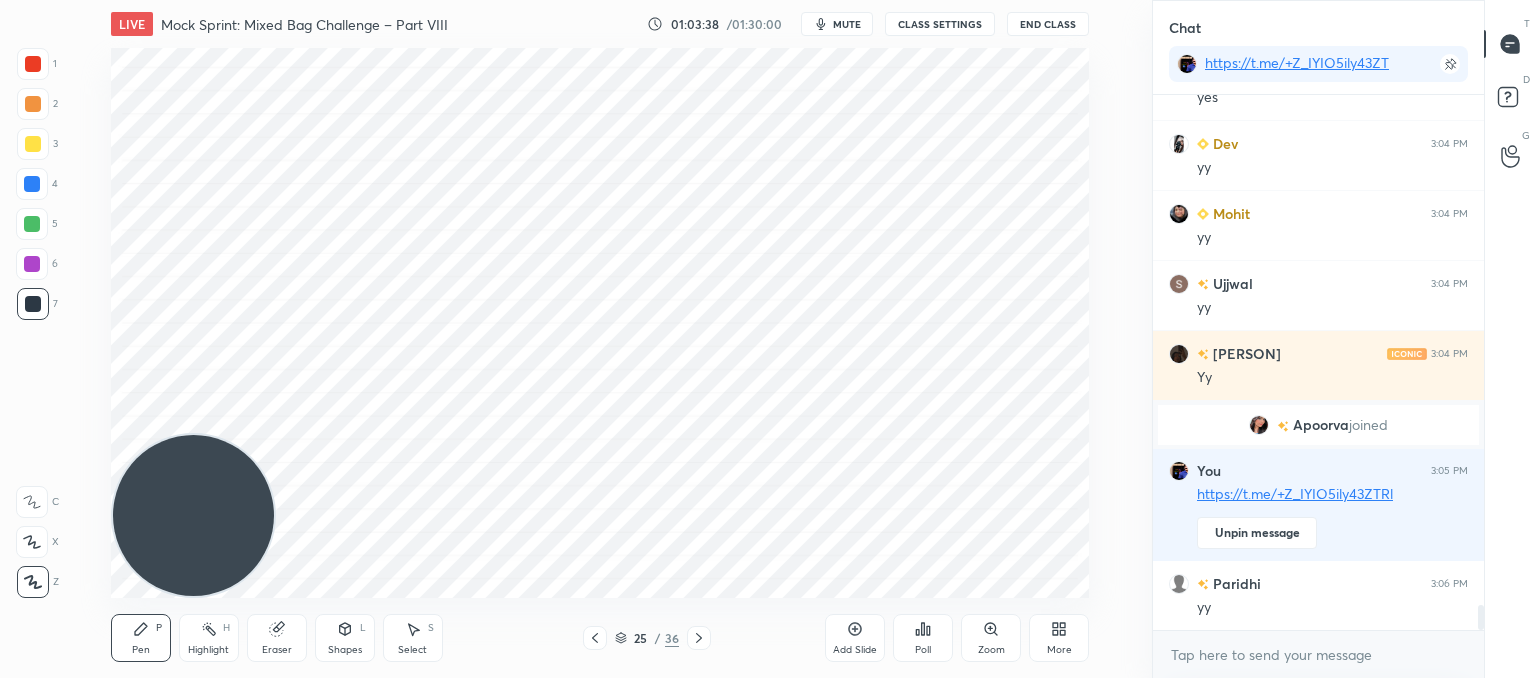 click 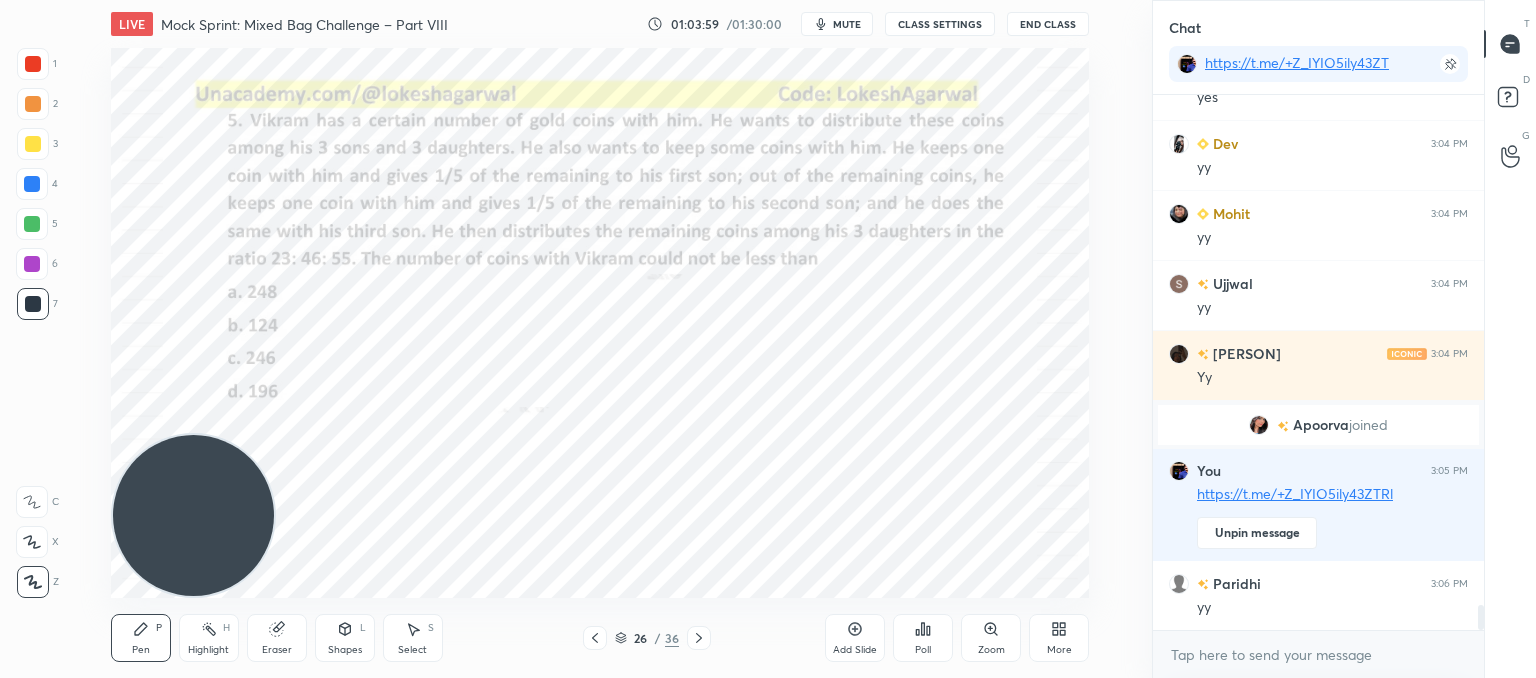 scroll, scrollTop: 10904, scrollLeft: 0, axis: vertical 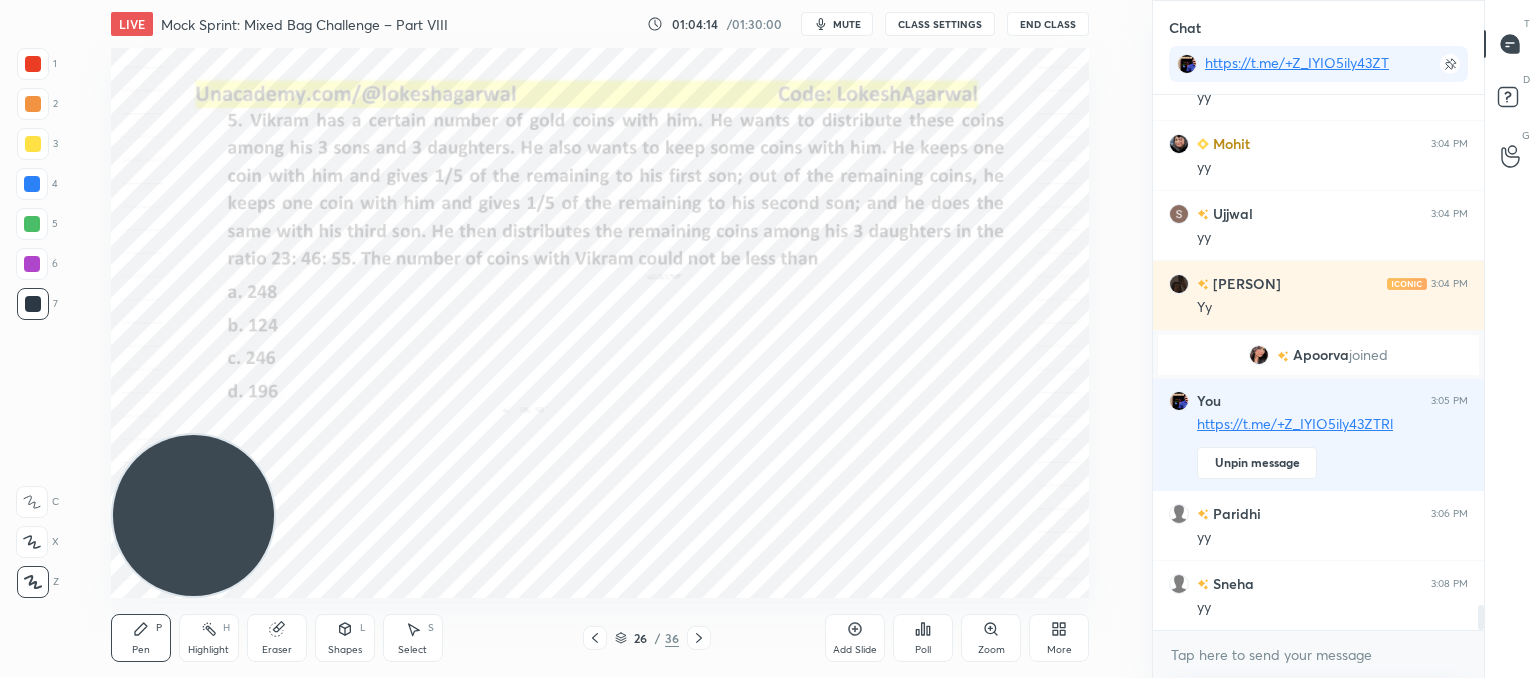 click on "mute" at bounding box center (847, 24) 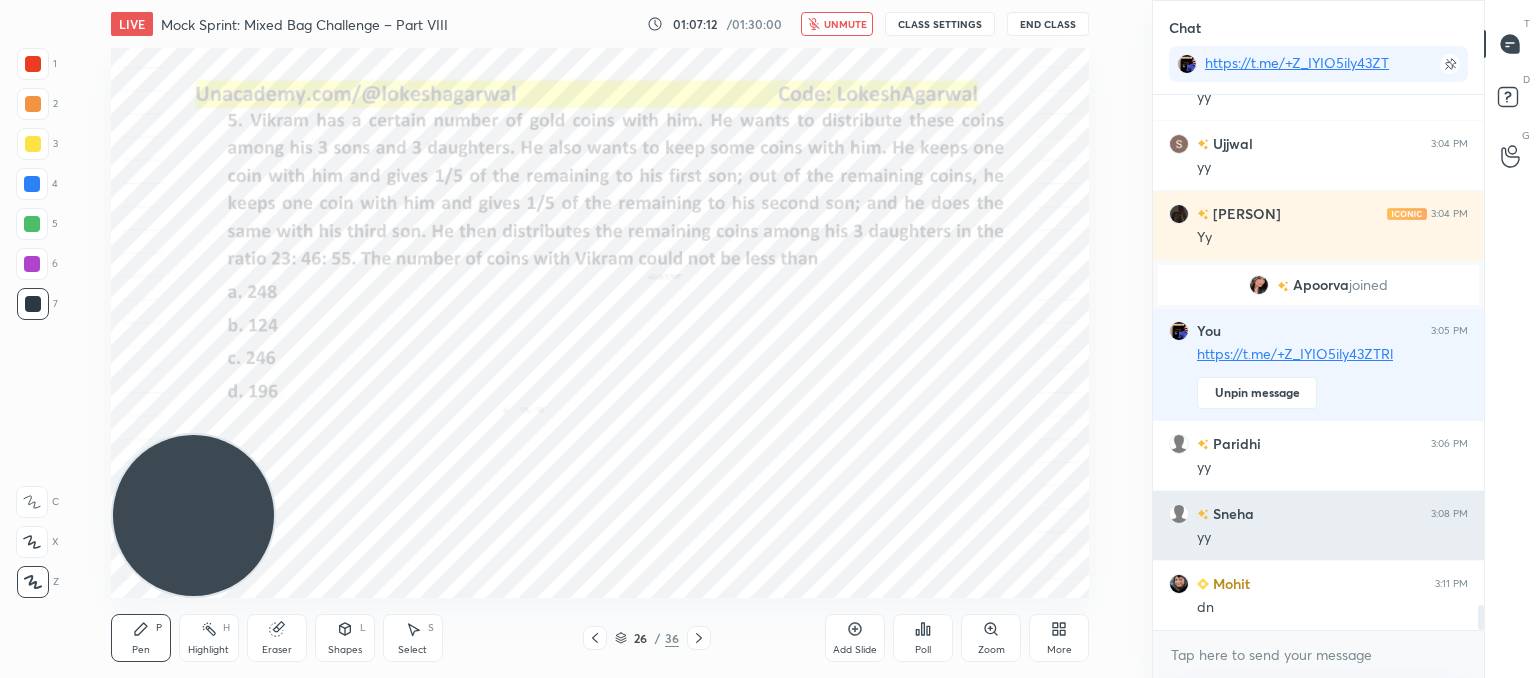 scroll, scrollTop: 11044, scrollLeft: 0, axis: vertical 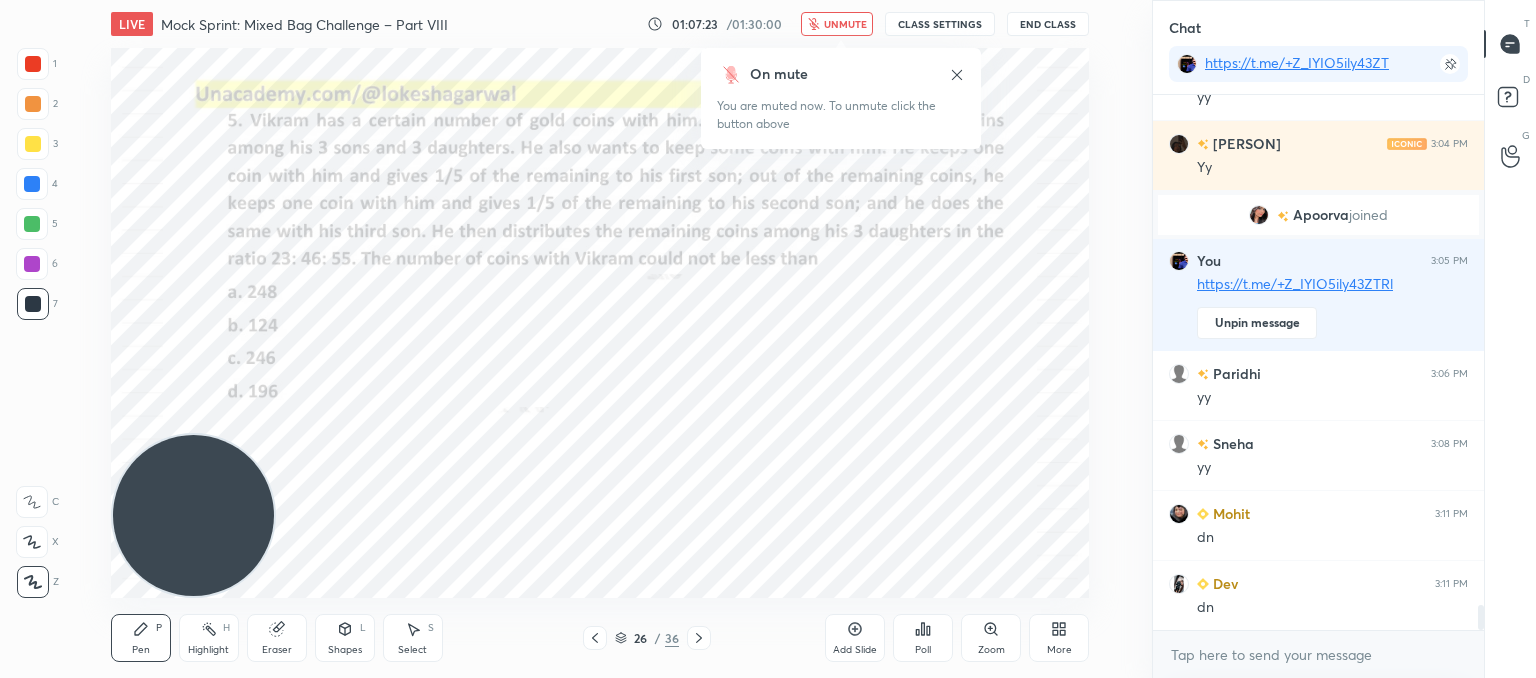 click on "unmute" at bounding box center (837, 24) 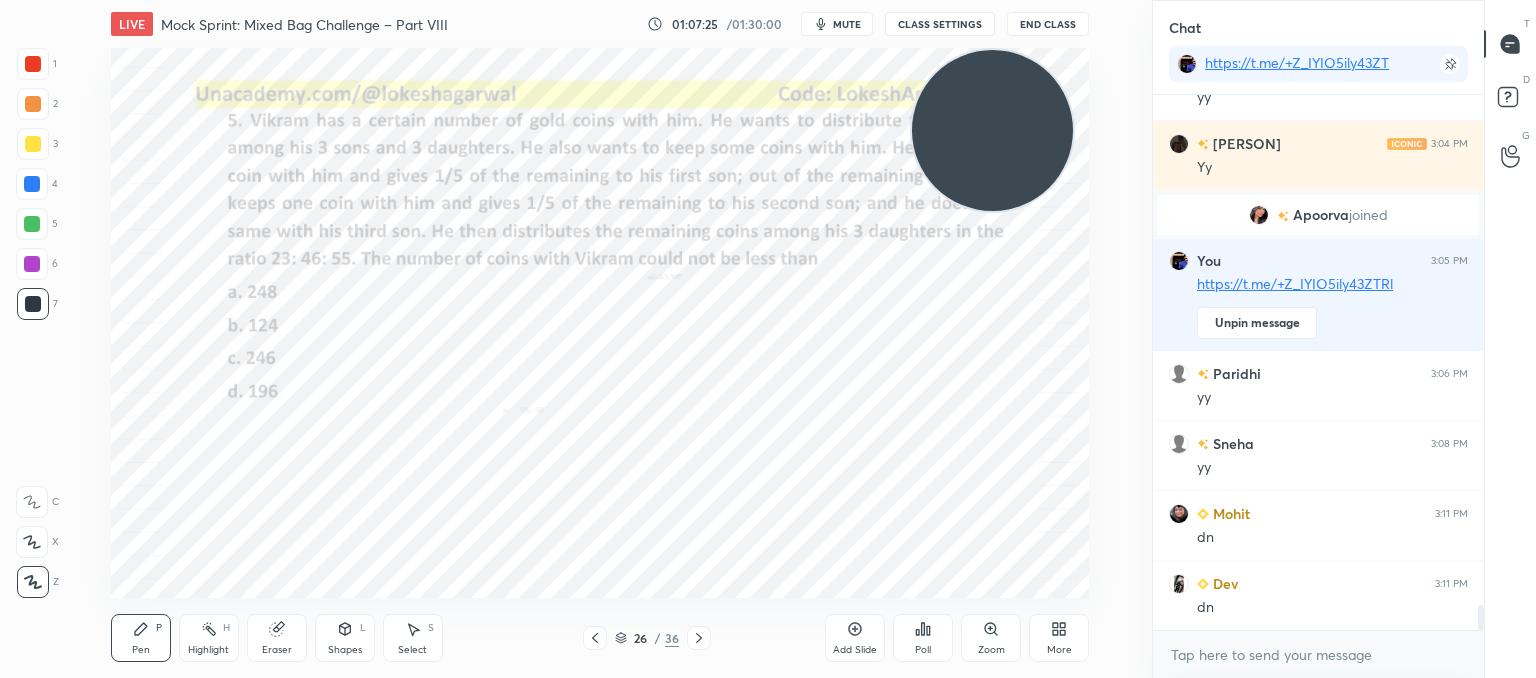 drag, startPoint x: 145, startPoint y: 505, endPoint x: 898, endPoint y: 89, distance: 860.2703 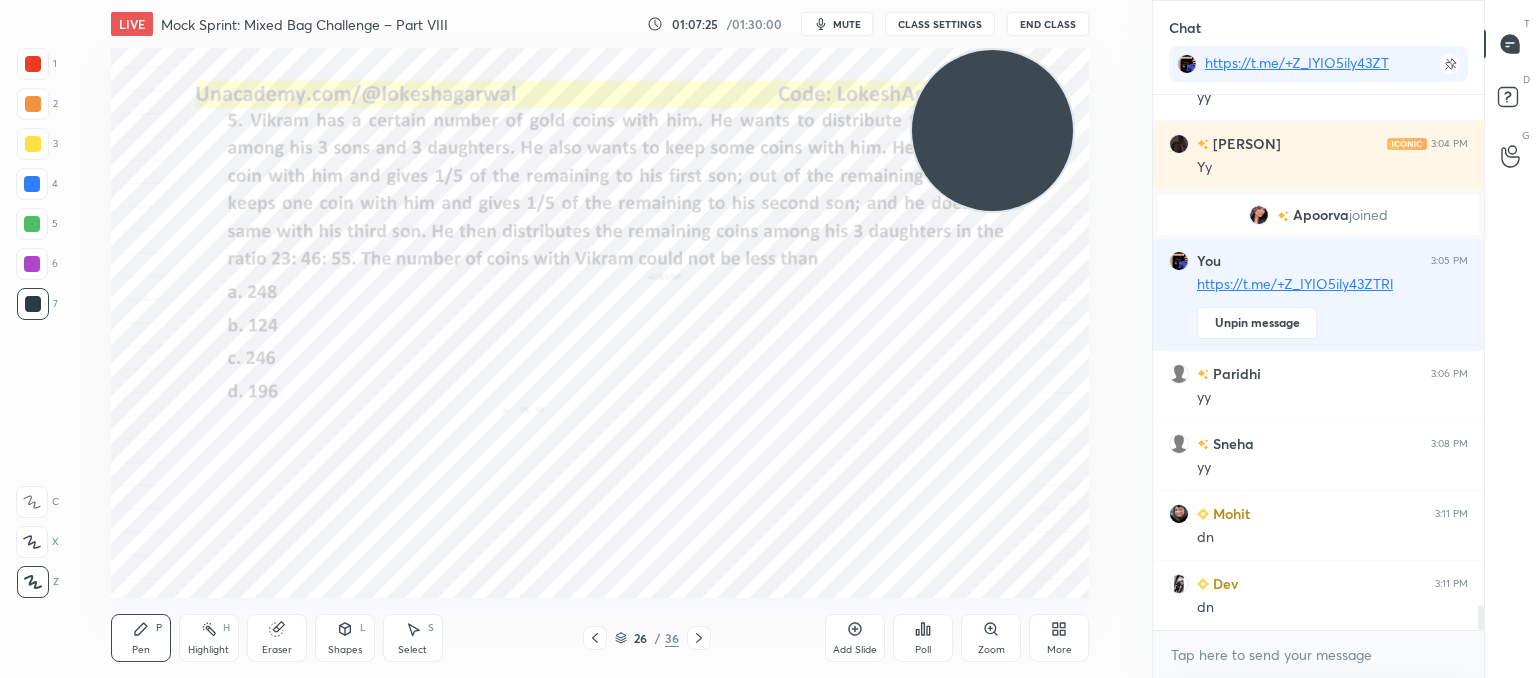 click at bounding box center [992, 130] 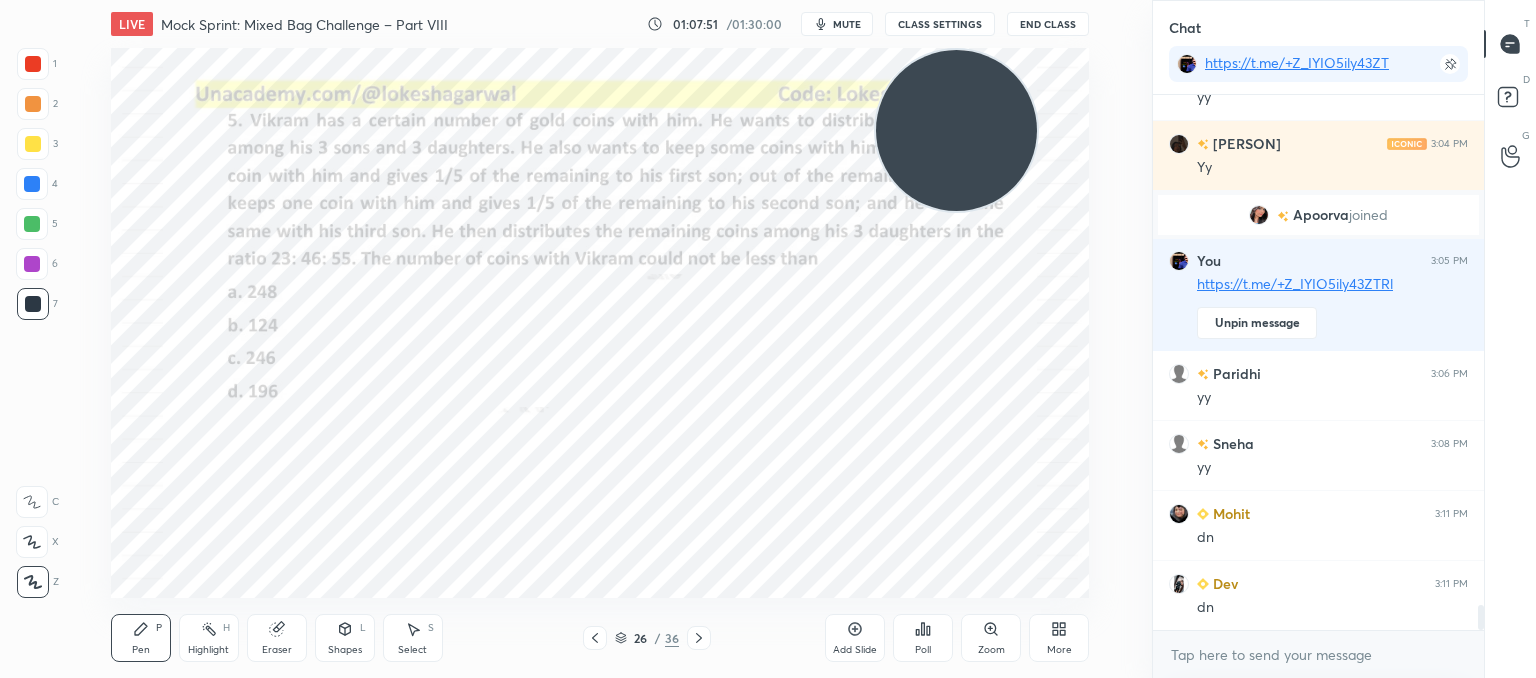 scroll, scrollTop: 11114, scrollLeft: 0, axis: vertical 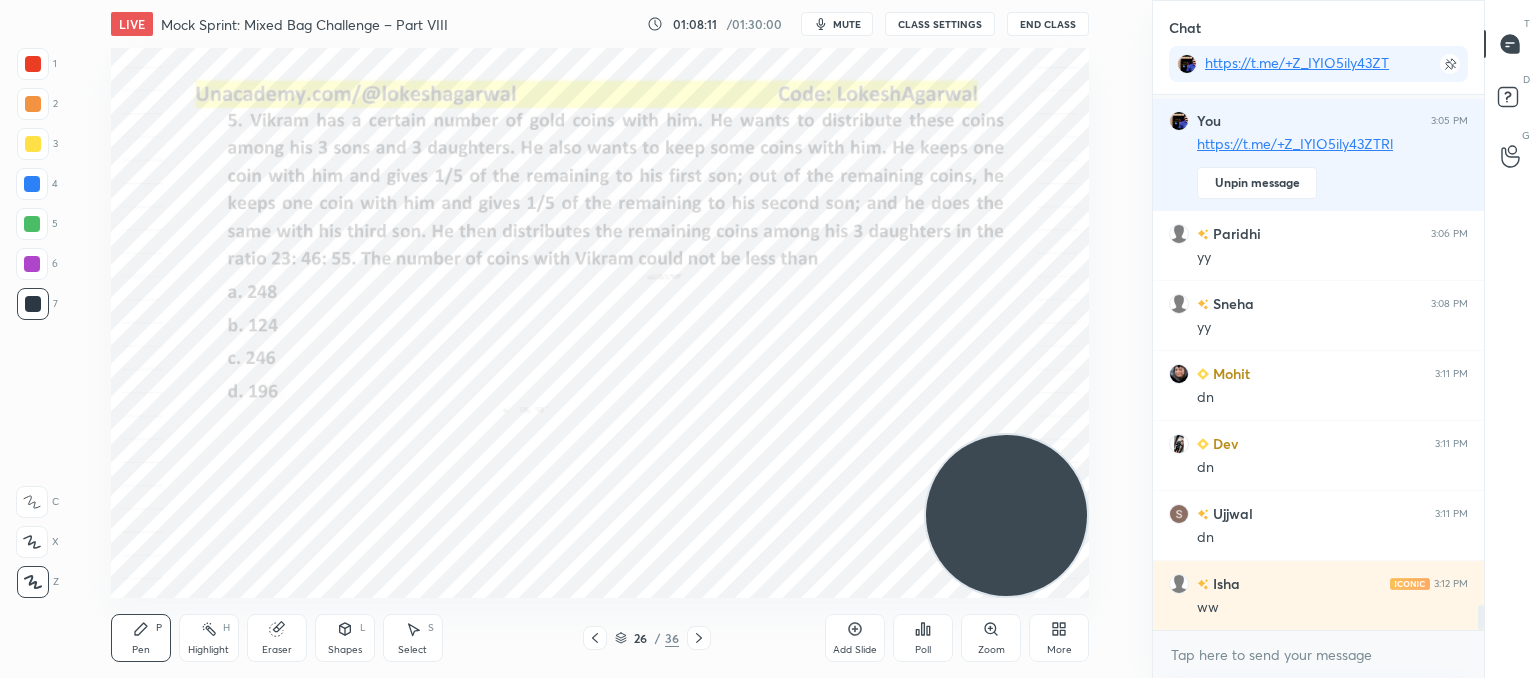 drag, startPoint x: 989, startPoint y: 136, endPoint x: 1069, endPoint y: 665, distance: 535.01495 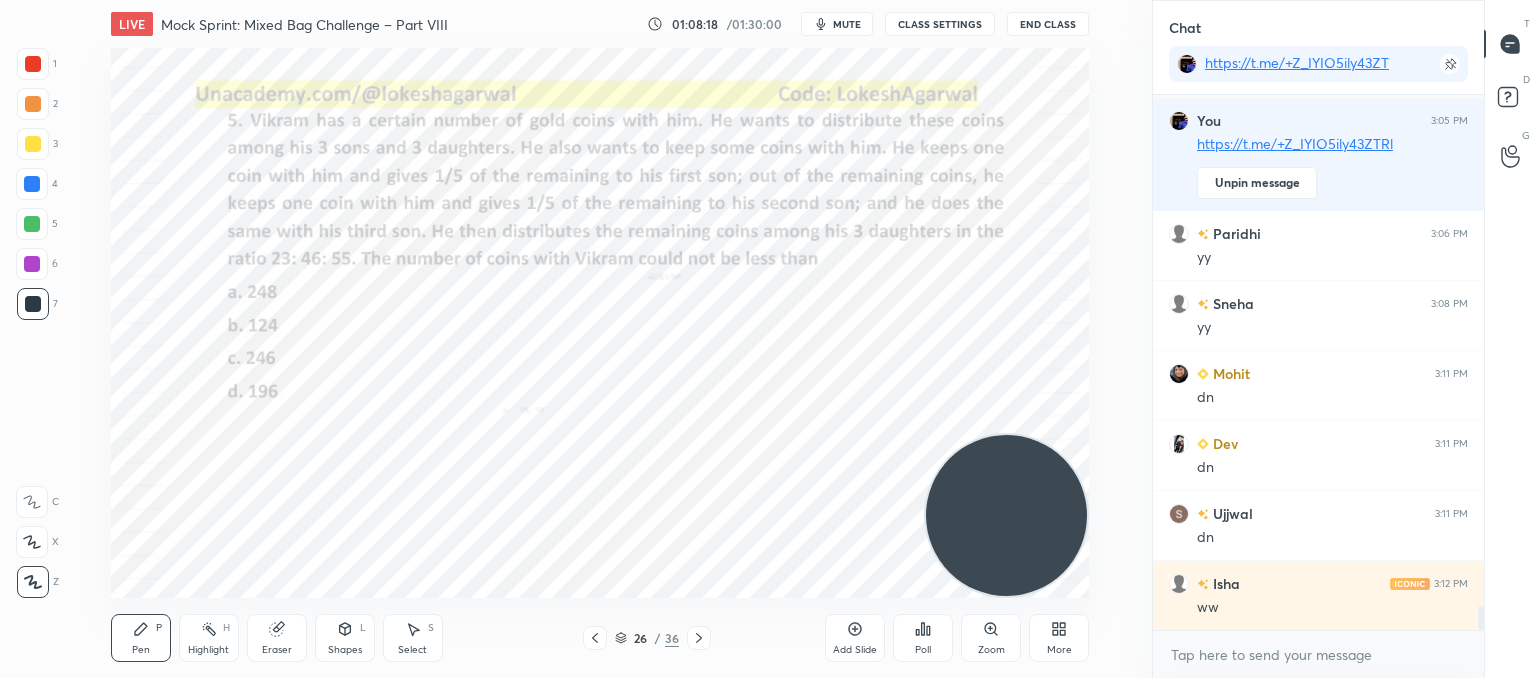 scroll, scrollTop: 11254, scrollLeft: 0, axis: vertical 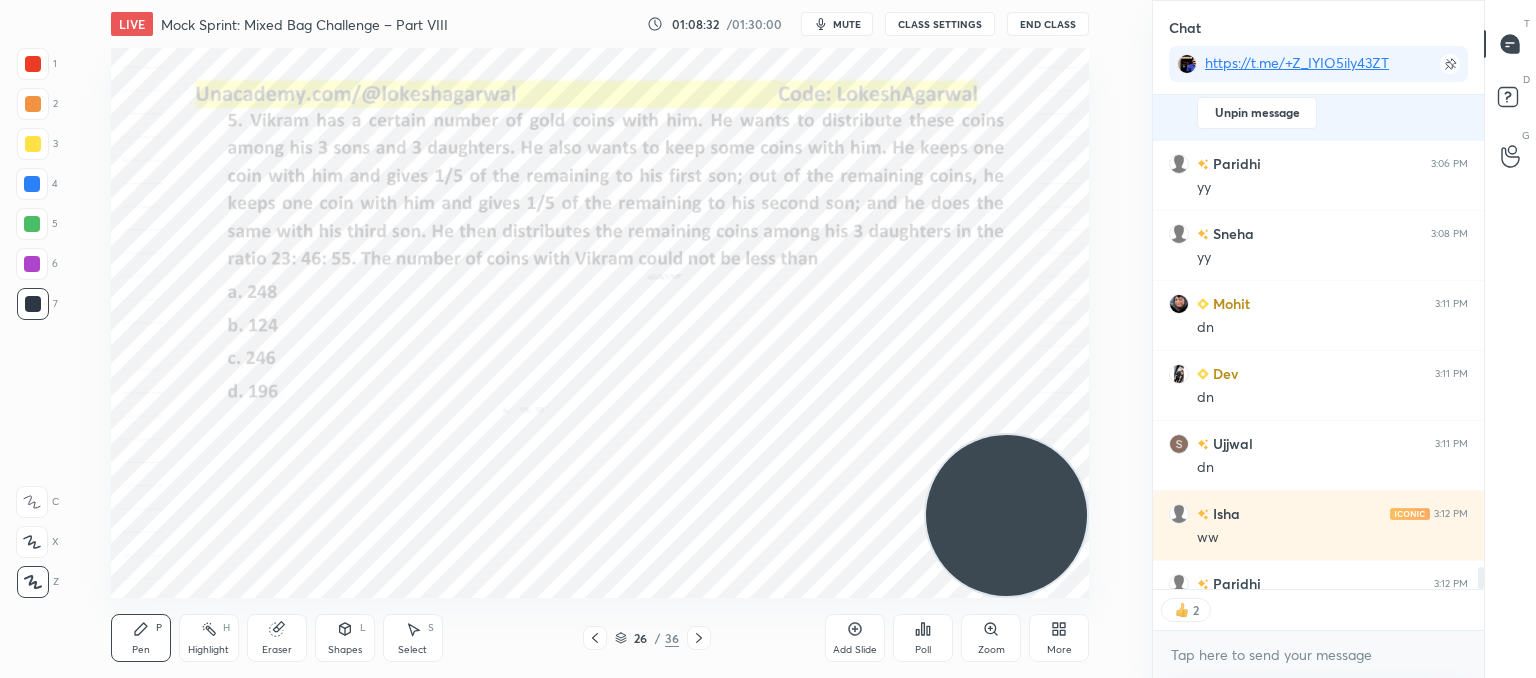 type on "x" 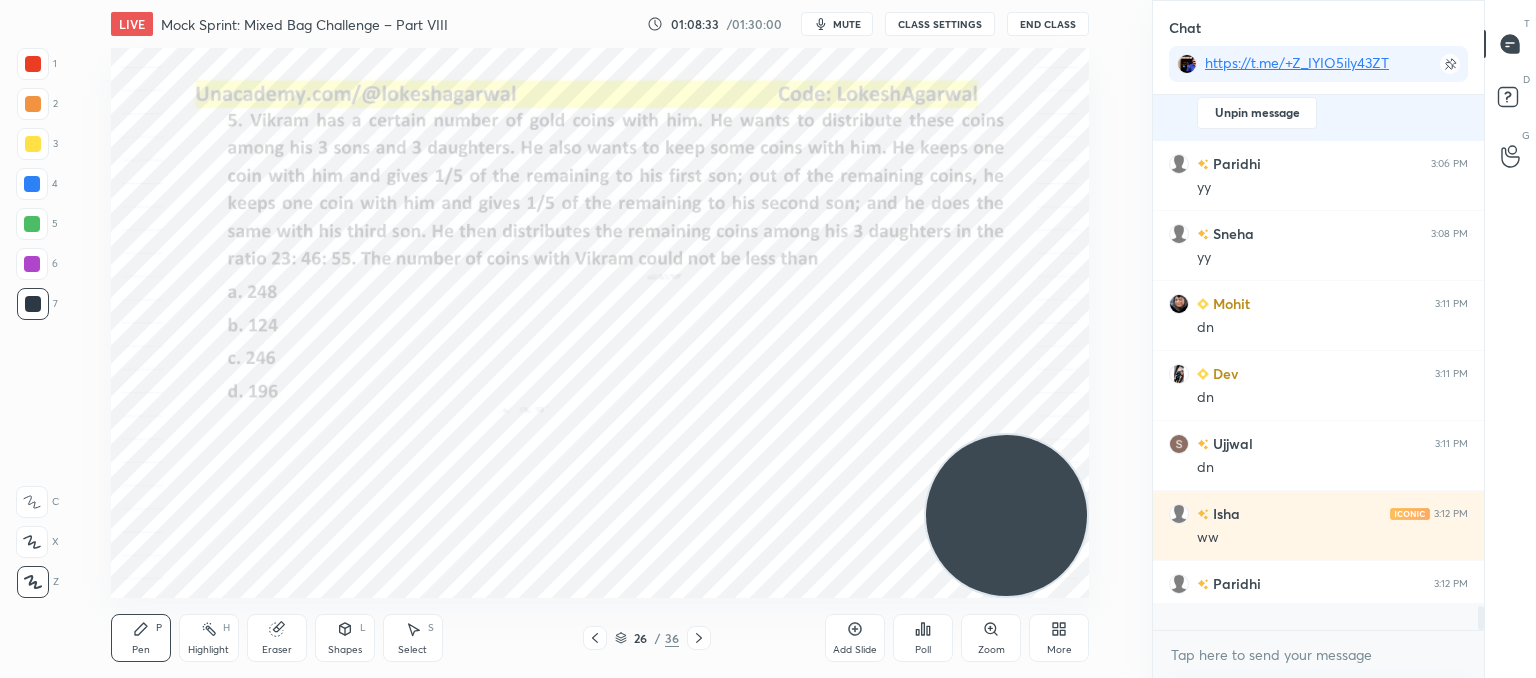 scroll, scrollTop: 6, scrollLeft: 6, axis: both 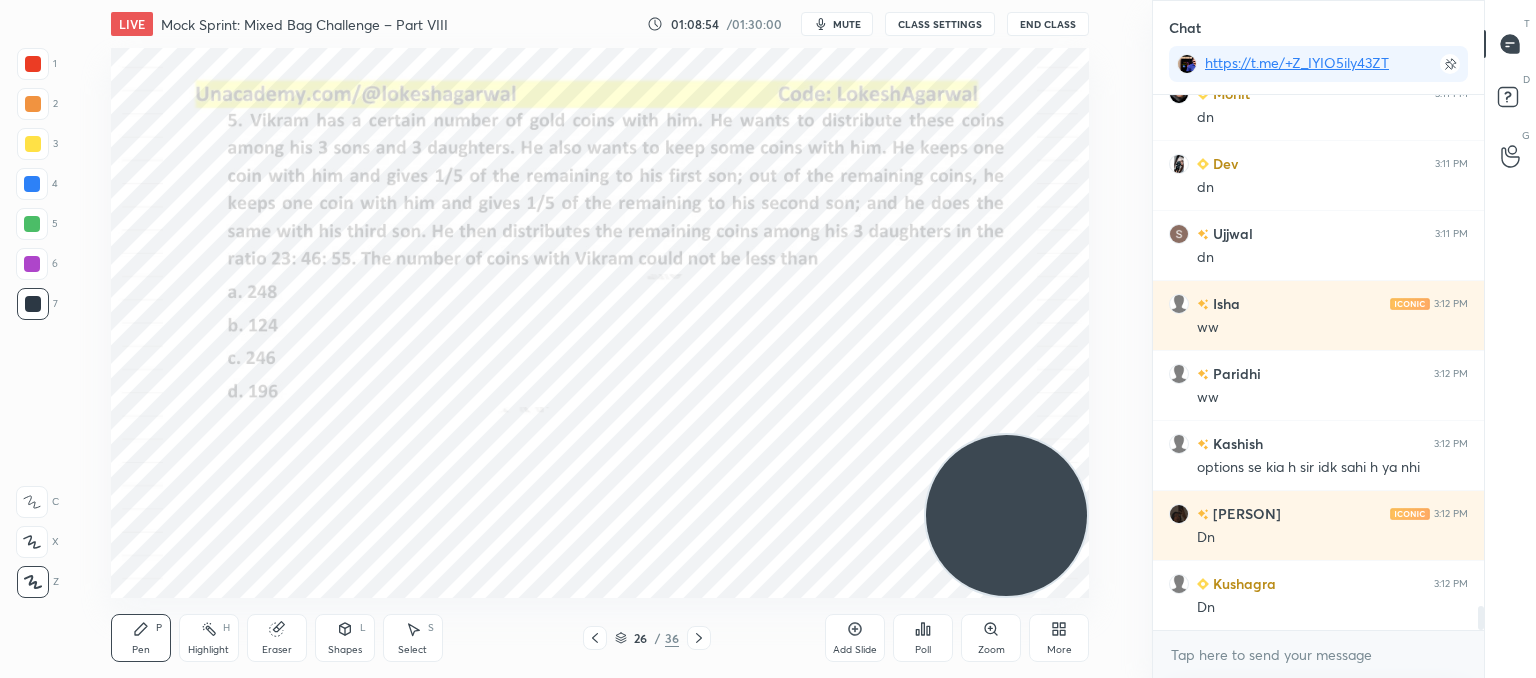 click on "Poll" at bounding box center [923, 650] 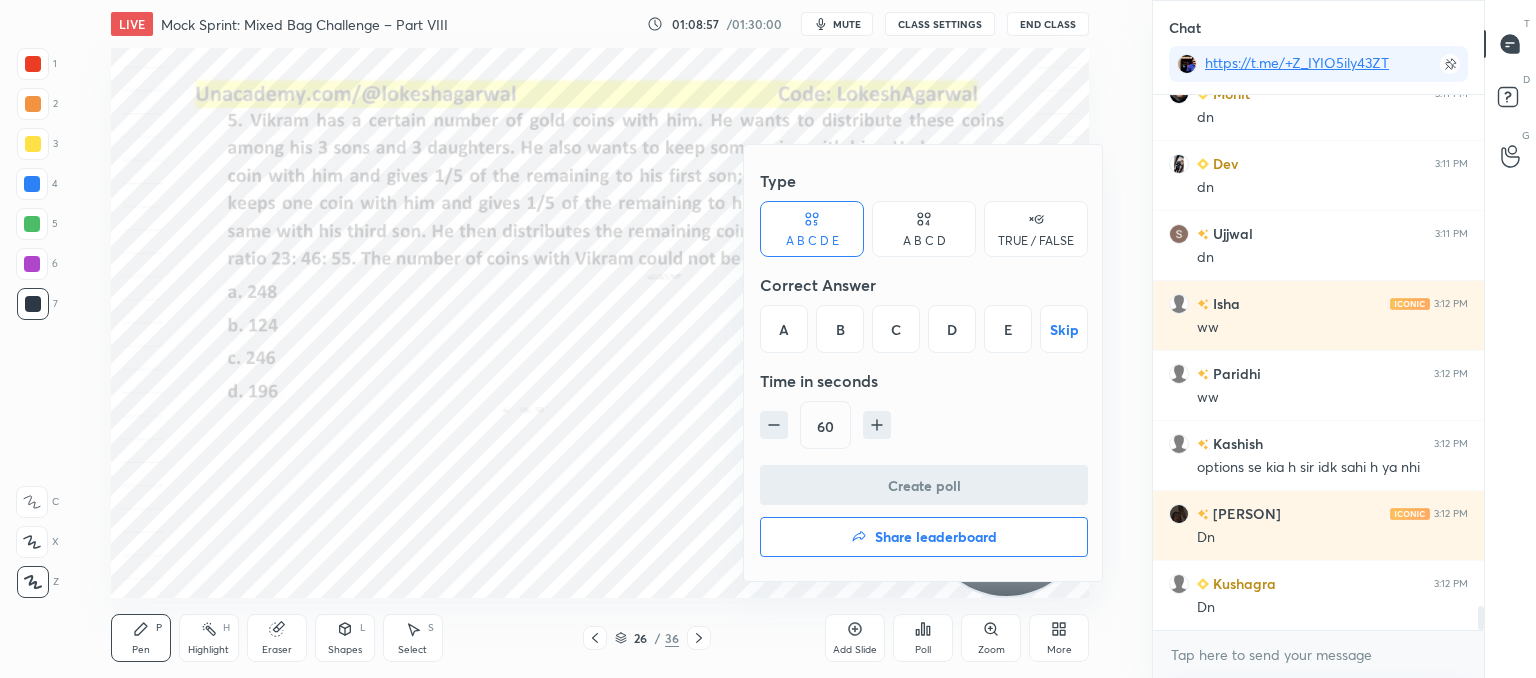 click on "C" at bounding box center [896, 329] 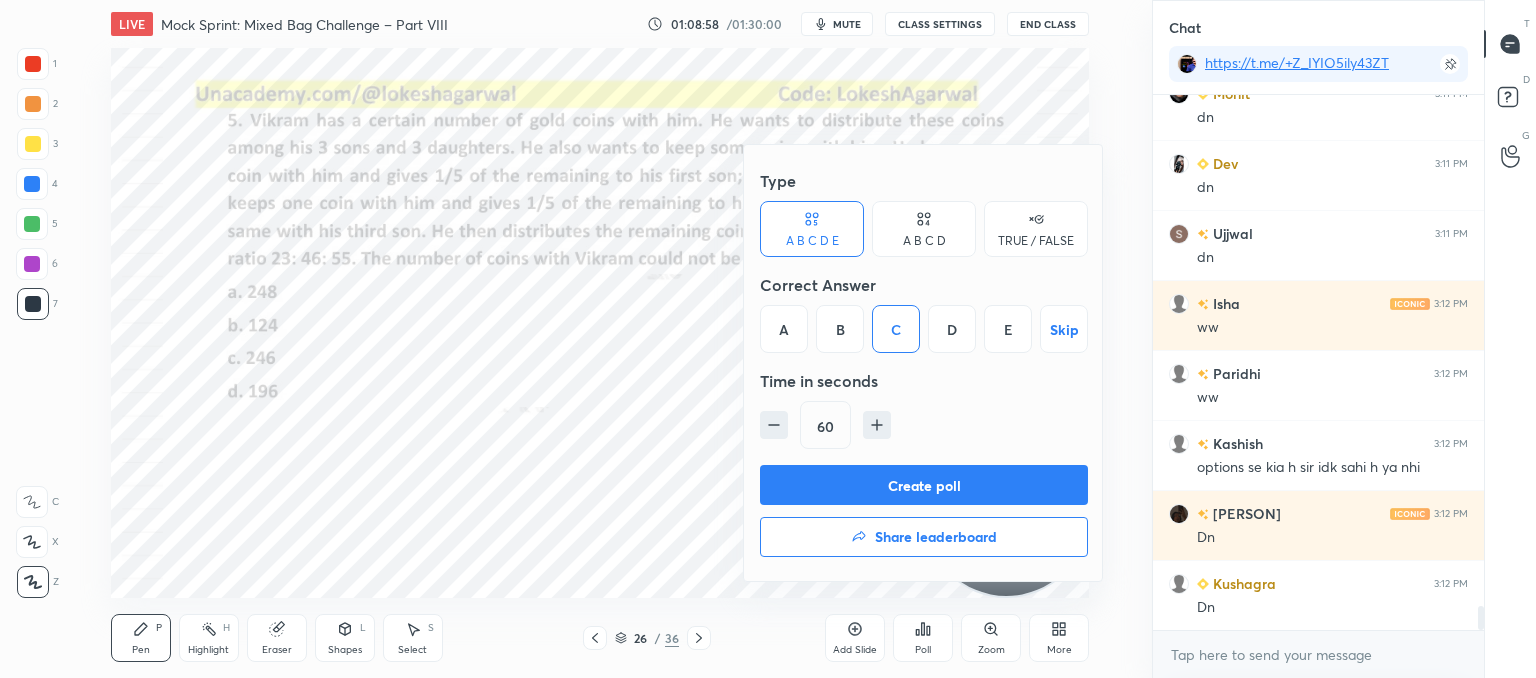 click 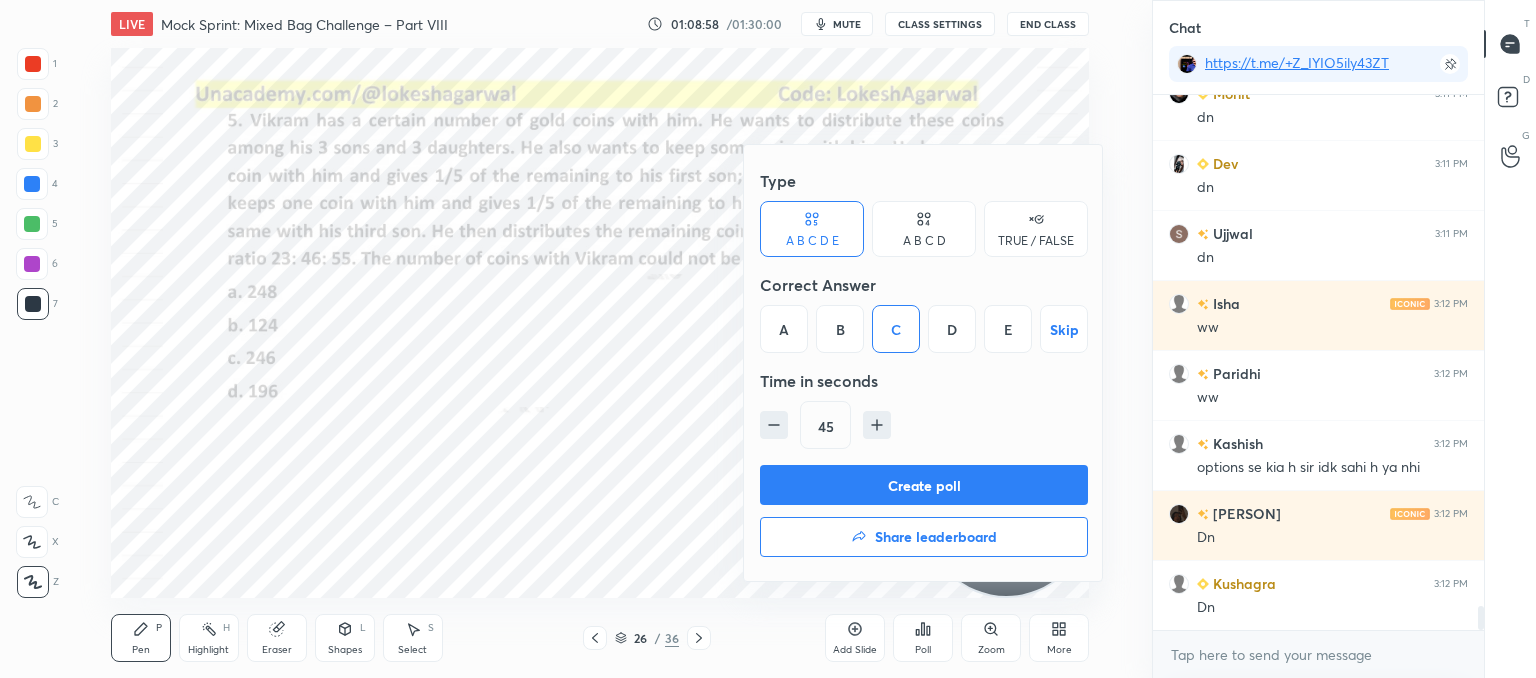 click on "Create poll" at bounding box center (924, 485) 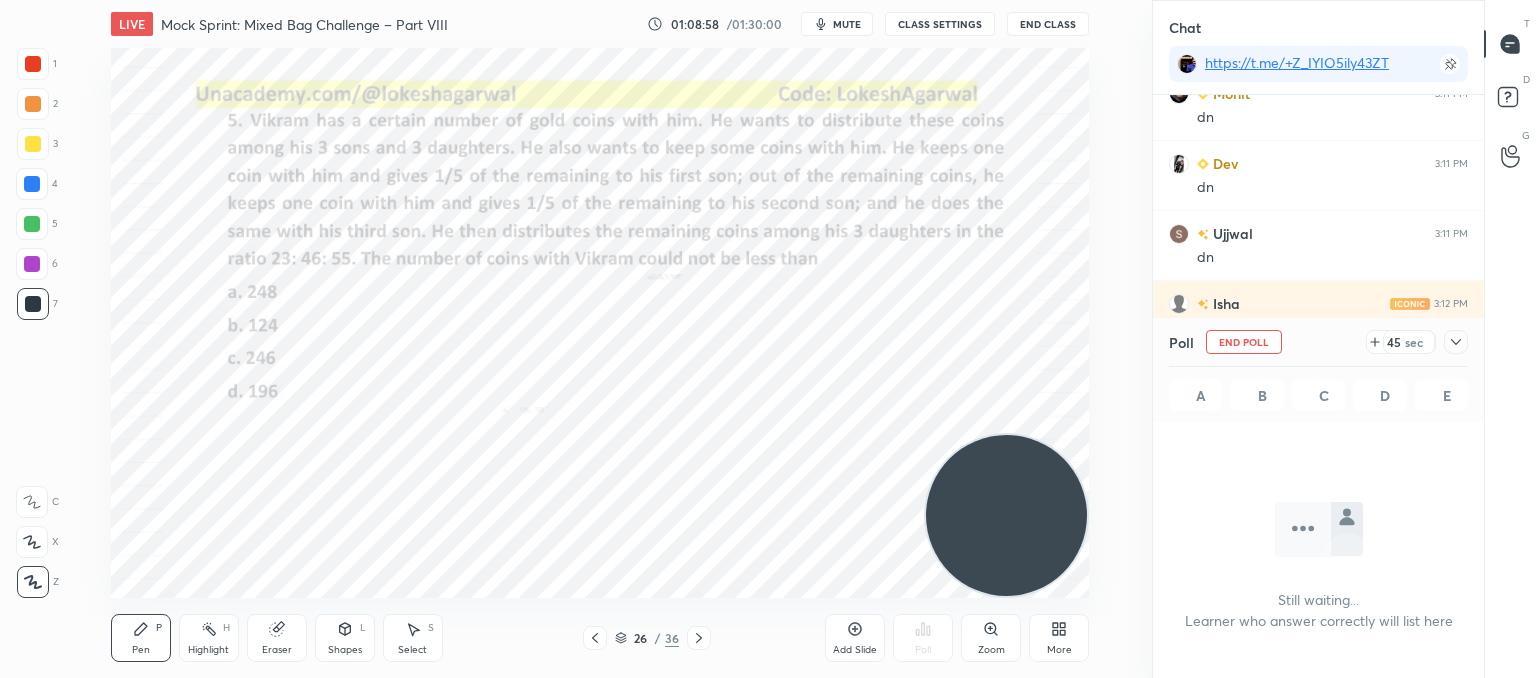 scroll, scrollTop: 496, scrollLeft: 325, axis: both 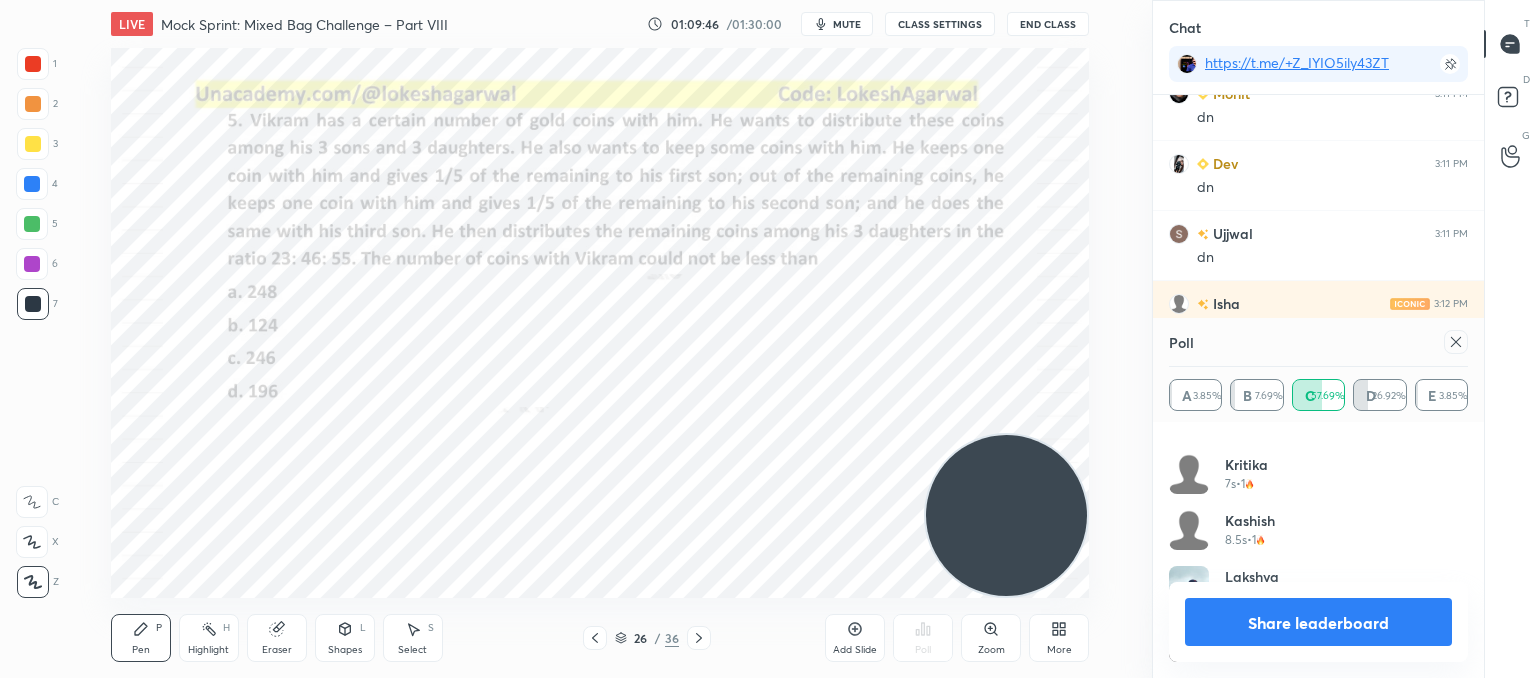 click 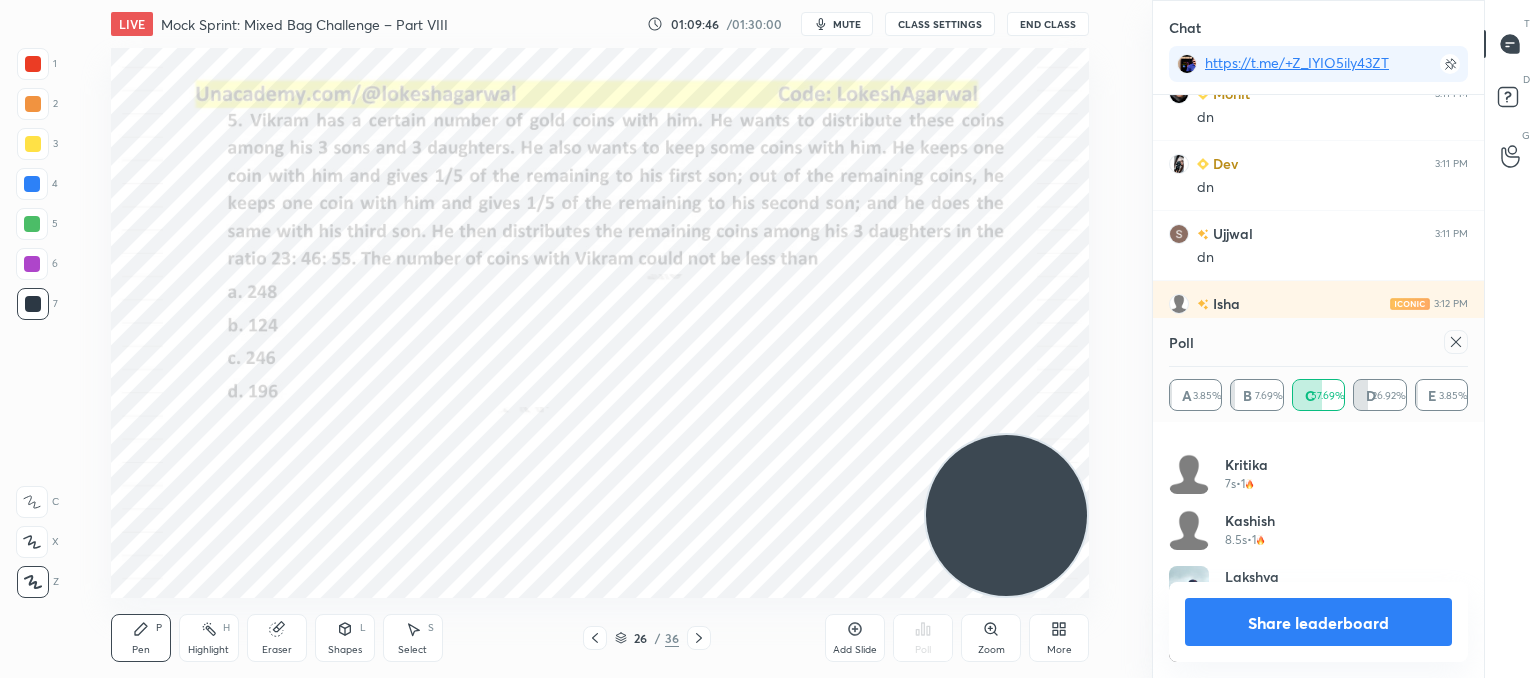 scroll, scrollTop: 88, scrollLeft: 293, axis: both 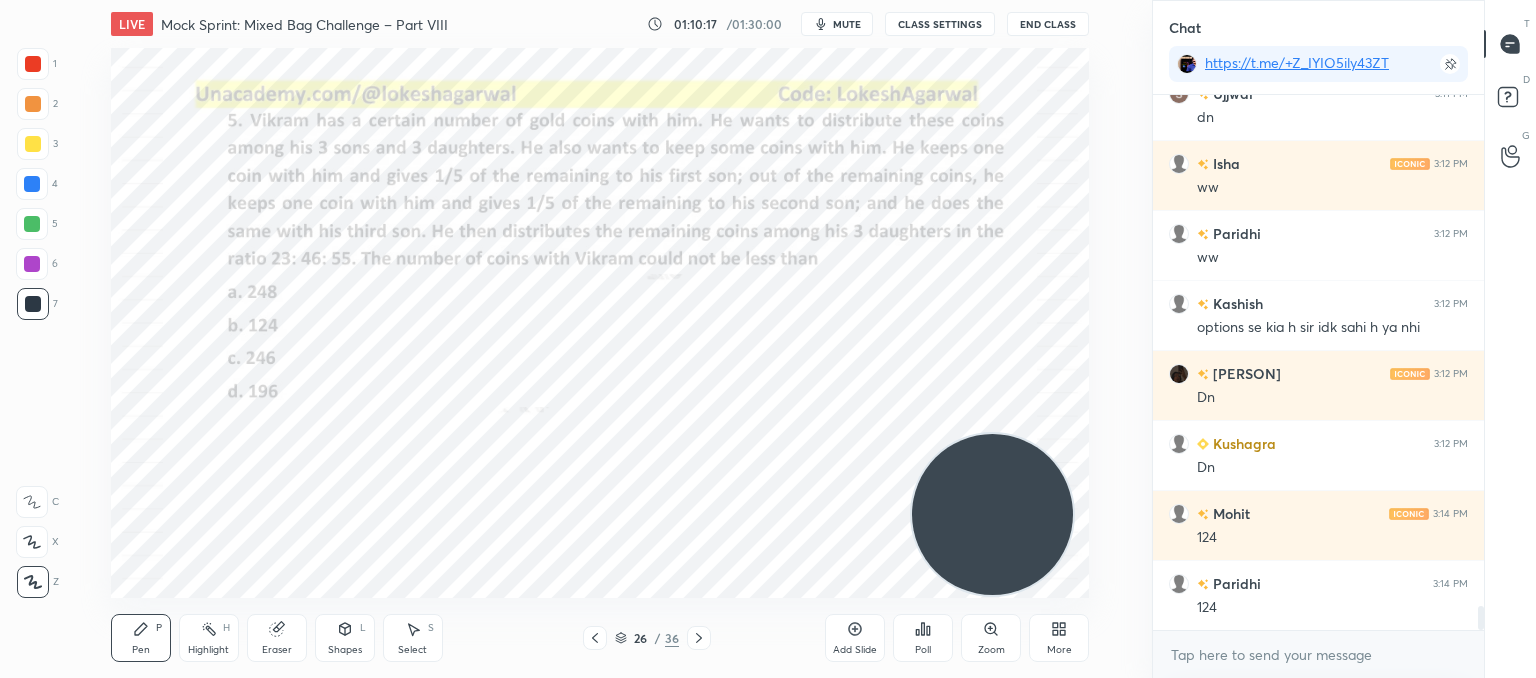 drag, startPoint x: 976, startPoint y: 523, endPoint x: 0, endPoint y: 710, distance: 993.753 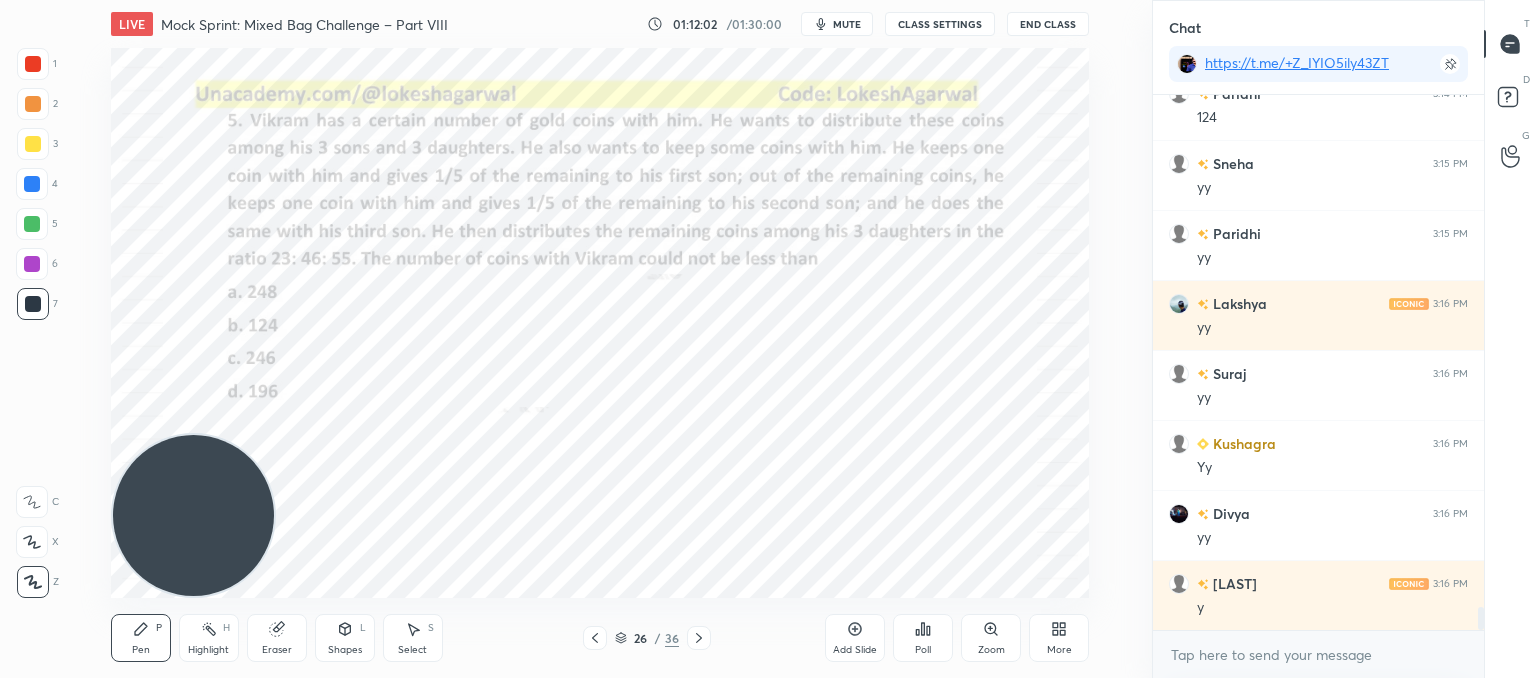 scroll, scrollTop: 12164, scrollLeft: 0, axis: vertical 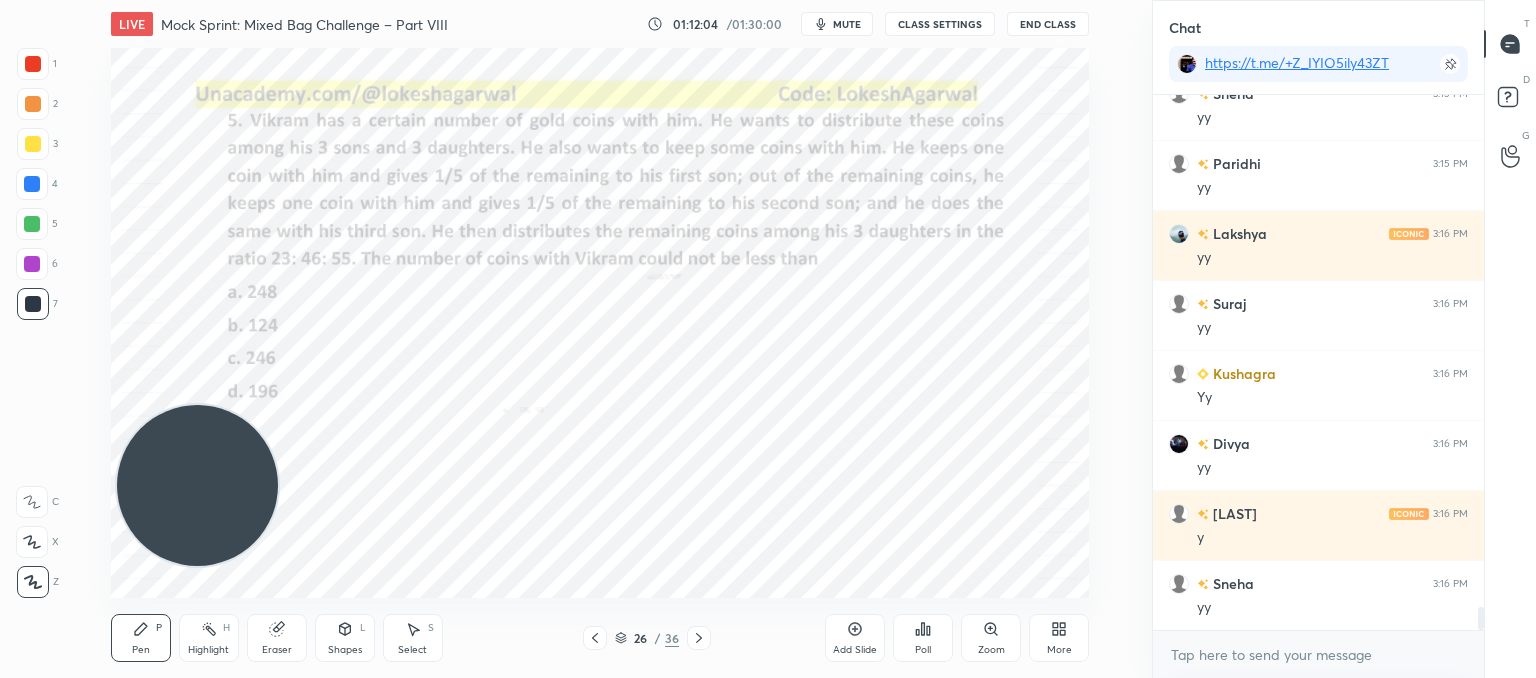 drag, startPoint x: 183, startPoint y: 451, endPoint x: 250, endPoint y: 9, distance: 447.04922 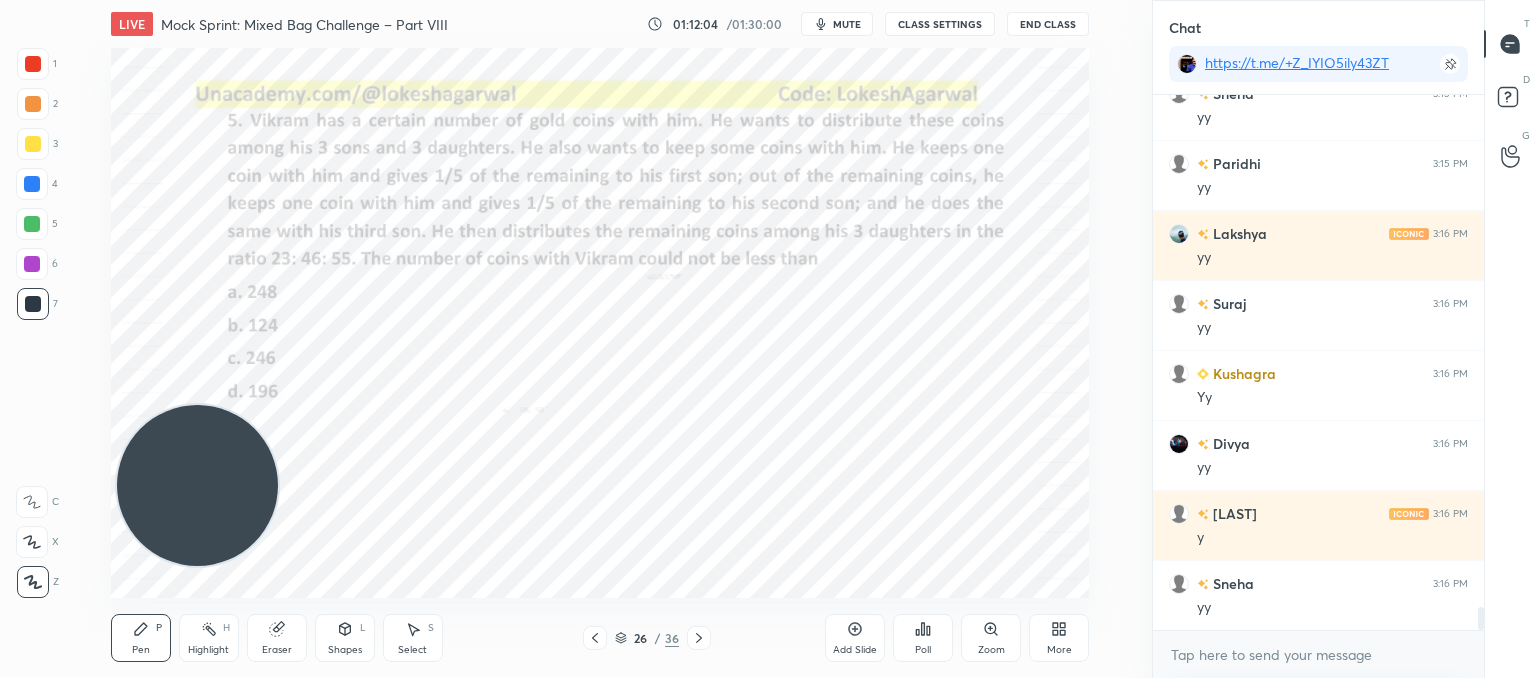 click on "LIVE Mock Sprint: Mixed Bag Challenge – Part VIII 01:12:04 /  01:30:00 mute CLASS SETTINGS End Class Setting up your live class Poll for   secs No correct answer Start poll Back Mock Sprint: Mixed Bag Challenge – Part VIII • L8 of CAT’25: Advanced Quant Practice for 99+%ile [NAME] [NAME] Pen P Highlight H Eraser Shapes L Select S 26 / 36 Add Slide Poll Zoom More" at bounding box center (600, 339) 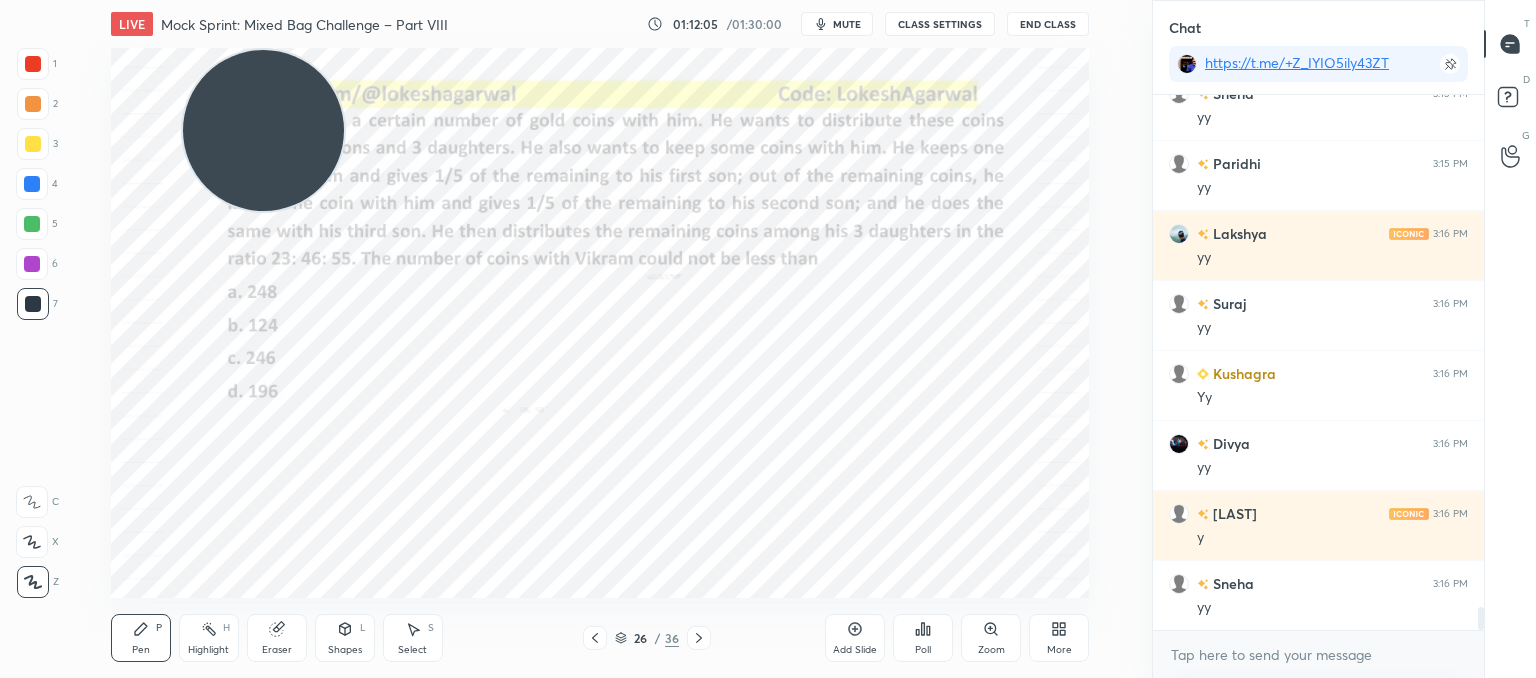 scroll, scrollTop: 12234, scrollLeft: 0, axis: vertical 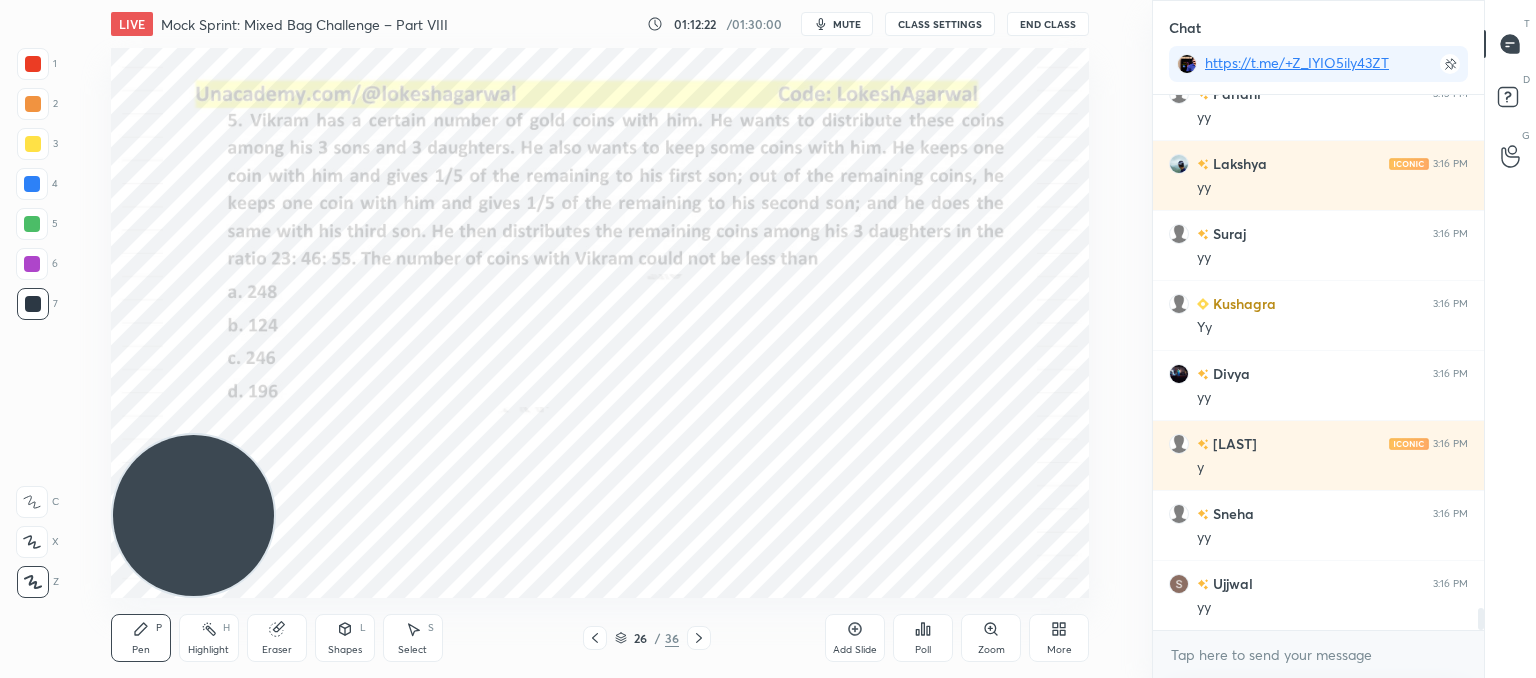 drag, startPoint x: 324, startPoint y: 149, endPoint x: 243, endPoint y: 539, distance: 398.32272 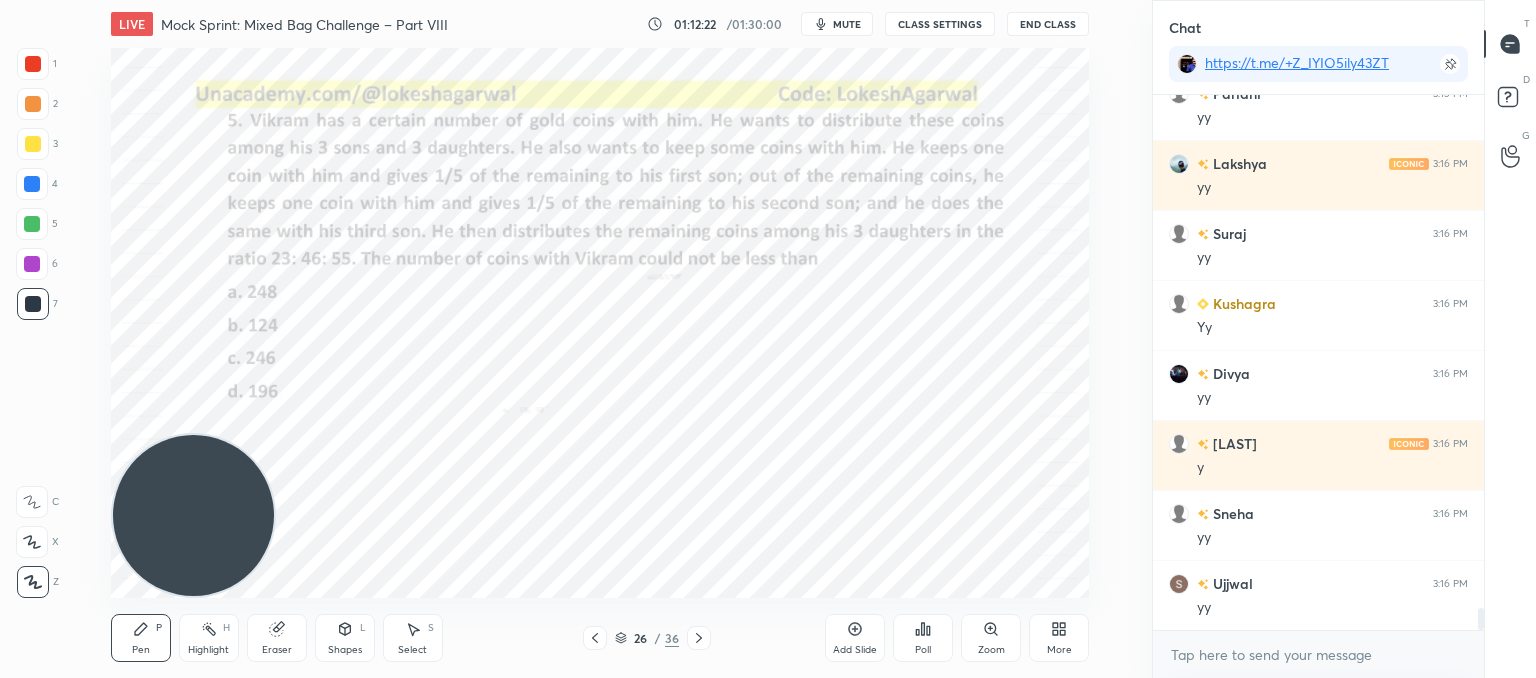 click at bounding box center [193, 515] 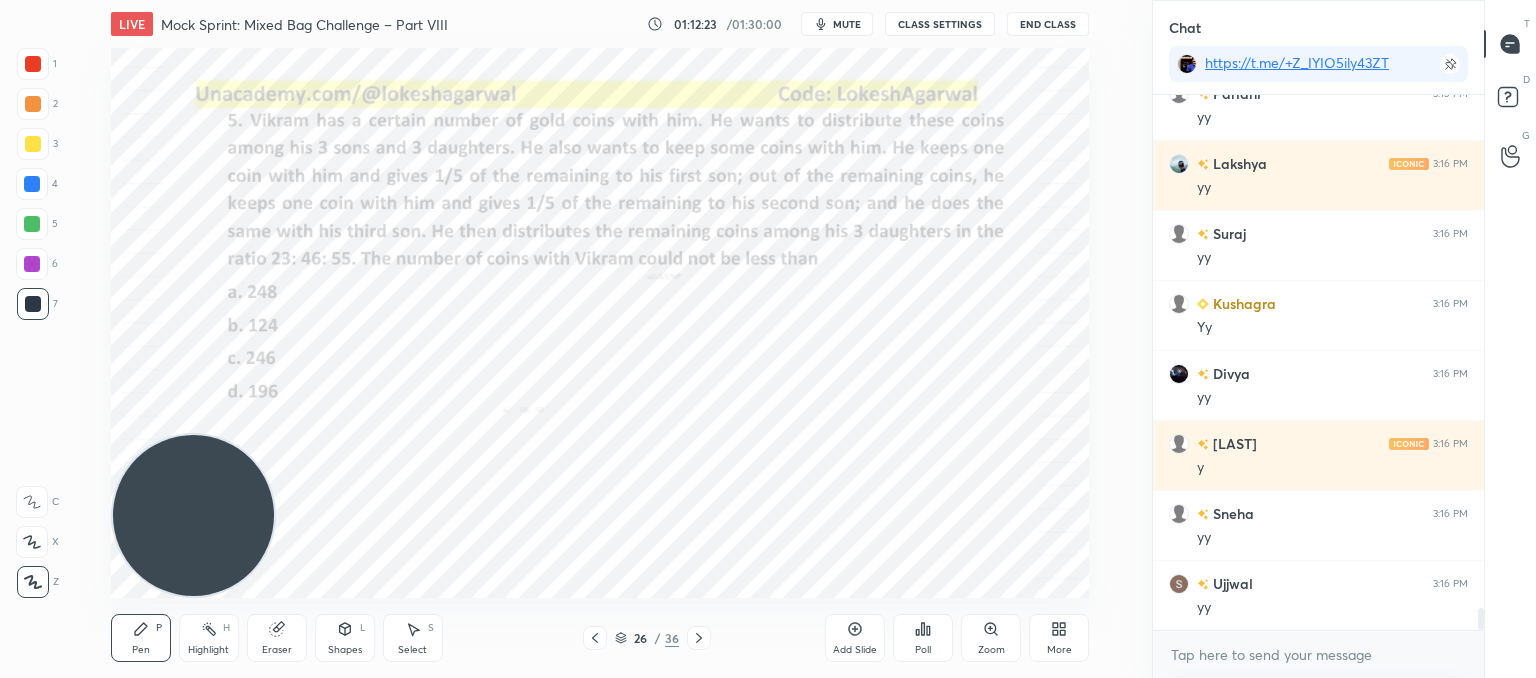 click at bounding box center [699, 638] 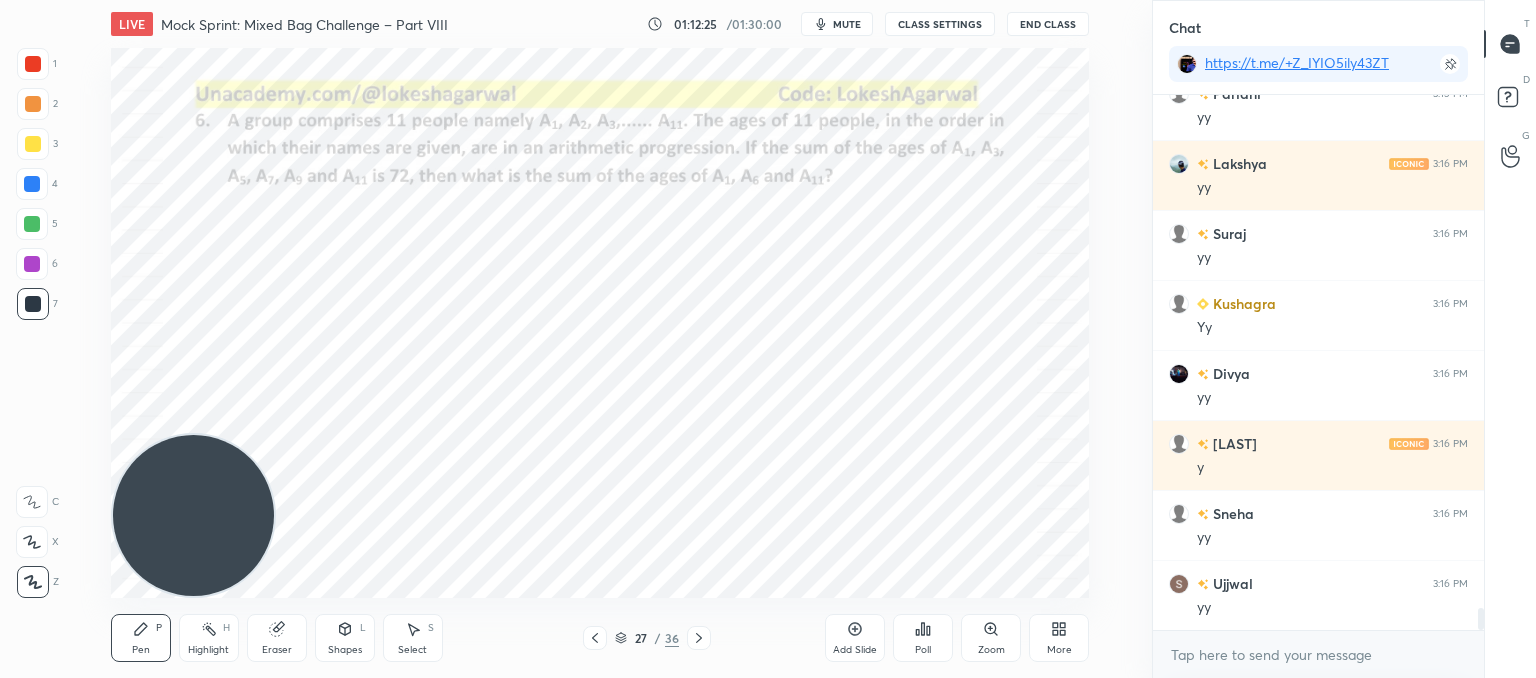 click 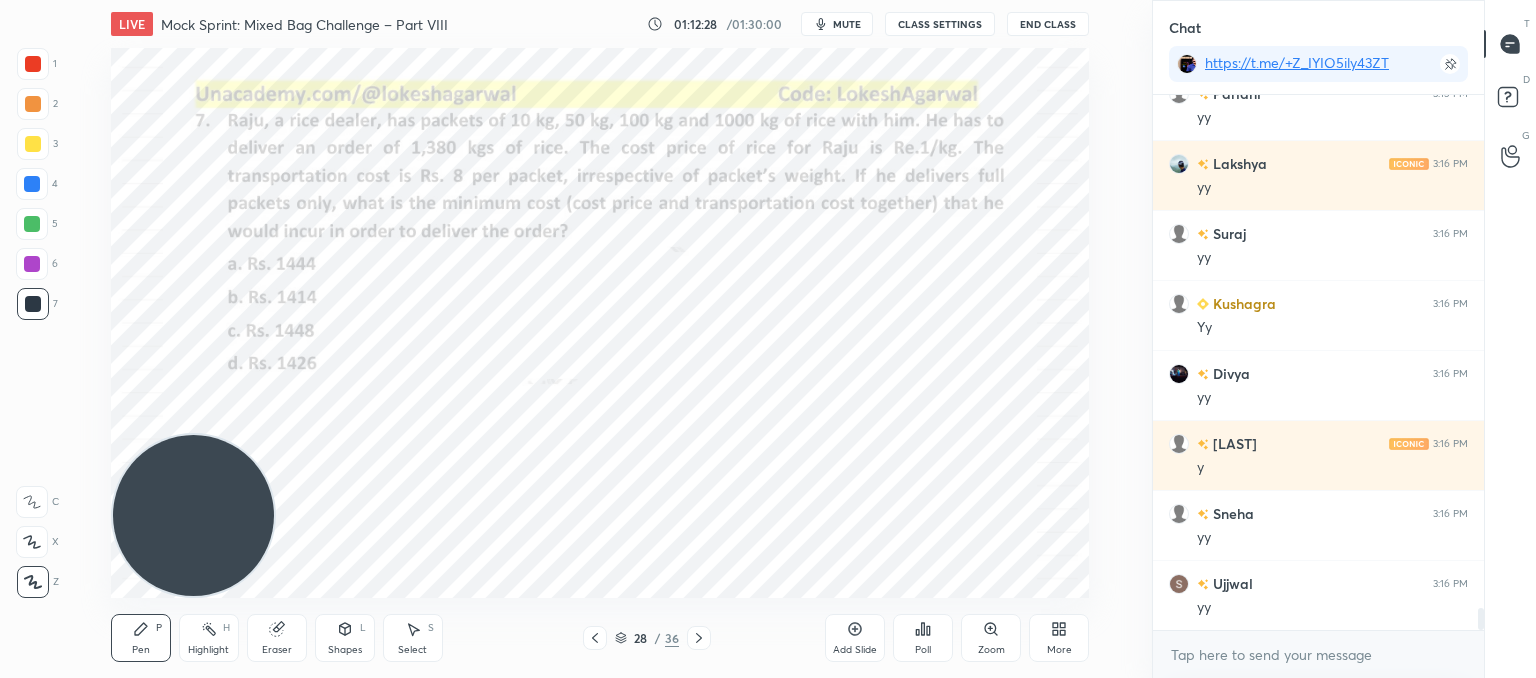click 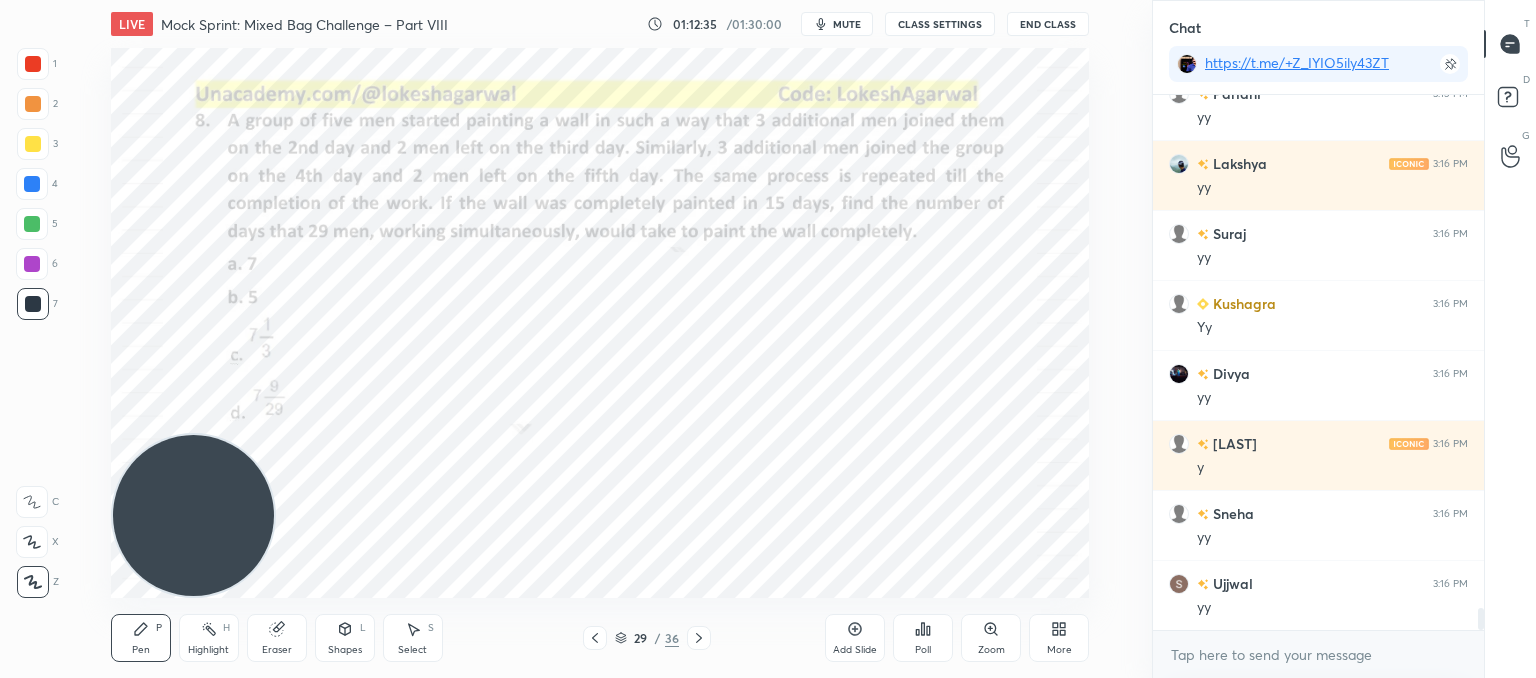click on "mute" at bounding box center [837, 24] 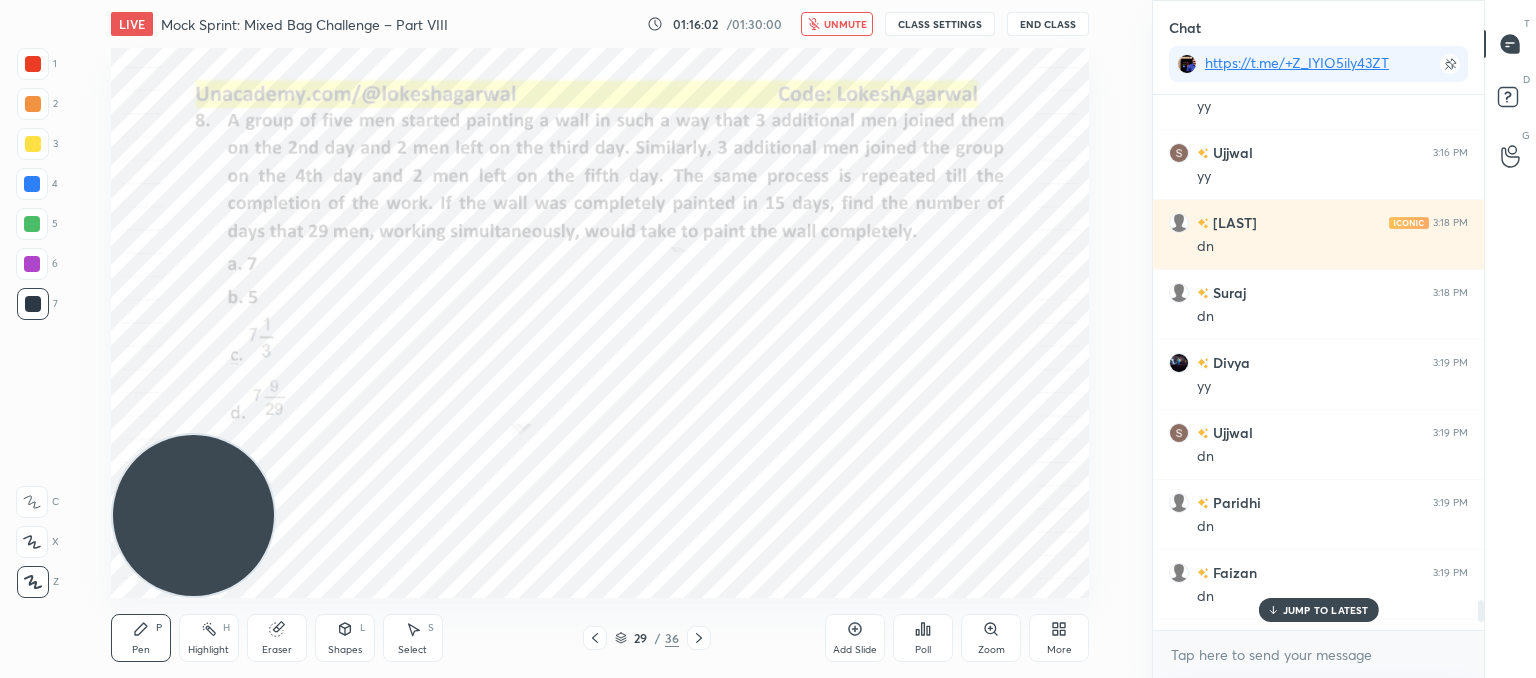 scroll, scrollTop: 12724, scrollLeft: 0, axis: vertical 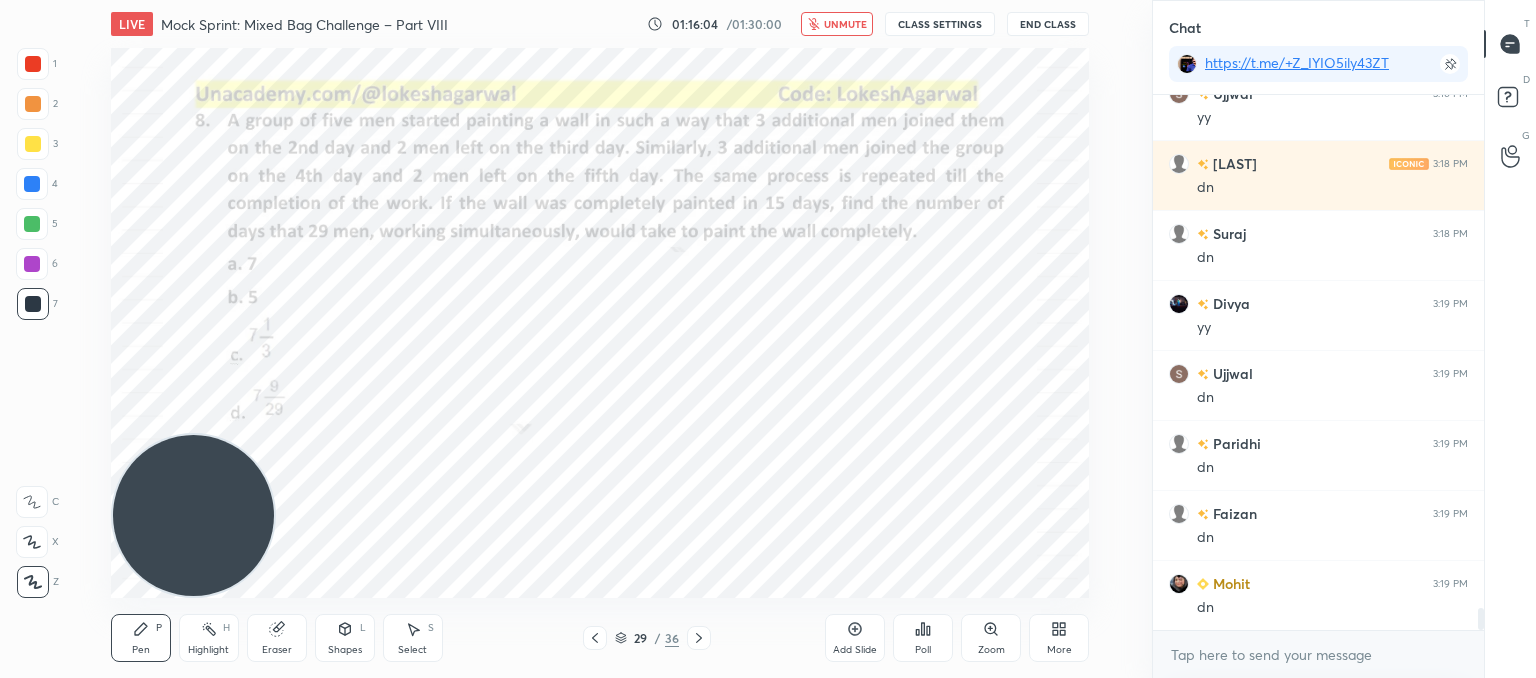 click on "unmute" at bounding box center (845, 24) 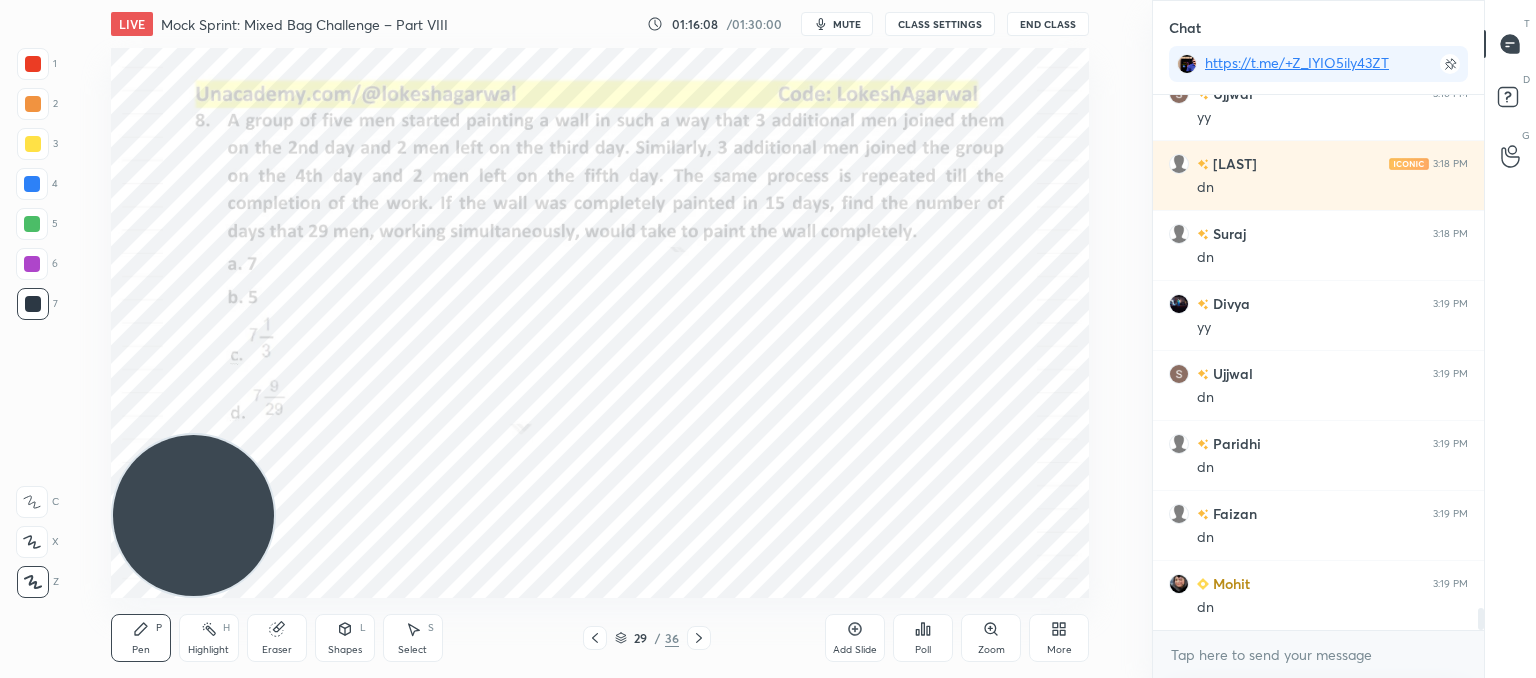 click on "Poll" at bounding box center [923, 638] 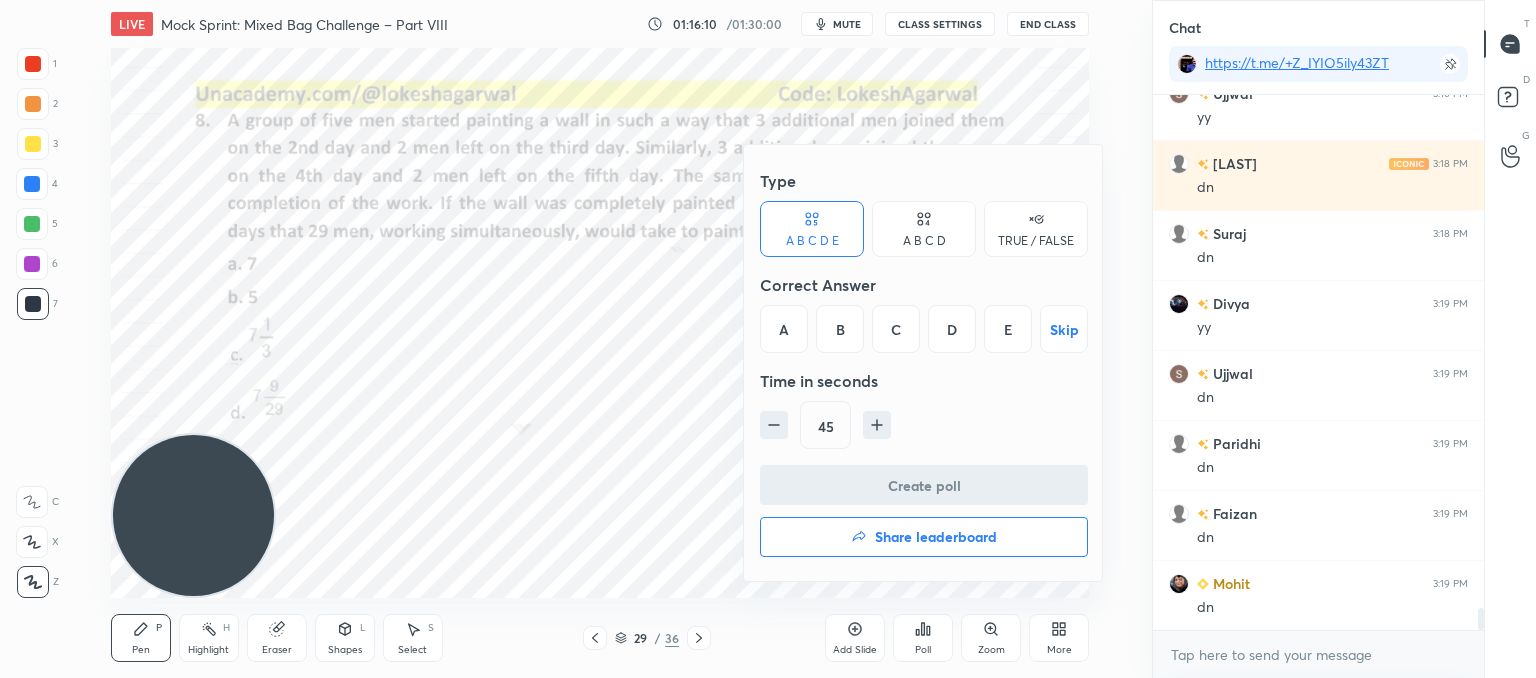 click on "A B C D" at bounding box center (924, 229) 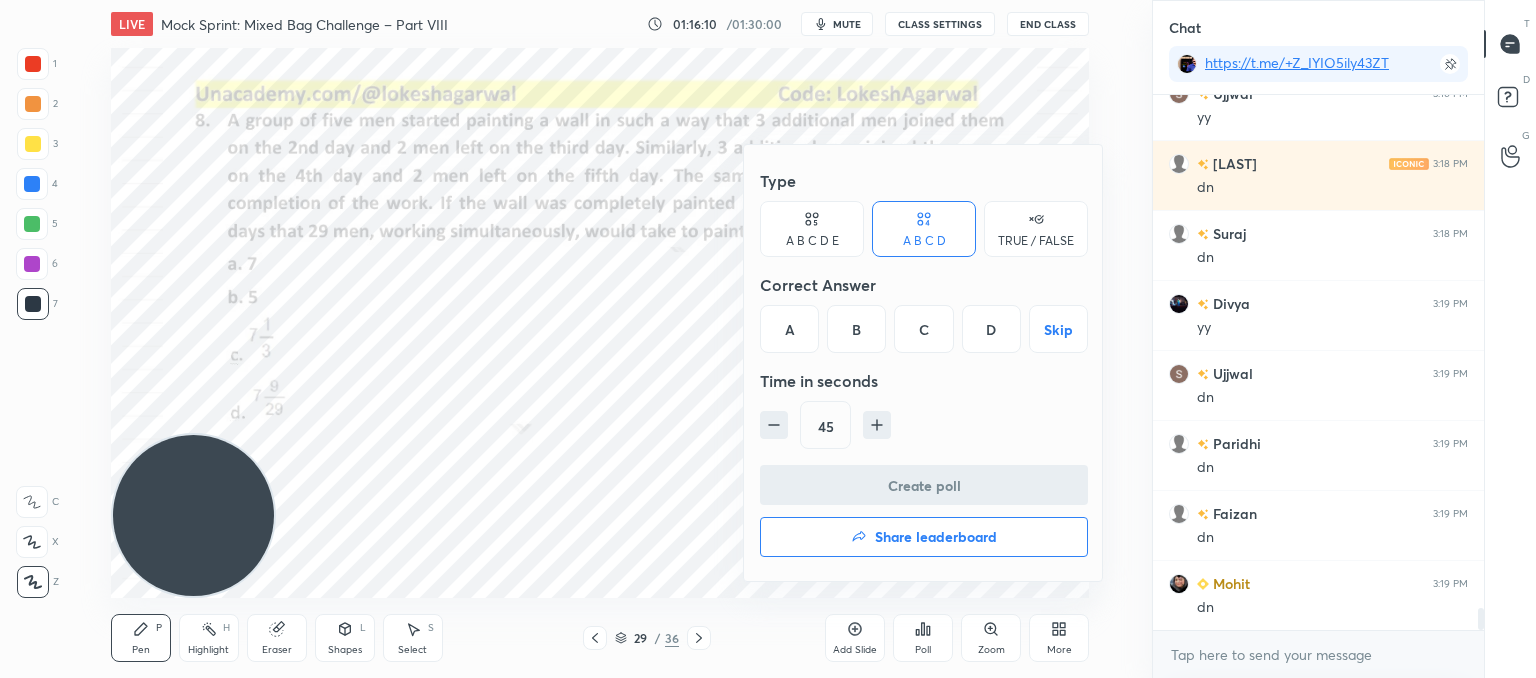 click on "B" at bounding box center [856, 329] 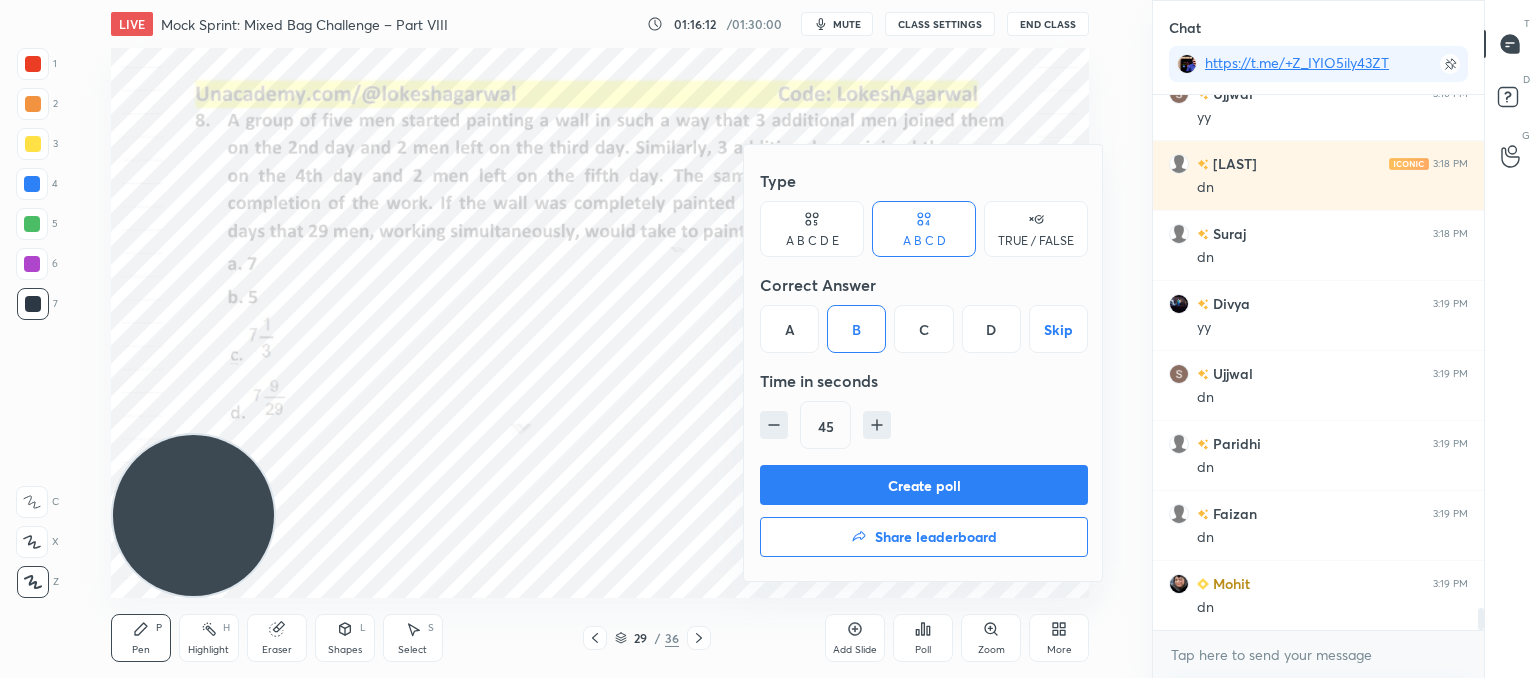 click on "Create poll" at bounding box center (924, 485) 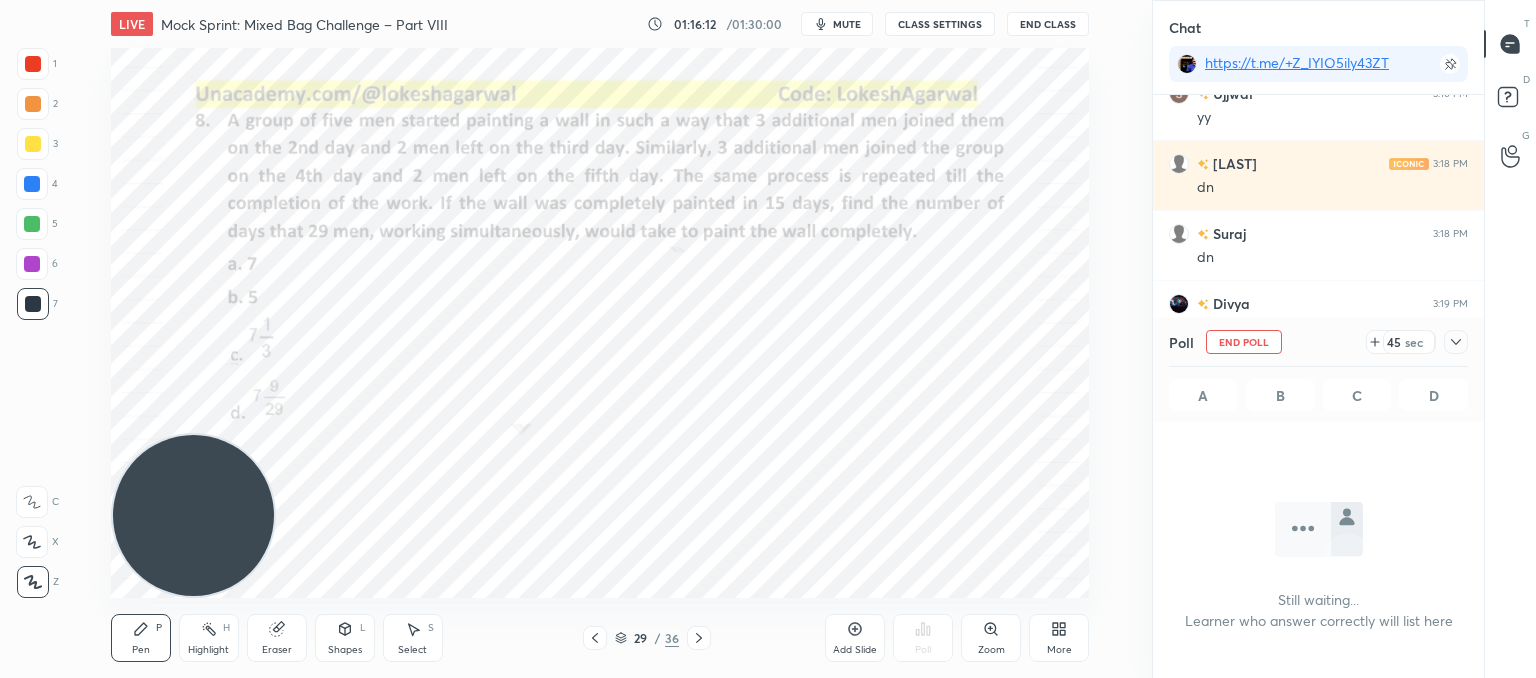 scroll, scrollTop: 436, scrollLeft: 325, axis: both 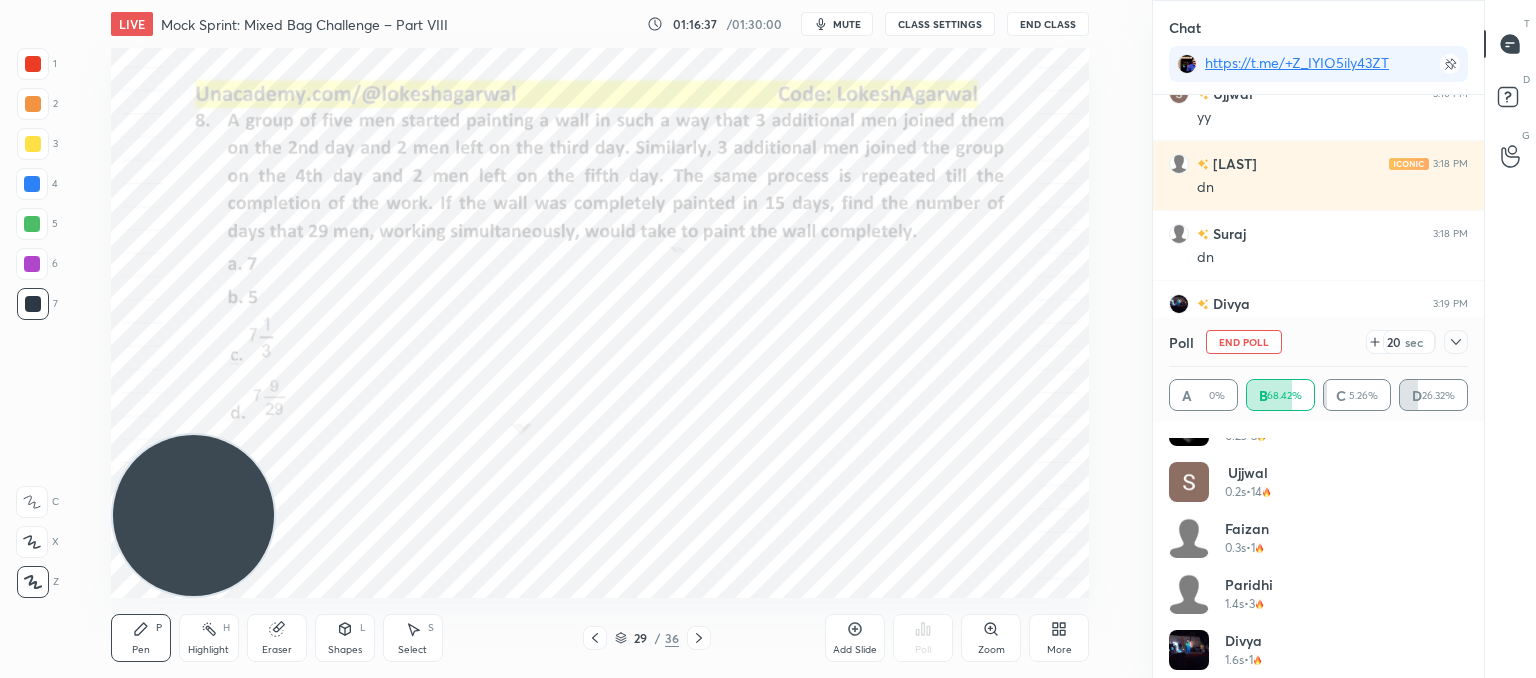click 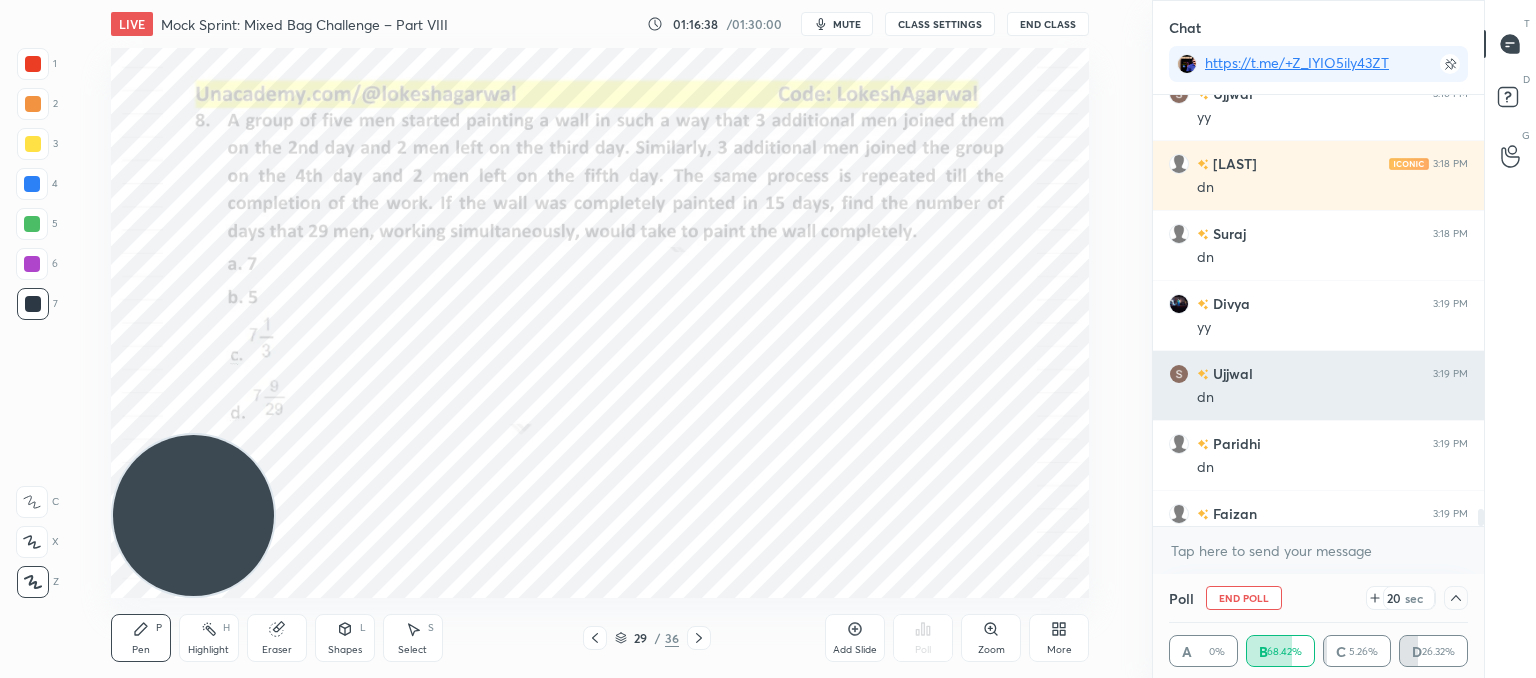 scroll, scrollTop: 0, scrollLeft: 0, axis: both 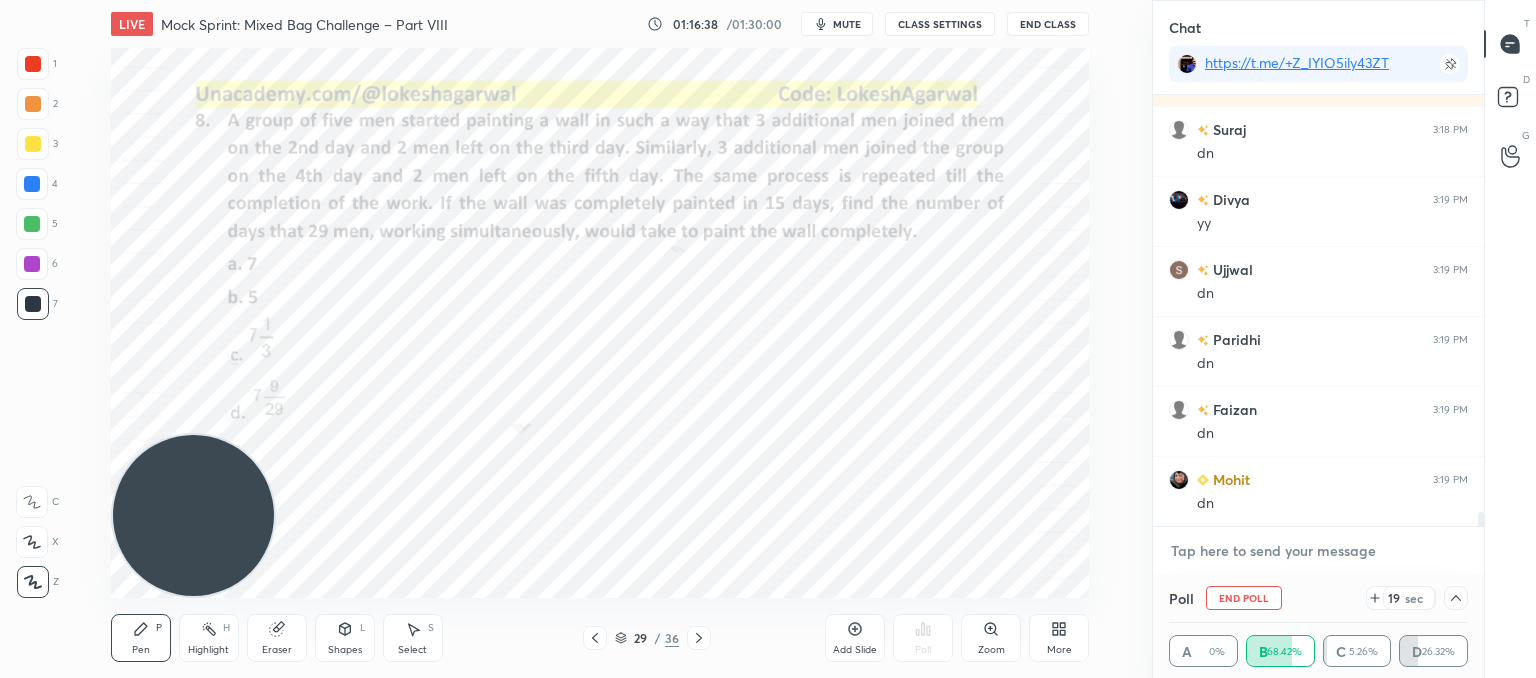 click at bounding box center (1318, 551) 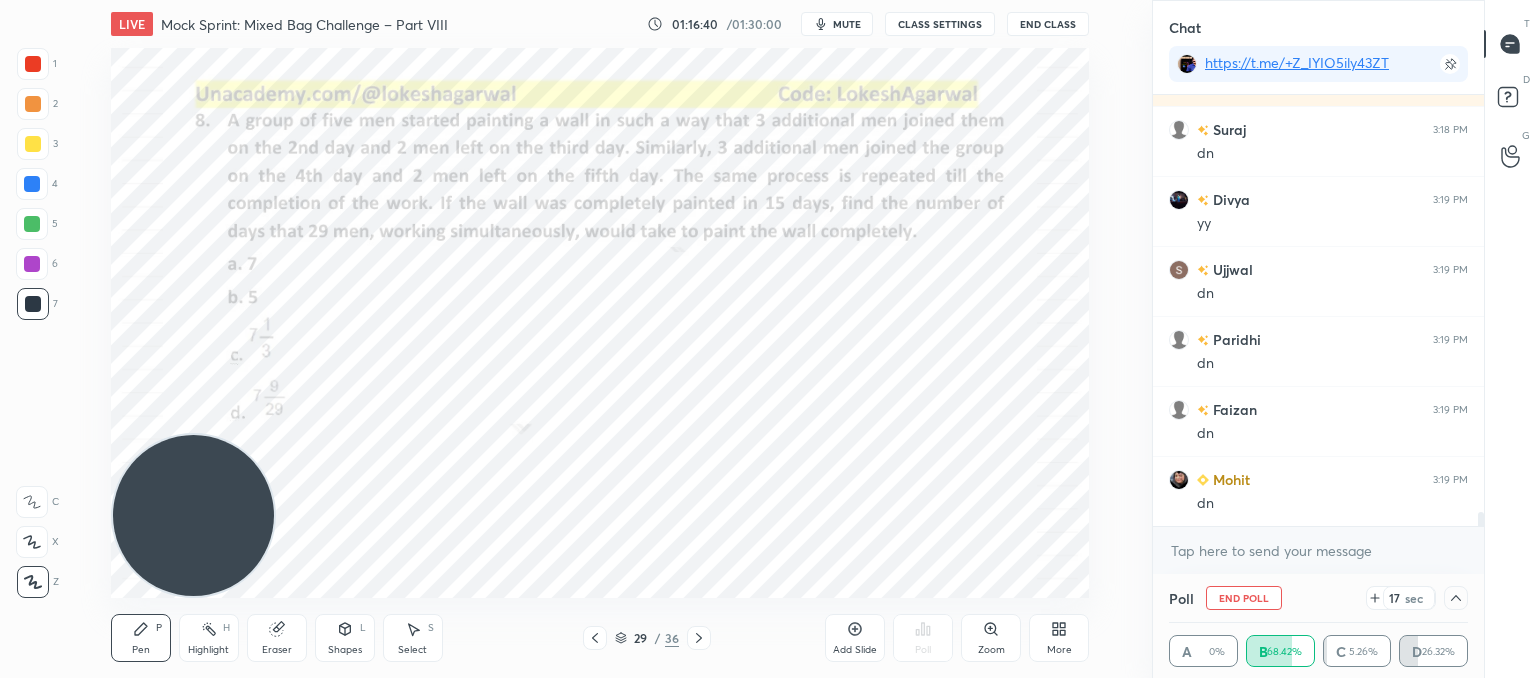 click 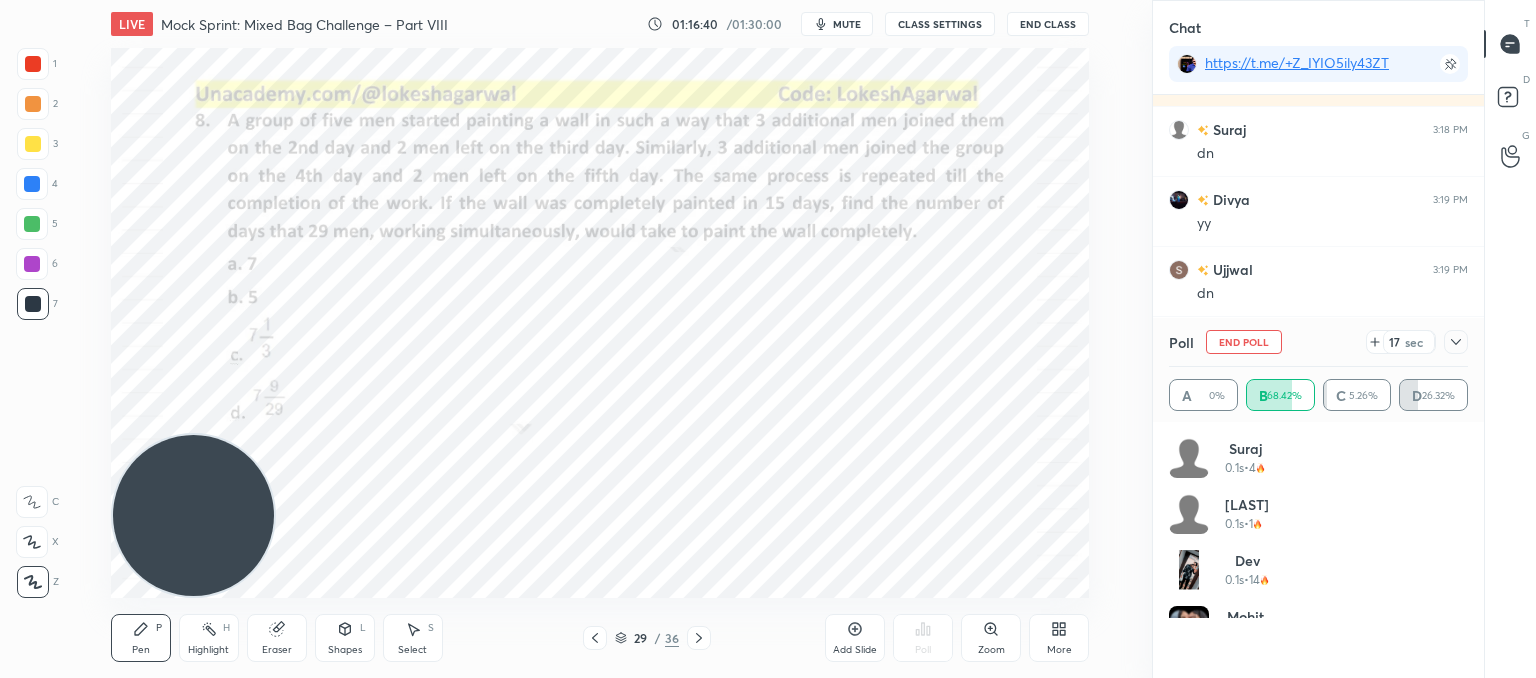 scroll, scrollTop: 6, scrollLeft: 6, axis: both 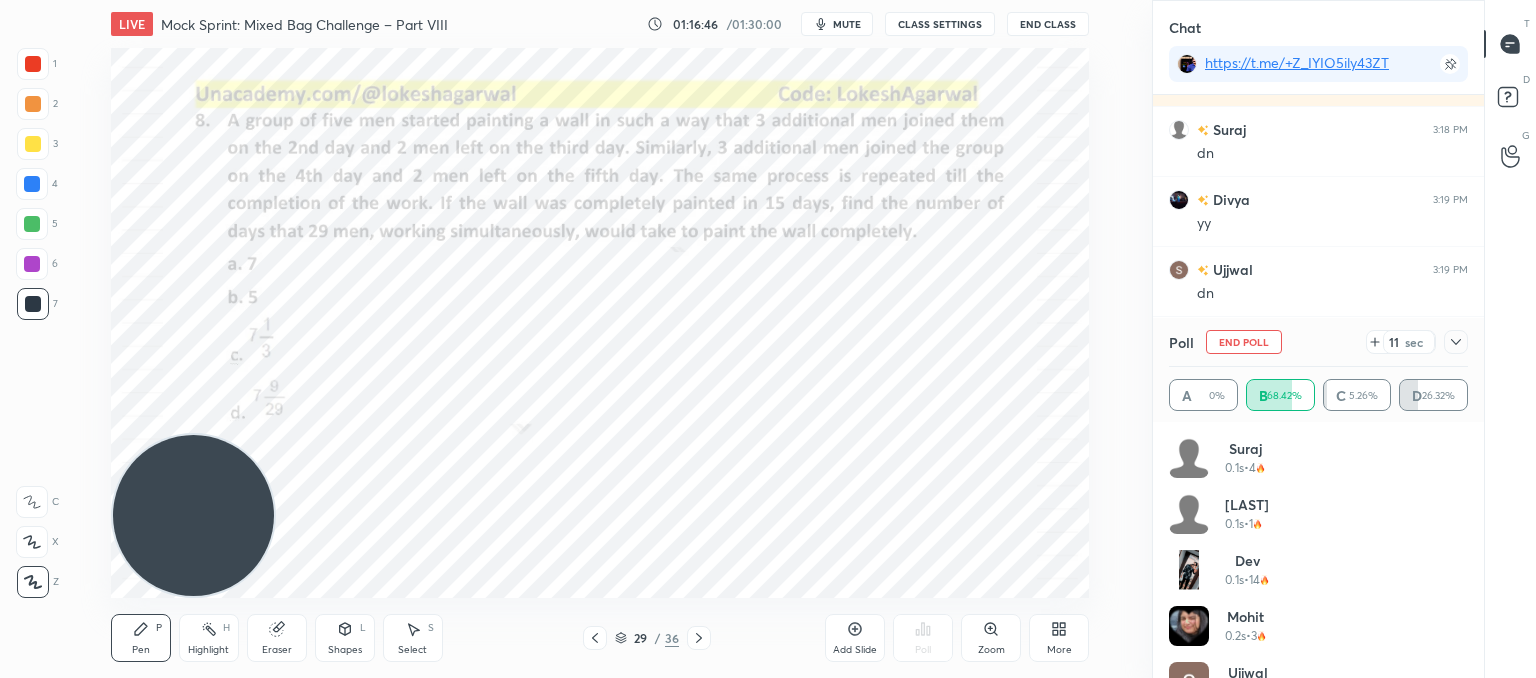 click 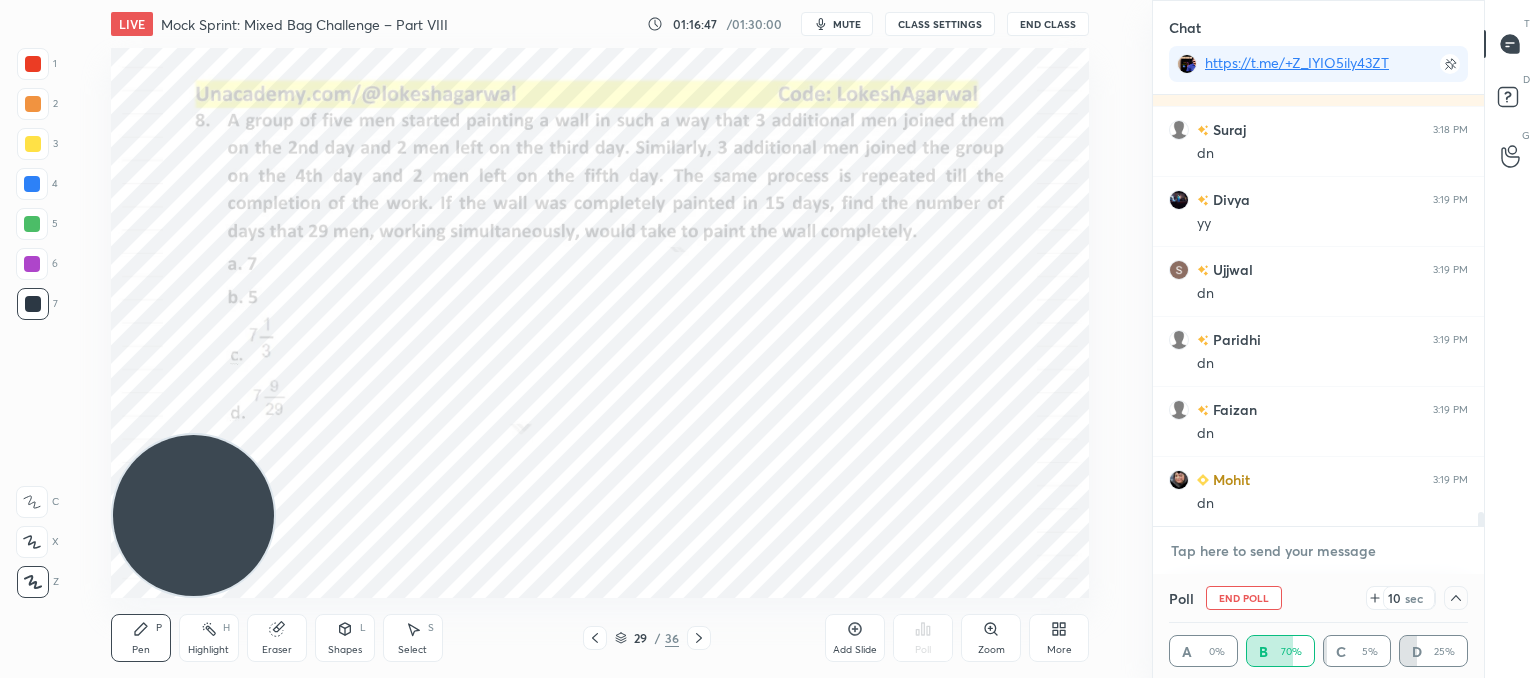 click at bounding box center [1318, 551] 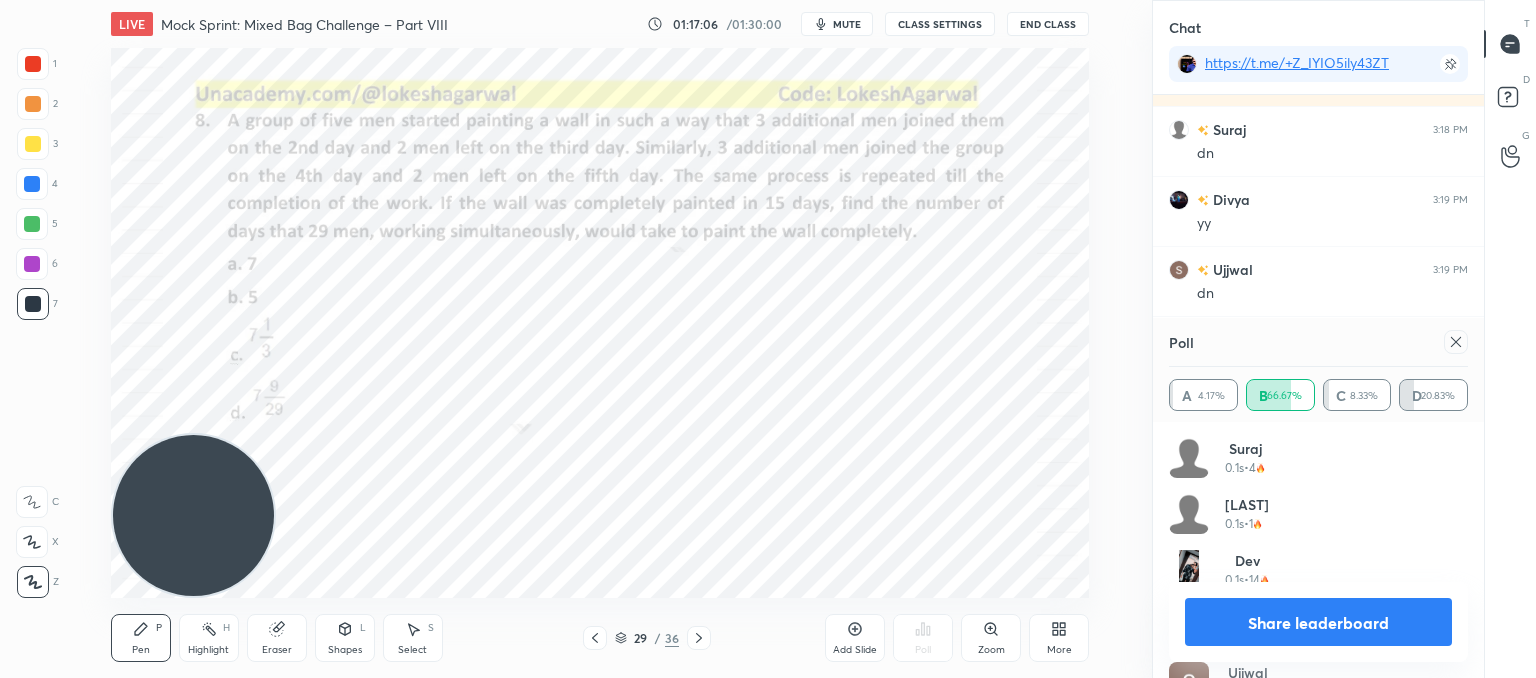 click at bounding box center (1456, 342) 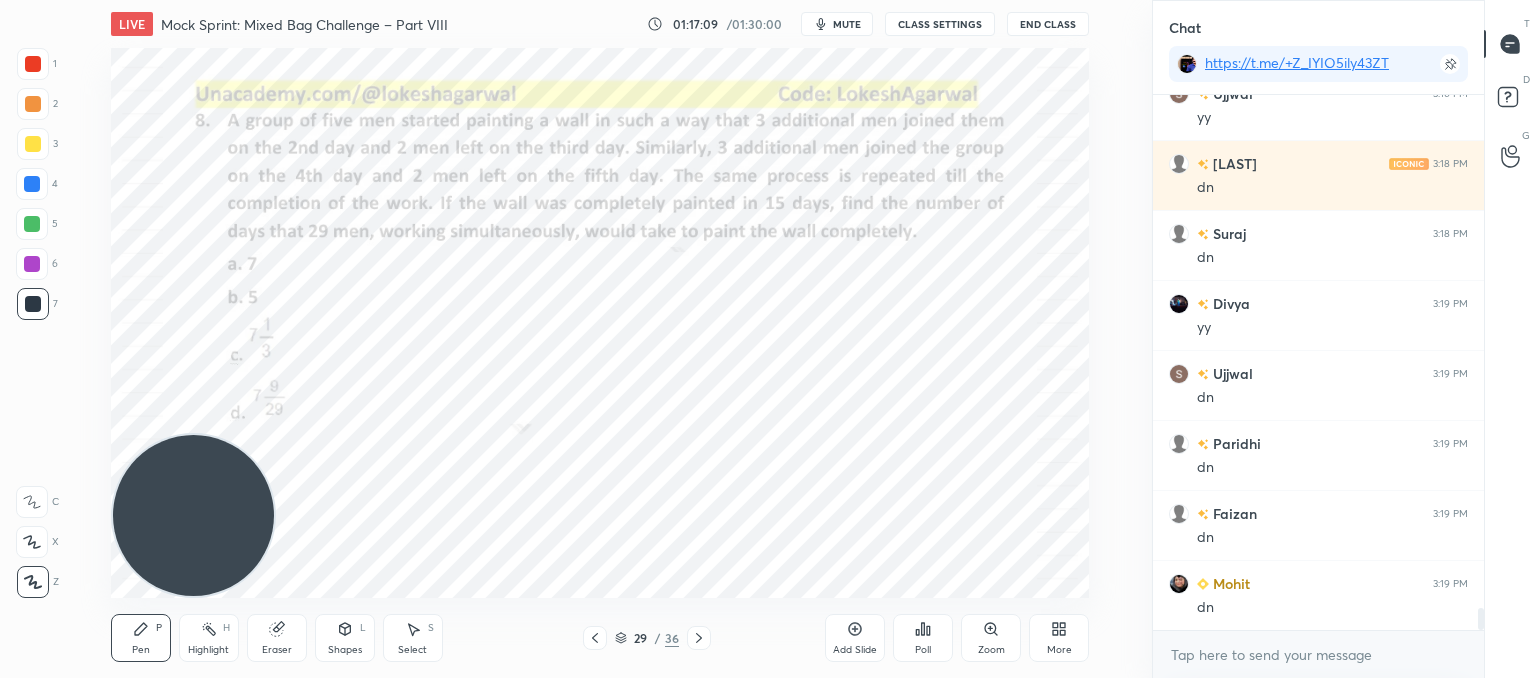 click on "Add Slide Poll Zoom More" at bounding box center (957, 638) 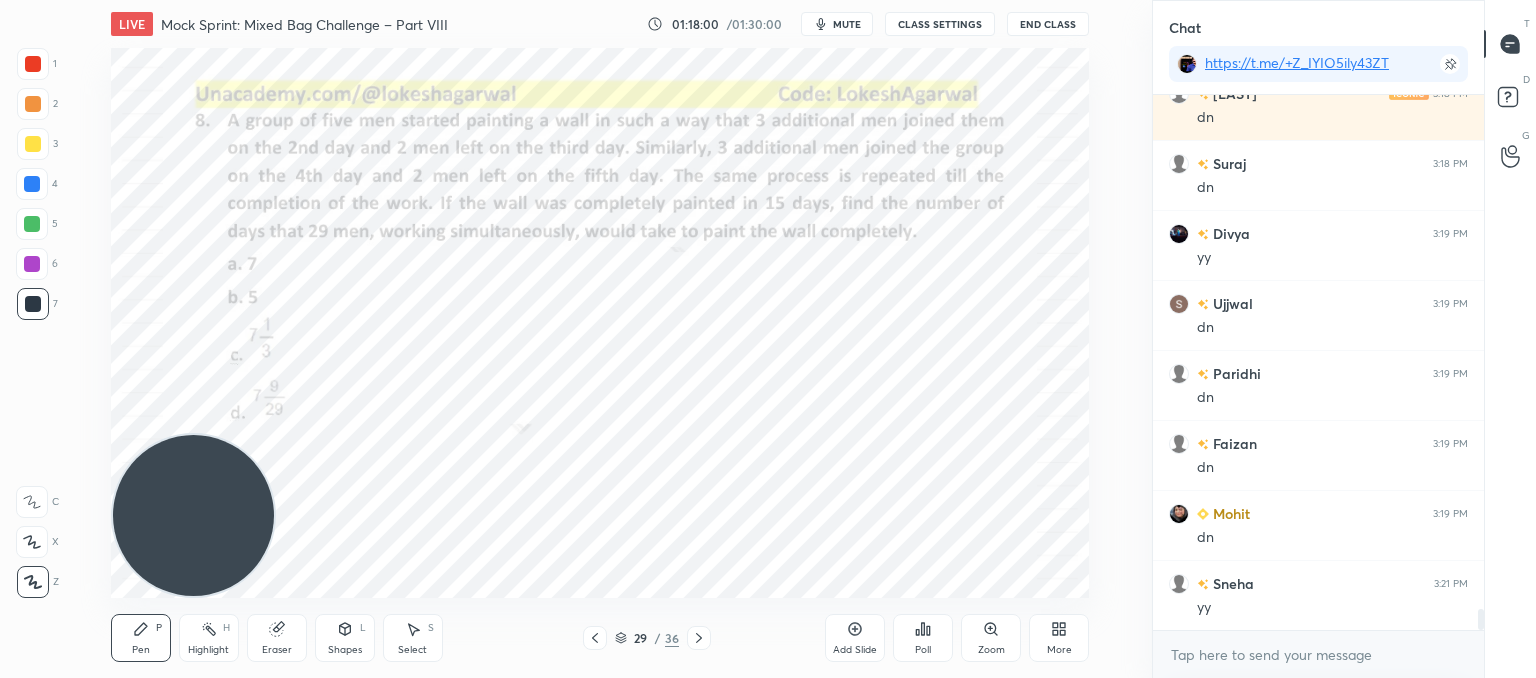 click on "Eraser" at bounding box center [277, 638] 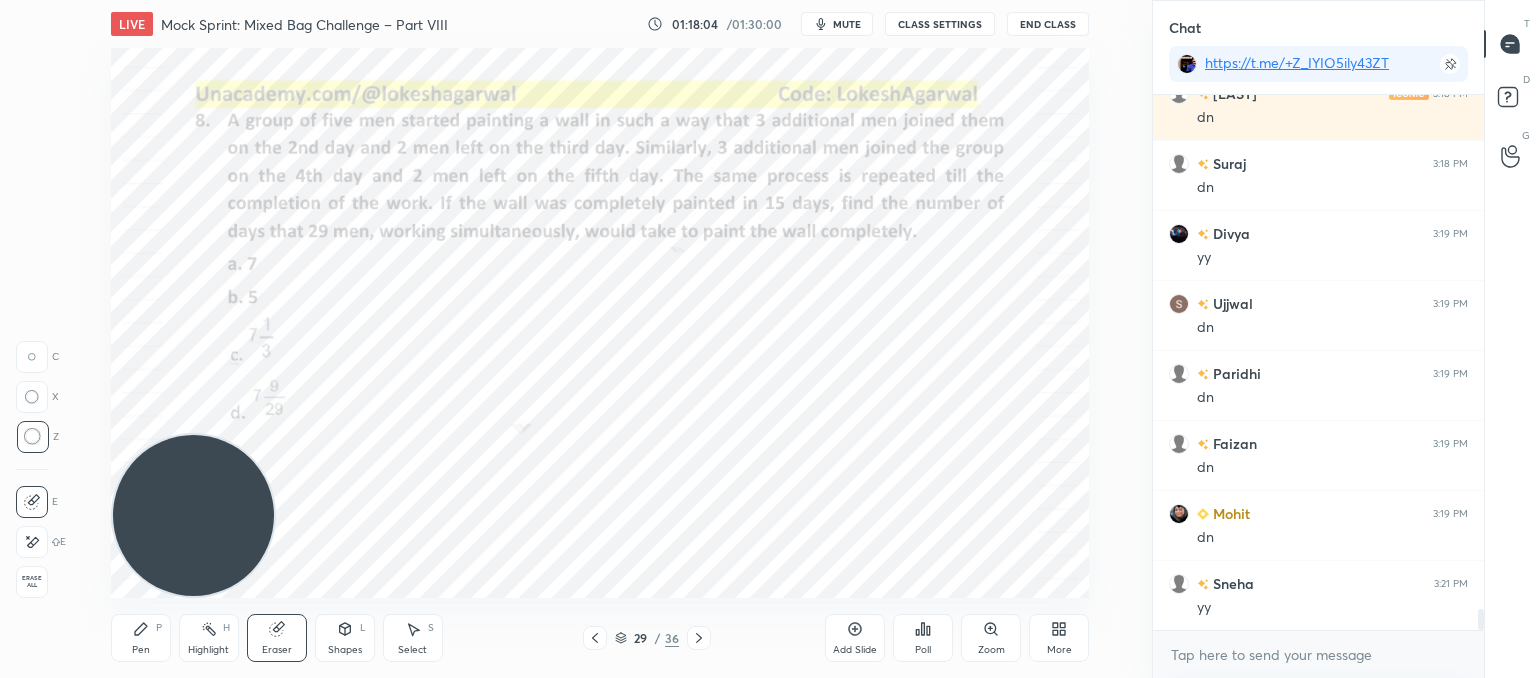 click on "Pen P" at bounding box center [141, 638] 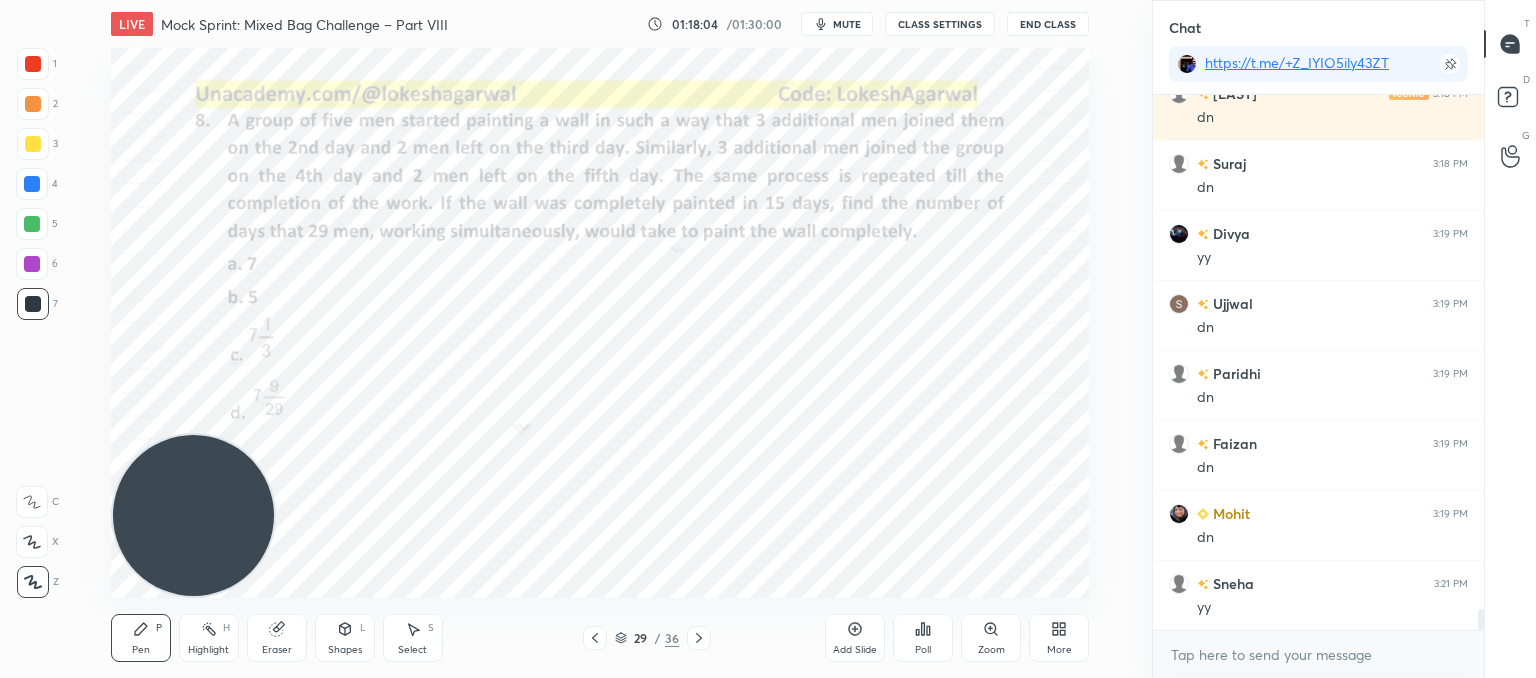click on "Pen" at bounding box center [141, 650] 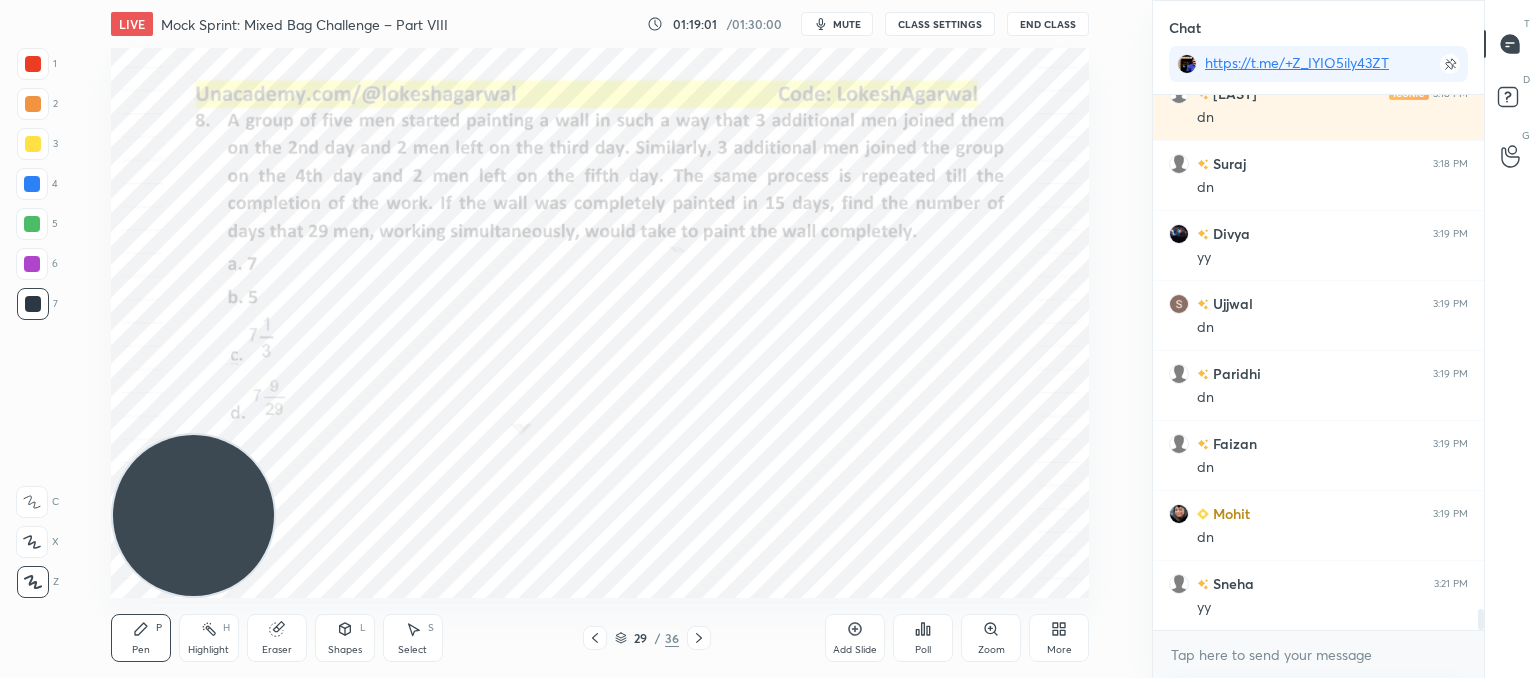 drag, startPoint x: 299, startPoint y: 635, endPoint x: 336, endPoint y: 609, distance: 45.221676 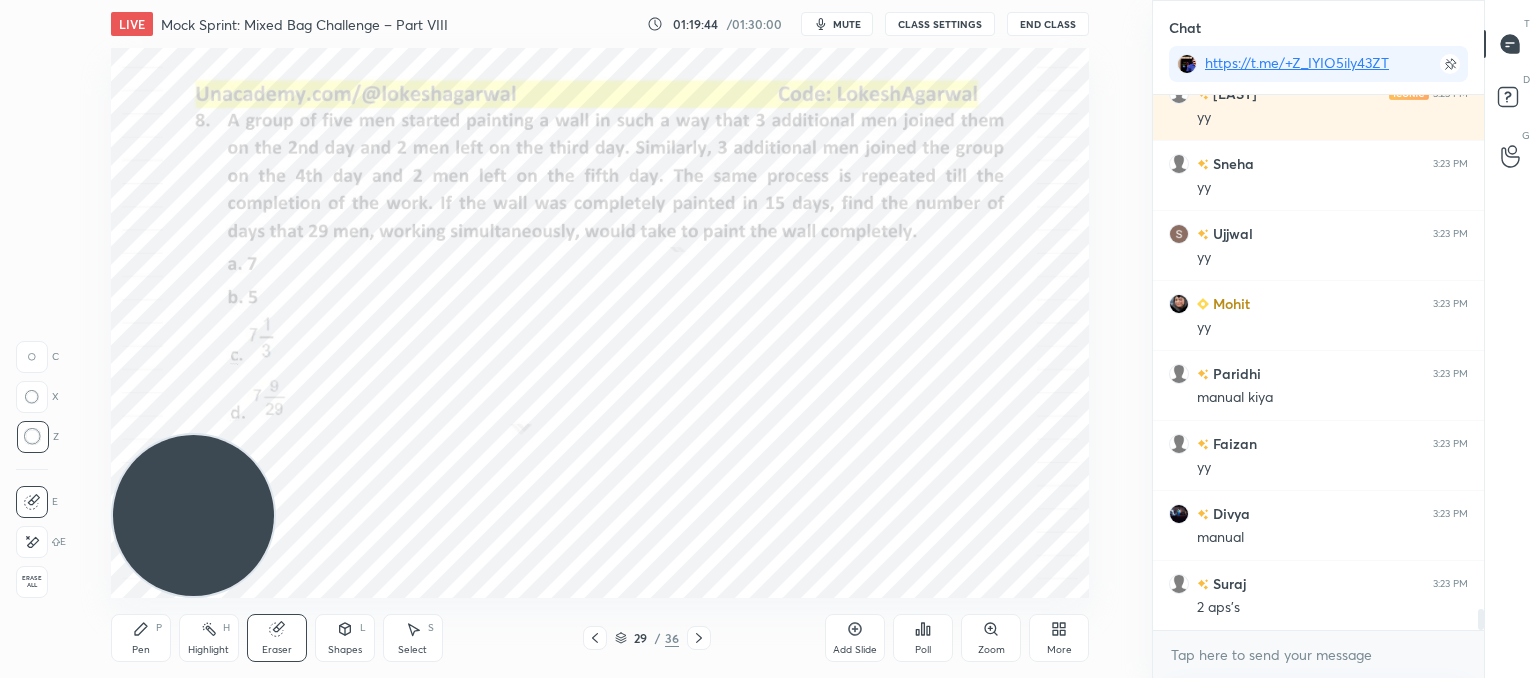 scroll, scrollTop: 13424, scrollLeft: 0, axis: vertical 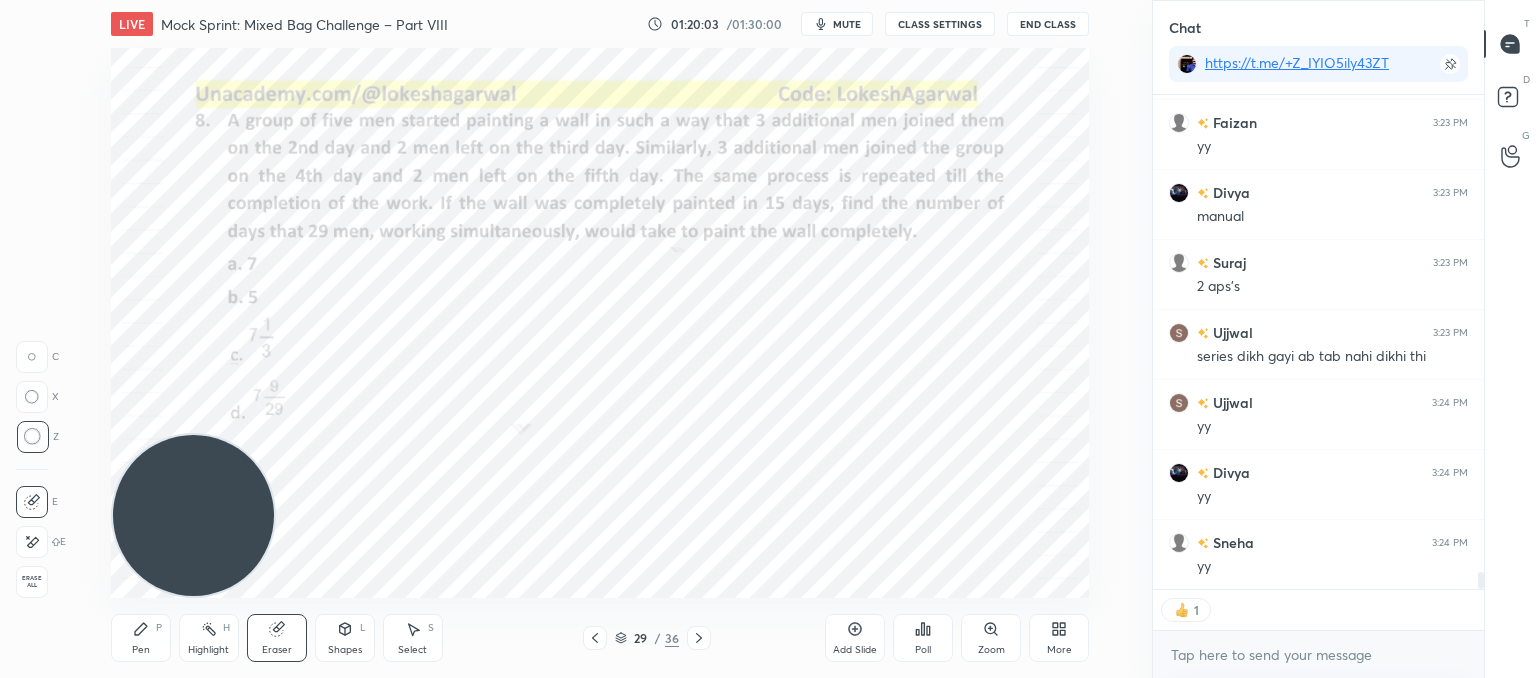 click 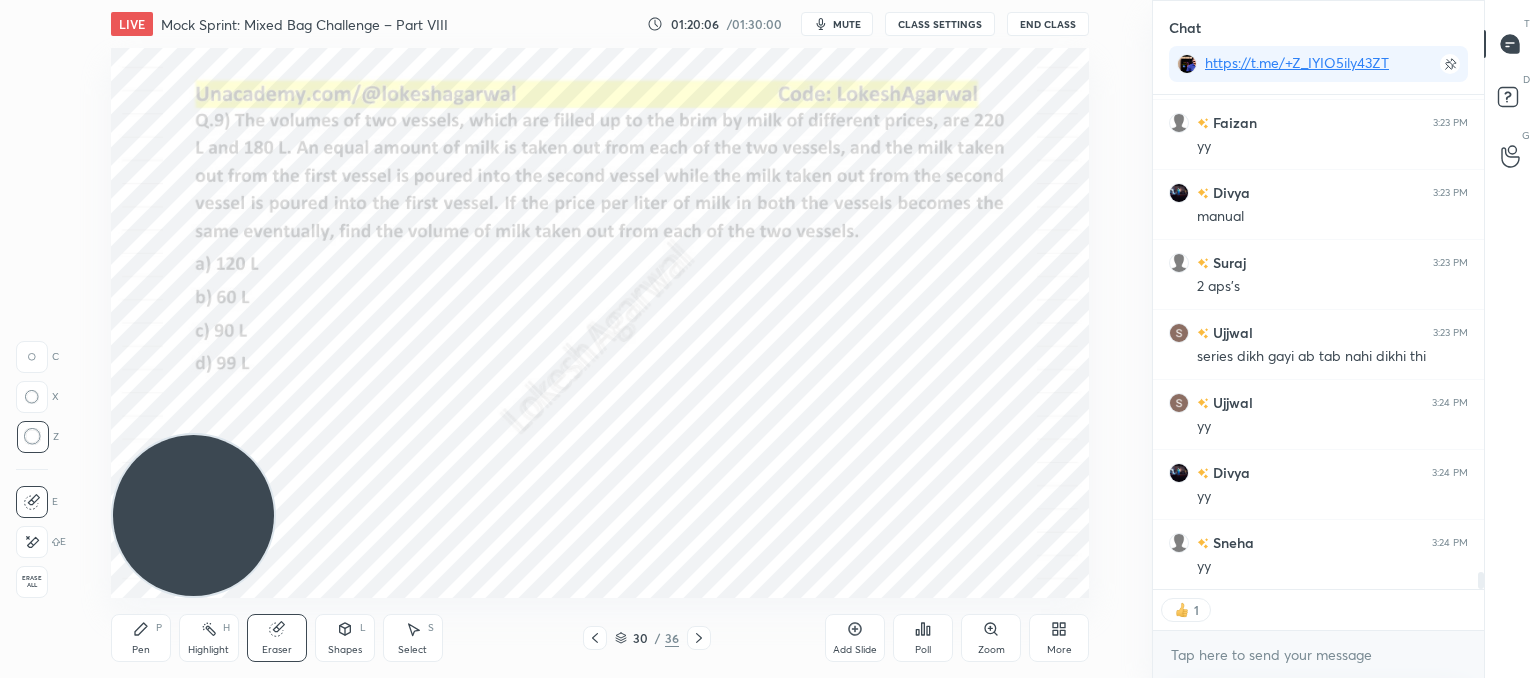 click on "Pen P" at bounding box center [141, 638] 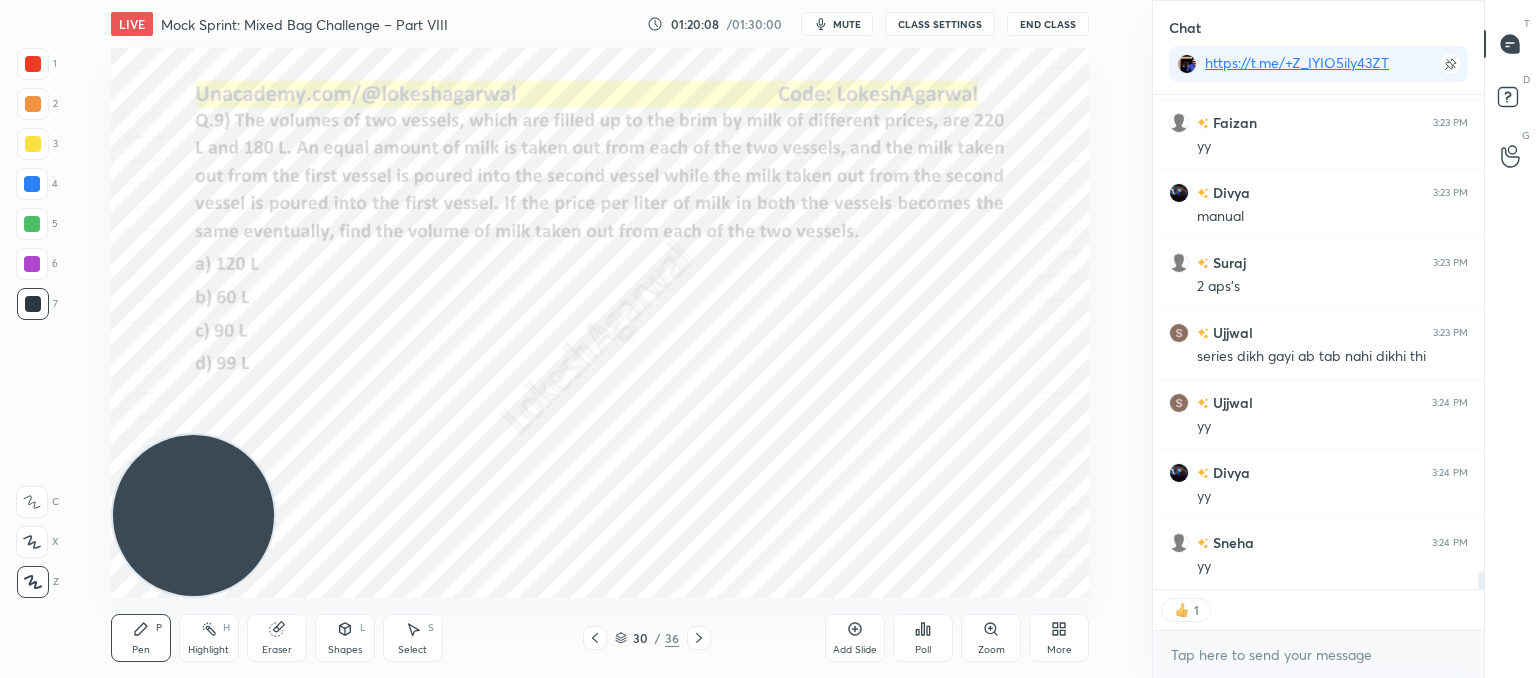 scroll, scrollTop: 6, scrollLeft: 6, axis: both 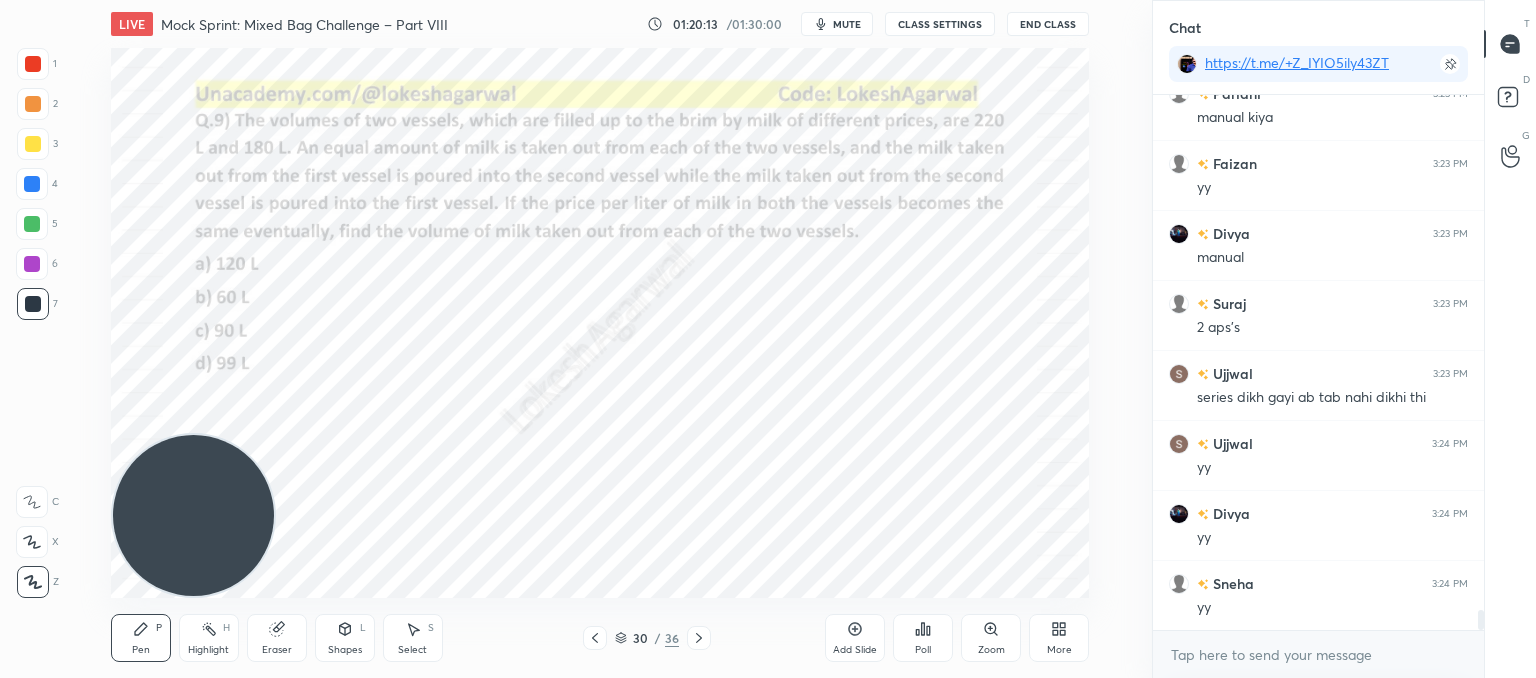 click on "mute" at bounding box center [837, 24] 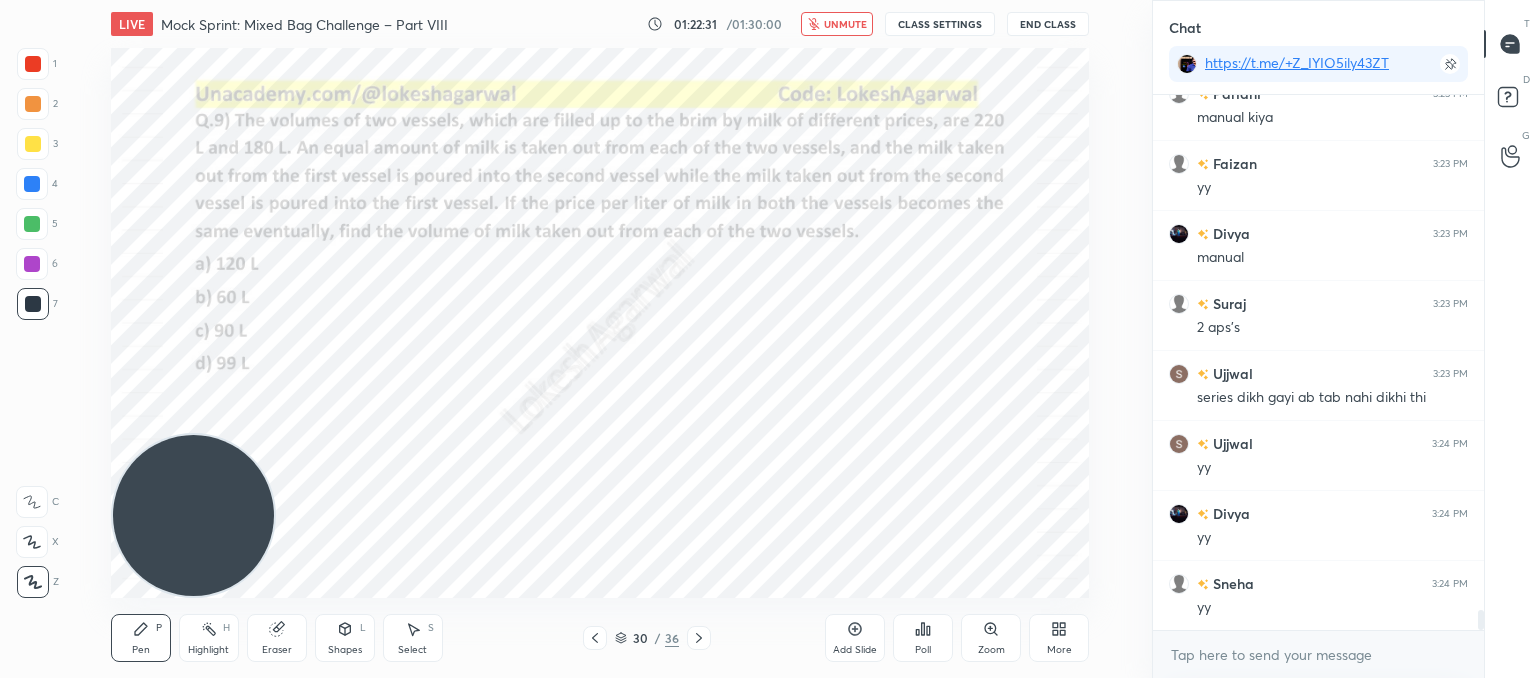 click on "unmute" at bounding box center [845, 24] 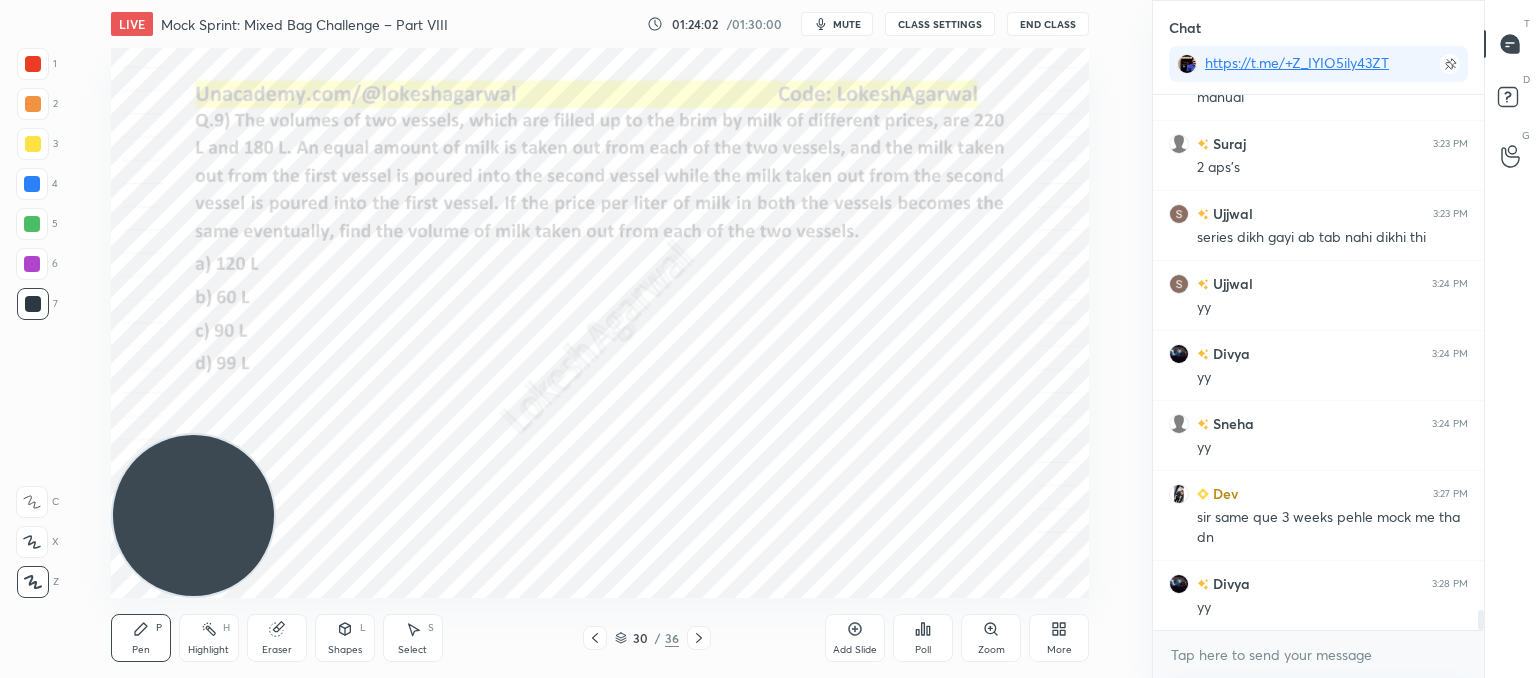 scroll, scrollTop: 13864, scrollLeft: 0, axis: vertical 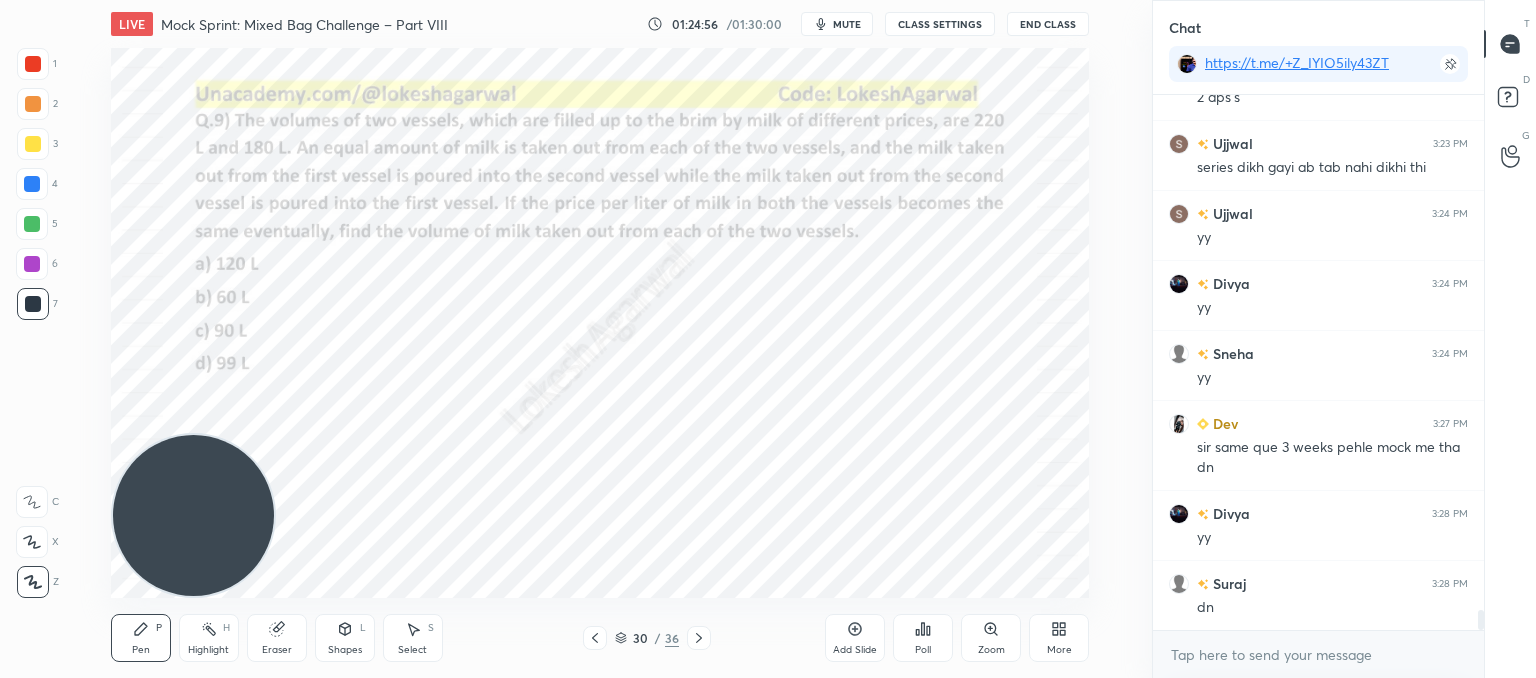 click 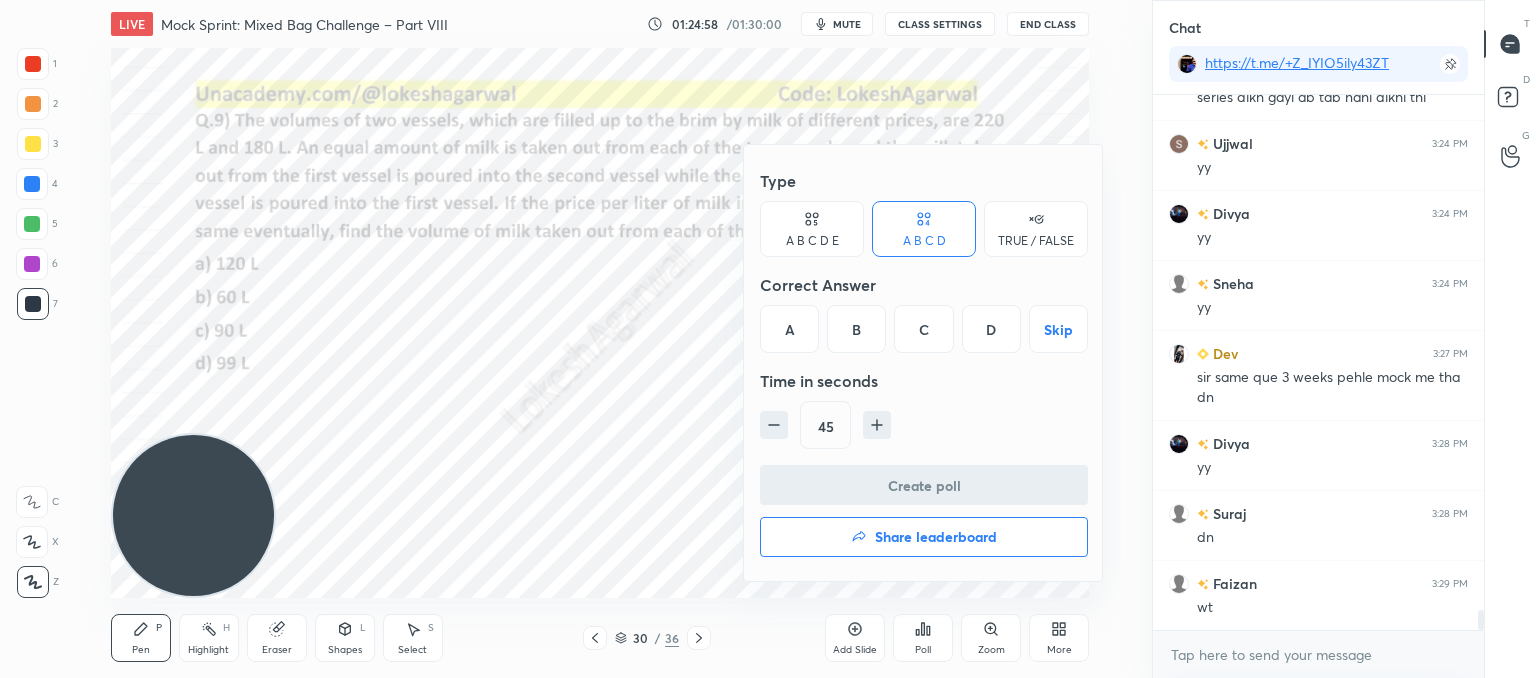 scroll, scrollTop: 14004, scrollLeft: 0, axis: vertical 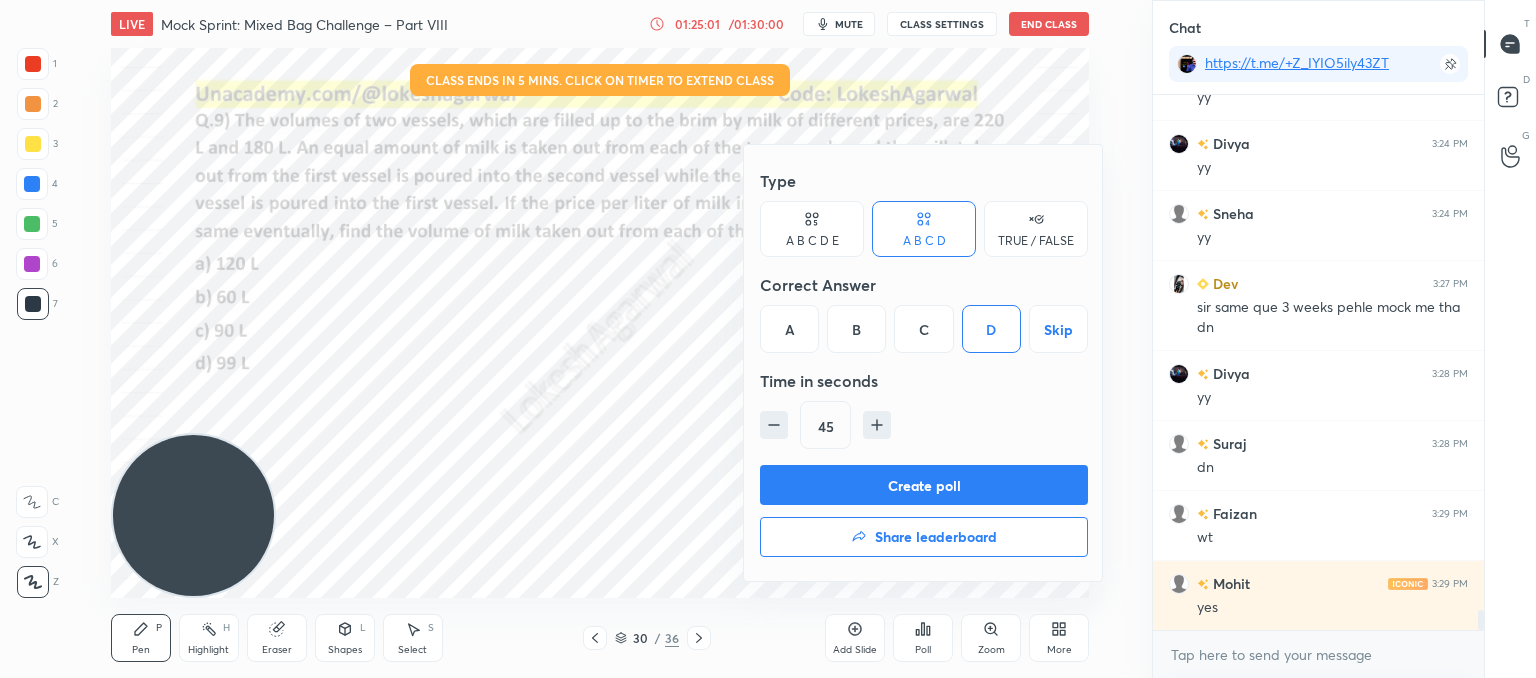 click on "Create poll" at bounding box center [924, 485] 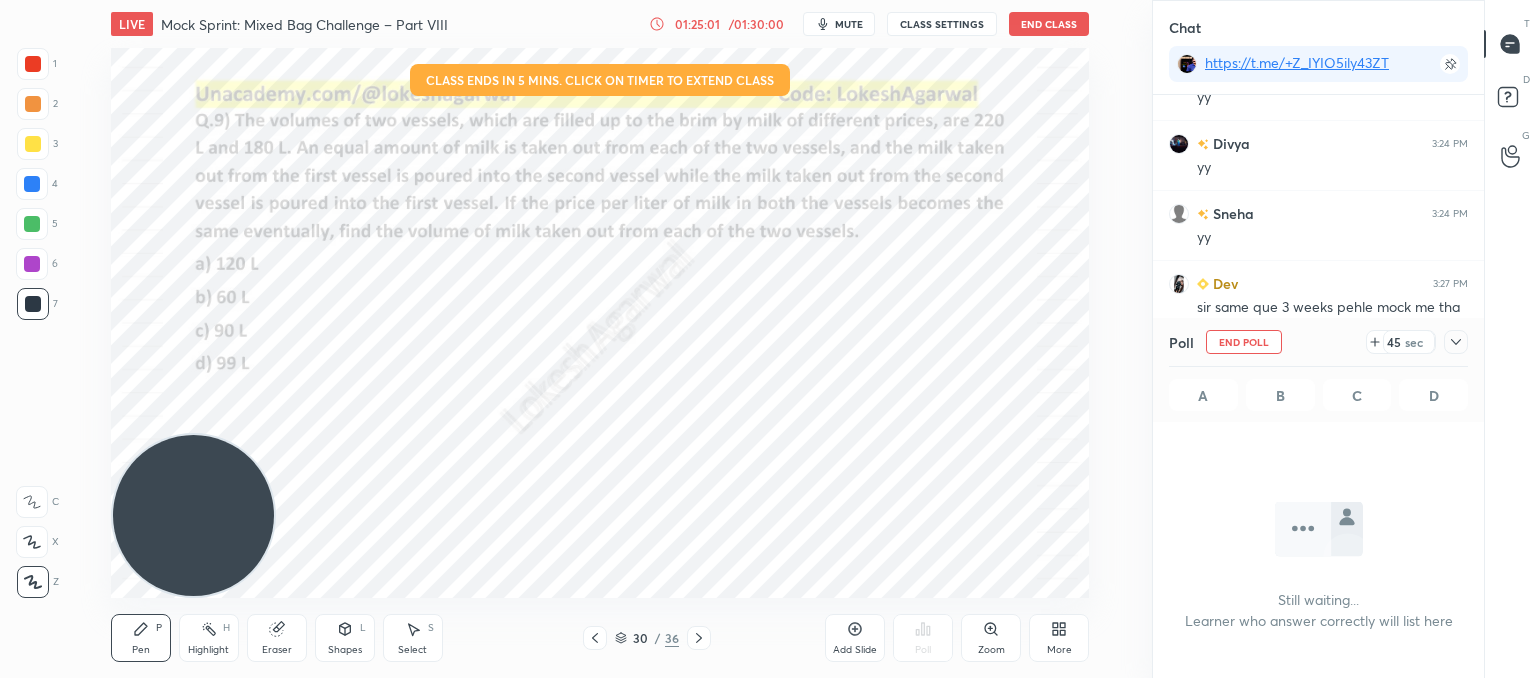 scroll, scrollTop: 488, scrollLeft: 325, axis: both 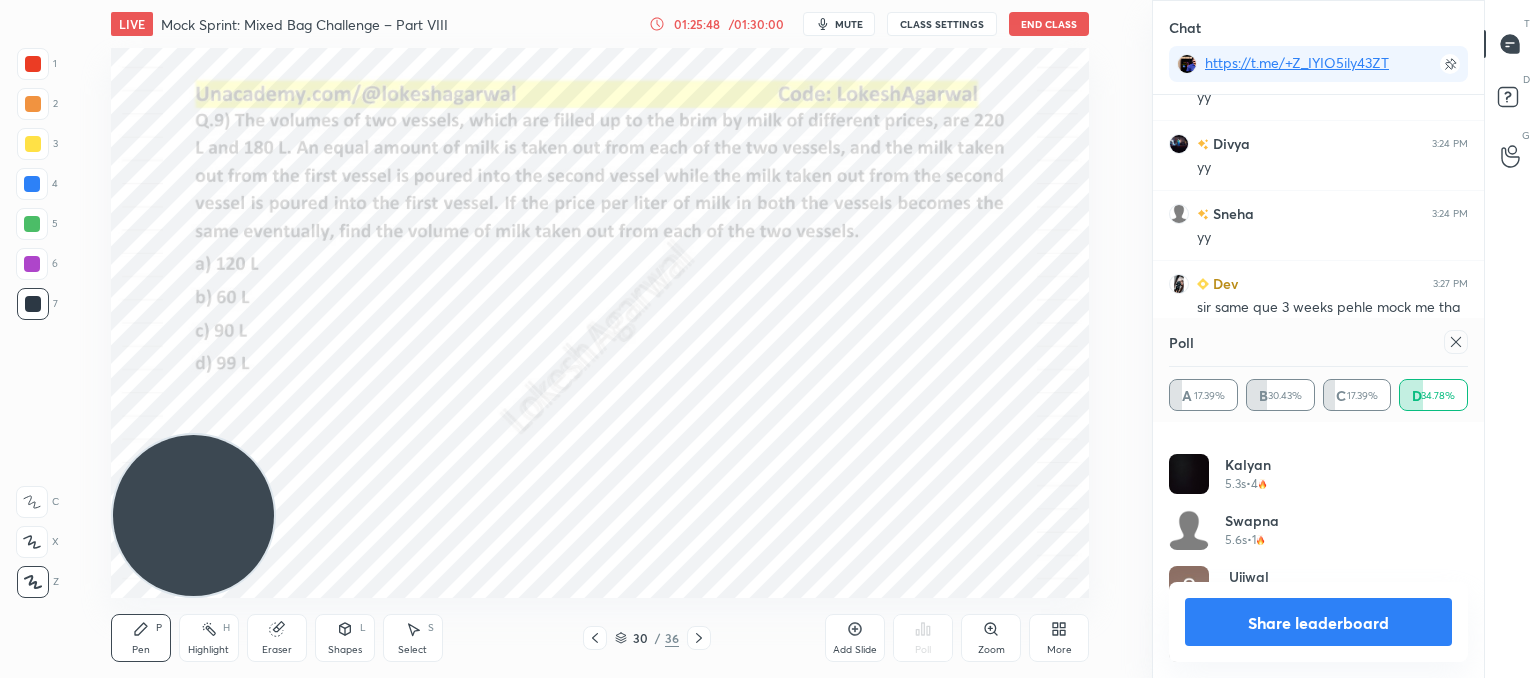 click 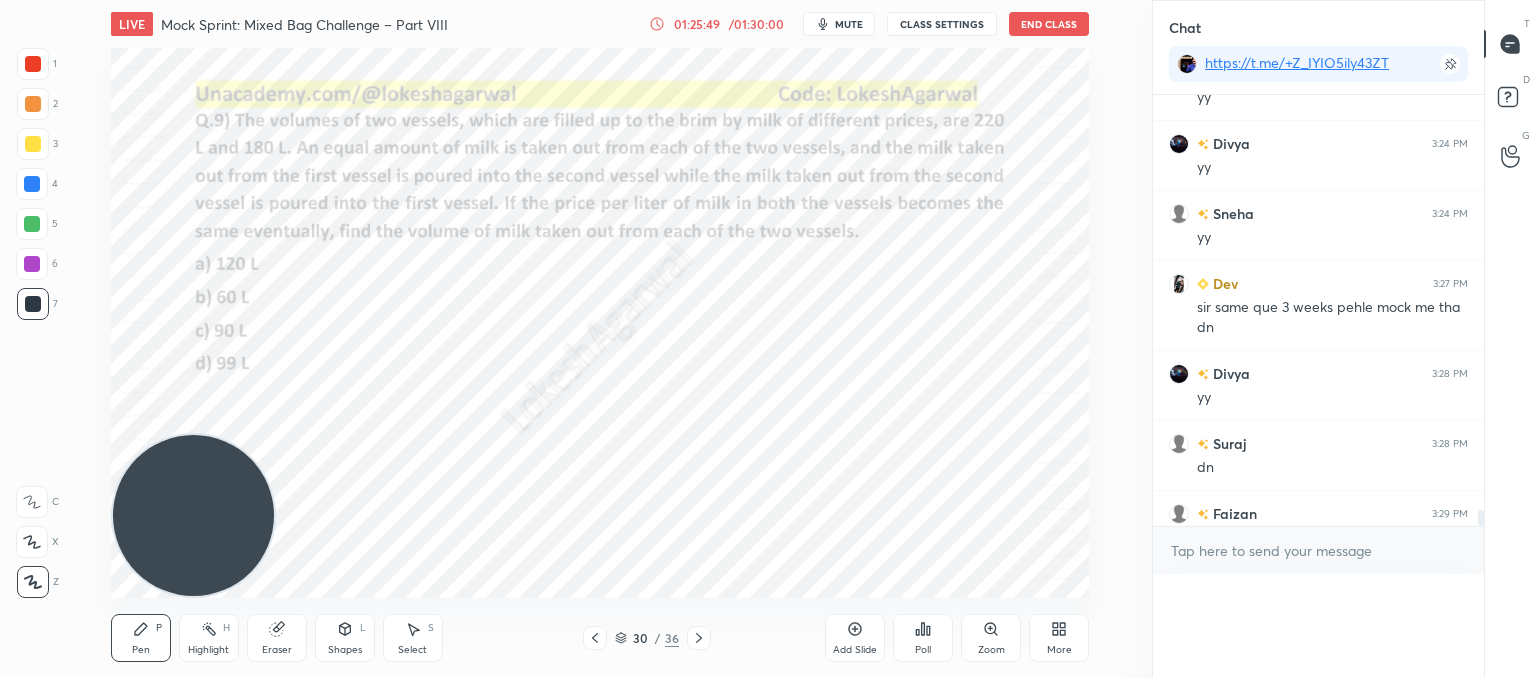 scroll, scrollTop: 0, scrollLeft: 0, axis: both 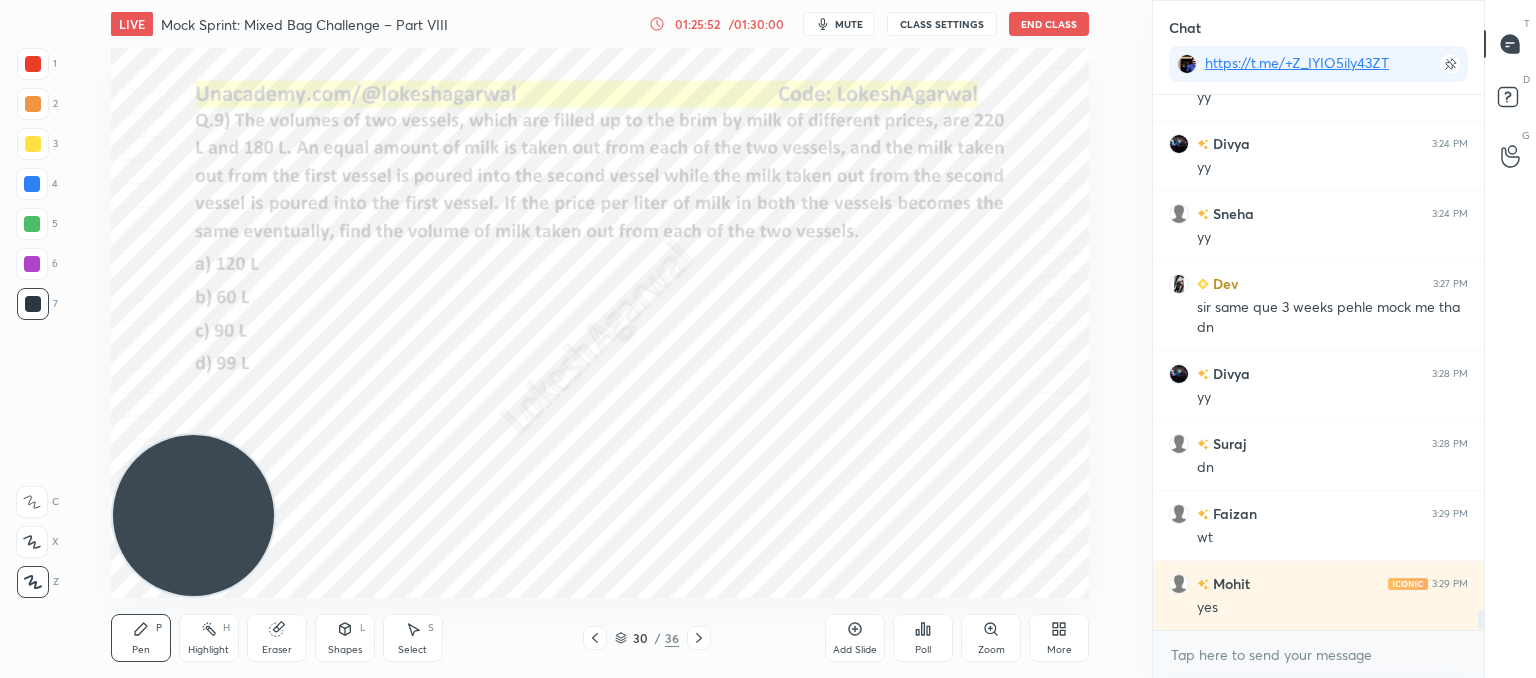 click on "Setting up your live class Poll for   secs No correct answer Start poll" at bounding box center (600, 323) 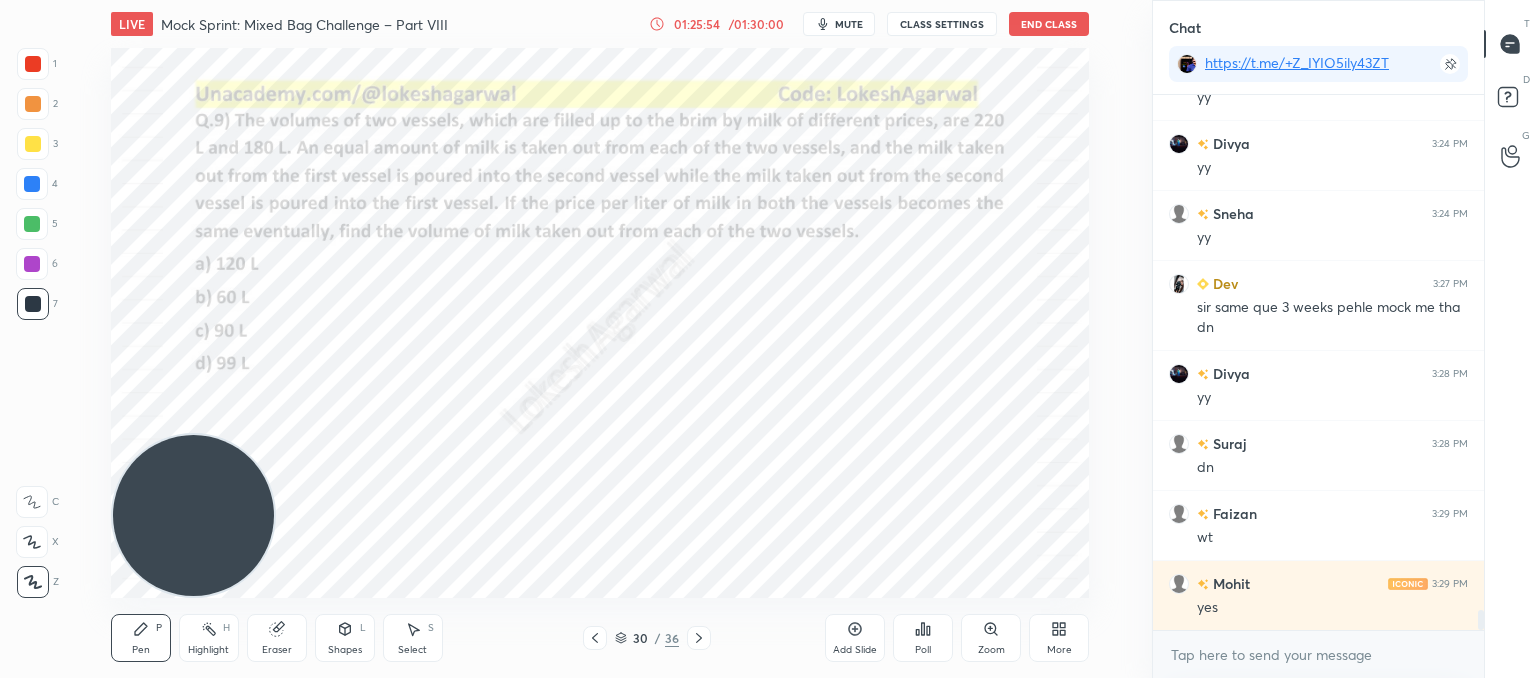 click on "Add Slide" at bounding box center [855, 638] 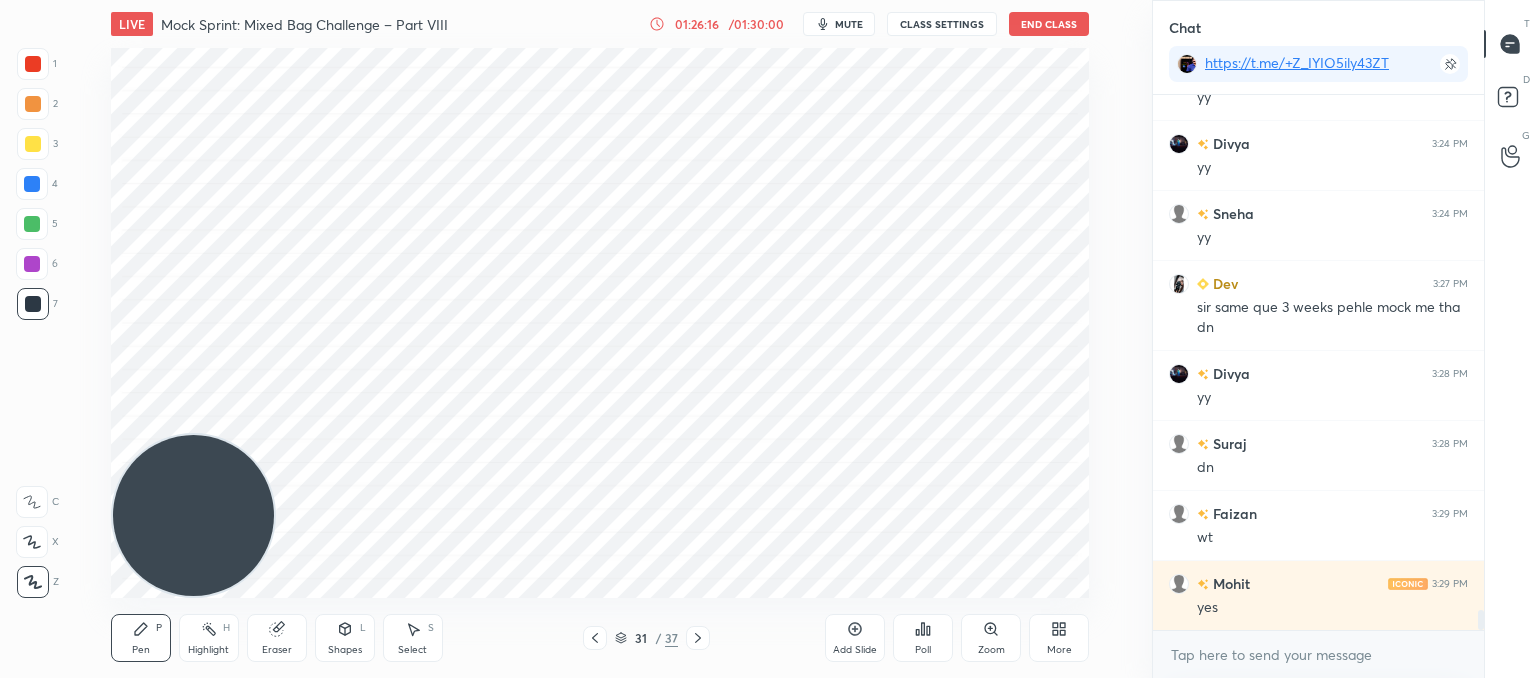 click 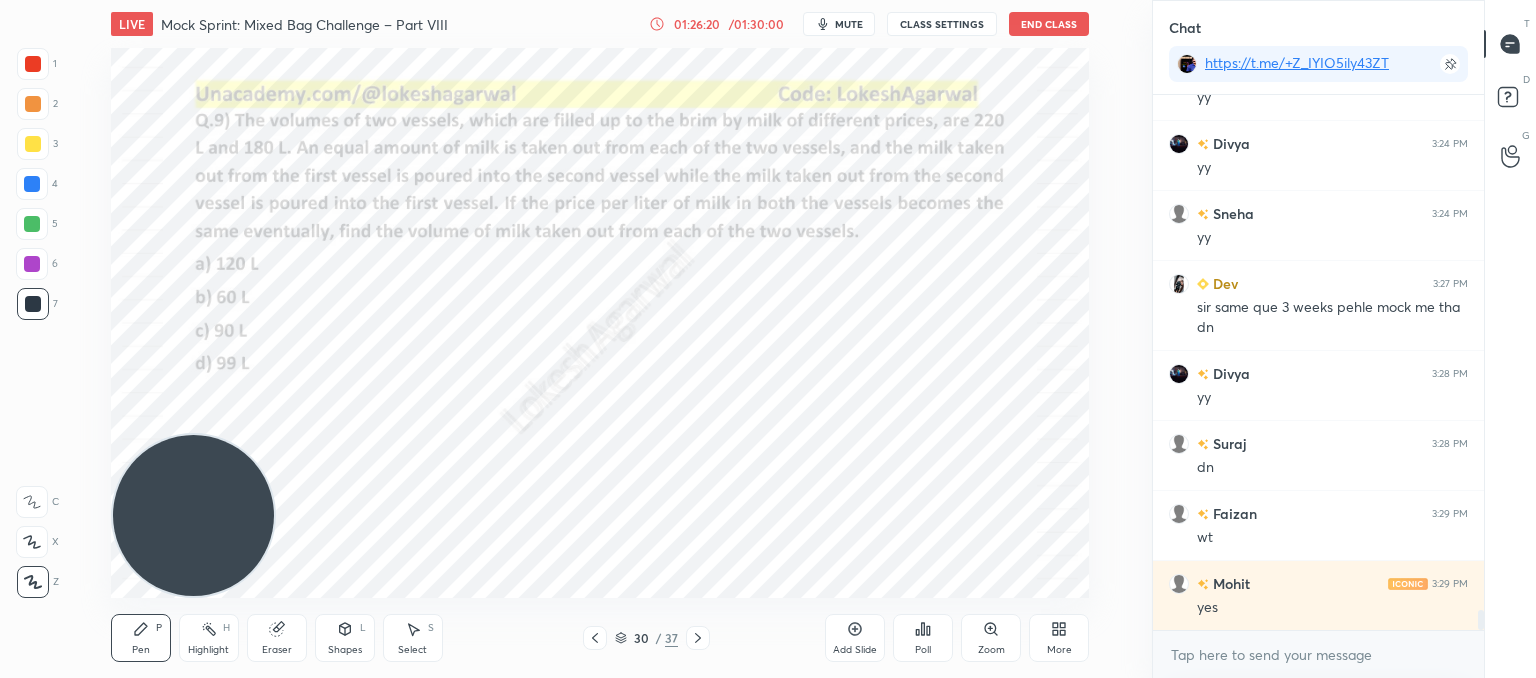 click 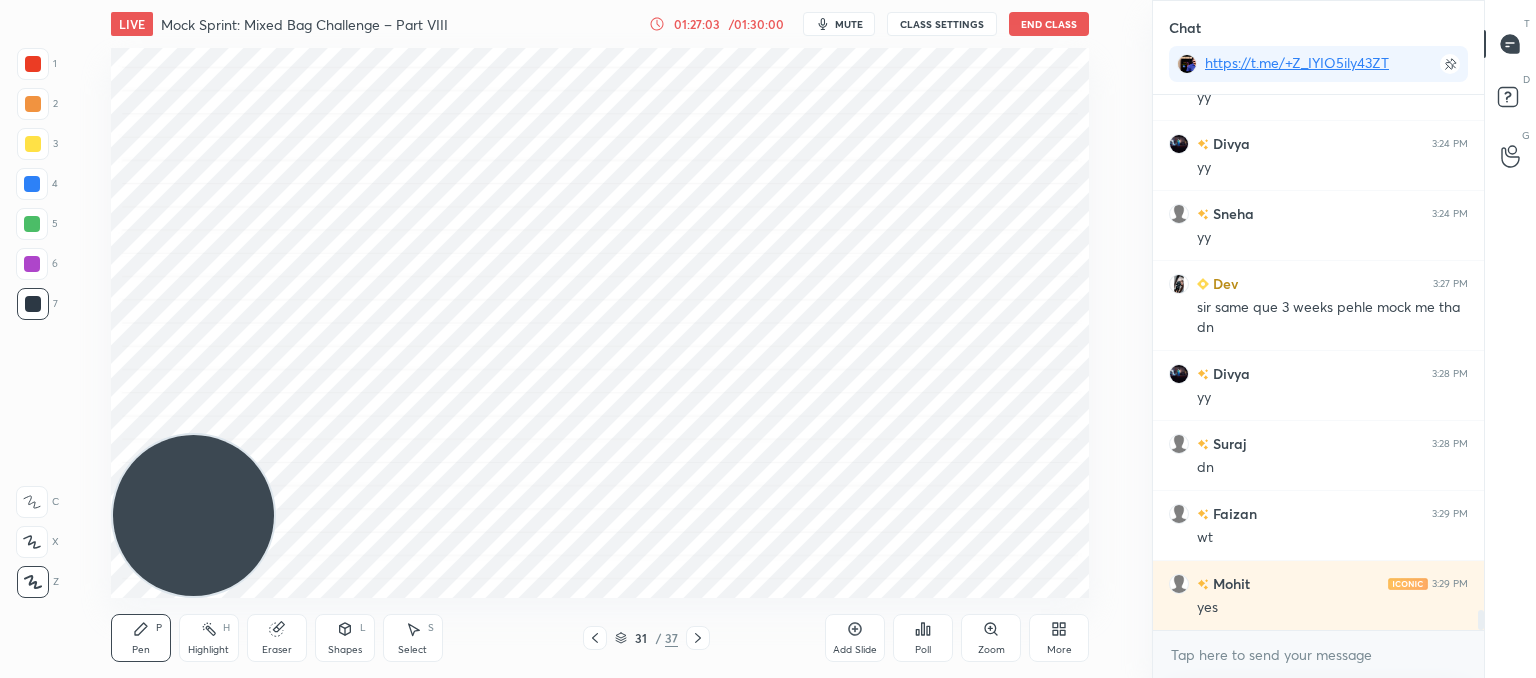 drag, startPoint x: 293, startPoint y: 633, endPoint x: 314, endPoint y: 627, distance: 21.84033 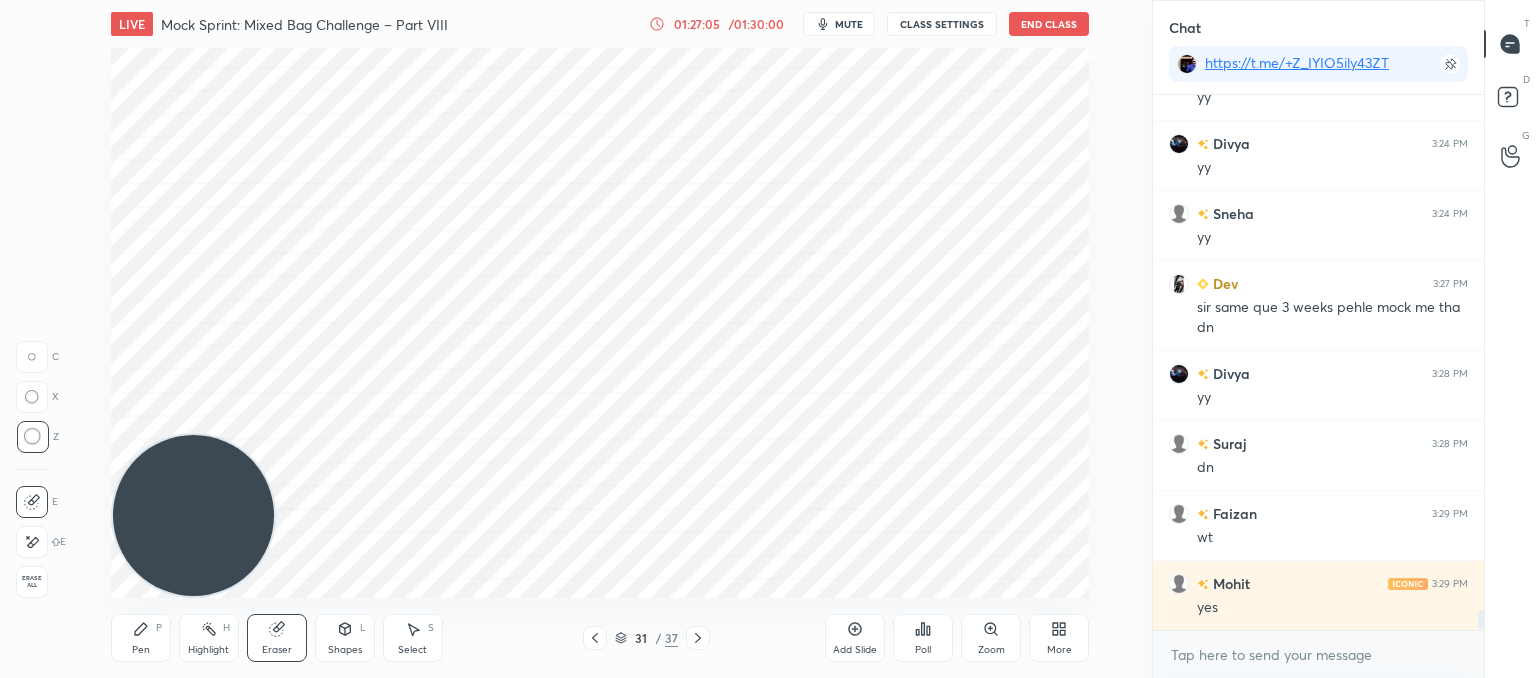 drag, startPoint x: 144, startPoint y: 637, endPoint x: 156, endPoint y: 635, distance: 12.165525 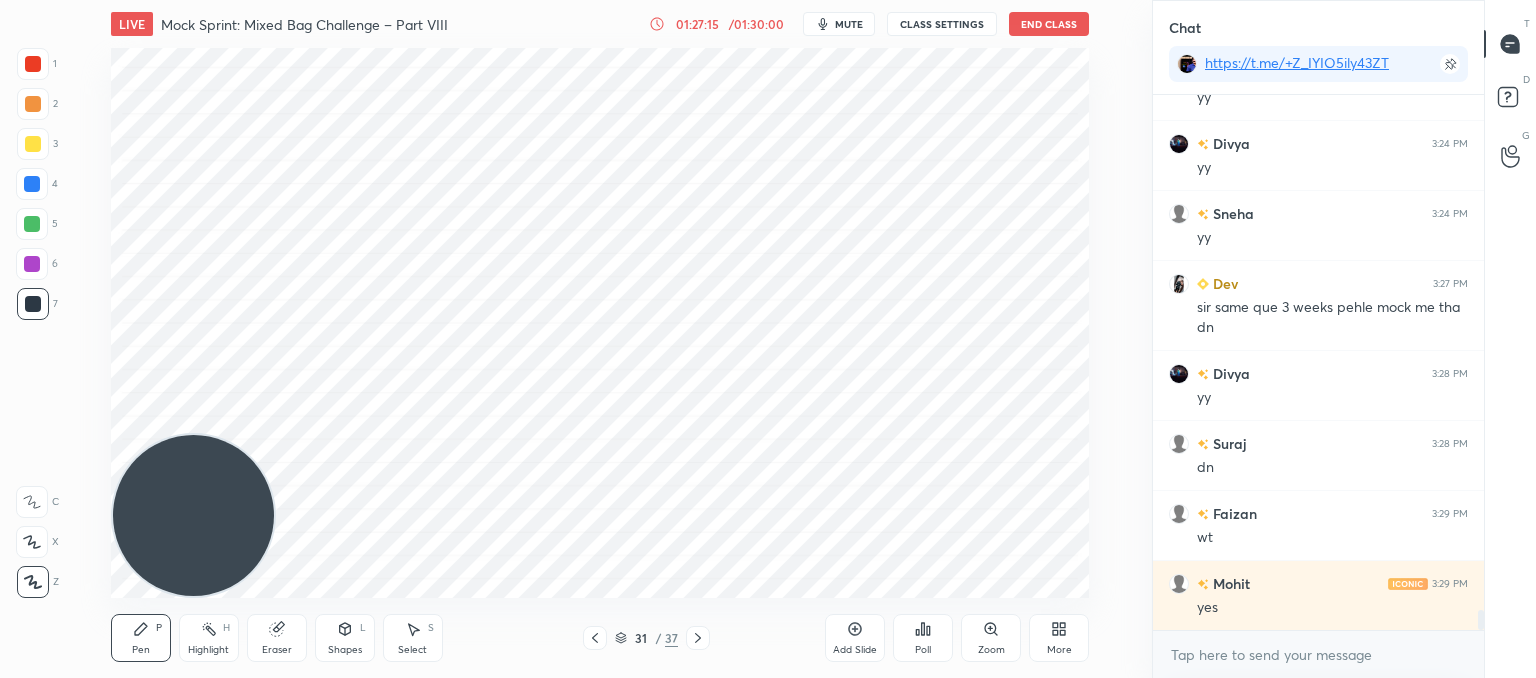 drag, startPoint x: 276, startPoint y: 635, endPoint x: 297, endPoint y: 602, distance: 39.115215 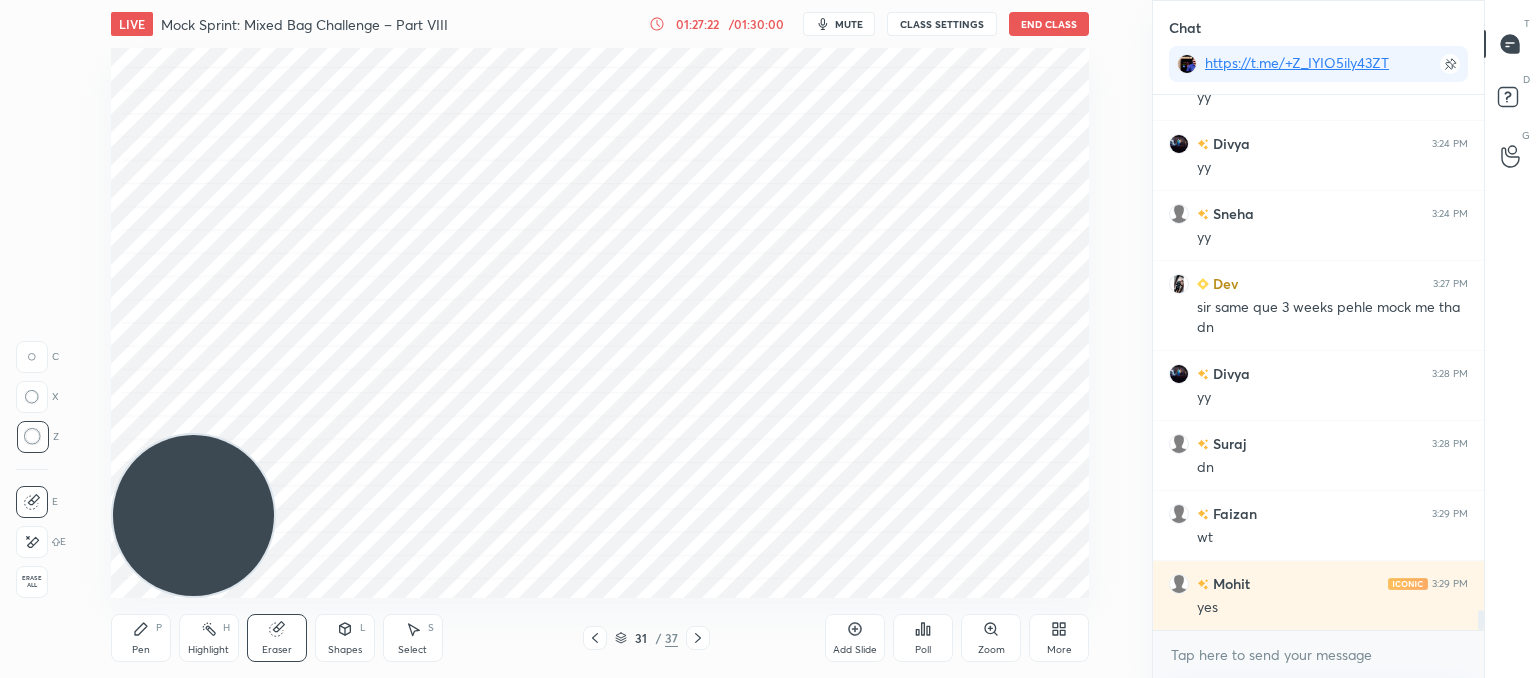 click on "Pen P" at bounding box center (141, 638) 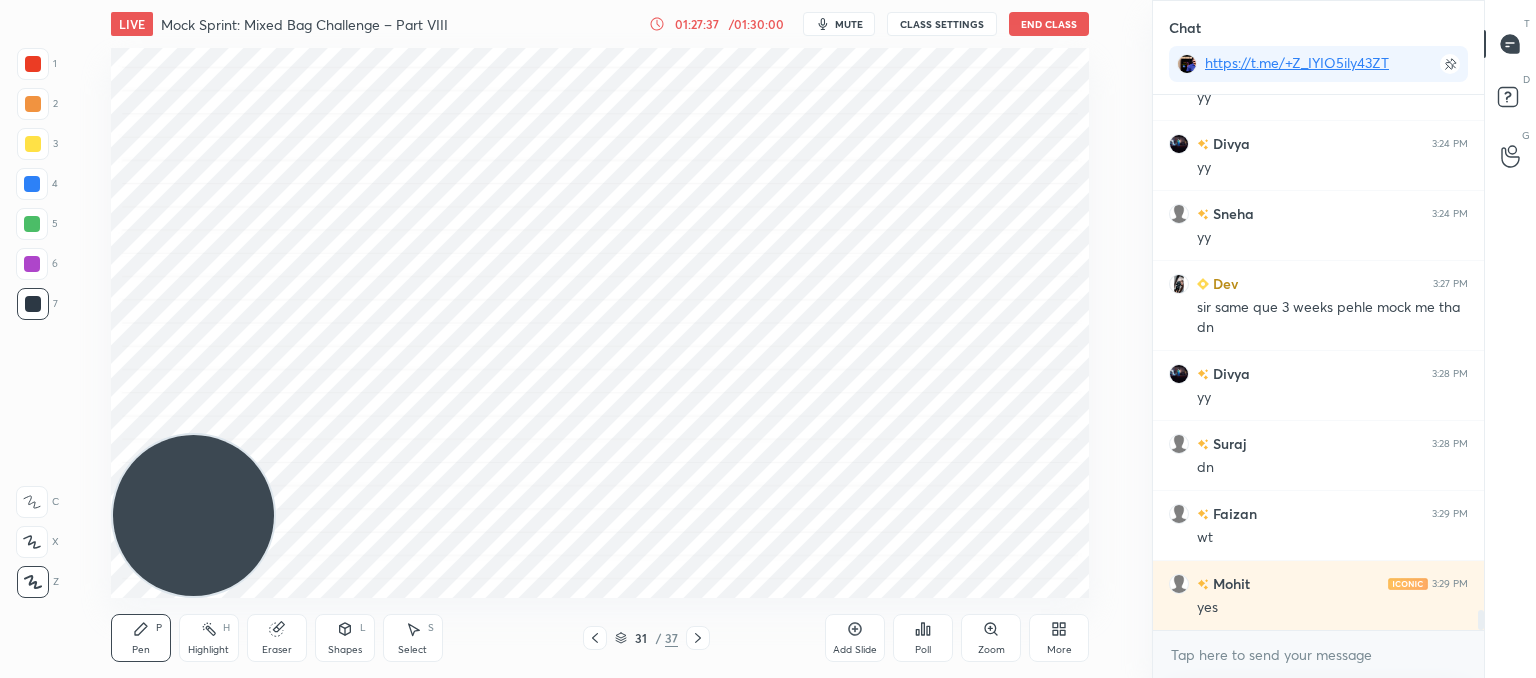 drag, startPoint x: 292, startPoint y: 633, endPoint x: 312, endPoint y: 609, distance: 31.241 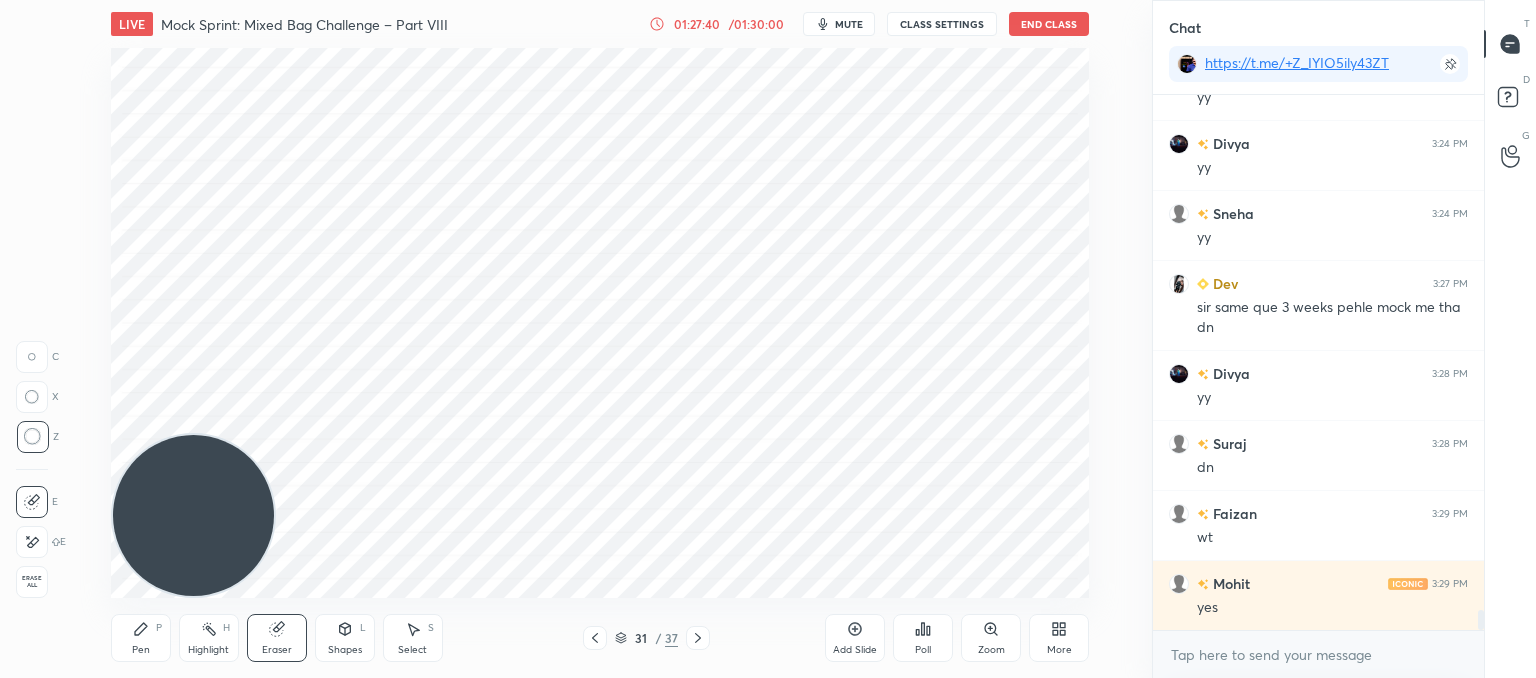 drag, startPoint x: 129, startPoint y: 645, endPoint x: 190, endPoint y: 605, distance: 72.94518 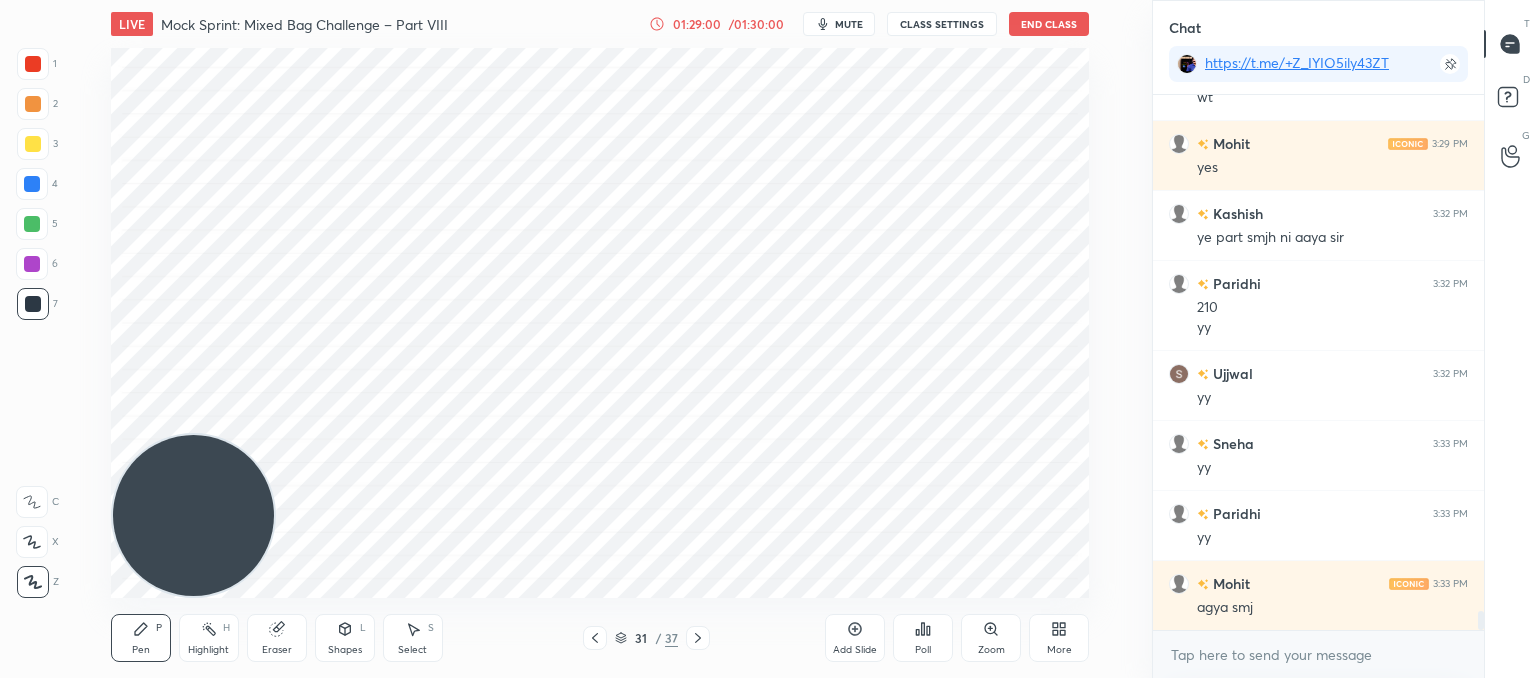 scroll, scrollTop: 14514, scrollLeft: 0, axis: vertical 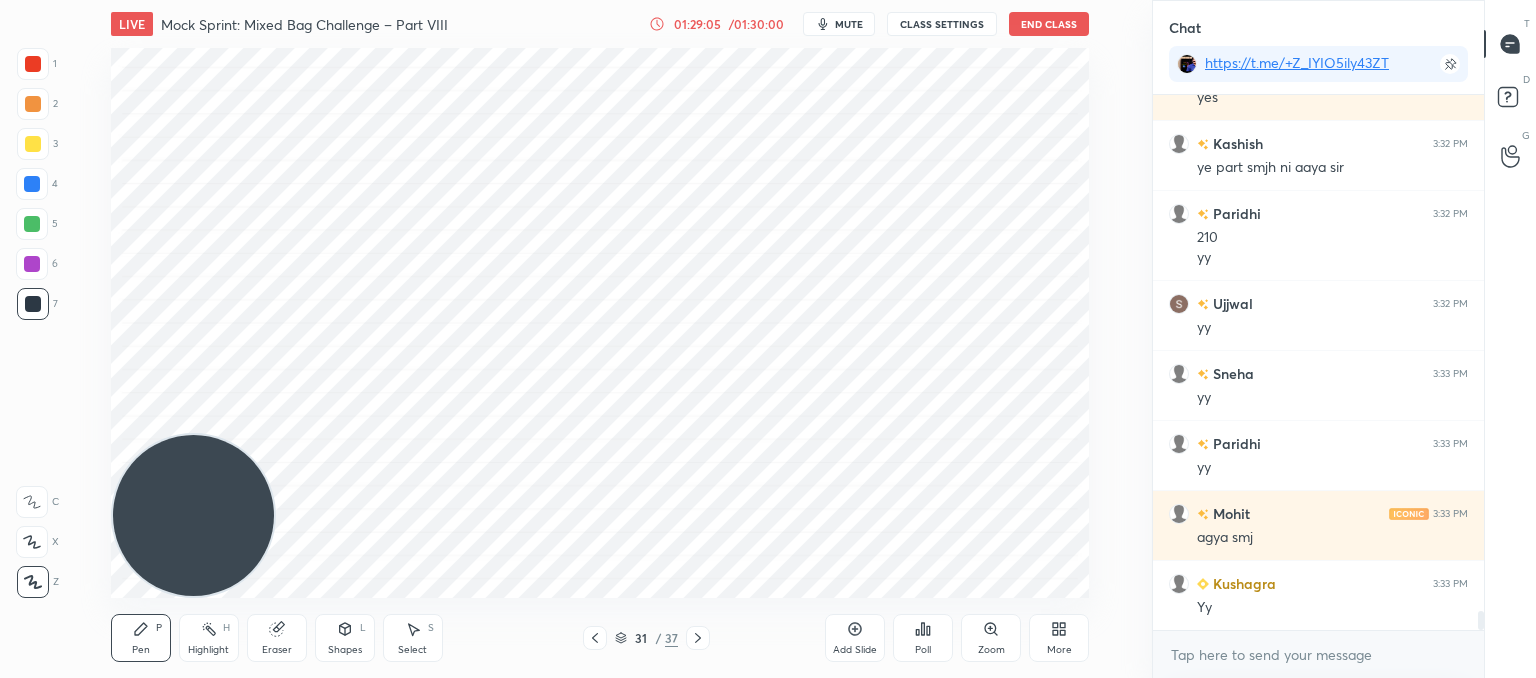 click 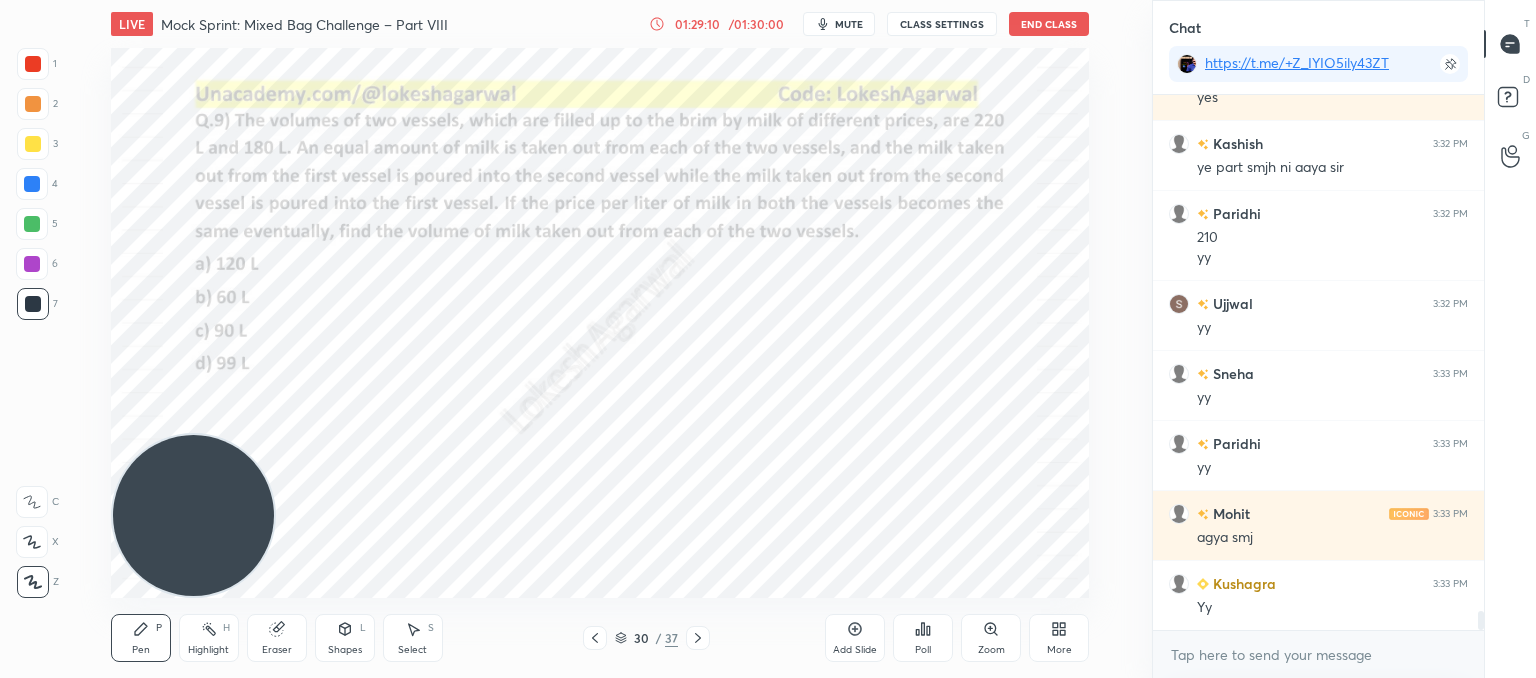 scroll, scrollTop: 14584, scrollLeft: 0, axis: vertical 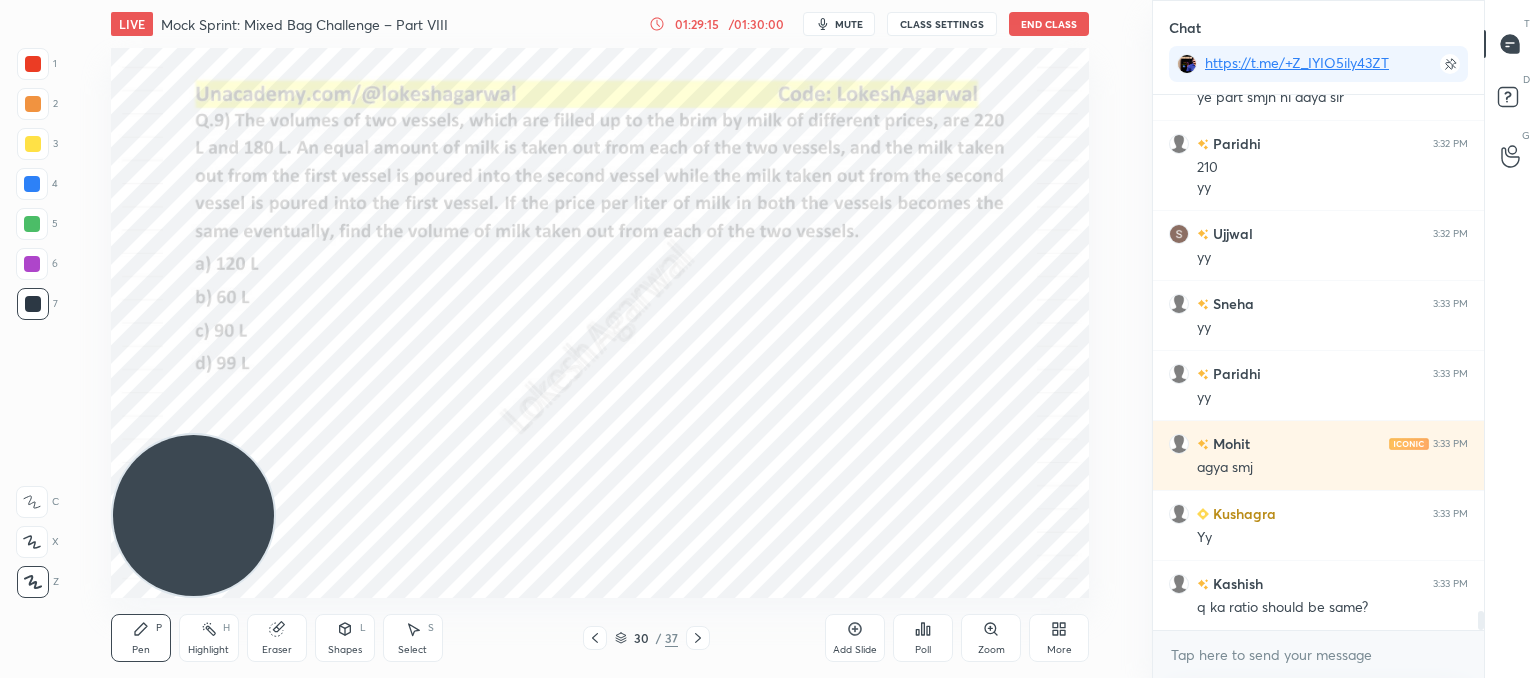 click 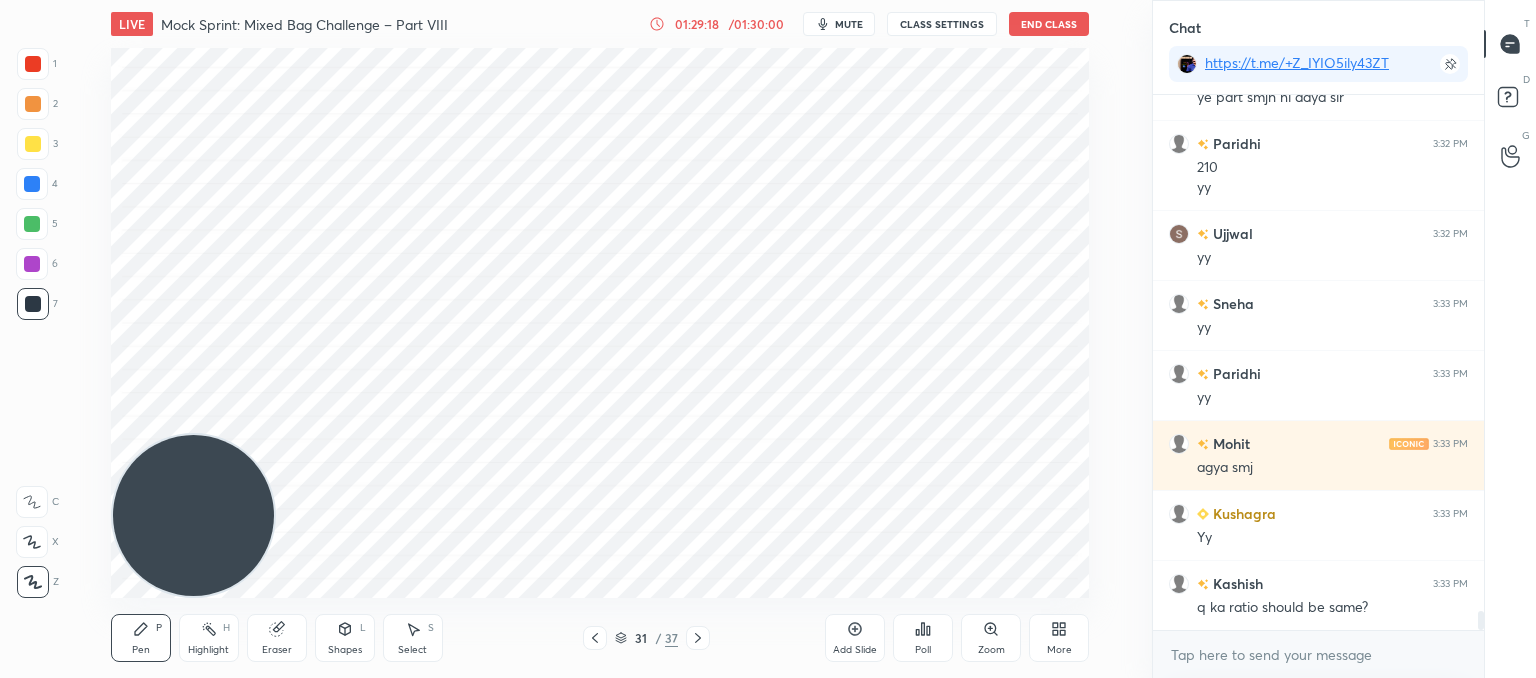scroll, scrollTop: 14604, scrollLeft: 0, axis: vertical 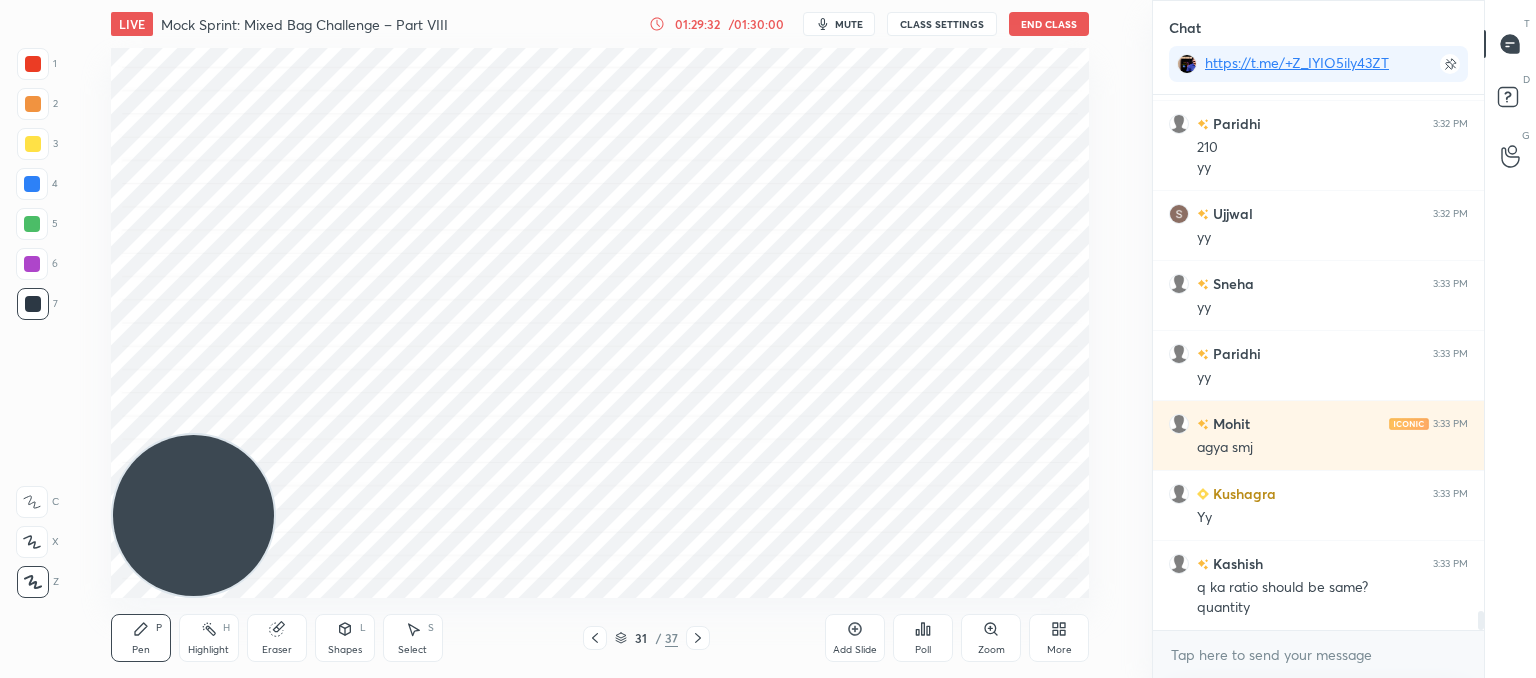 click 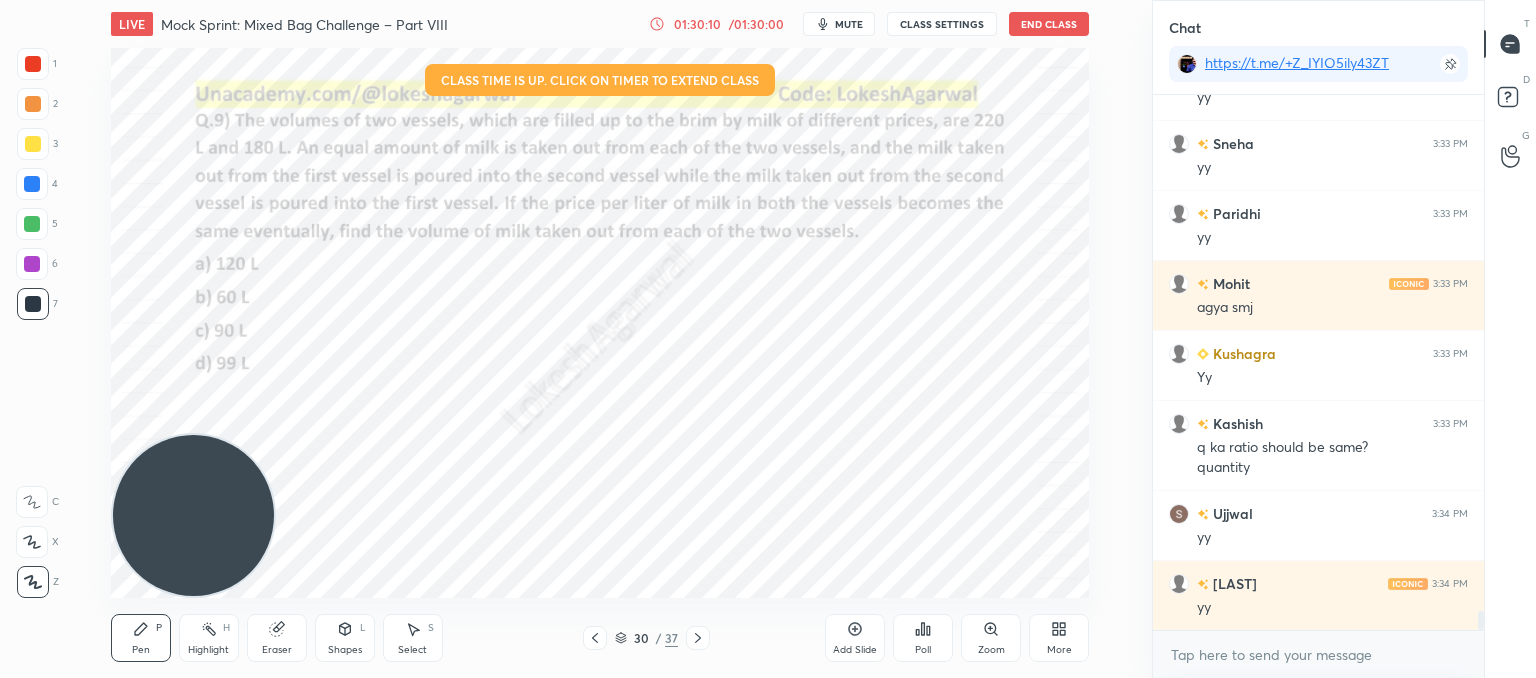 scroll, scrollTop: 14814, scrollLeft: 0, axis: vertical 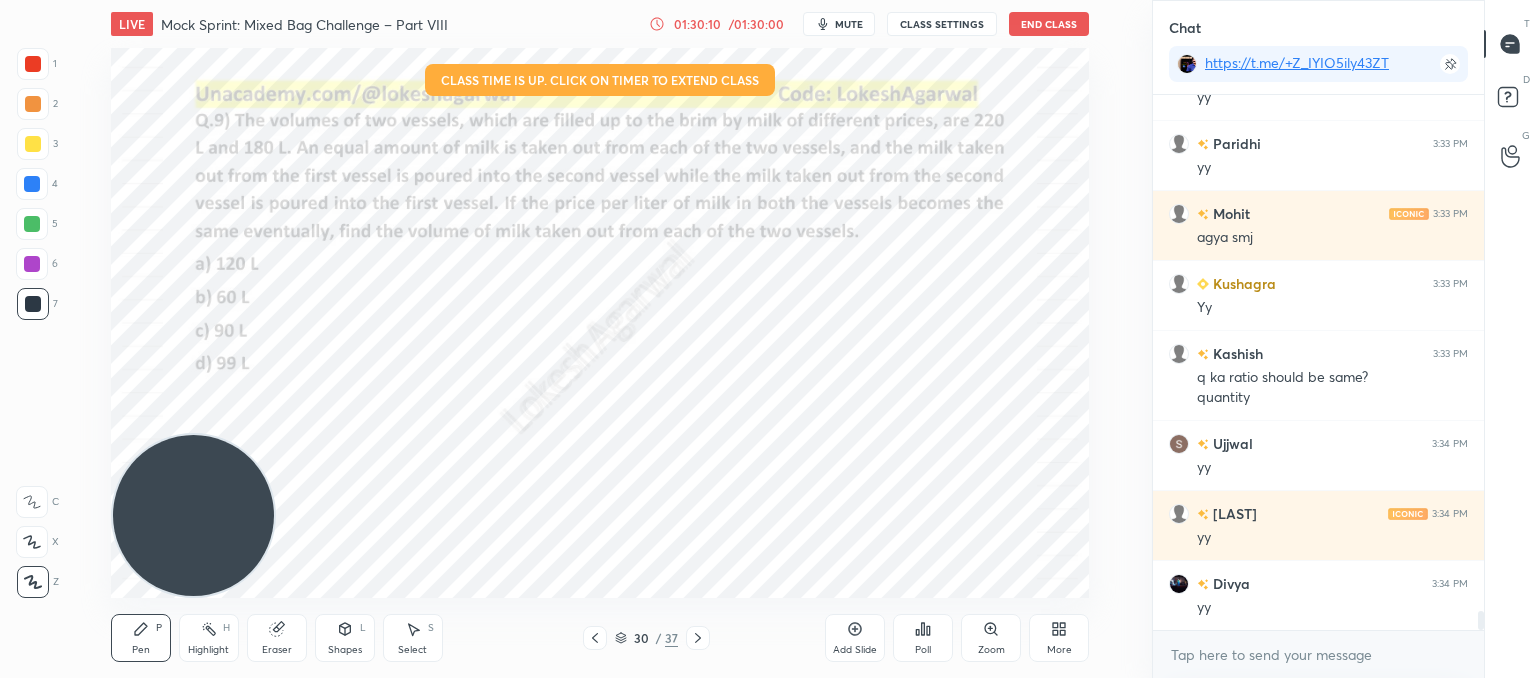 drag, startPoint x: 278, startPoint y: 638, endPoint x: 325, endPoint y: 608, distance: 55.758408 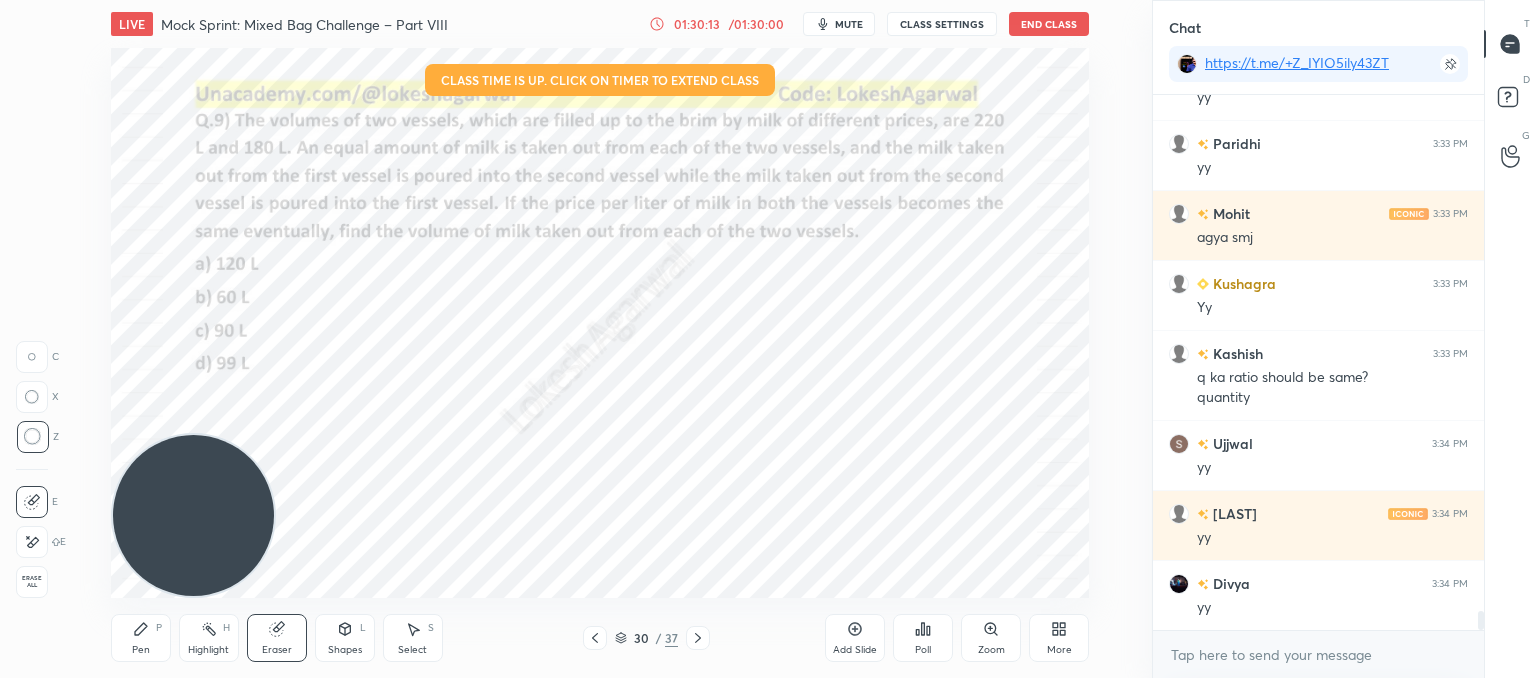 click on "Pen P" at bounding box center (141, 638) 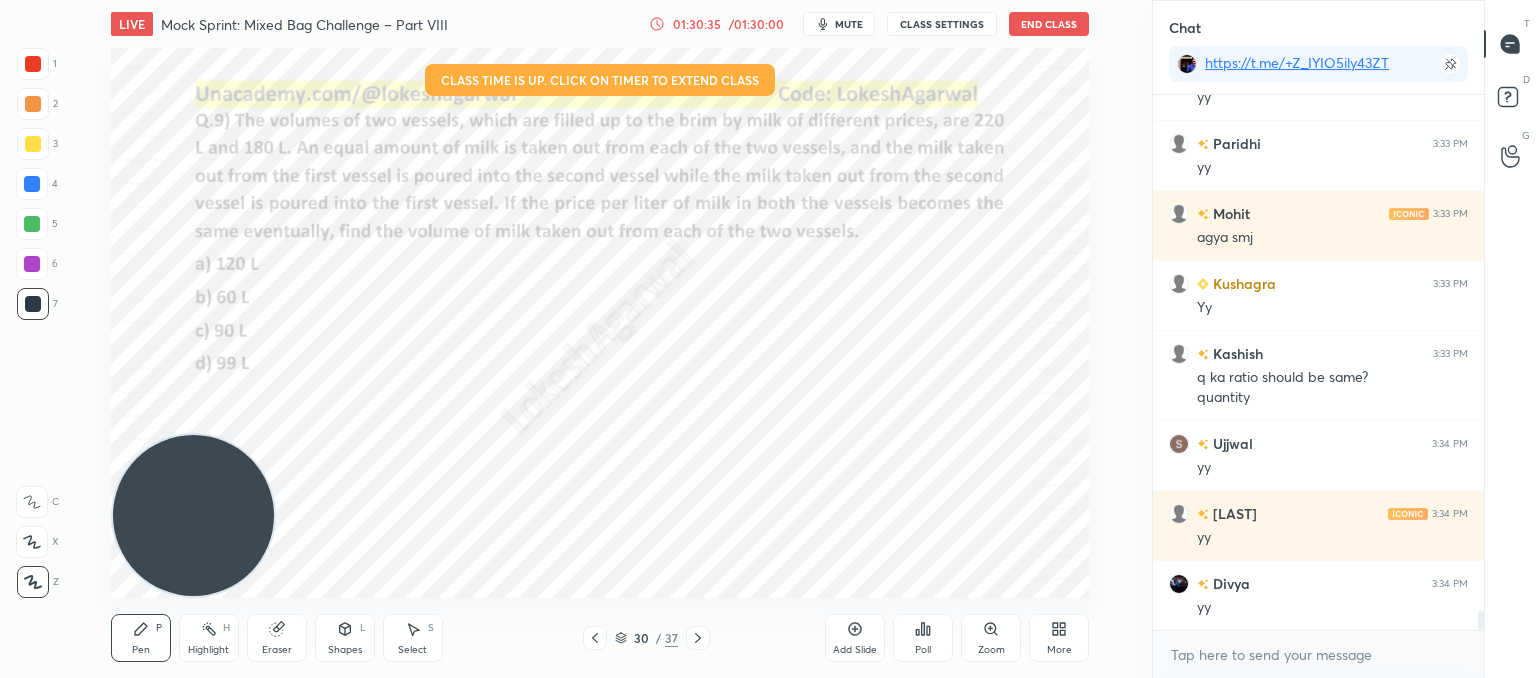 click on "Setting up your live class Class time is up.  Click on timer to extend class Poll for   secs No correct answer Start poll" at bounding box center [600, 323] 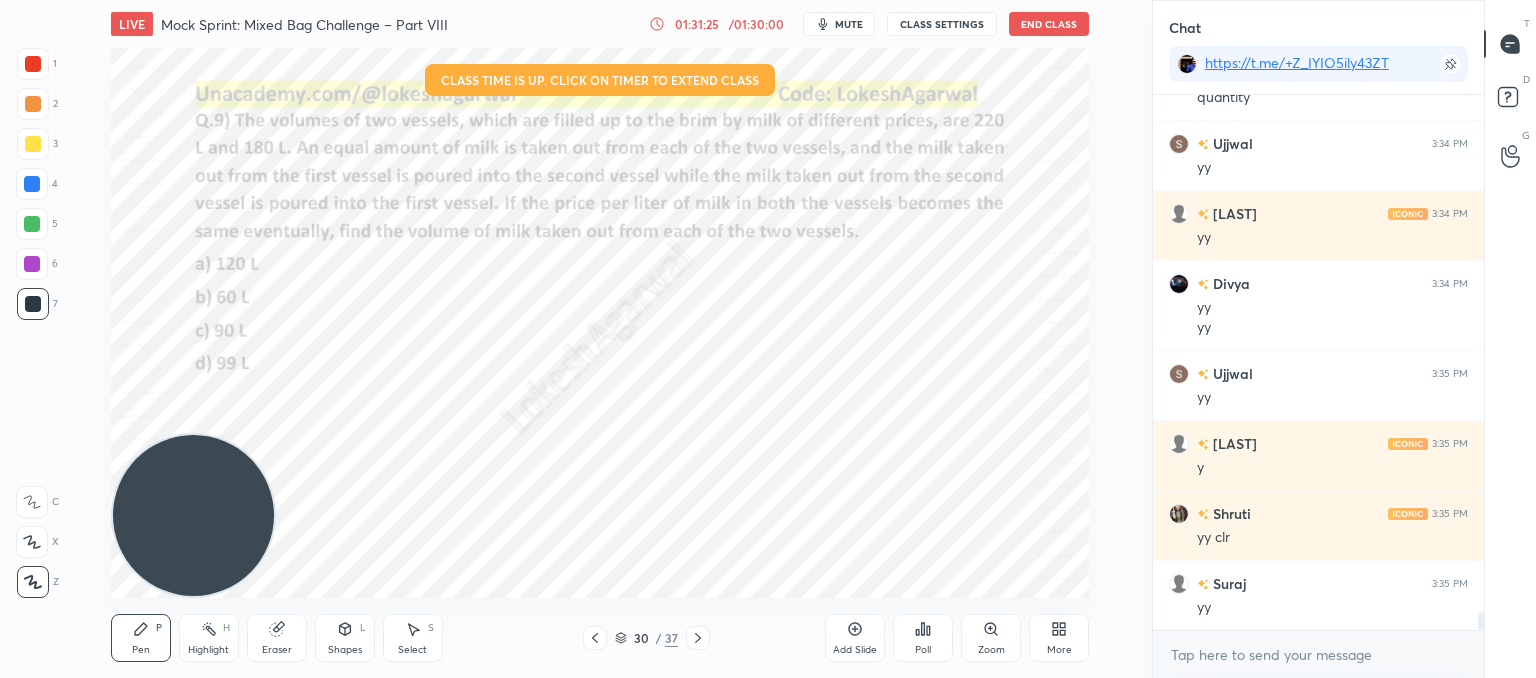 scroll, scrollTop: 15184, scrollLeft: 0, axis: vertical 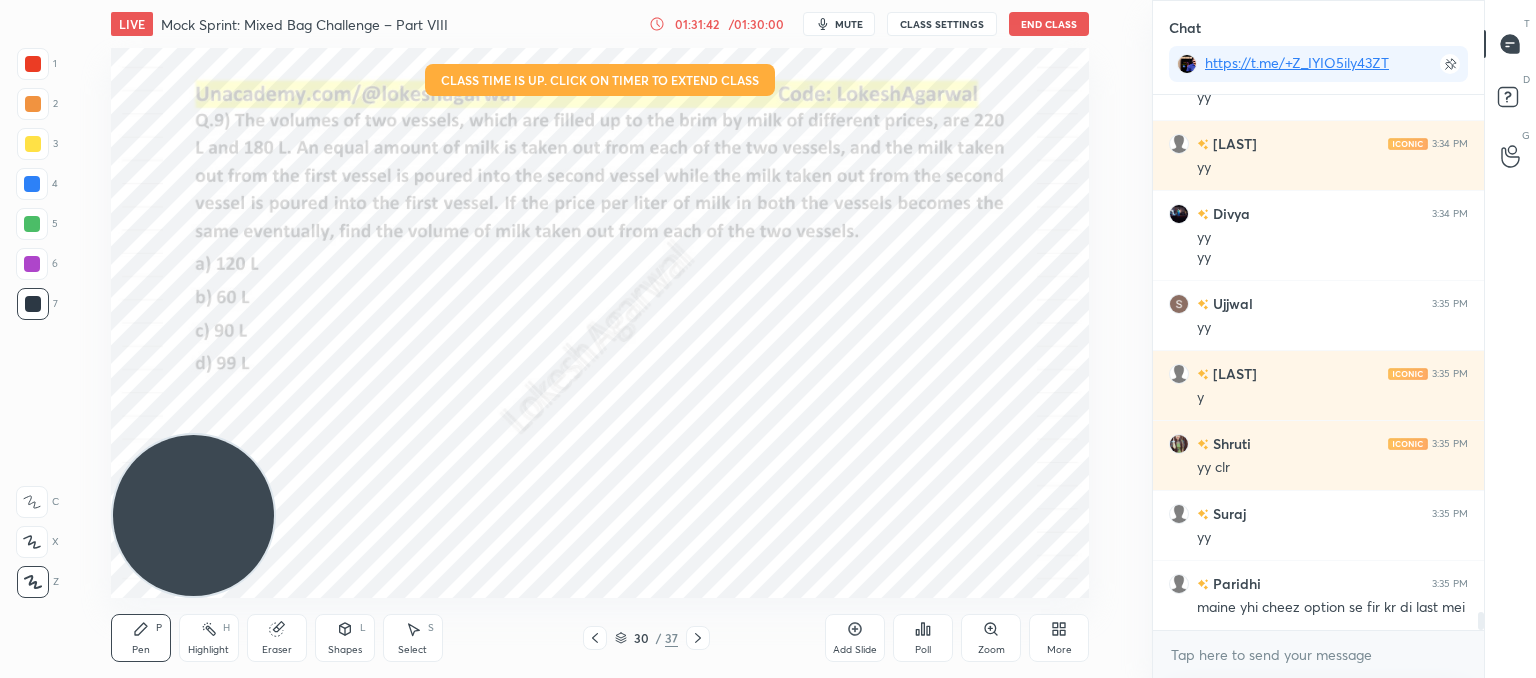 click 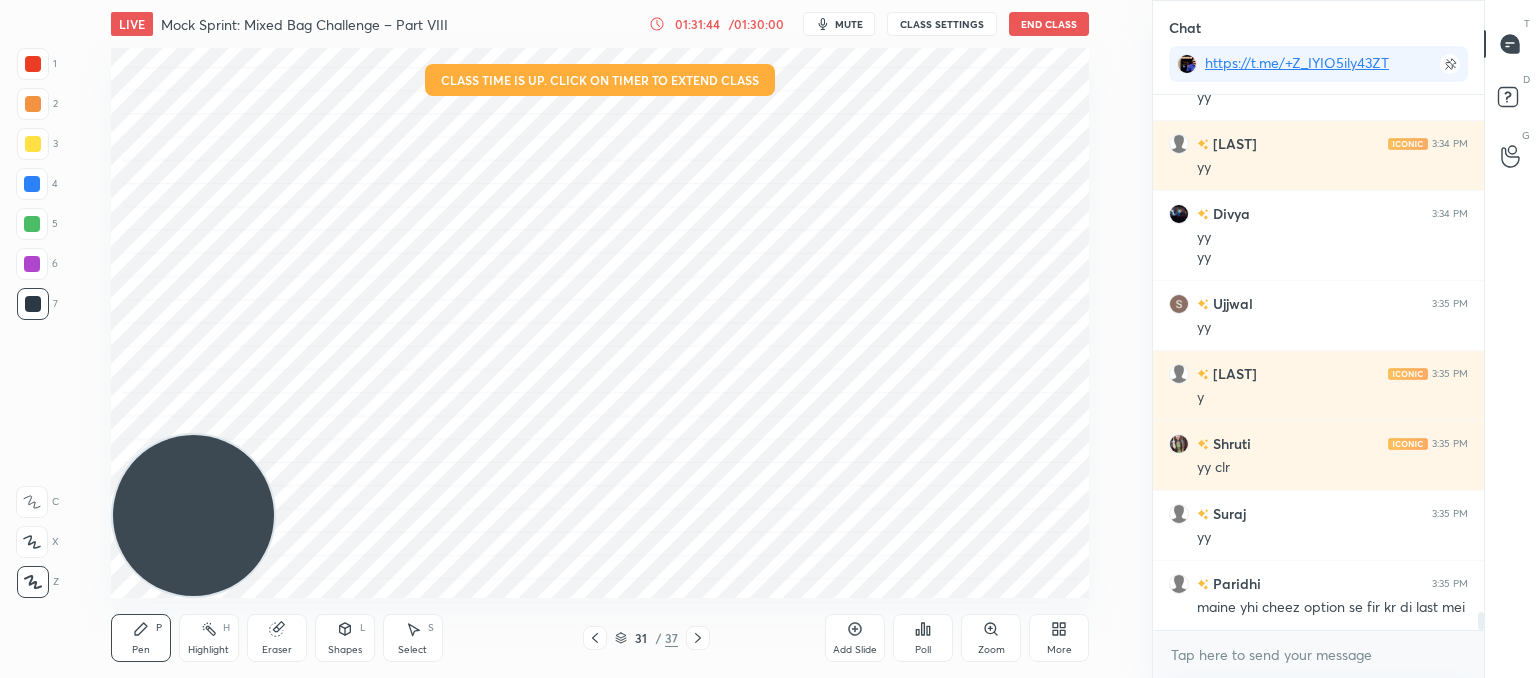 click 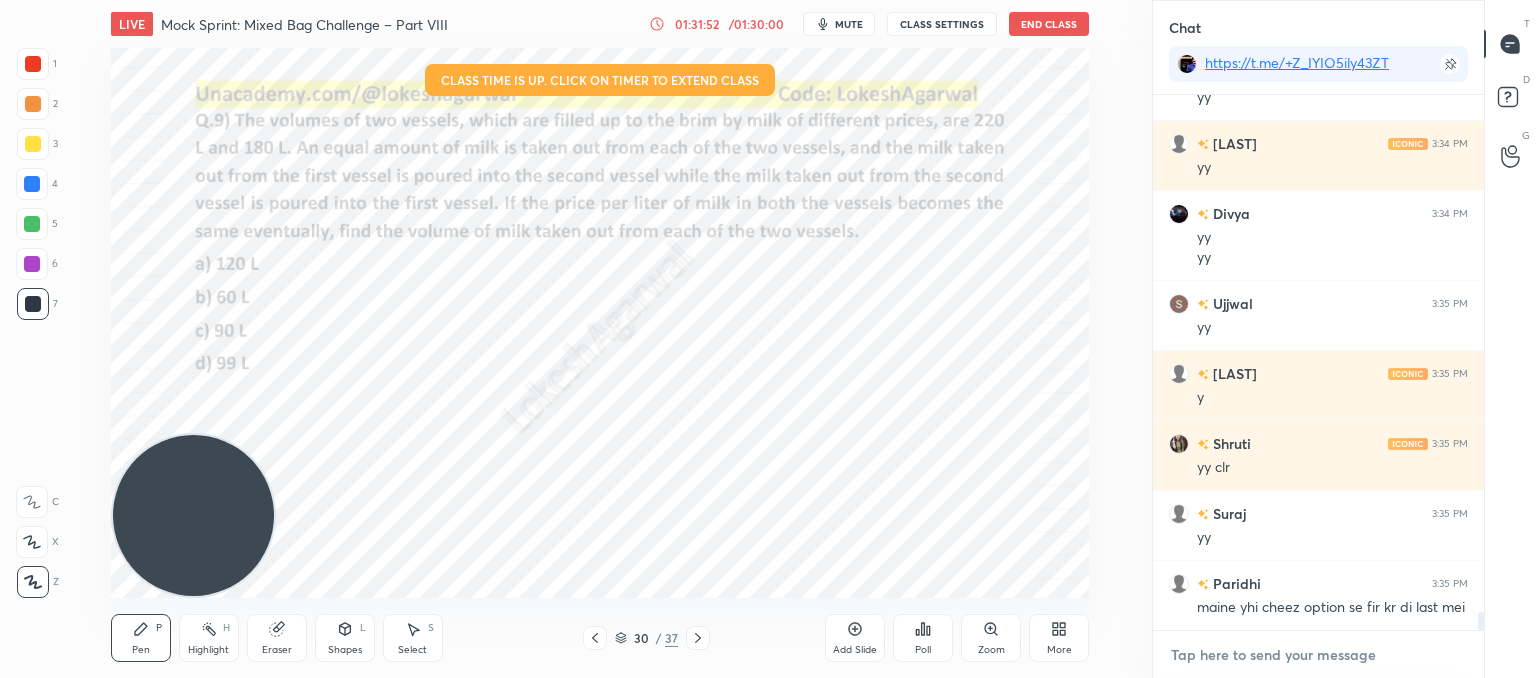 click at bounding box center [1318, 655] 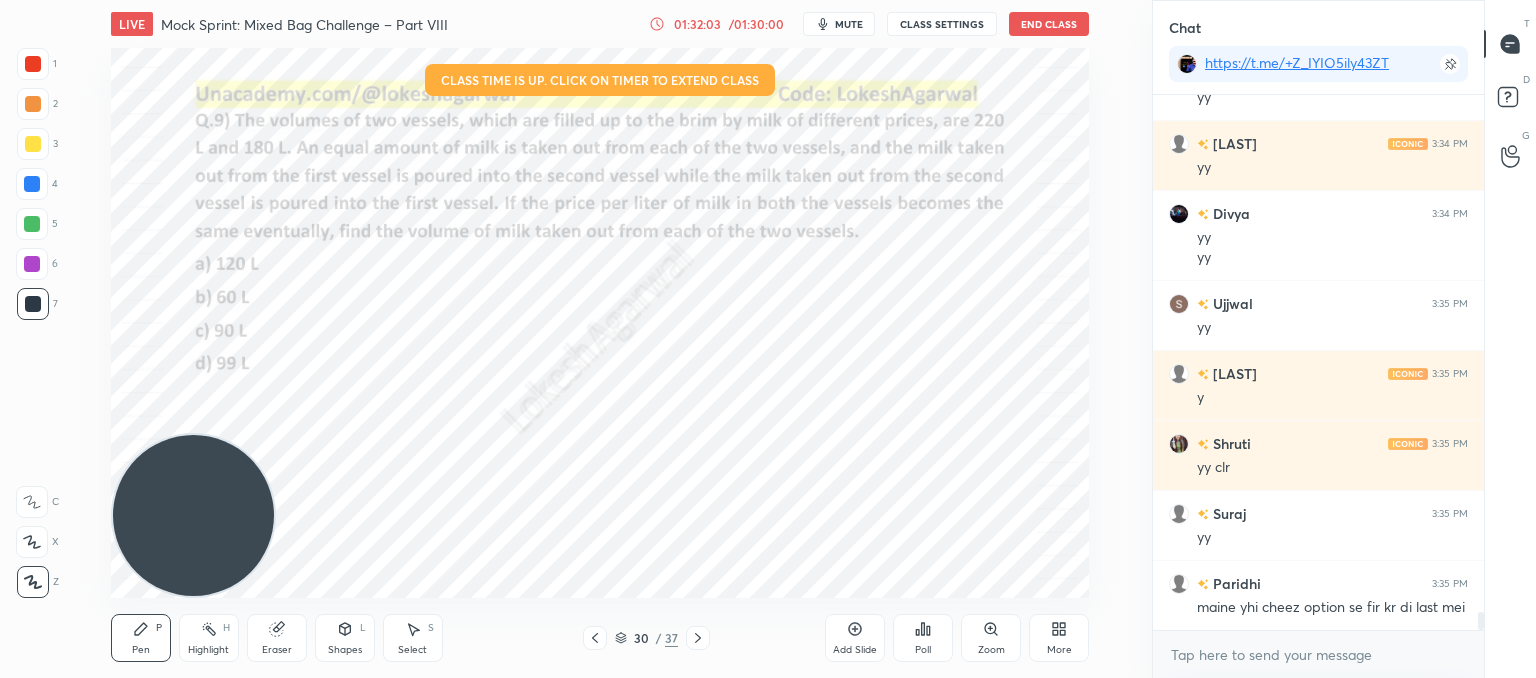 scroll, scrollTop: 15254, scrollLeft: 0, axis: vertical 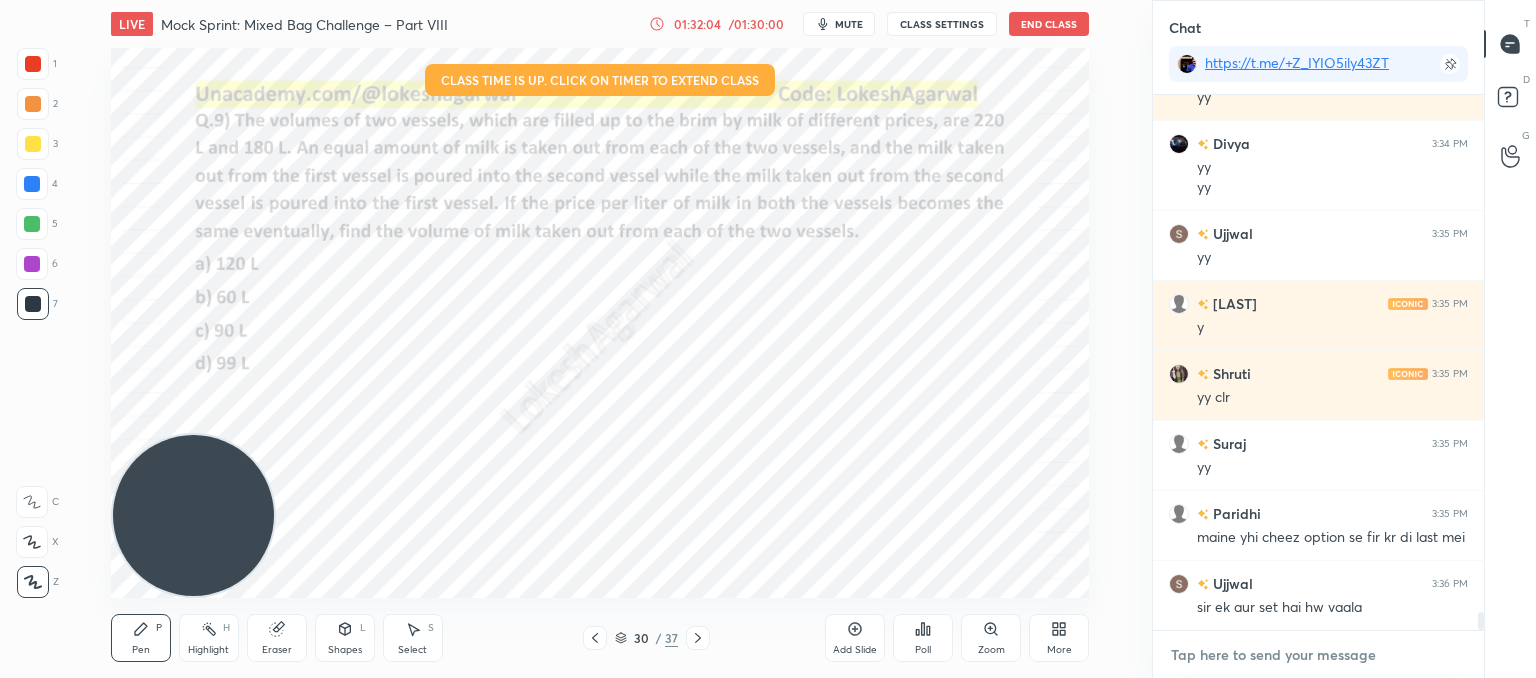 drag, startPoint x: 1232, startPoint y: 641, endPoint x: 1232, endPoint y: 658, distance: 17 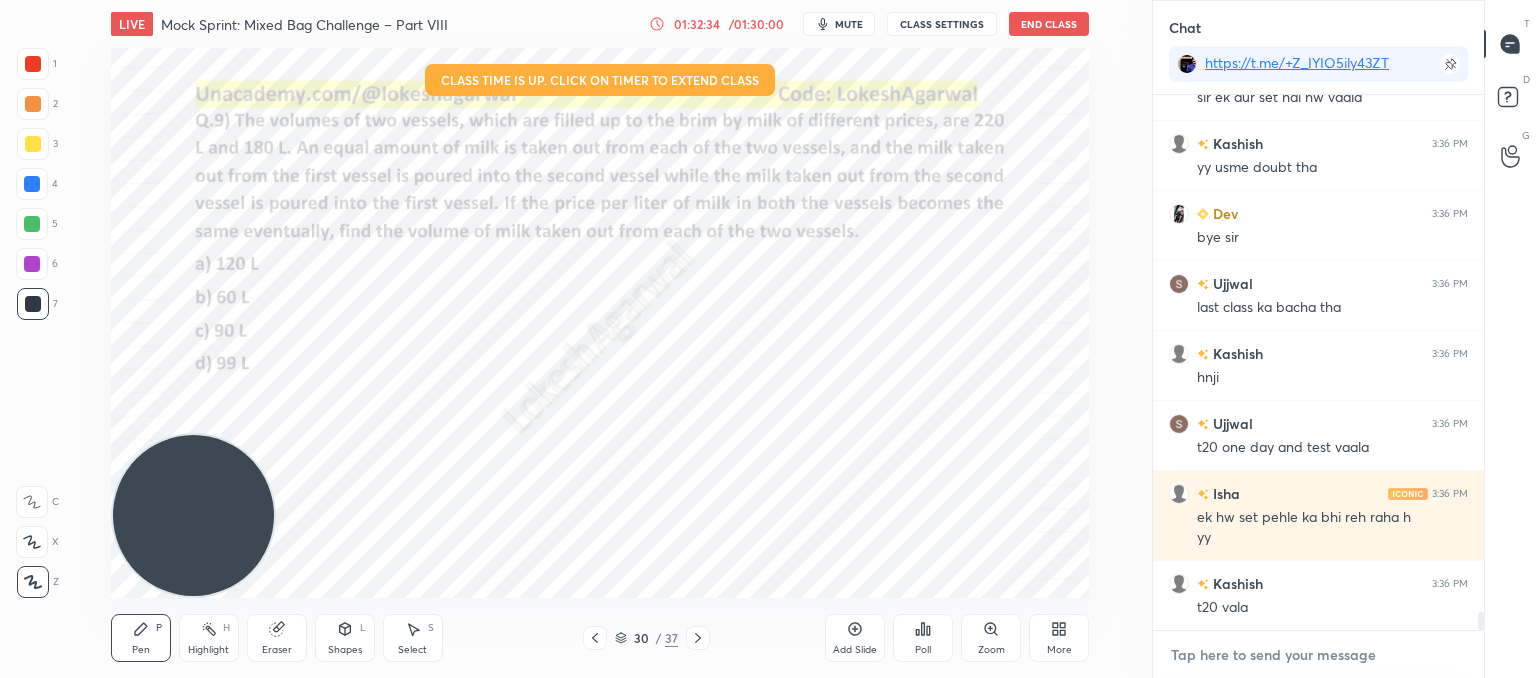 scroll, scrollTop: 15784, scrollLeft: 0, axis: vertical 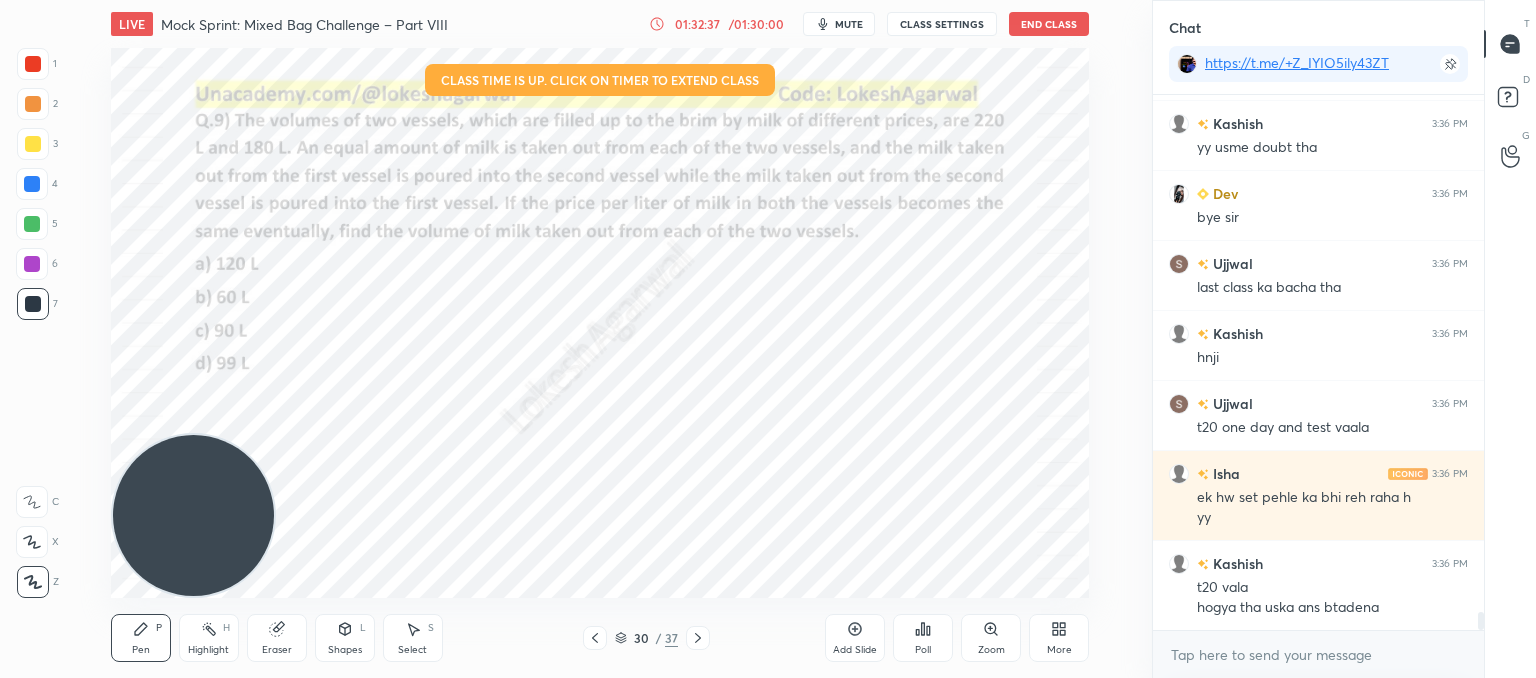 click on "End Class" at bounding box center (1049, 24) 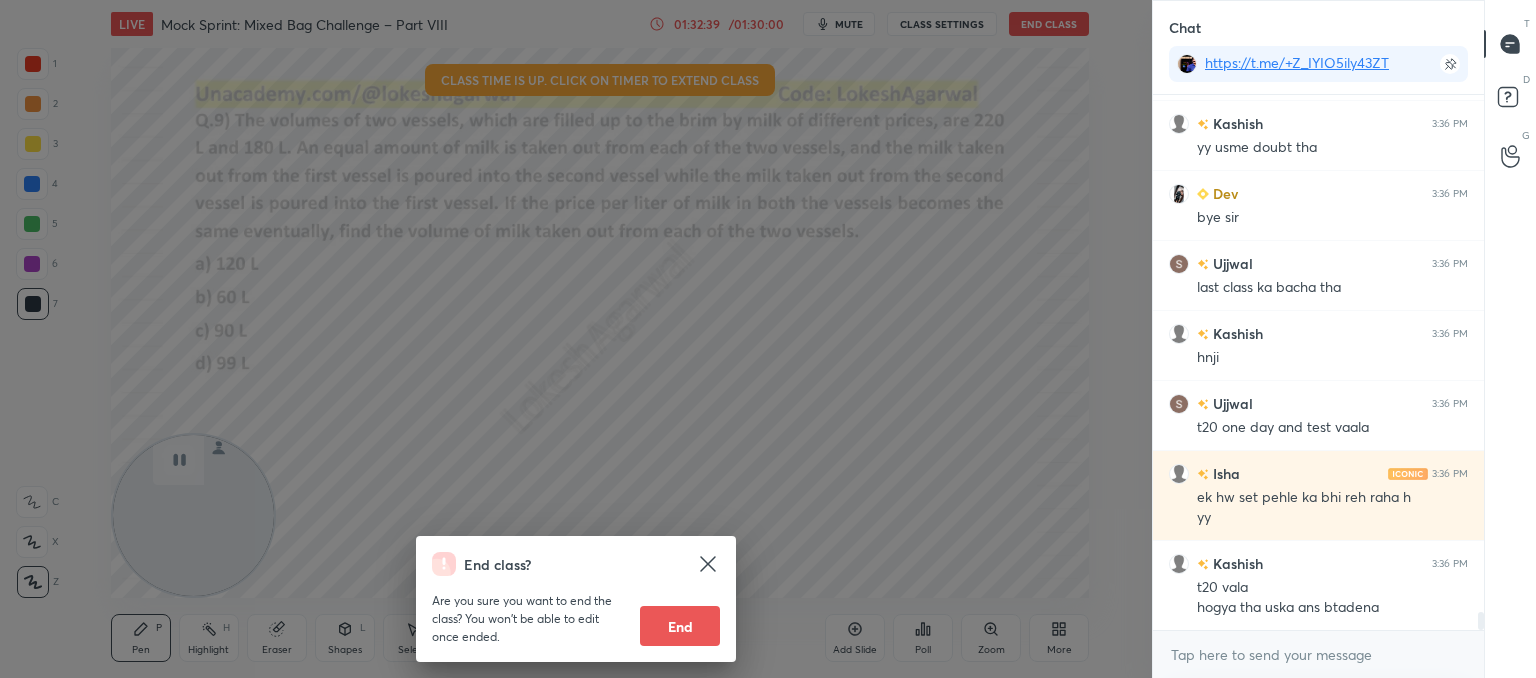 click on "End" at bounding box center [680, 626] 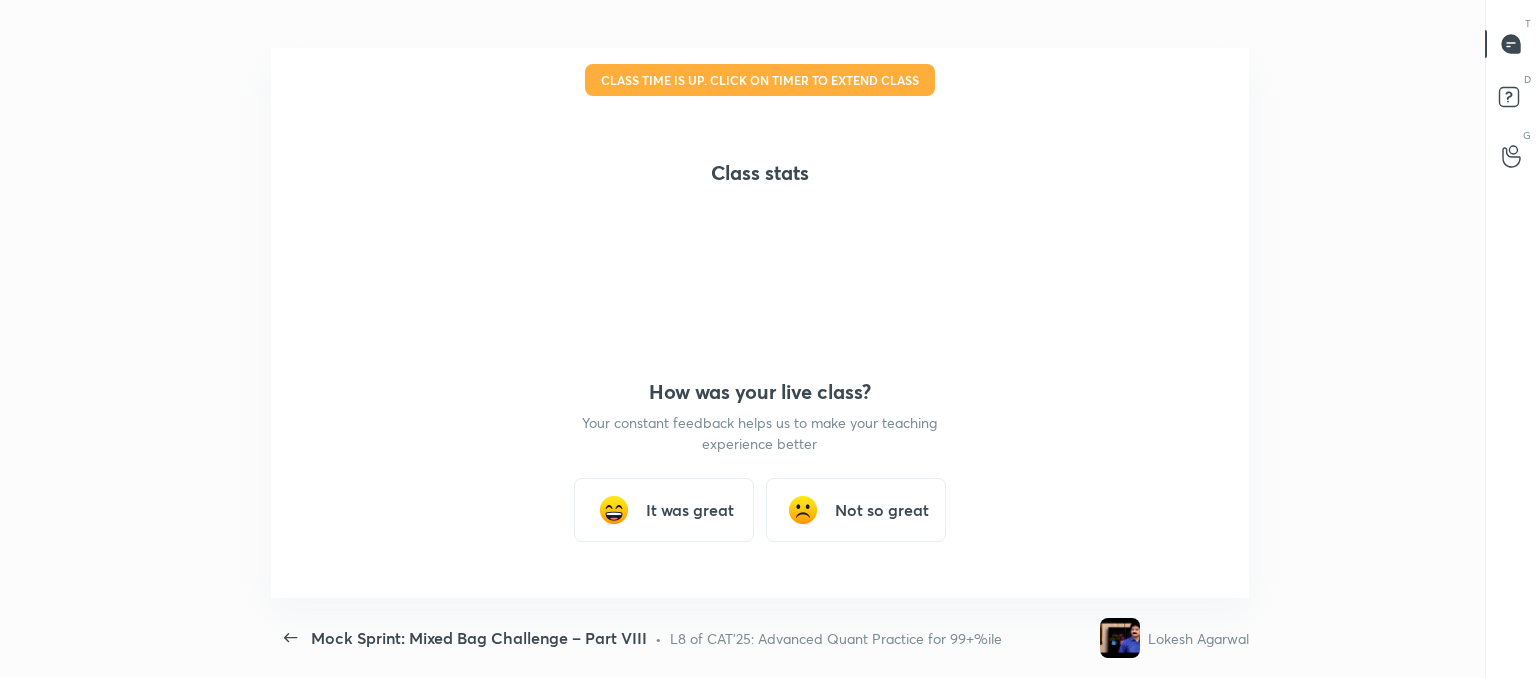 scroll, scrollTop: 0, scrollLeft: 0, axis: both 